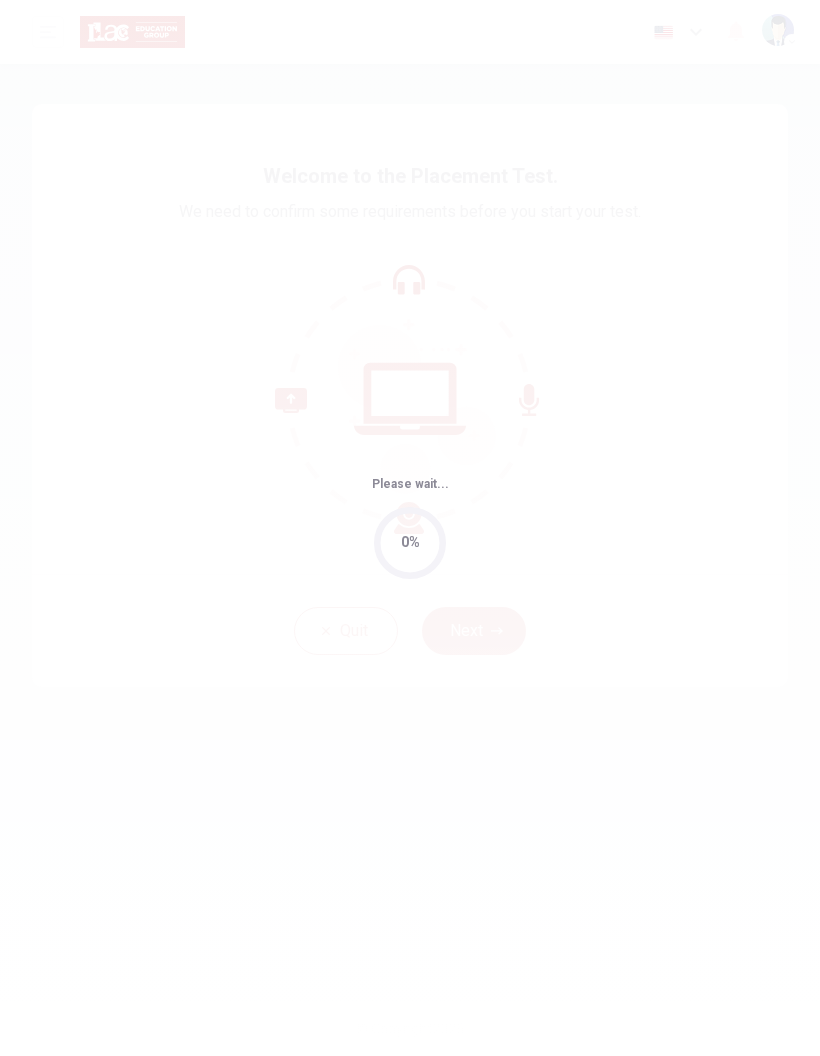 scroll, scrollTop: 0, scrollLeft: 0, axis: both 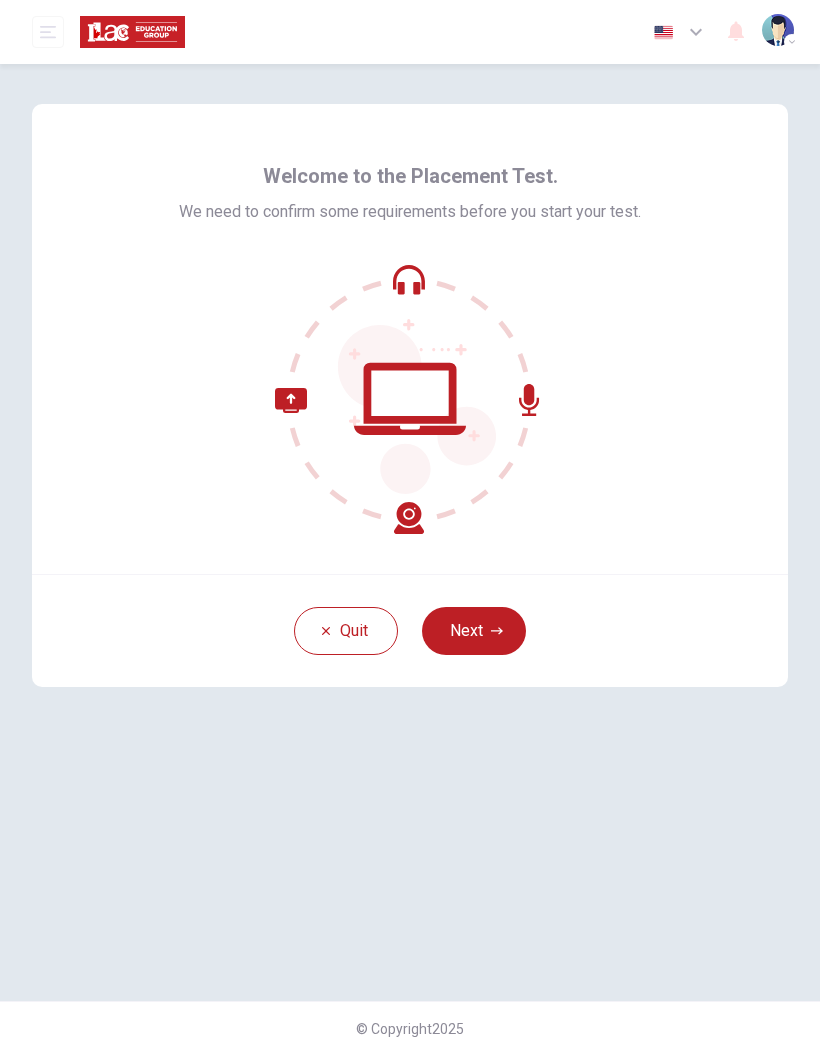 click on "Next" at bounding box center (474, 631) 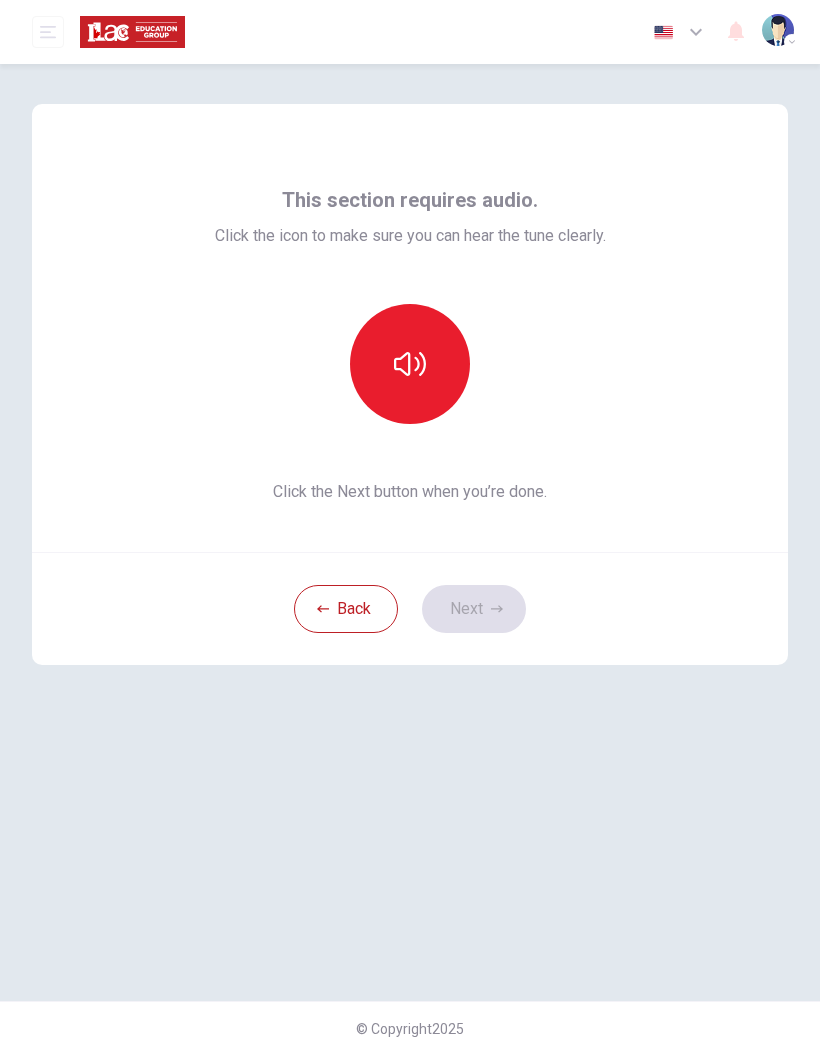 click at bounding box center [410, 364] 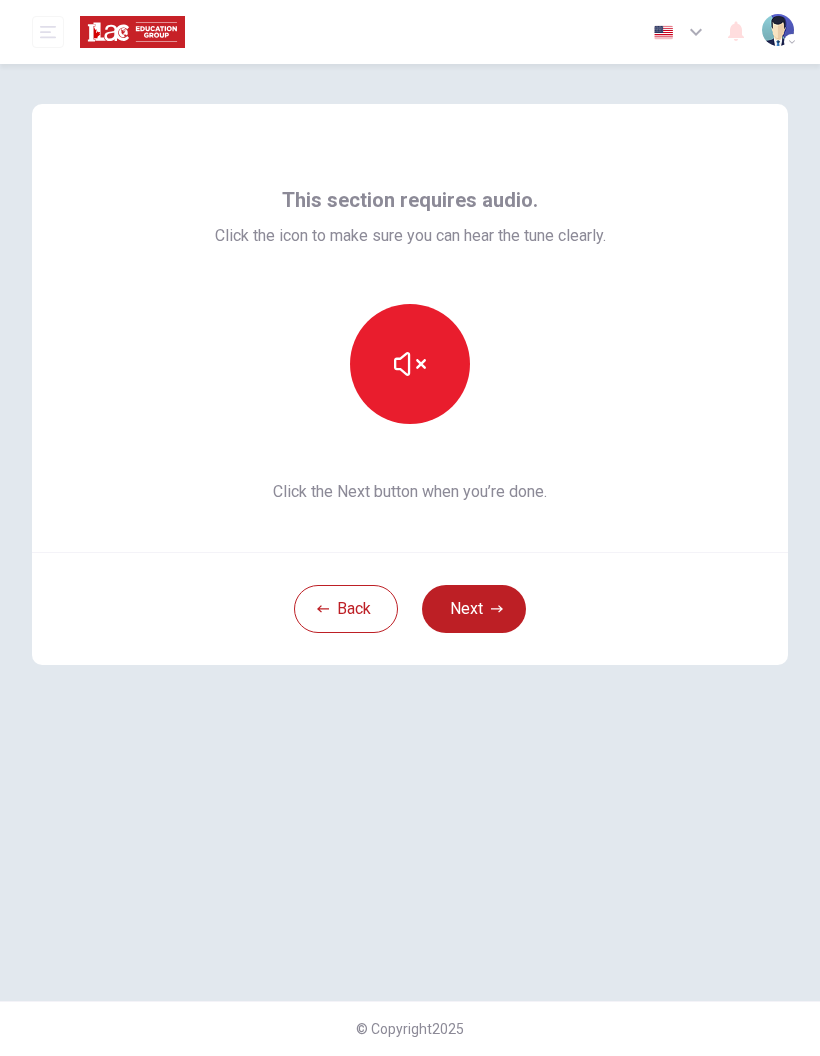 click on "Next" at bounding box center [474, 609] 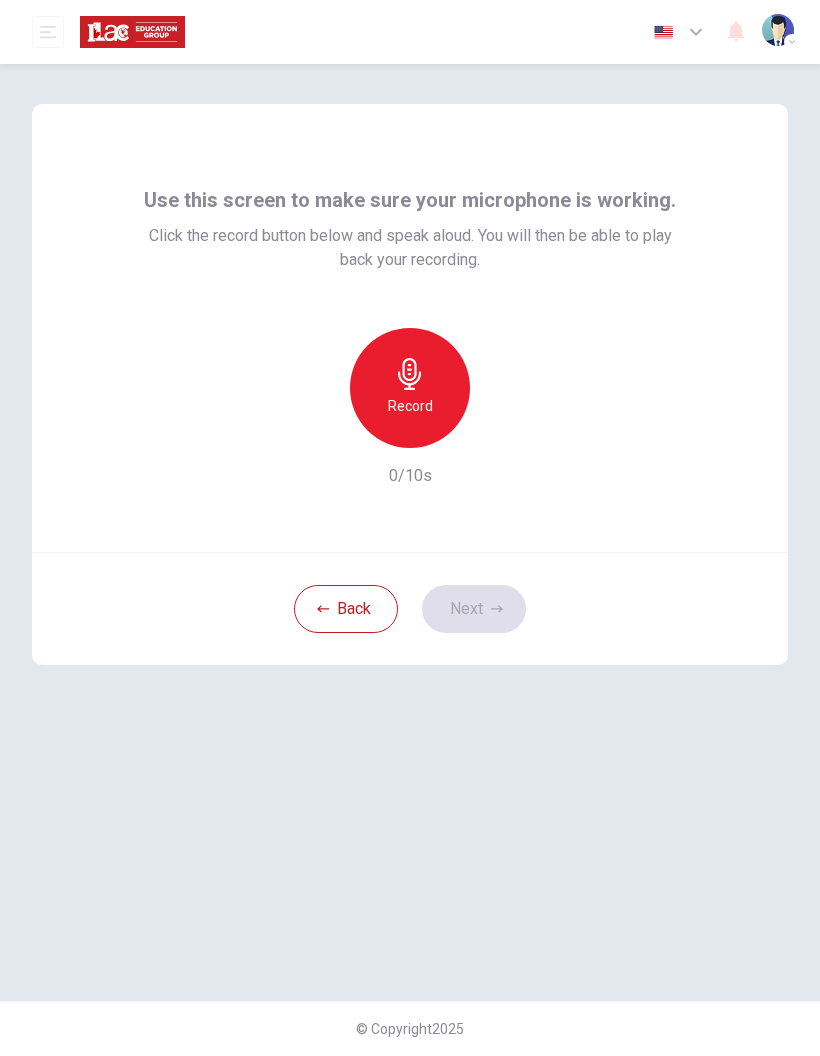 click on "Record" at bounding box center (410, 388) 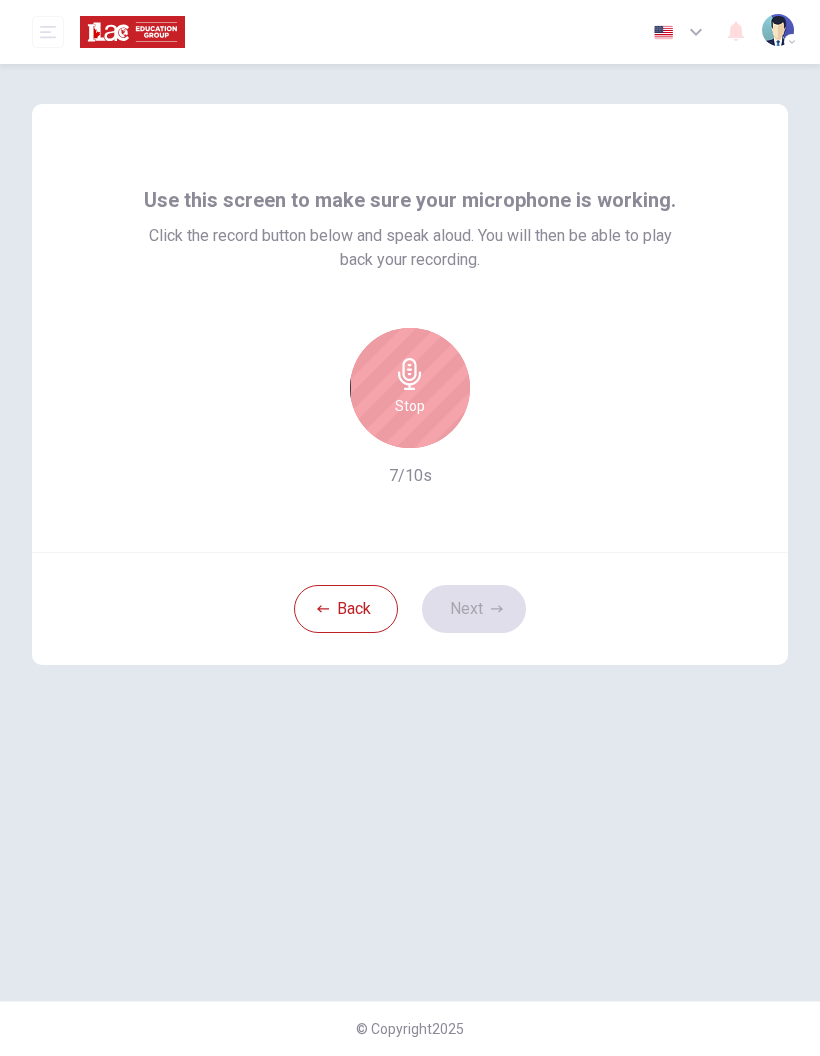 click on "Stop" at bounding box center [410, 388] 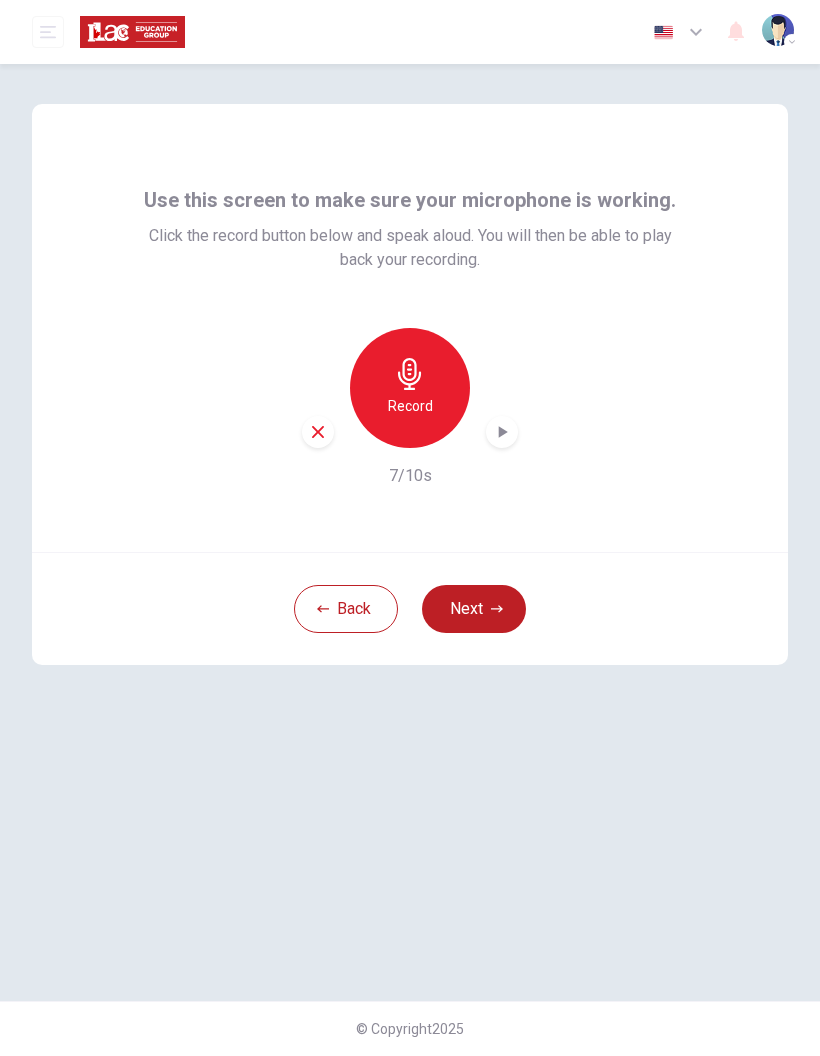click at bounding box center (502, 432) 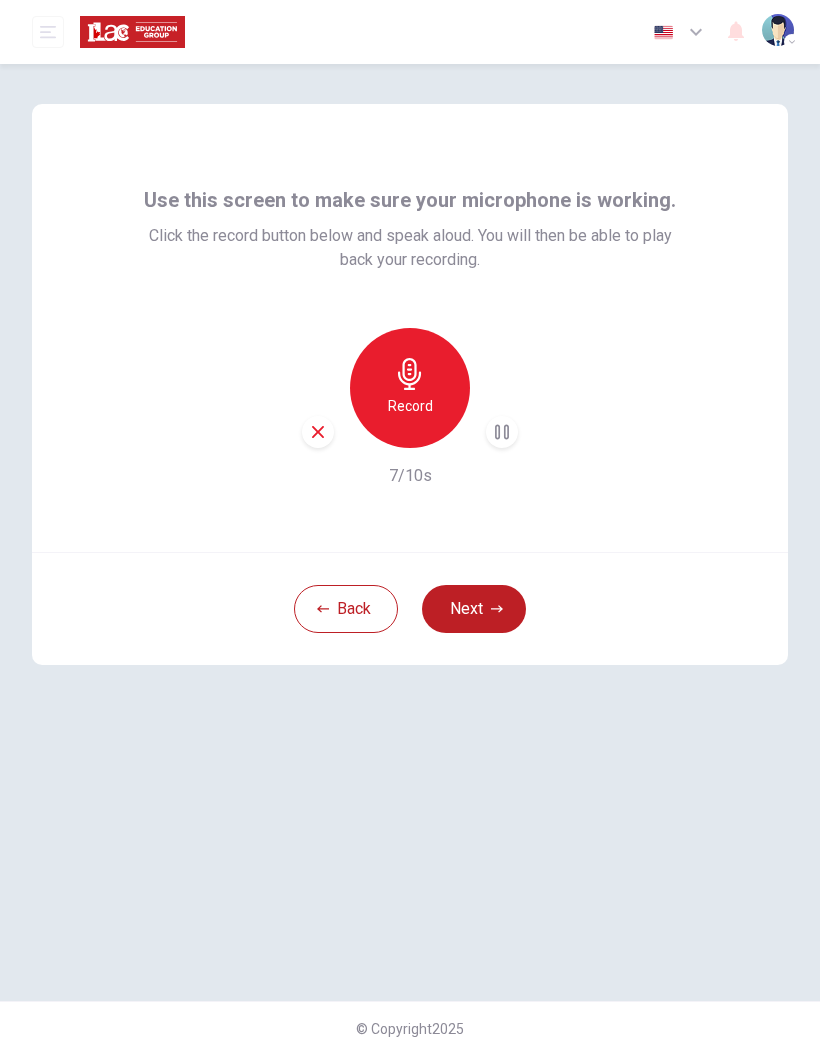 click on "Record" at bounding box center (410, 388) 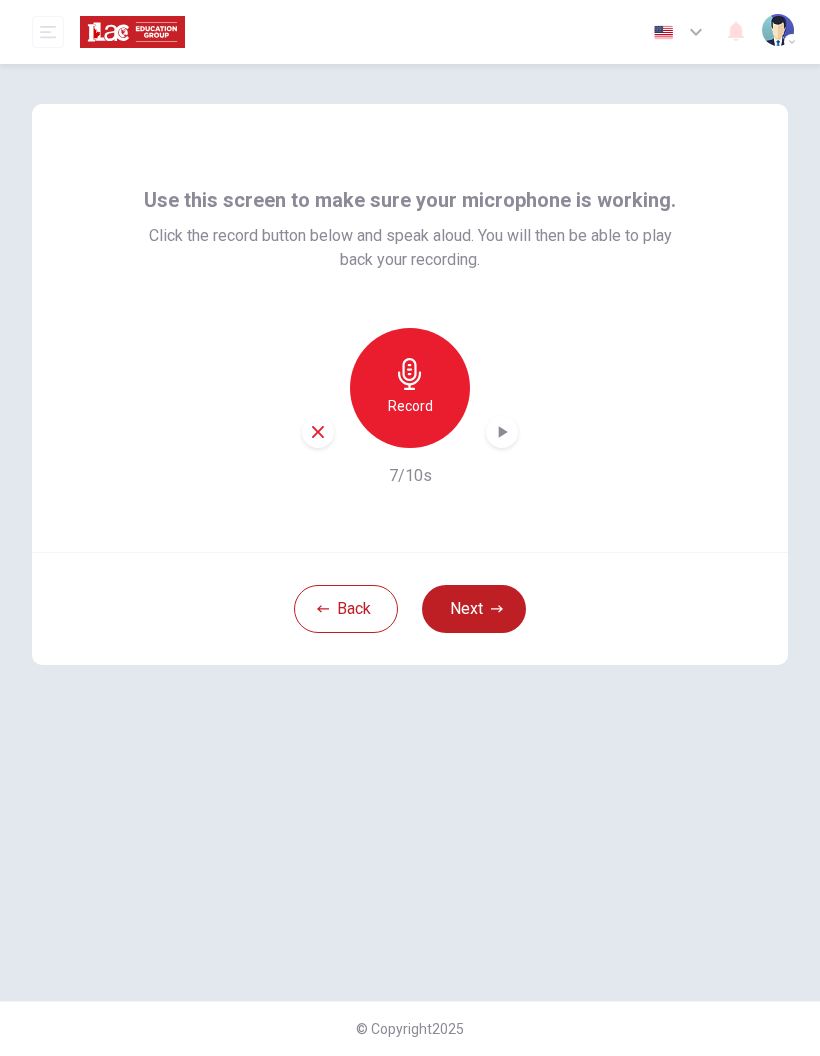 click at bounding box center (318, 432) 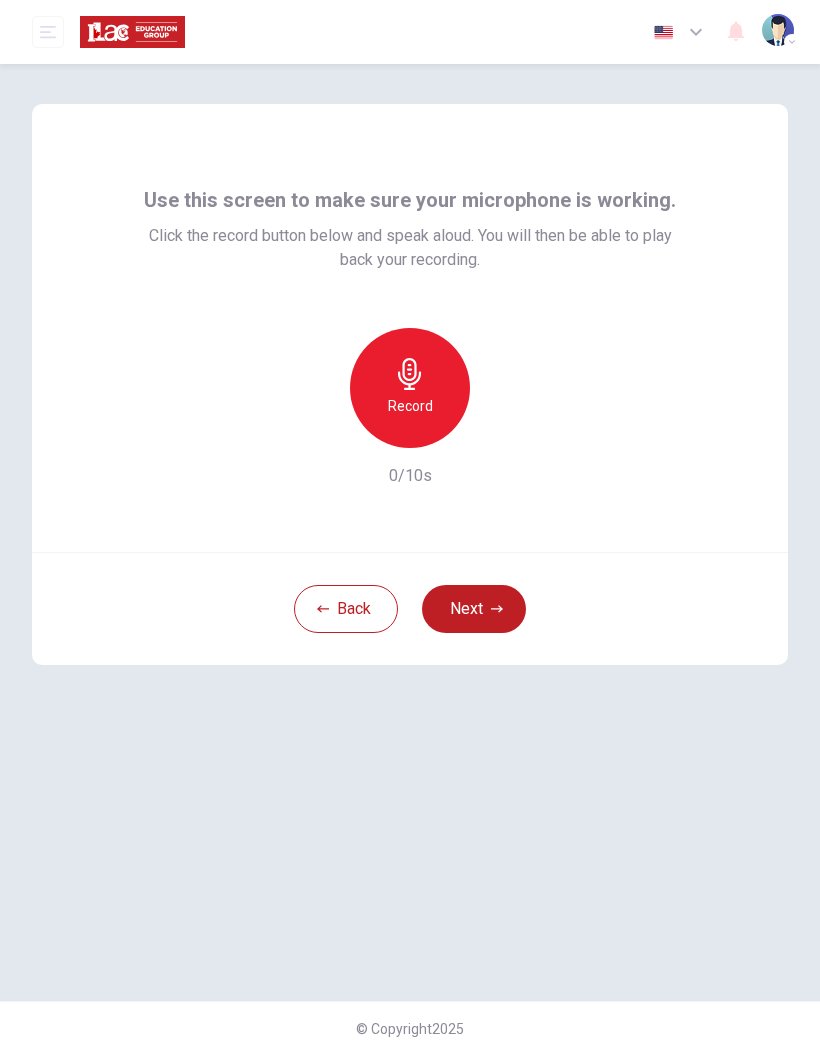 click on "Record" at bounding box center [410, 388] 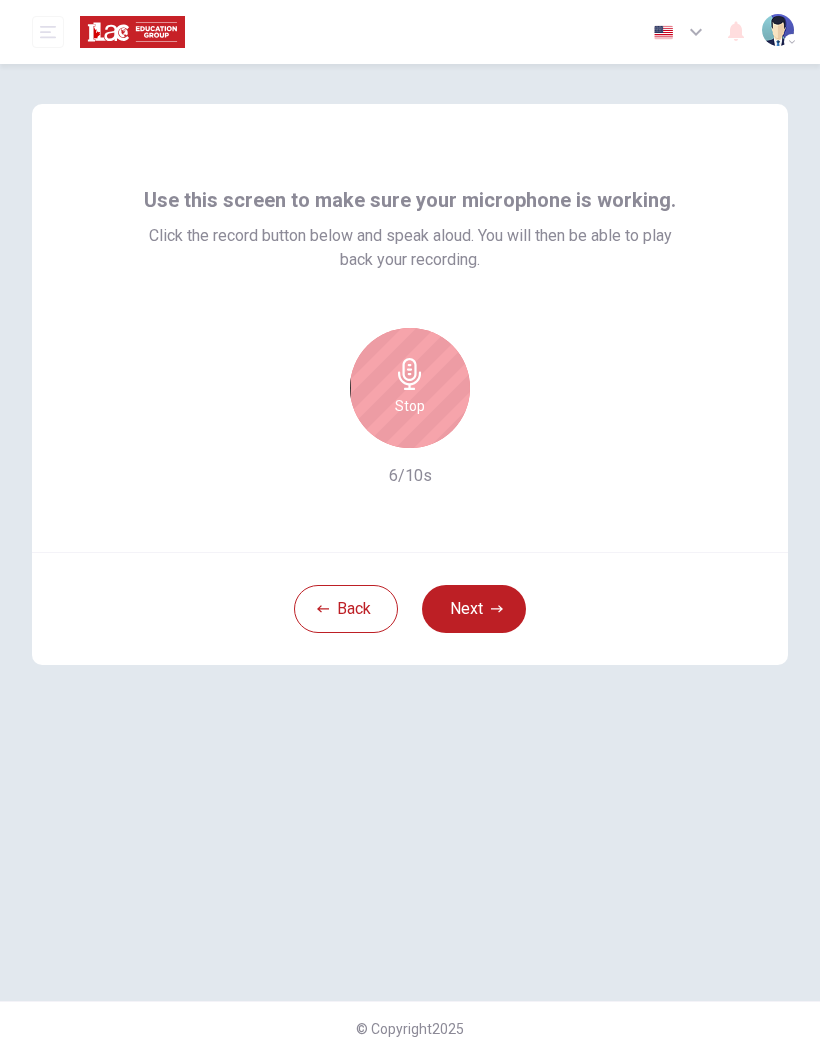 click on "Stop" at bounding box center (410, 388) 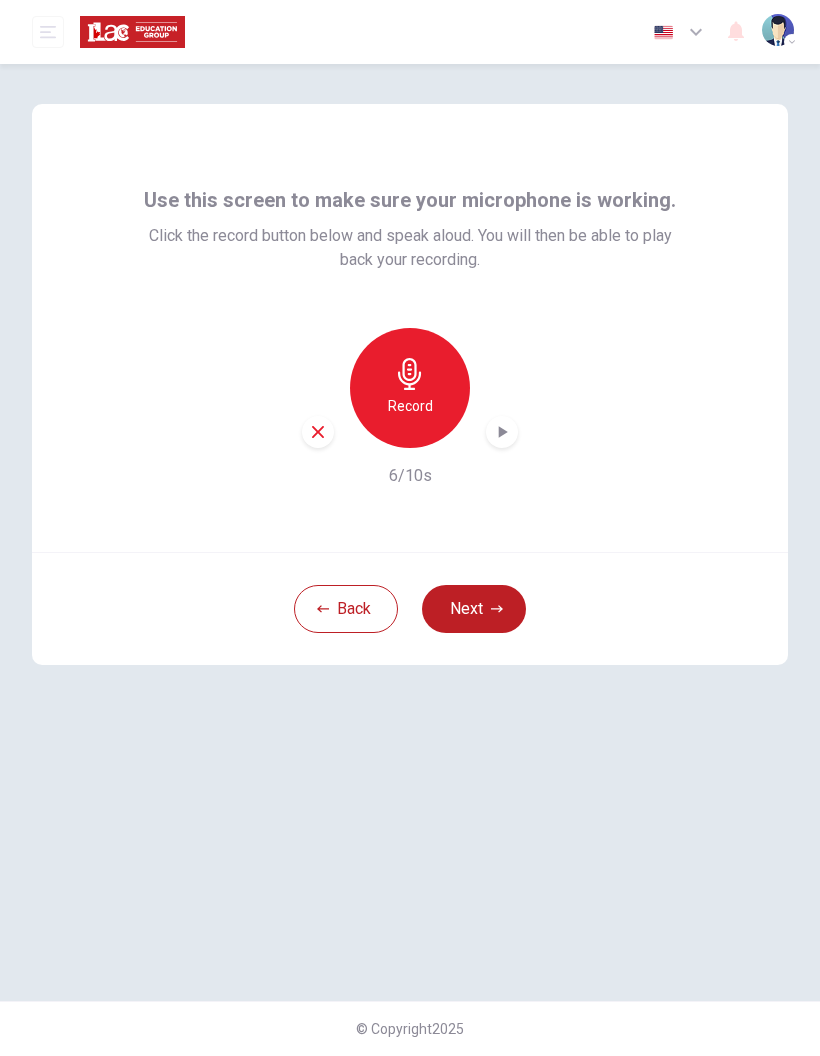 click 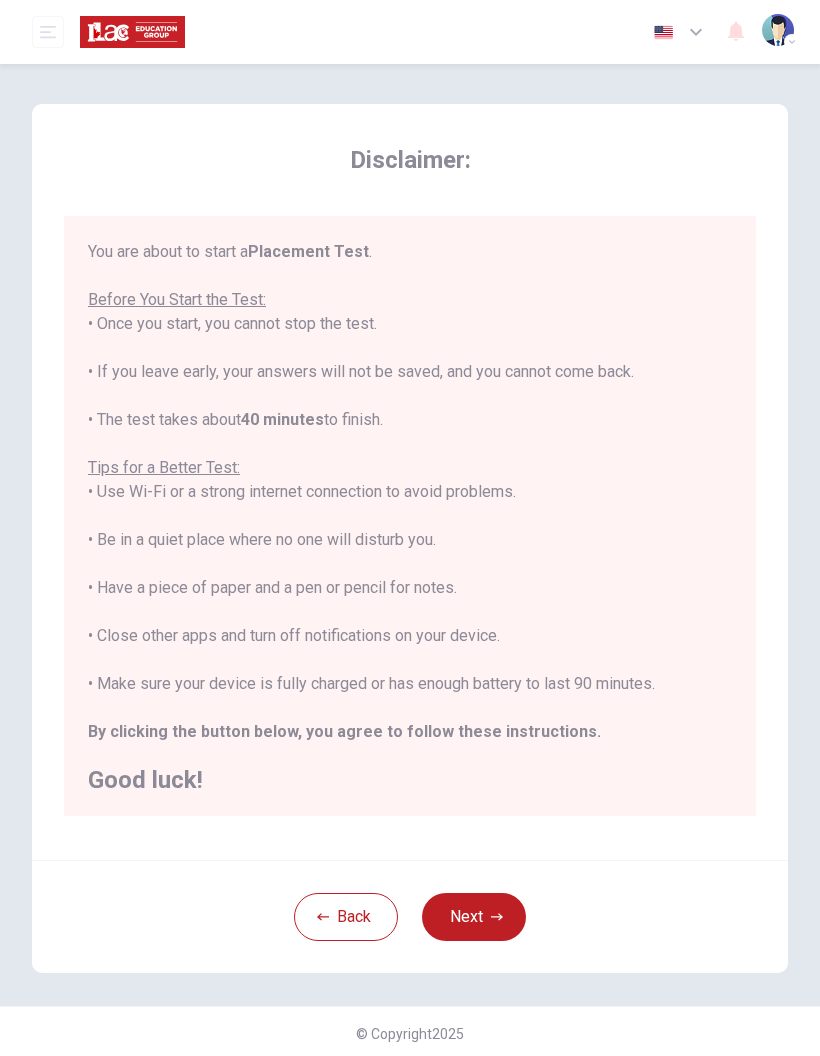 click on "Next" at bounding box center [474, 917] 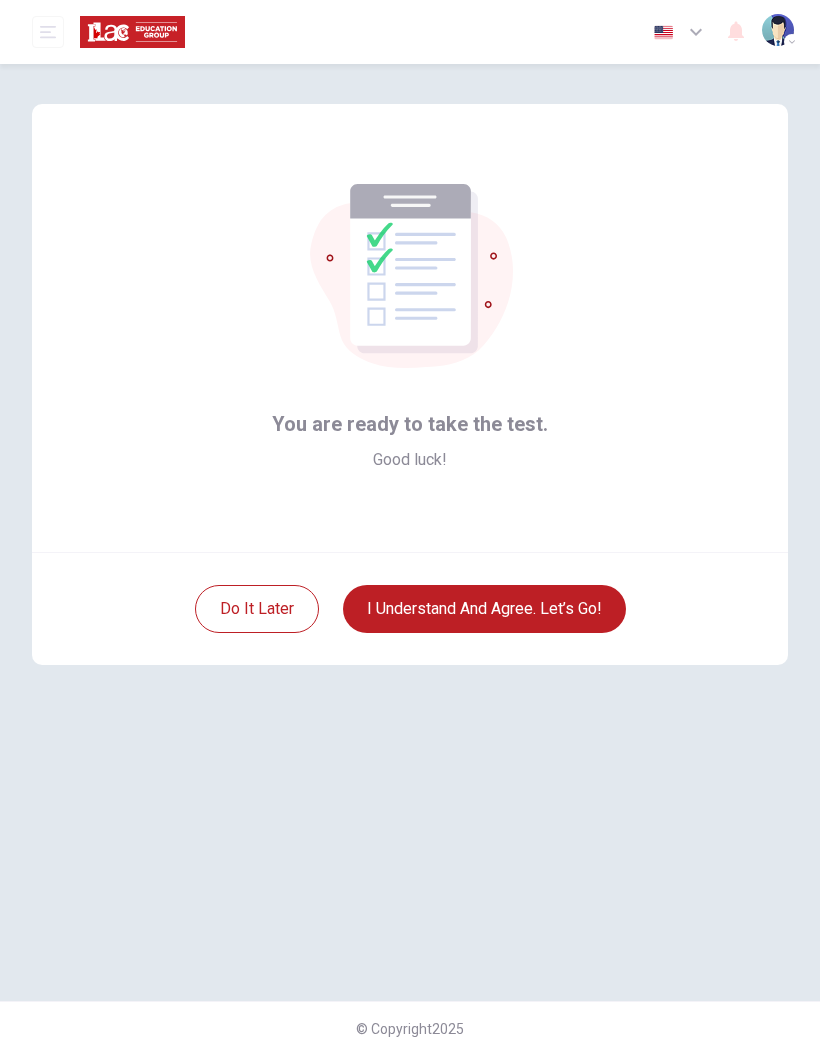 click on "I understand and agree. Let’s go!" at bounding box center (484, 609) 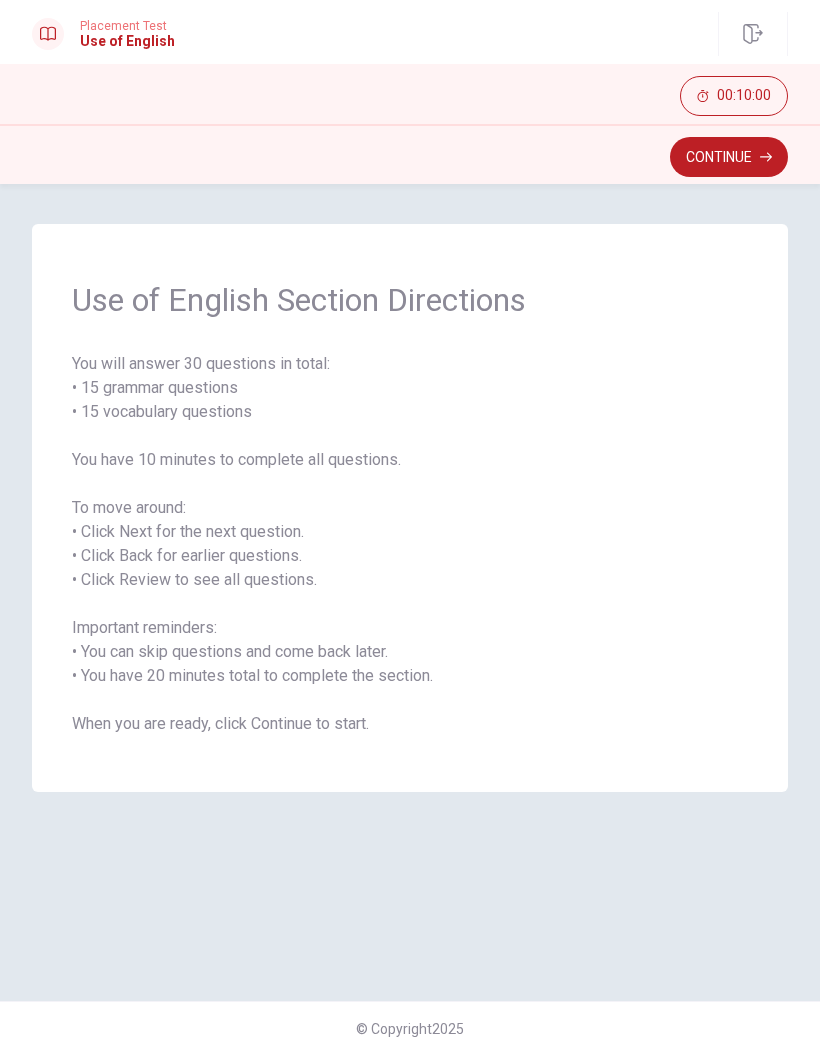 click on "Continue" at bounding box center (729, 157) 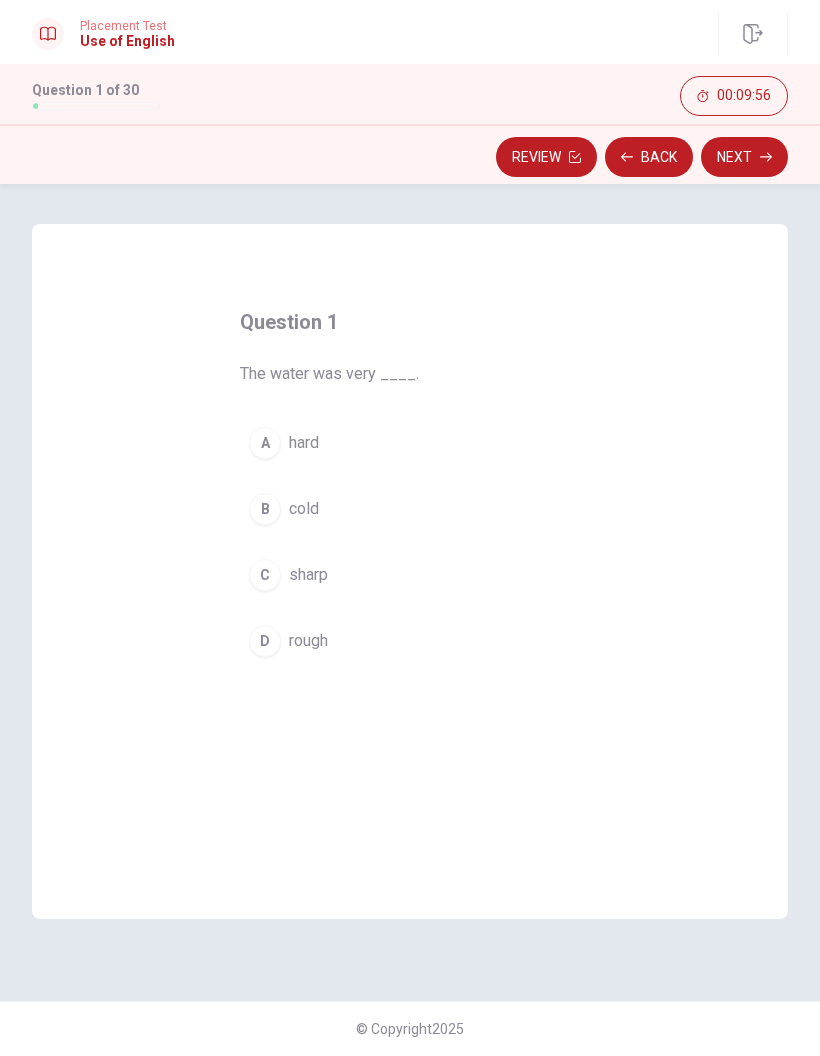 click on "B" at bounding box center (265, 509) 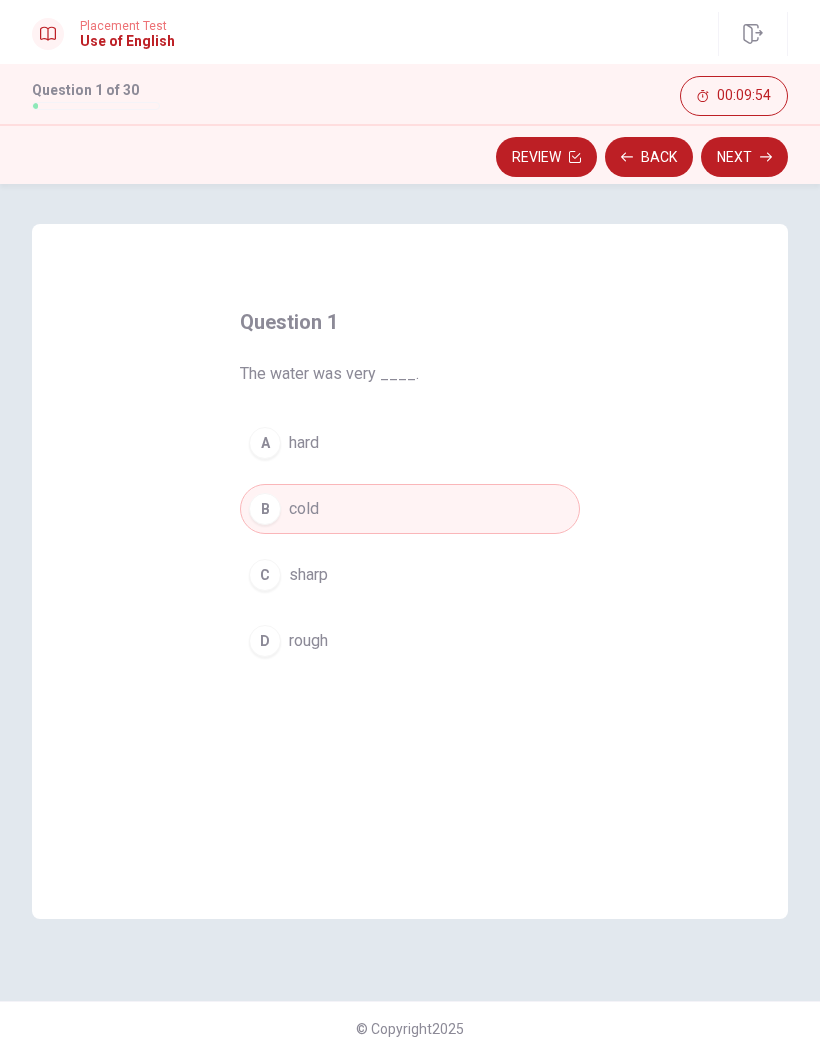 click on "Next" at bounding box center [744, 157] 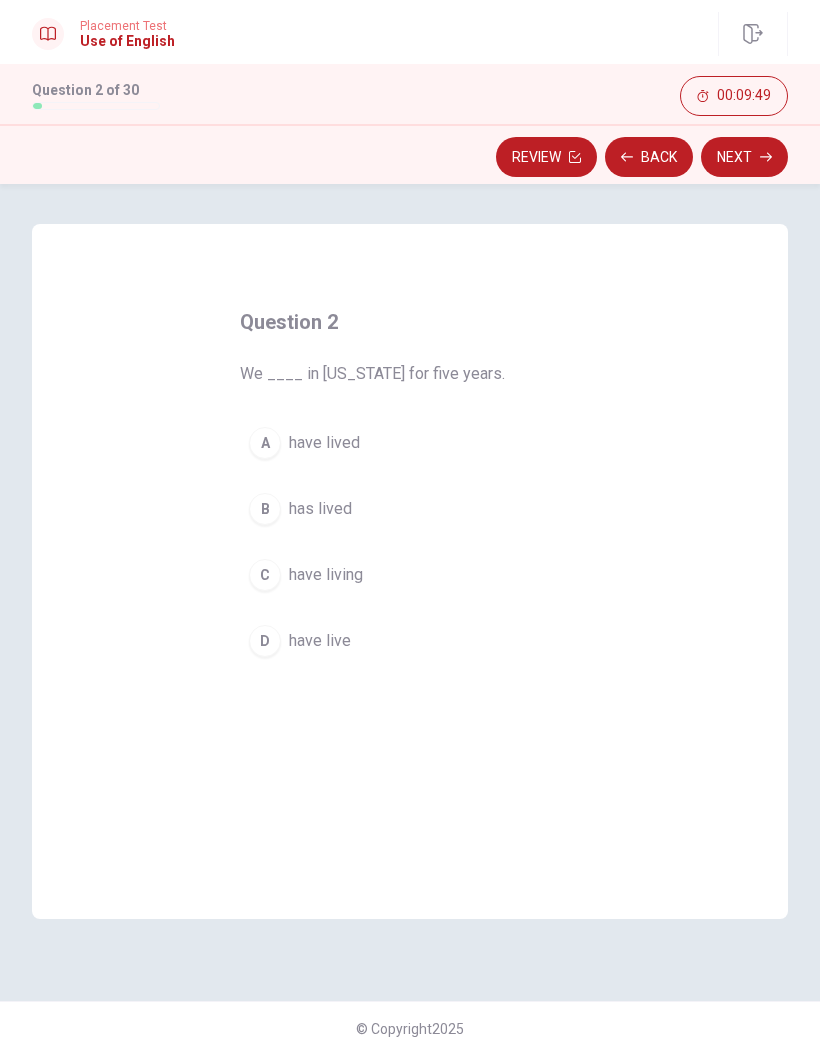 click on "A" at bounding box center [265, 443] 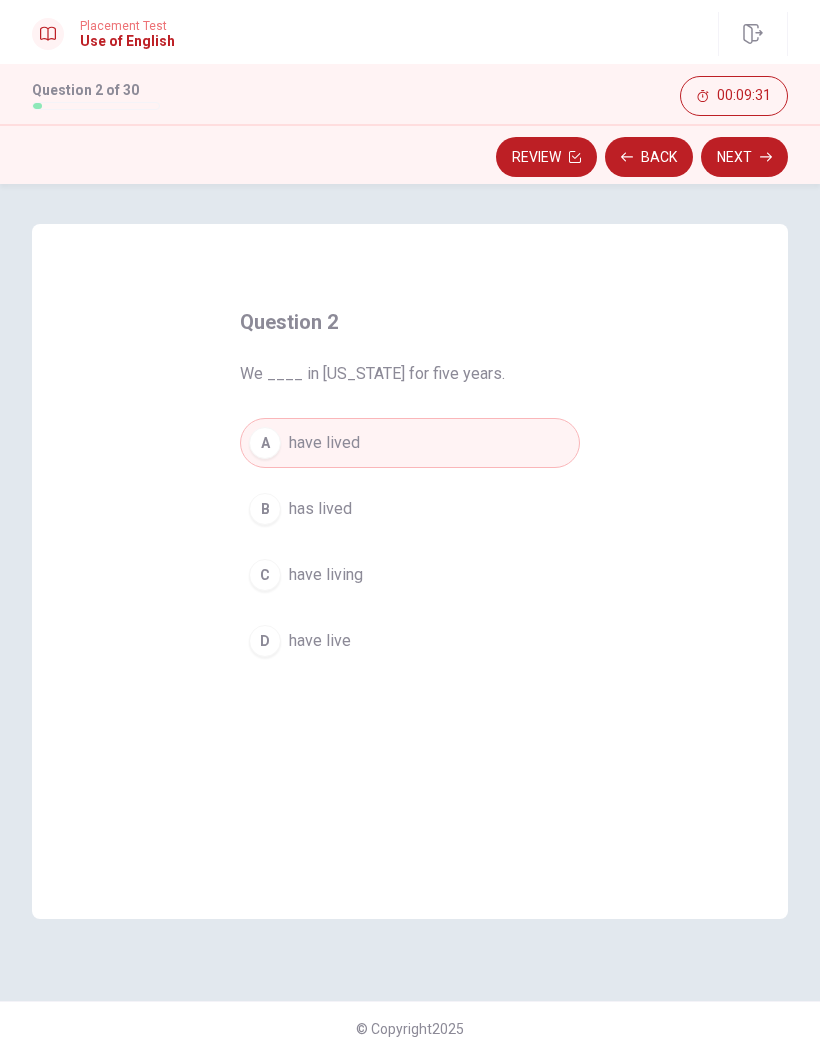 click on "Next" at bounding box center (744, 157) 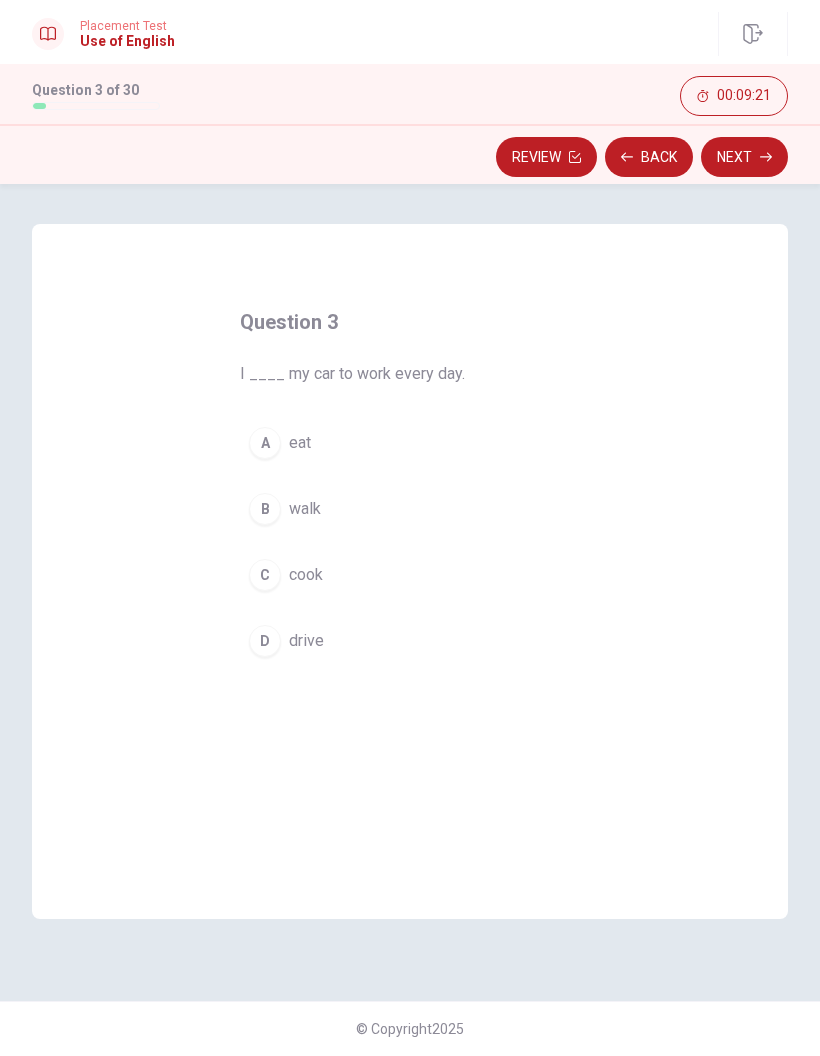 click on "D" at bounding box center [265, 641] 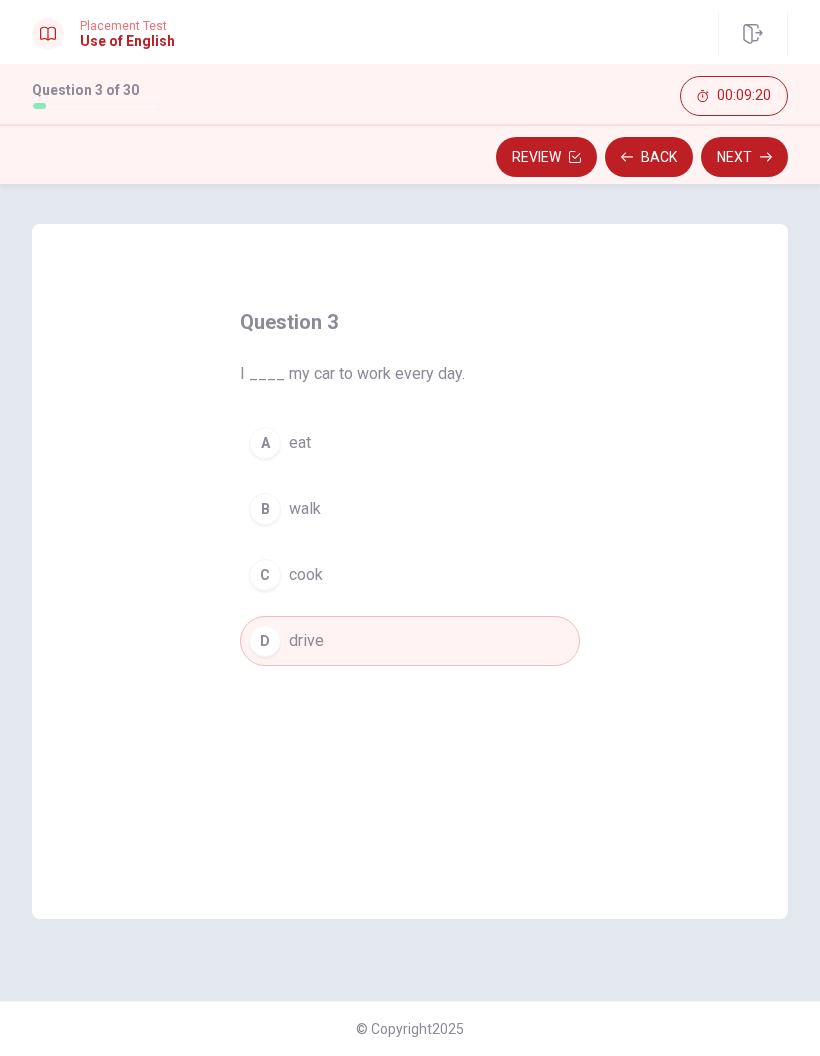 click on "Next" at bounding box center (744, 157) 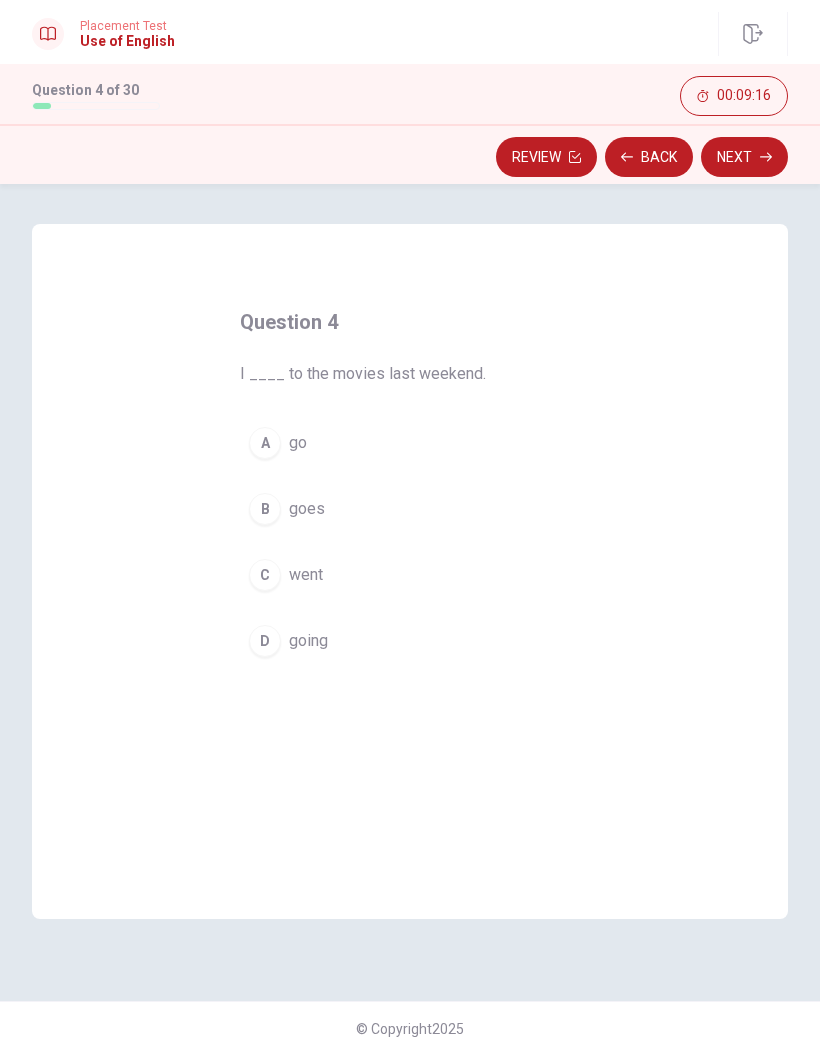 click on "C" at bounding box center (265, 575) 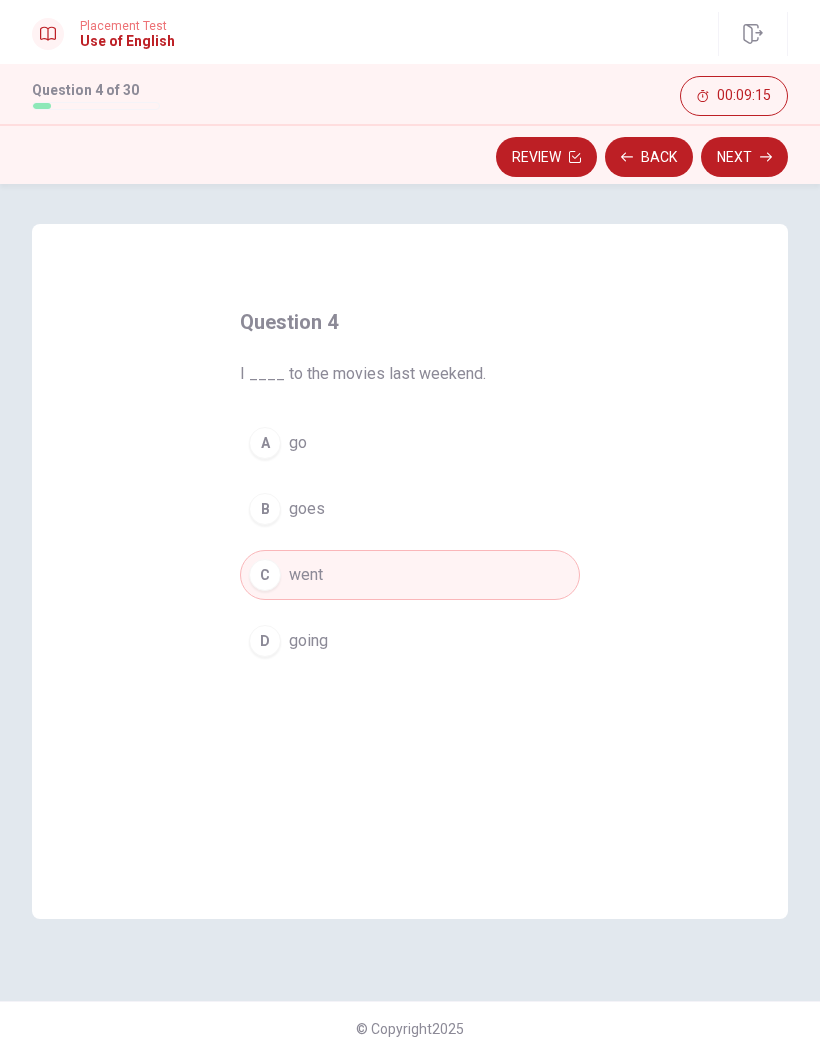 click on "Next" at bounding box center [744, 157] 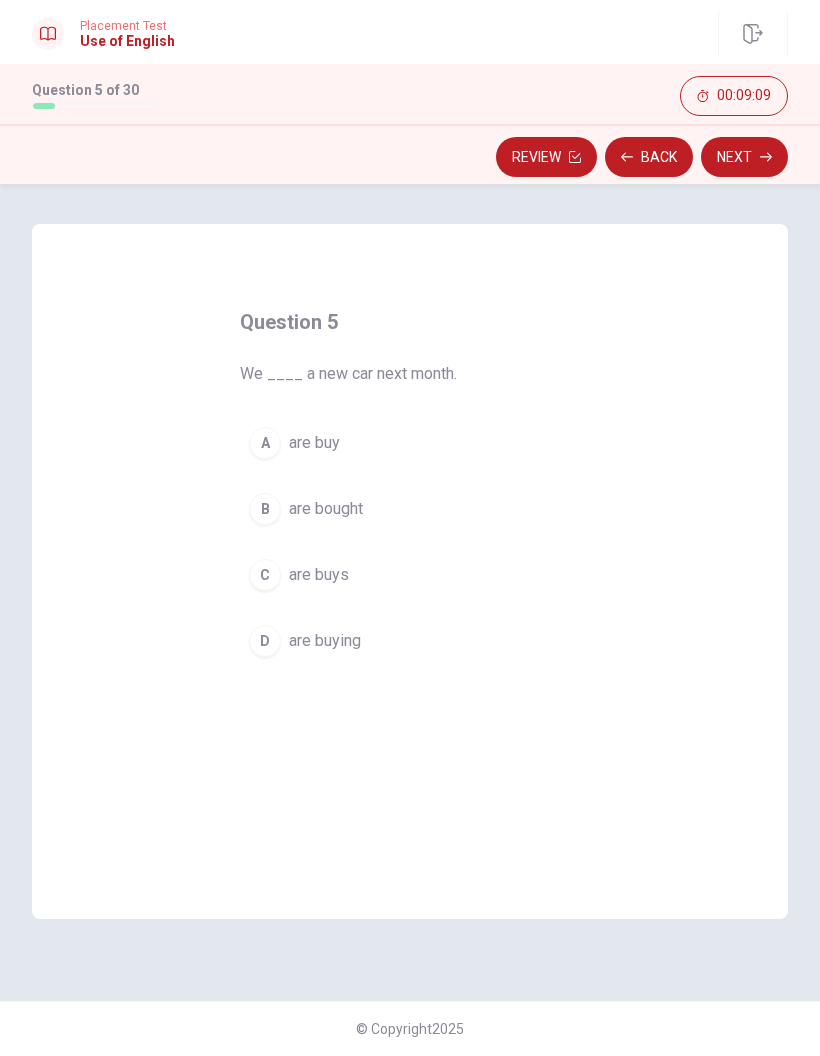 click on "D are buying" at bounding box center [410, 641] 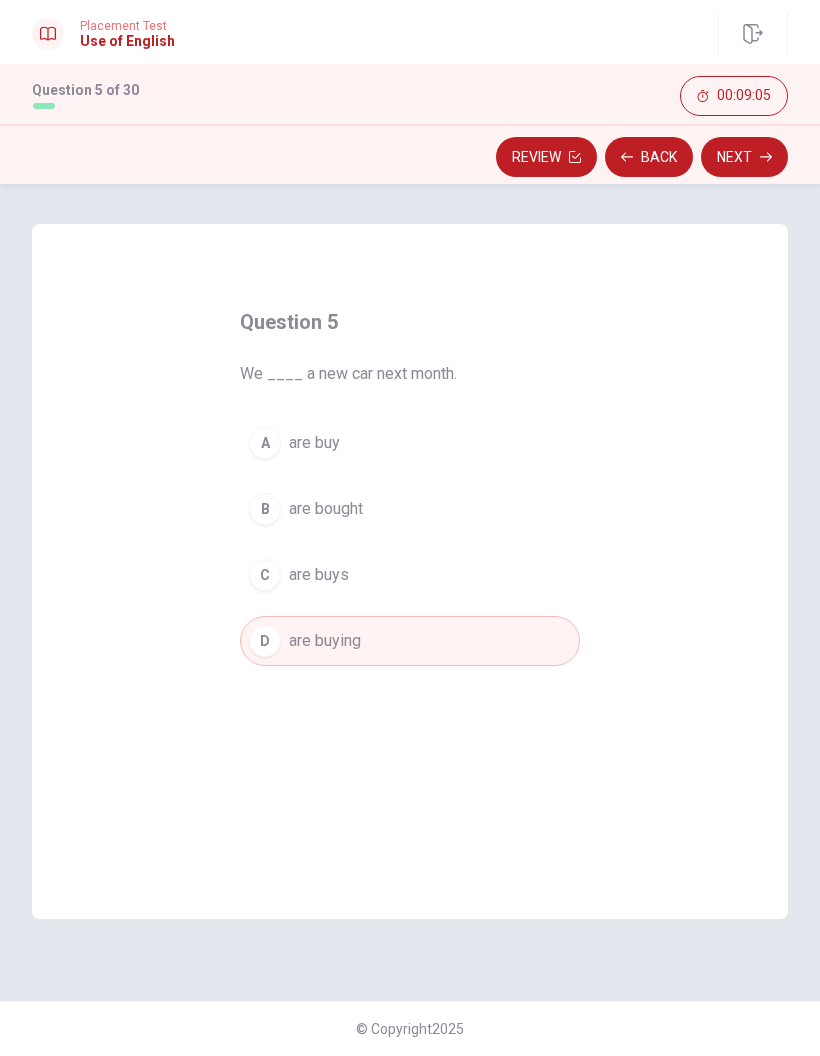 click on "Next" at bounding box center [744, 157] 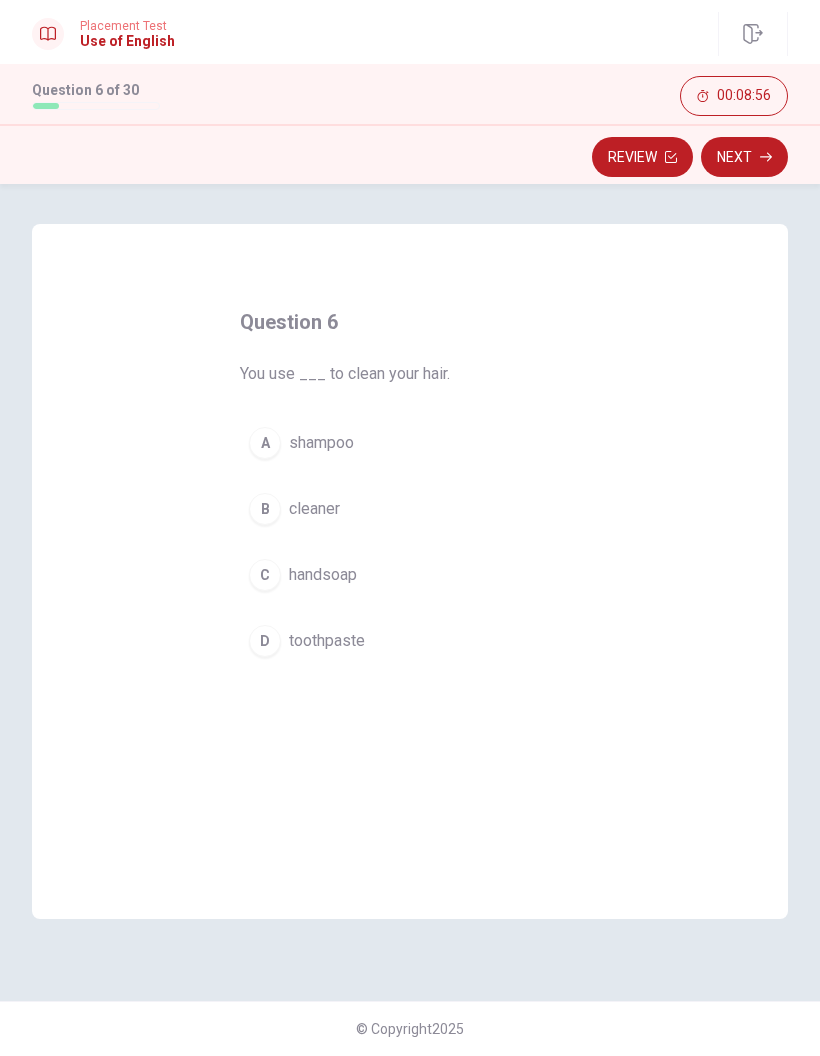 click on "A" at bounding box center [265, 443] 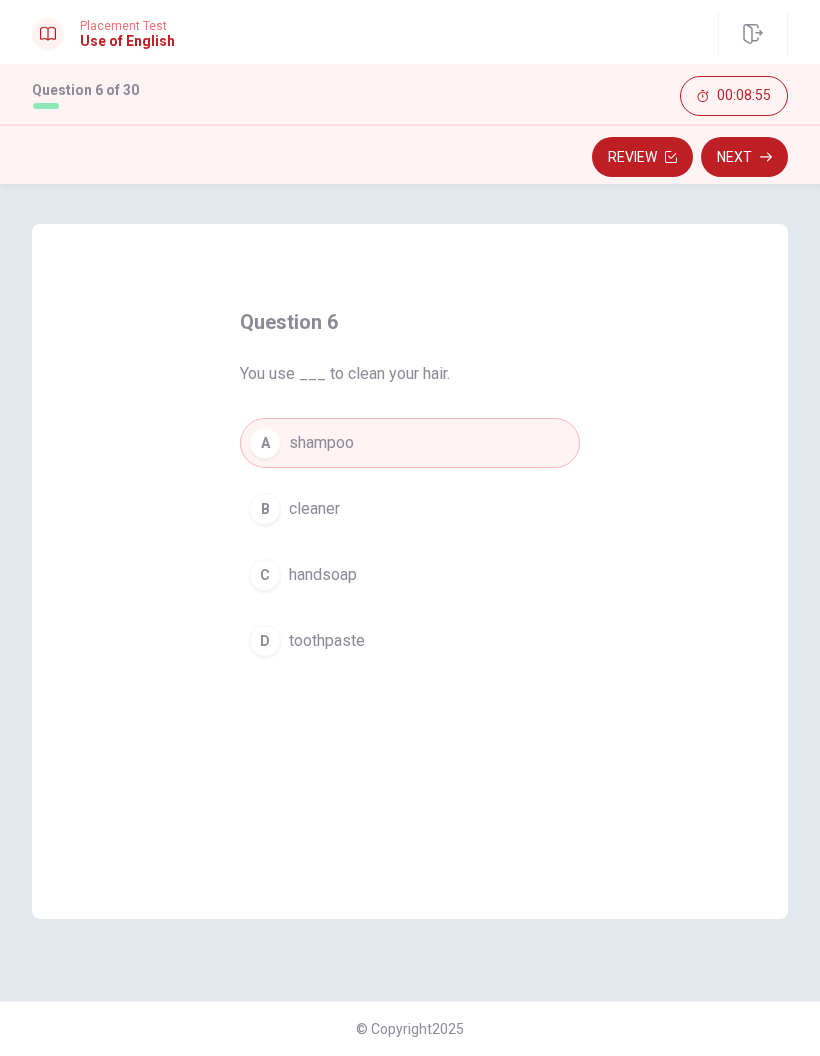 click 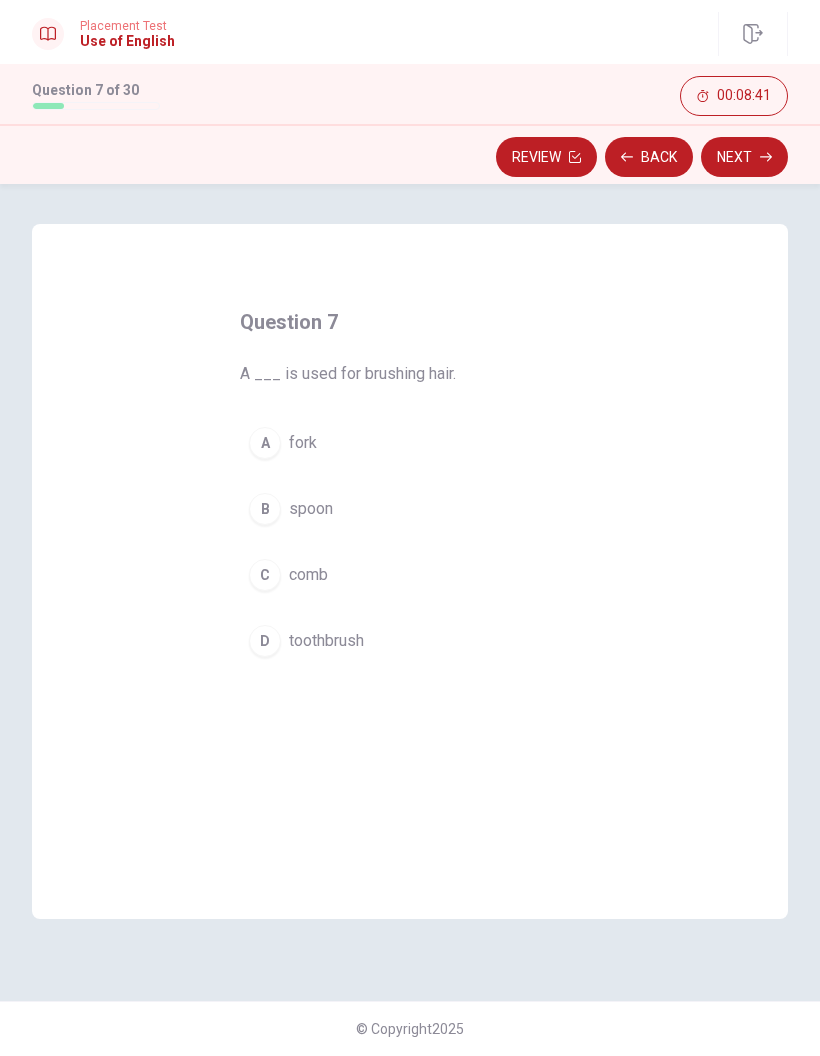 click on "C" at bounding box center (265, 575) 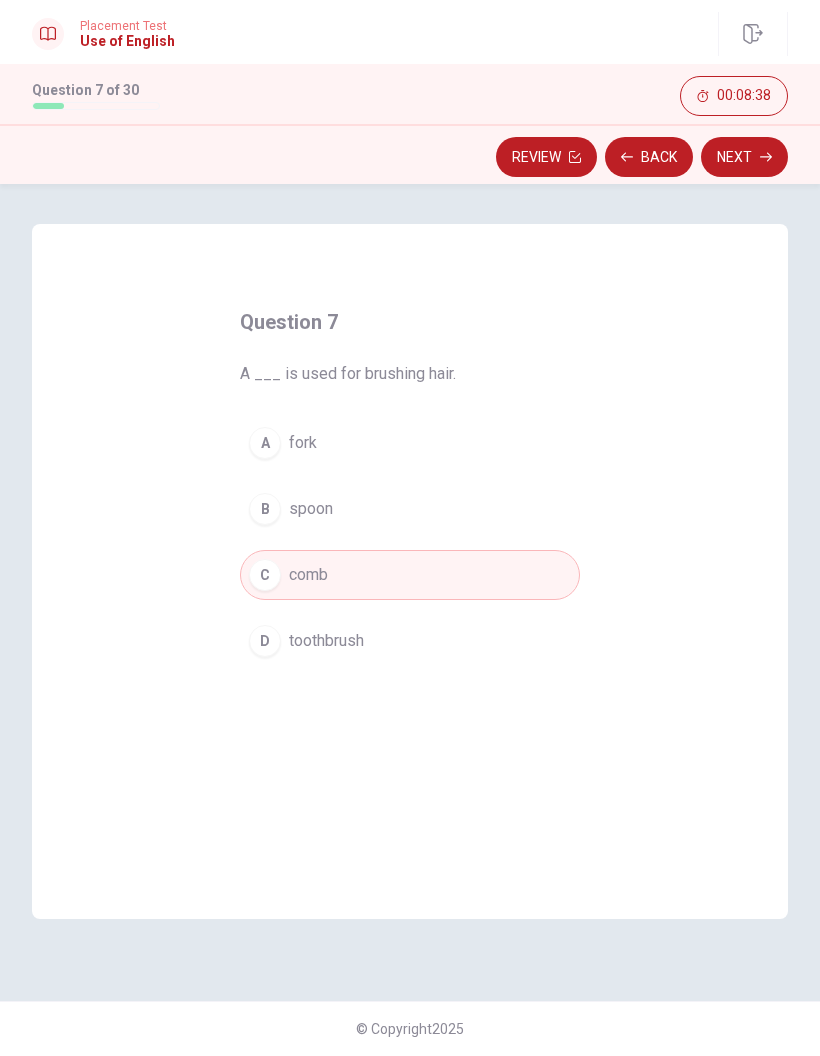 click 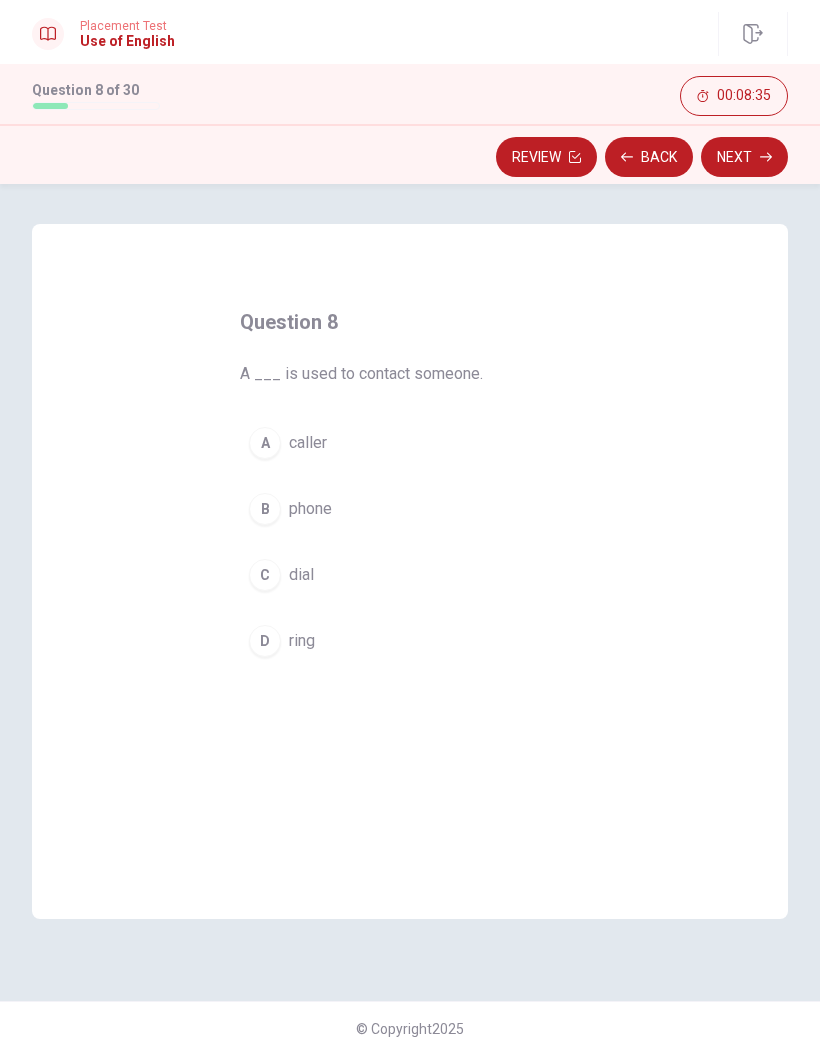 click on "B" at bounding box center (265, 509) 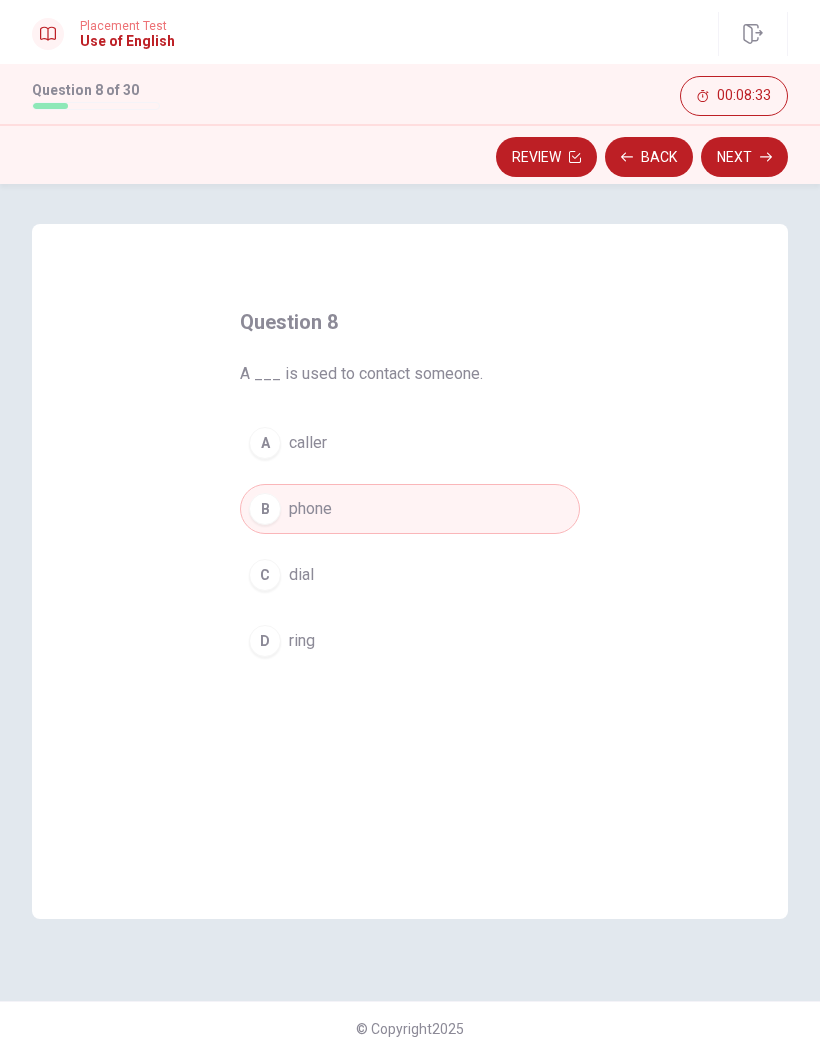 click on "Next" at bounding box center [744, 157] 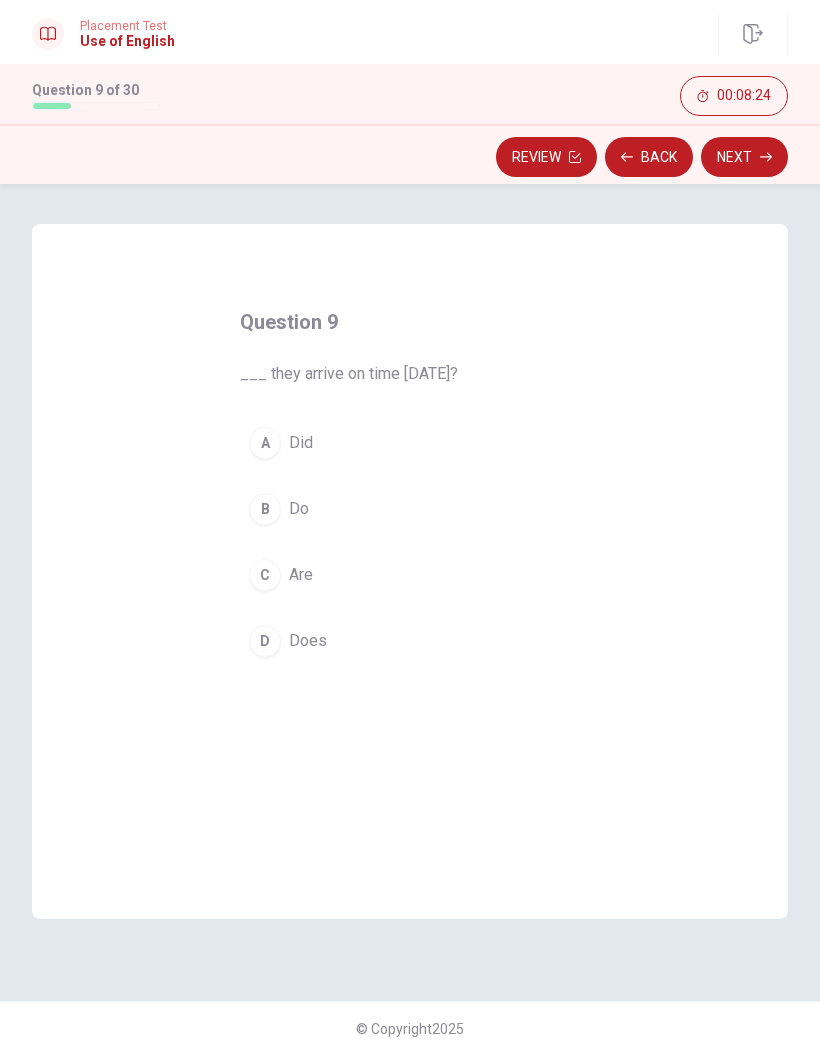click on "A" at bounding box center (265, 443) 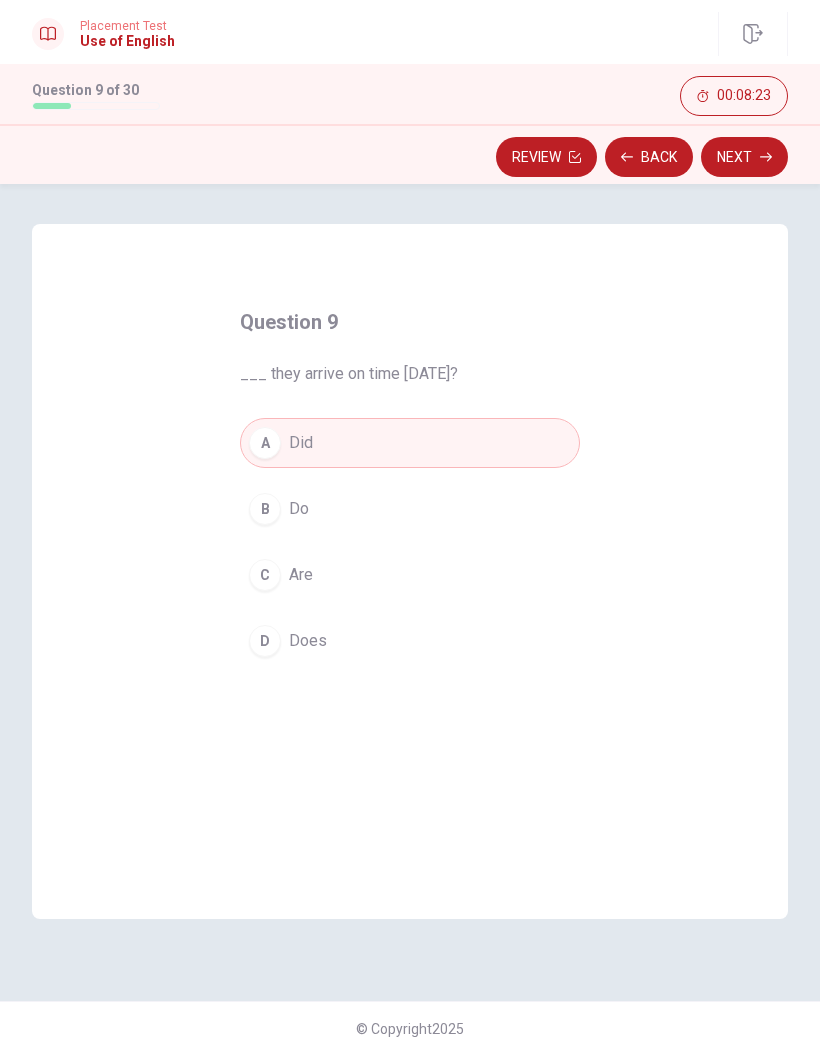 click on "Next" at bounding box center (744, 157) 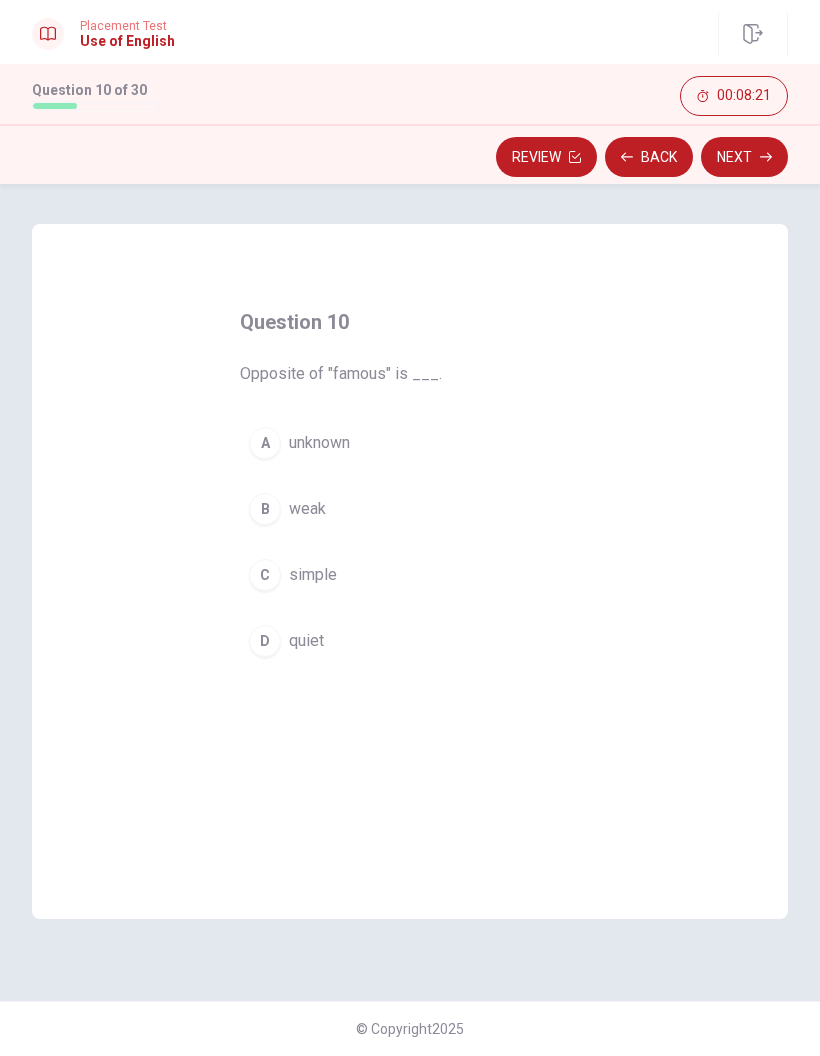 click on "A" at bounding box center (265, 443) 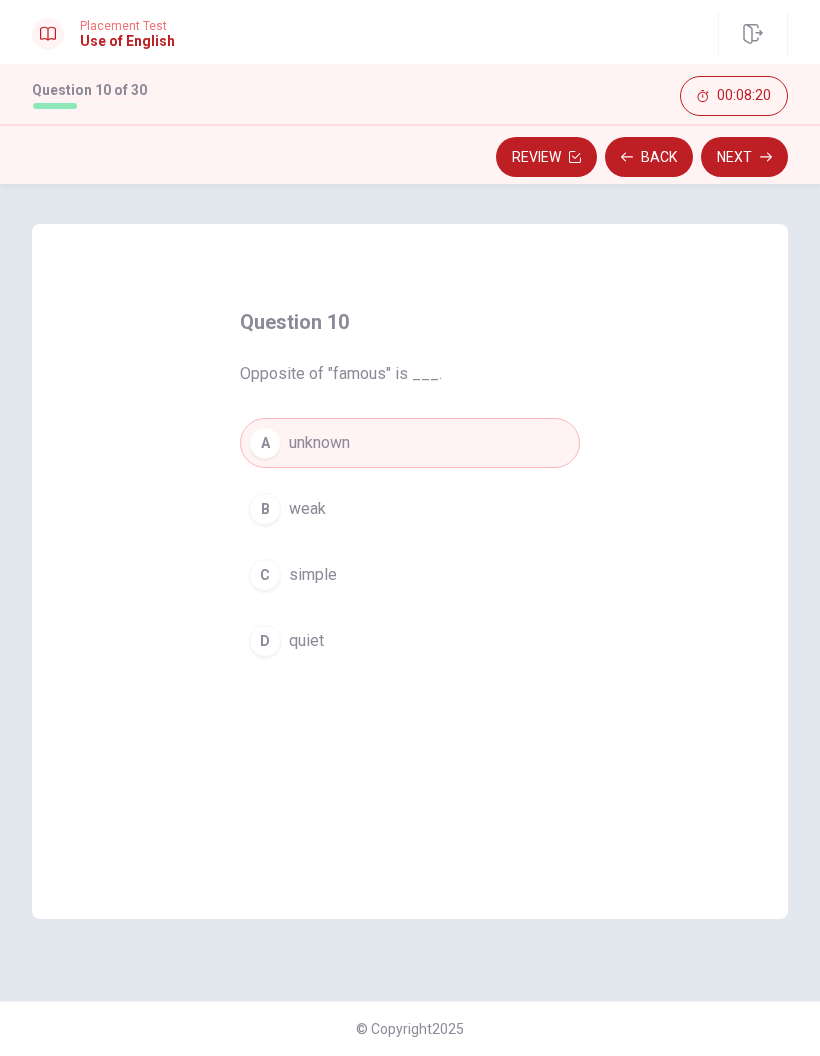 click on "Next" at bounding box center [744, 157] 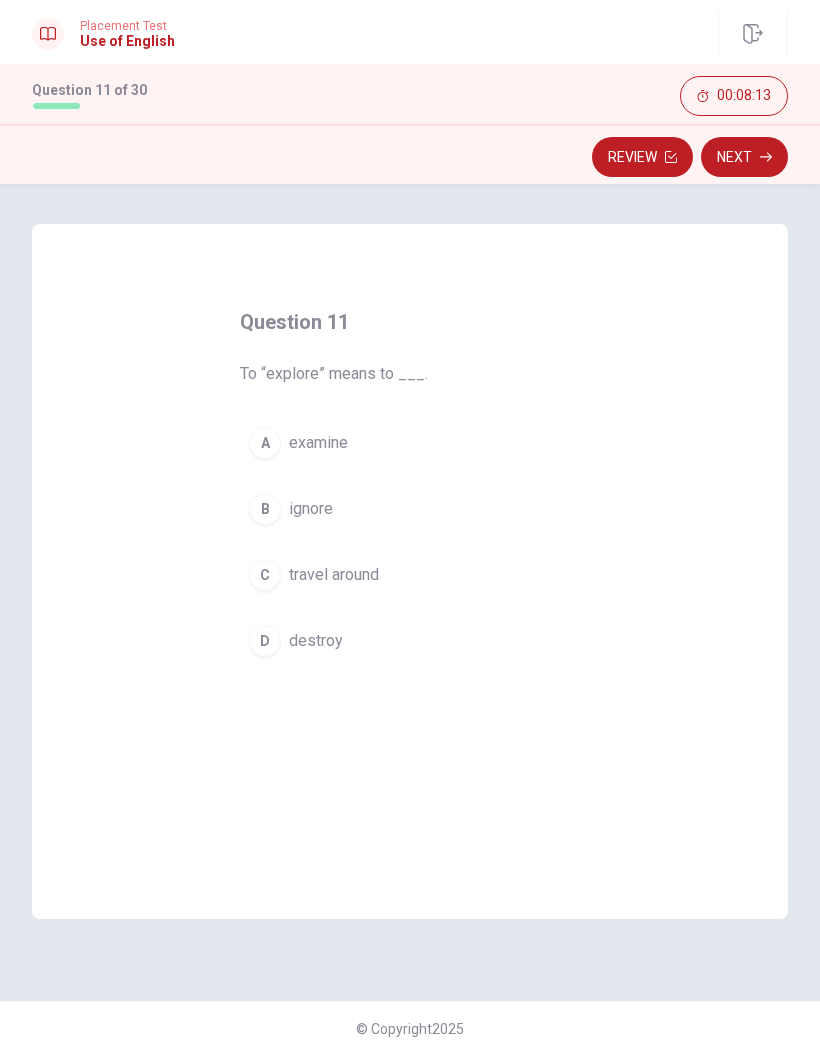 click on "C" at bounding box center (265, 575) 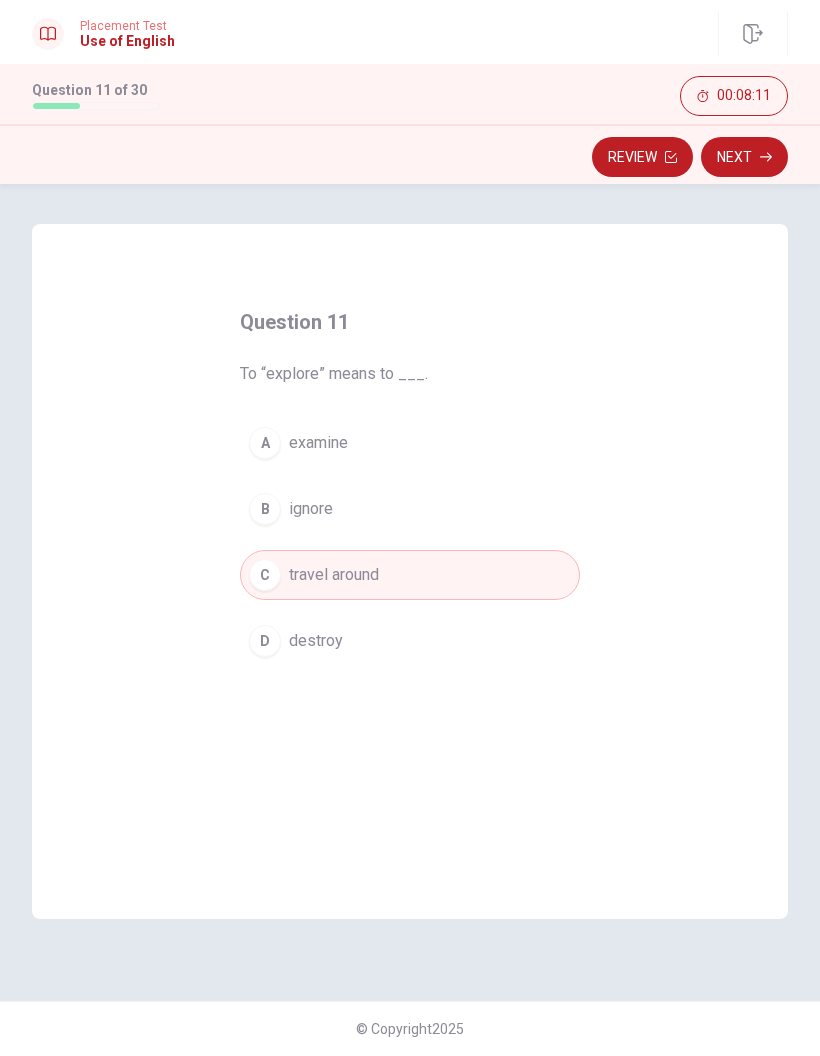 click on "A" at bounding box center [265, 443] 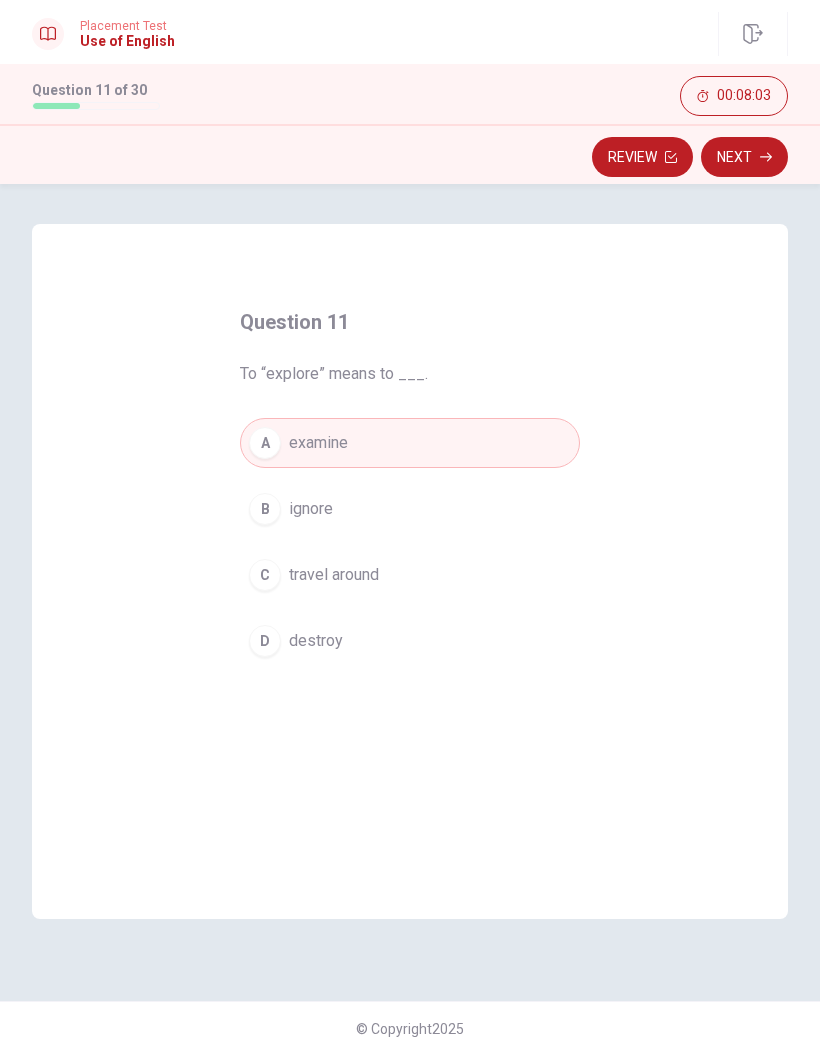 click on "Next" at bounding box center [744, 157] 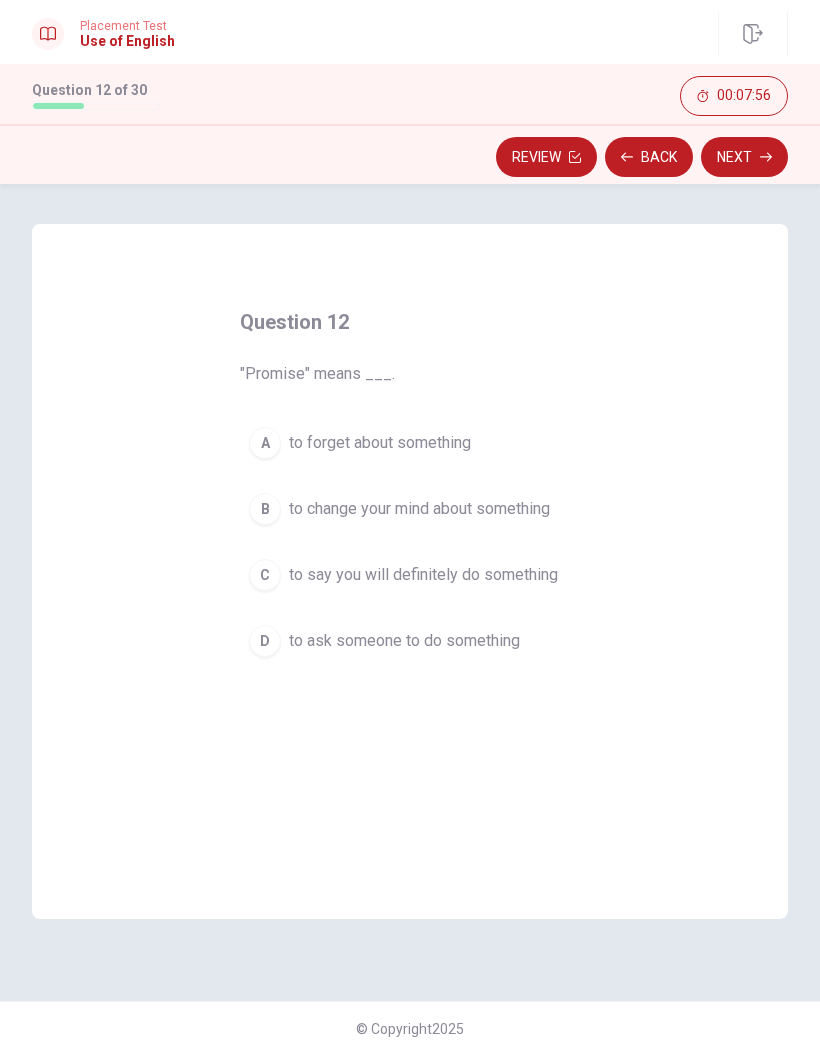 click on "C" at bounding box center (265, 575) 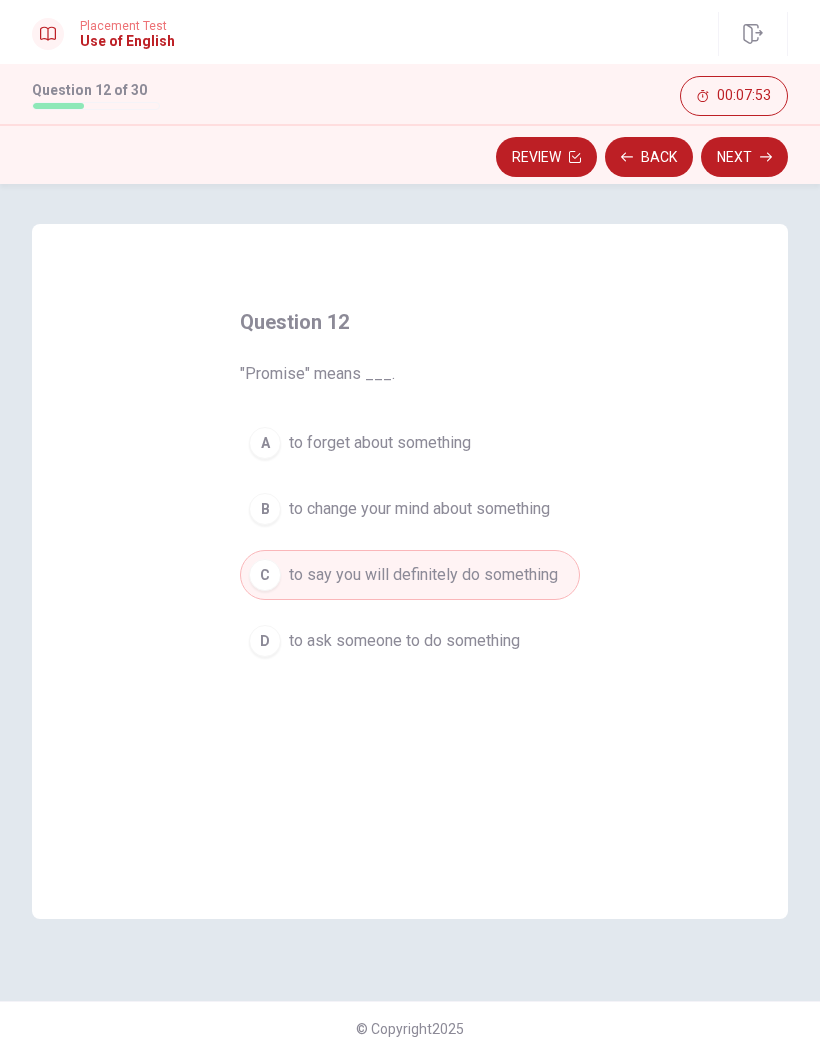 click on "Next" at bounding box center (744, 157) 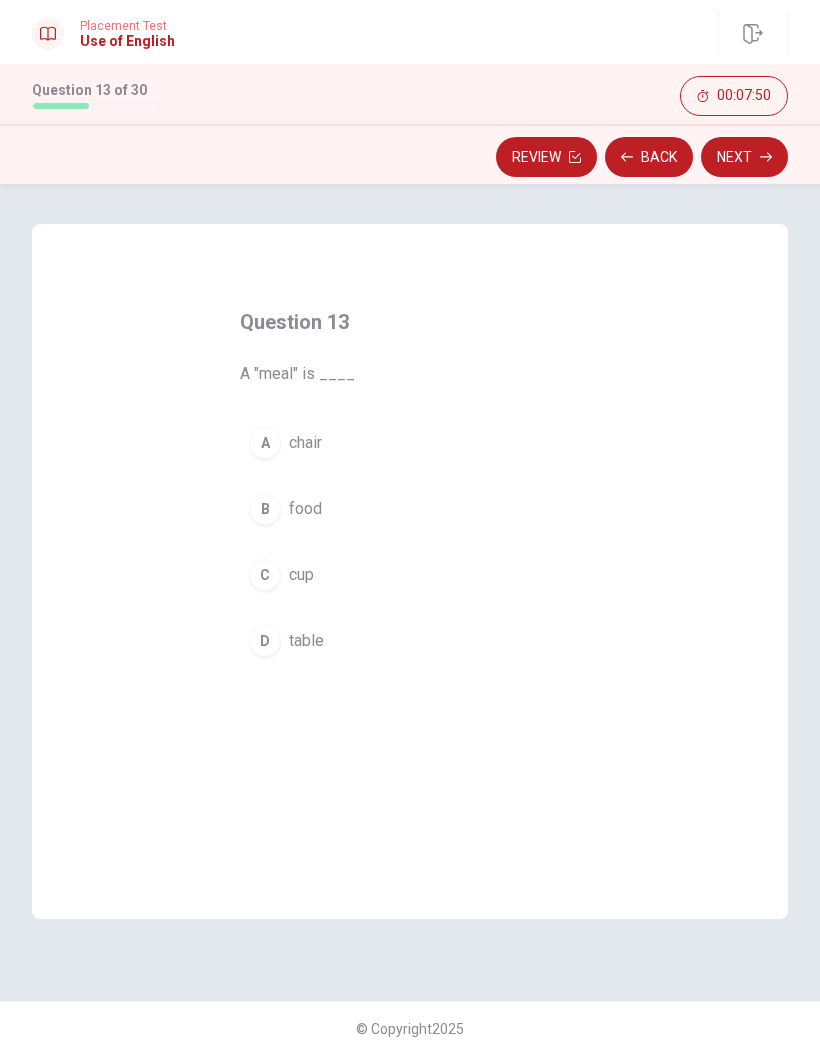 click on "B" at bounding box center [265, 509] 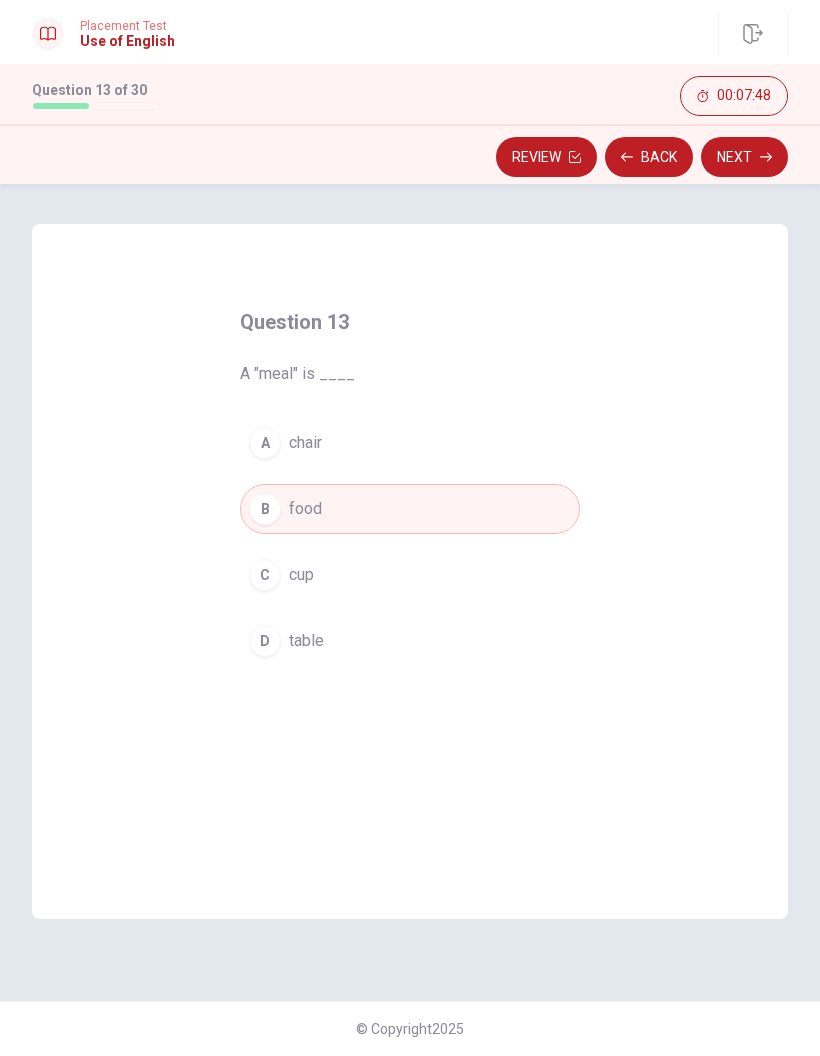 click on "Next" at bounding box center (744, 157) 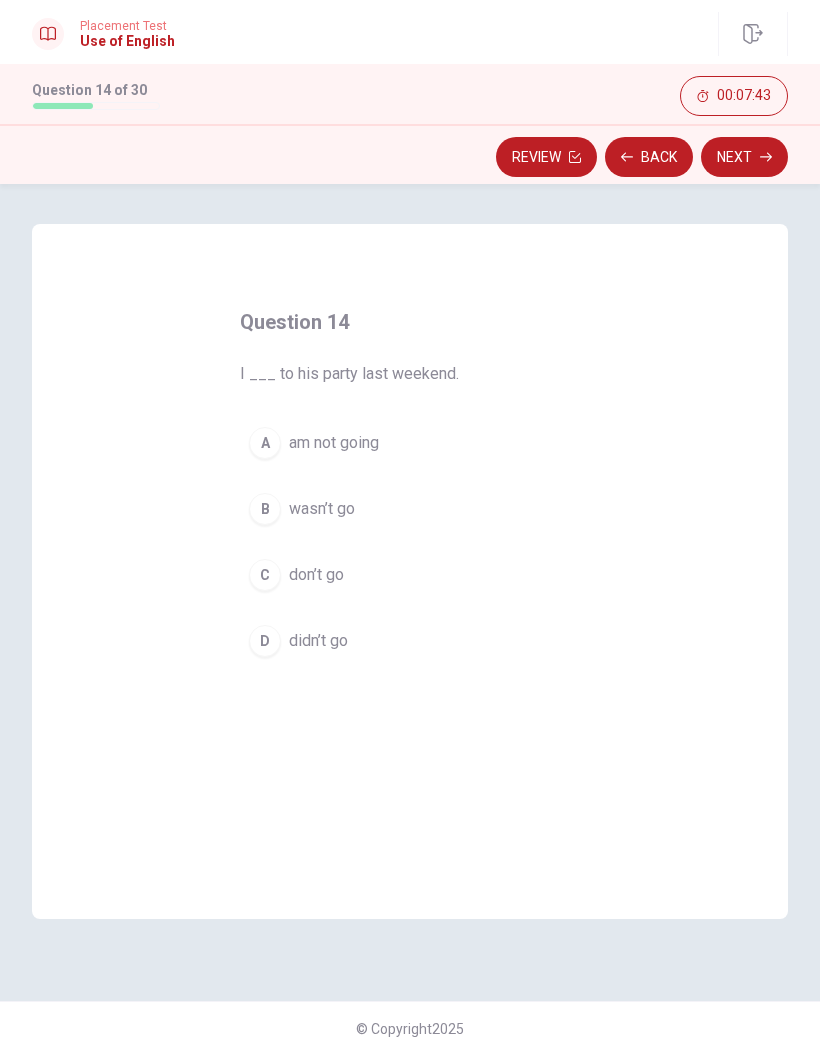 click on "D didn’t go" at bounding box center [410, 641] 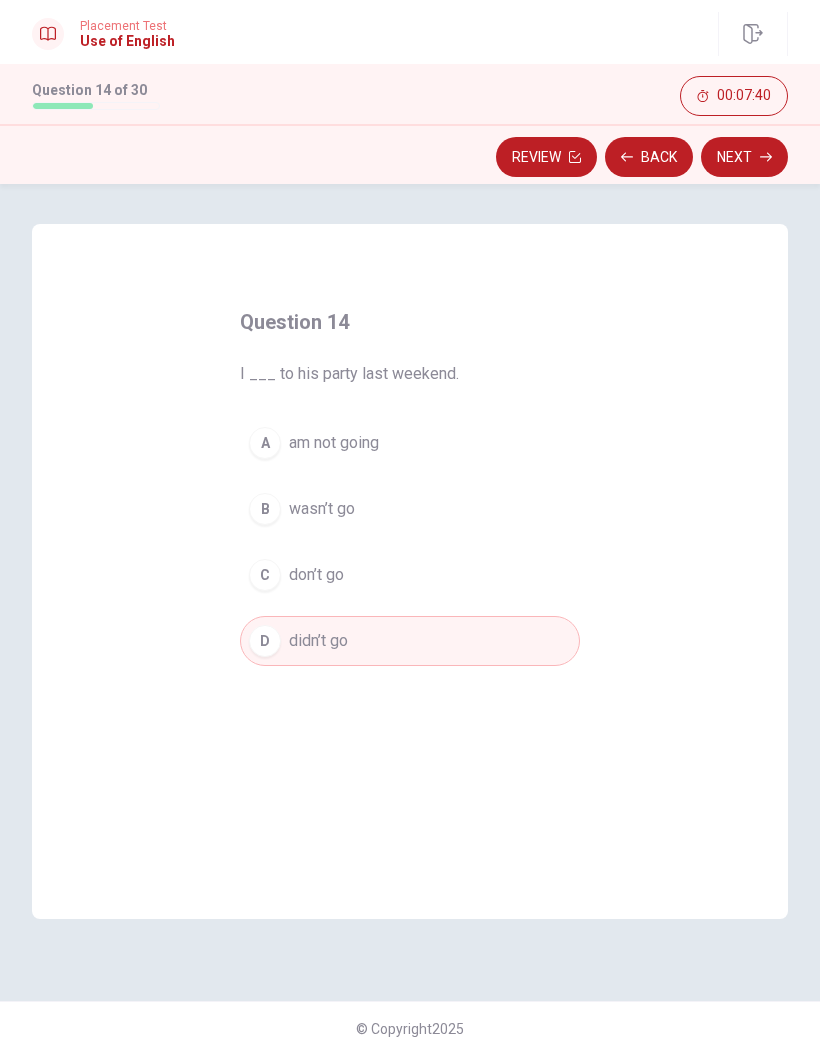 click on "Next" at bounding box center (744, 157) 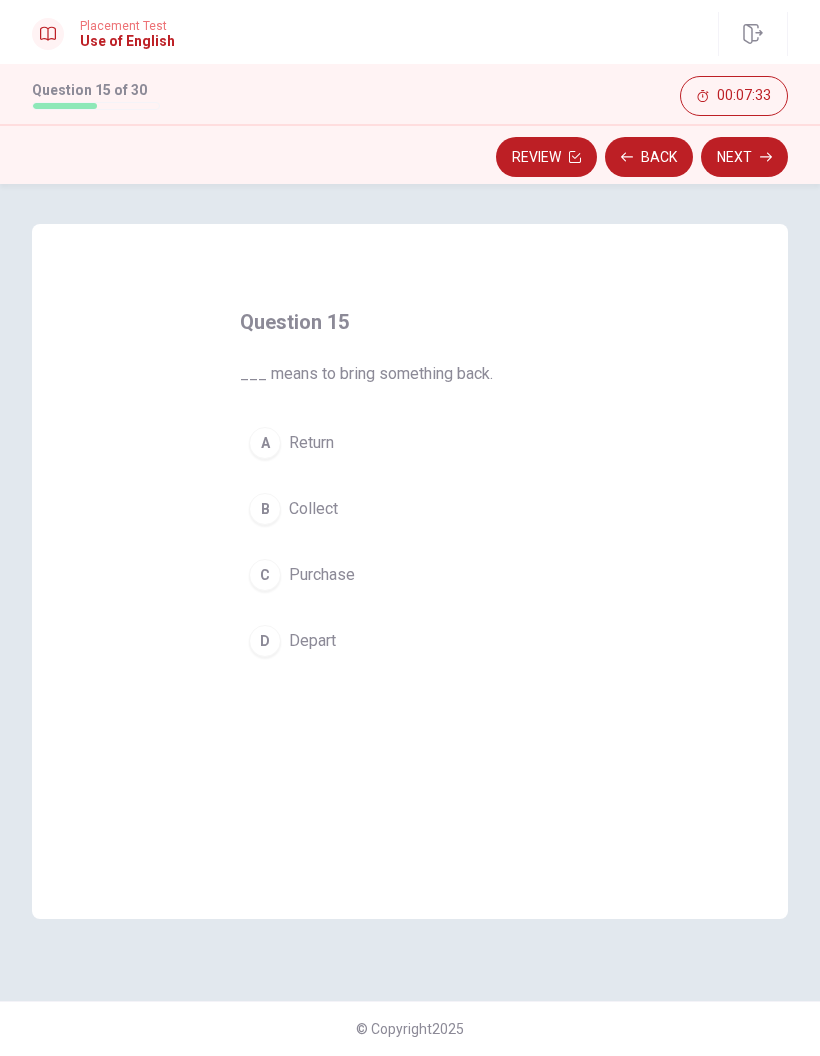 click on "A" at bounding box center (265, 443) 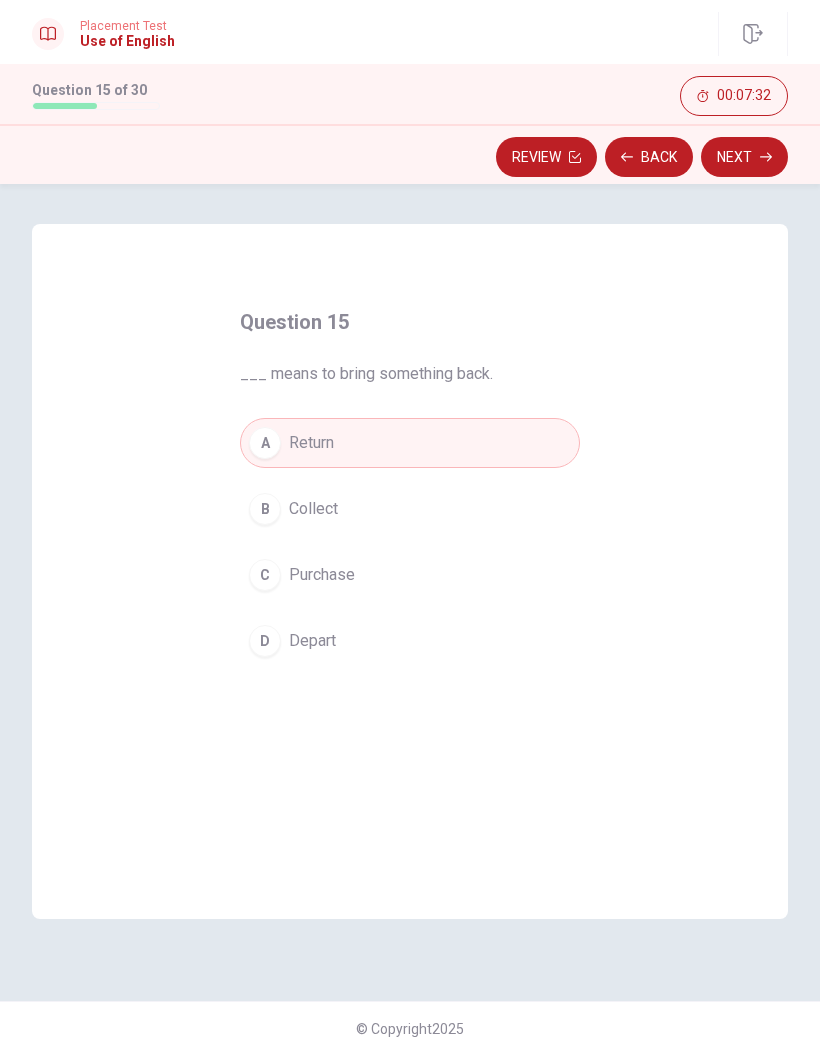 click 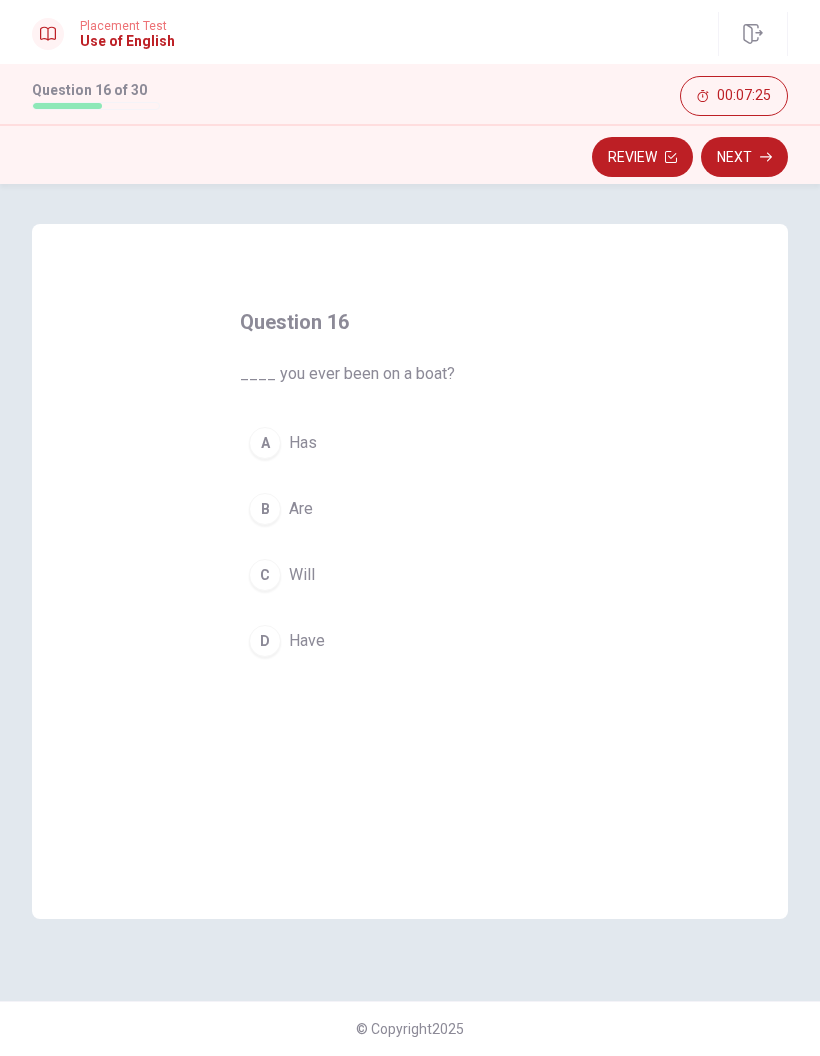 click on "D" at bounding box center (265, 641) 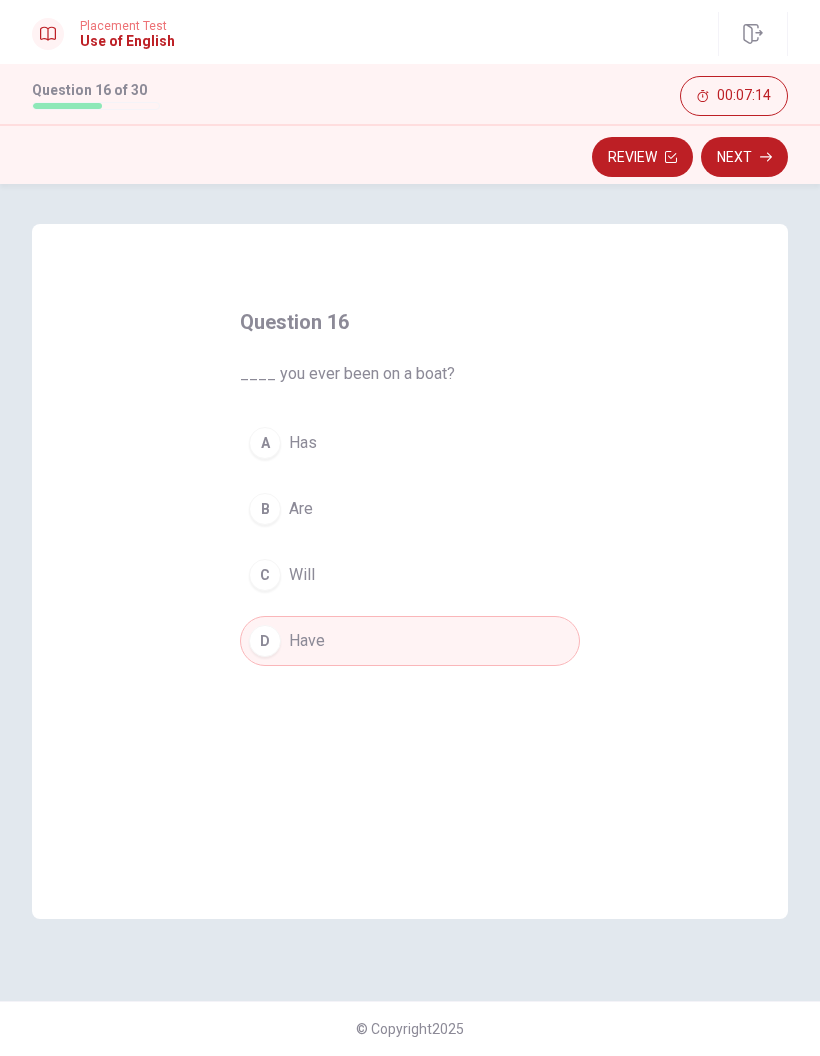 click on "Next" at bounding box center [744, 157] 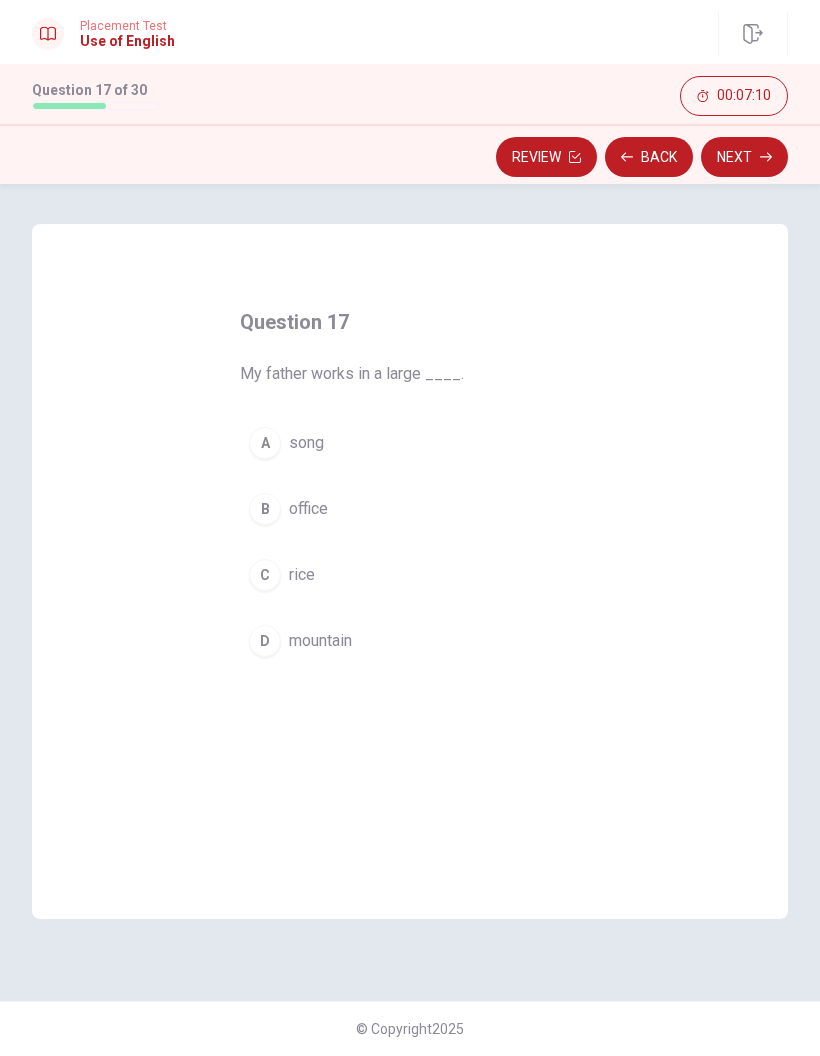 click on "B" at bounding box center [265, 509] 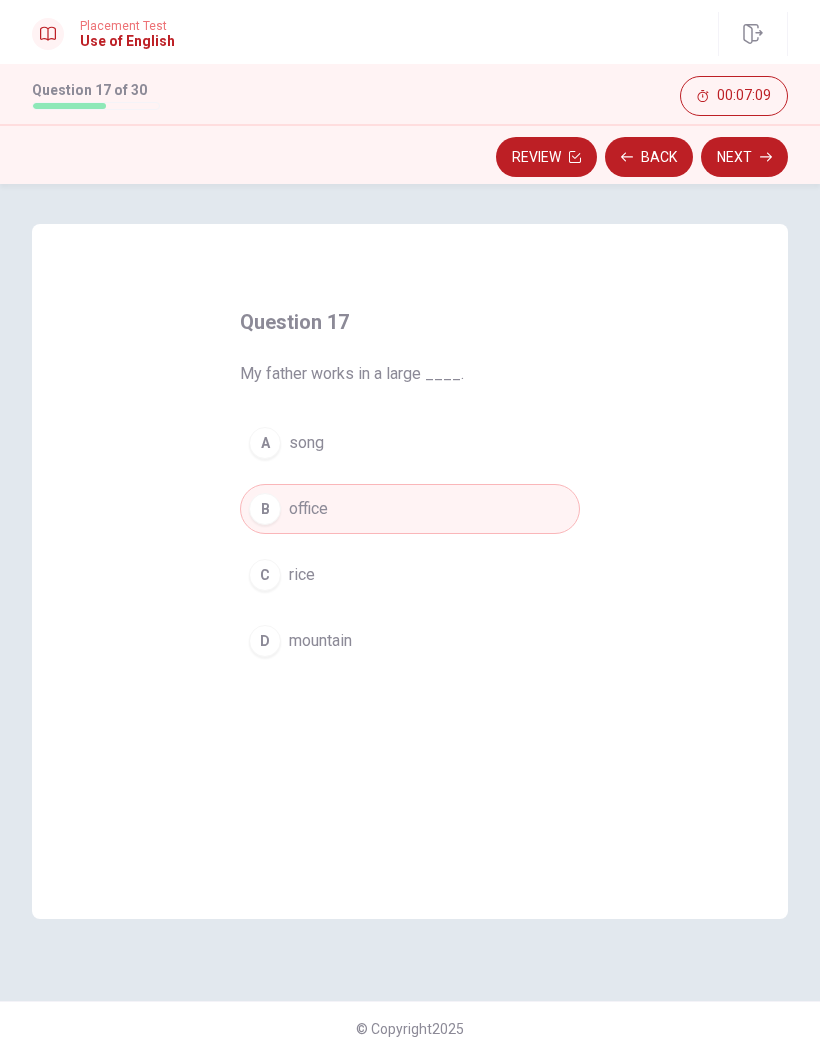 click on "Next" at bounding box center (744, 157) 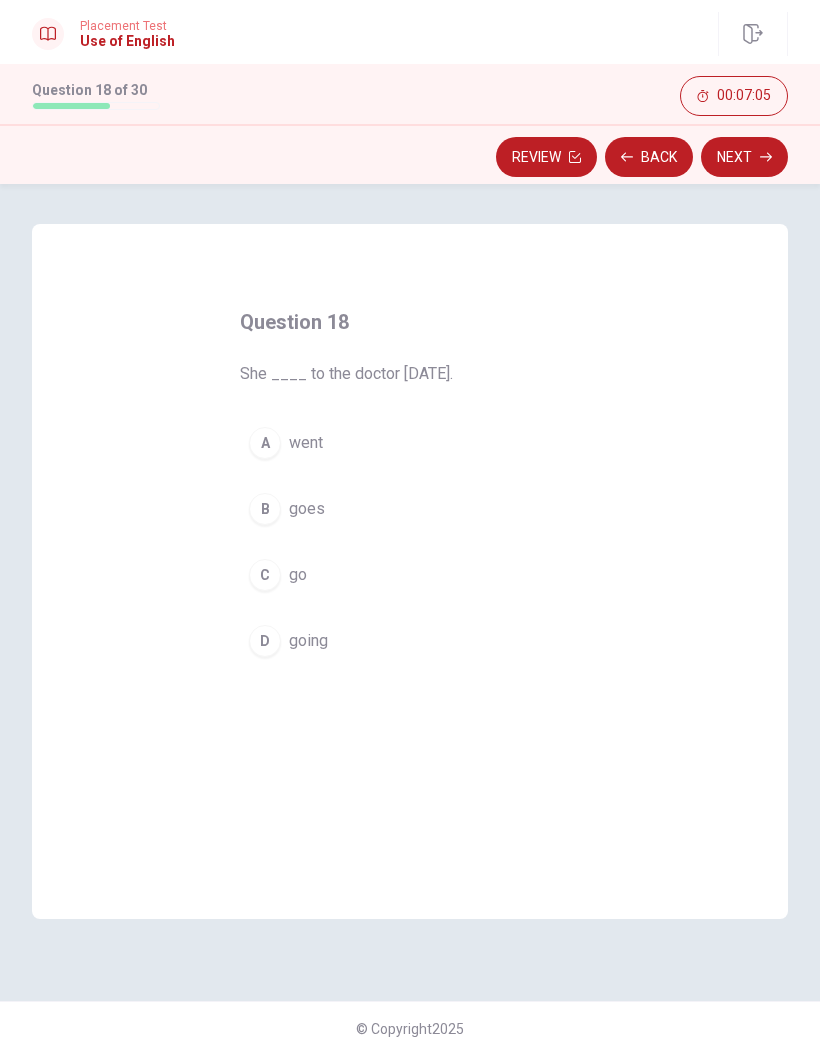 click on "A" at bounding box center (265, 443) 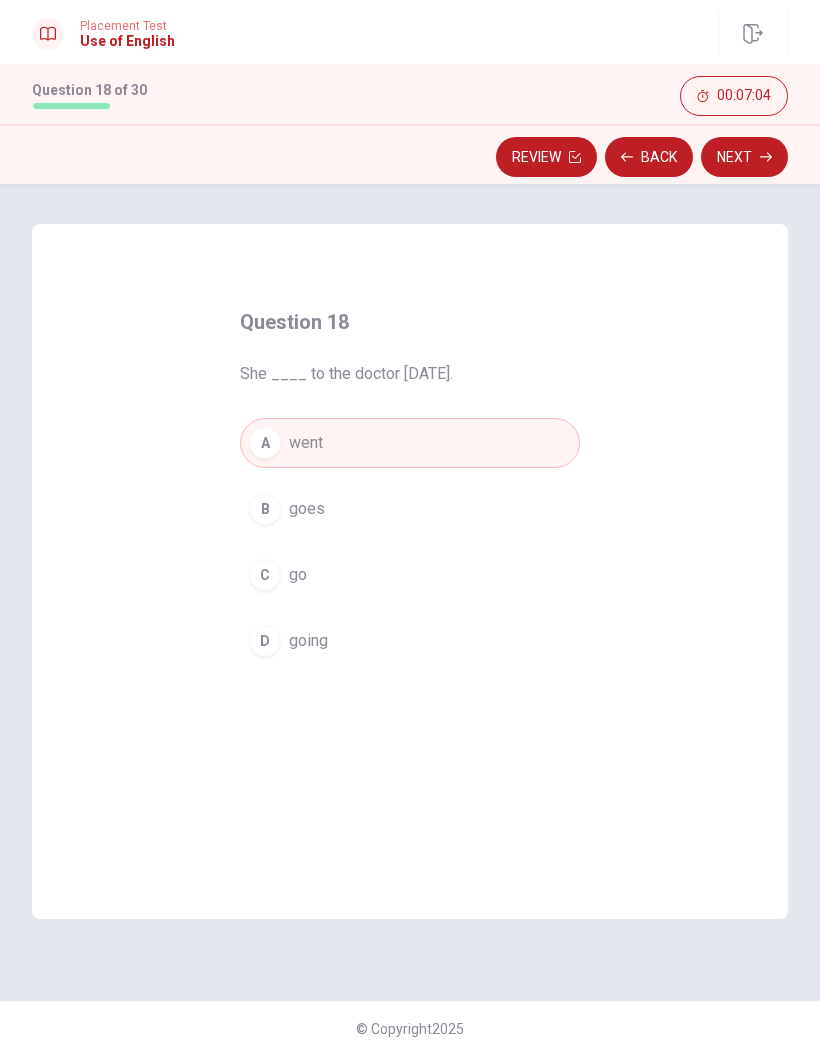 click on "Next" at bounding box center [744, 157] 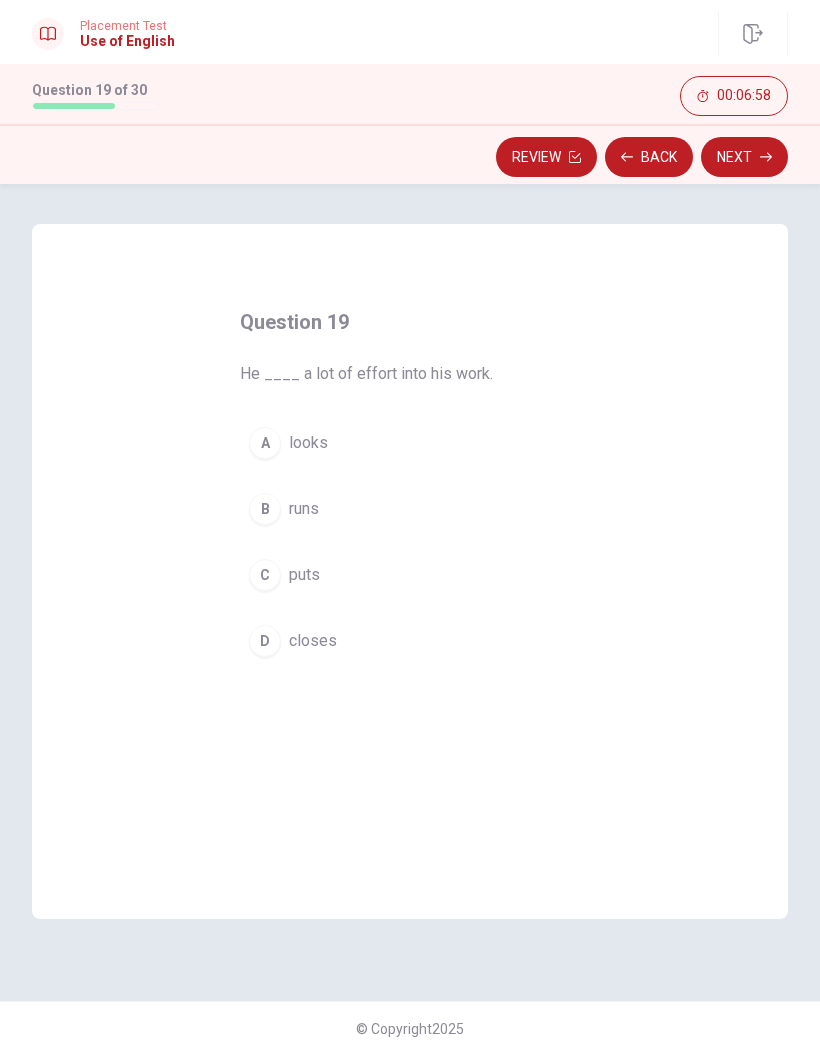 click on "C" at bounding box center (265, 575) 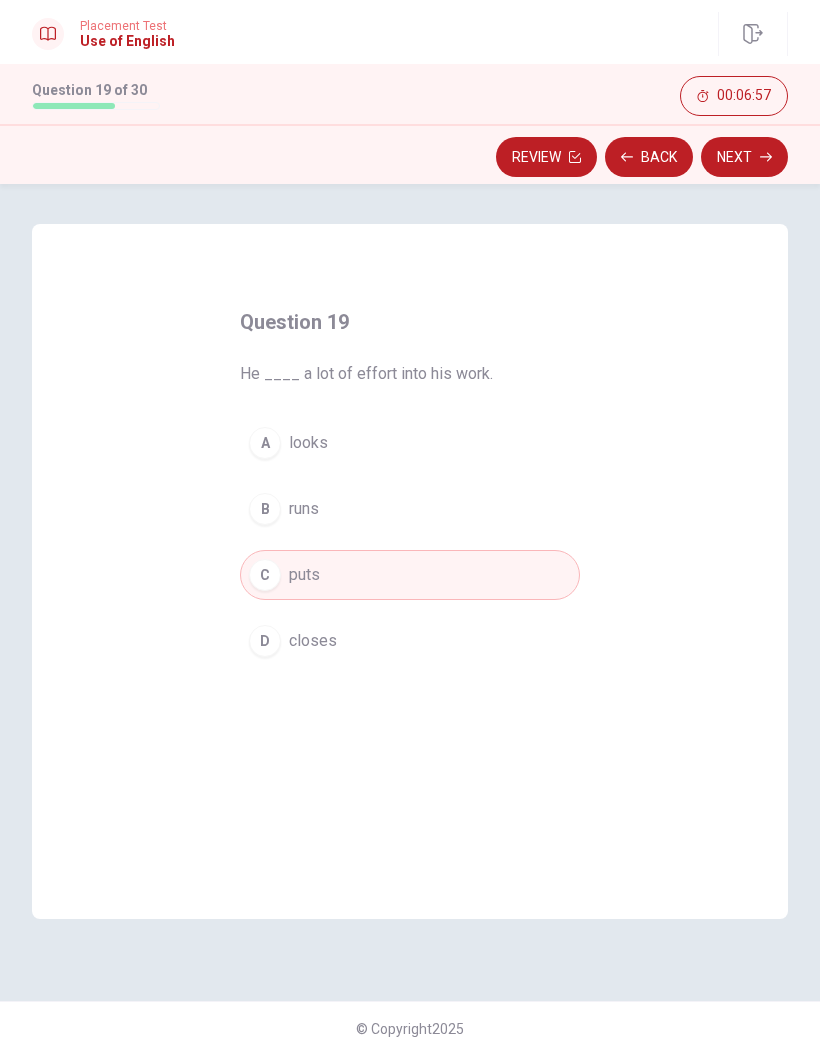 click on "Next" at bounding box center [744, 157] 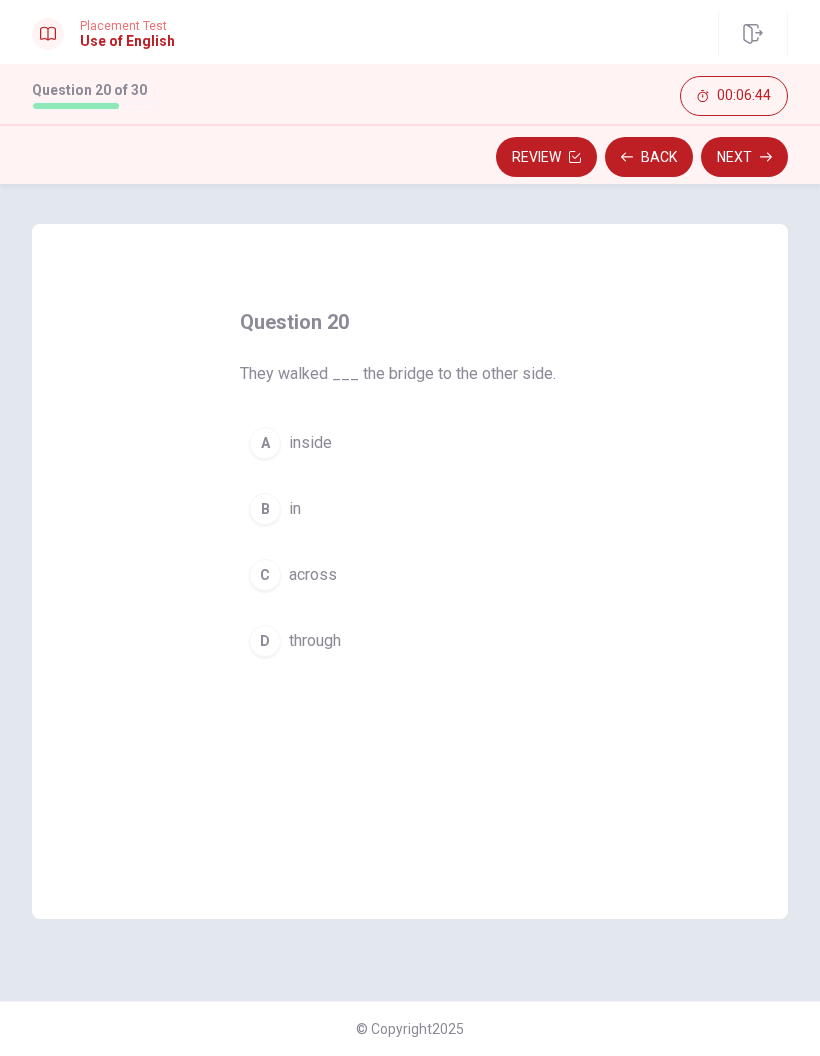 click on "D" at bounding box center [265, 641] 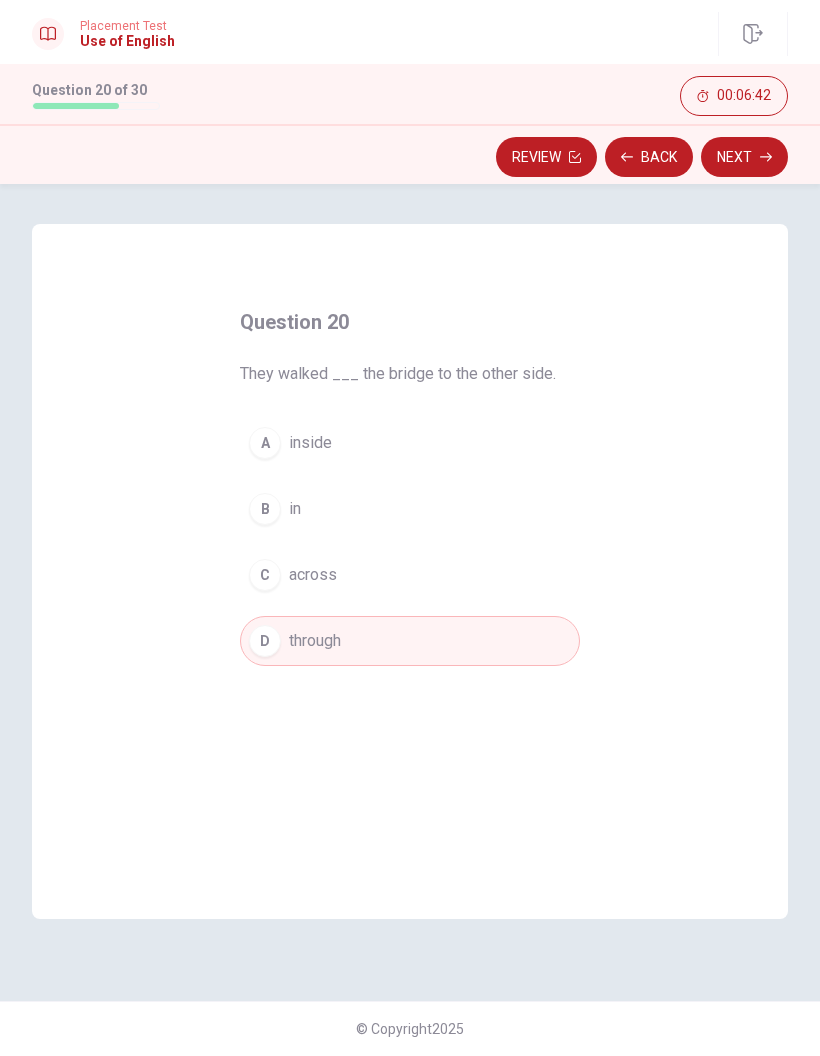 click on "Next" at bounding box center (744, 157) 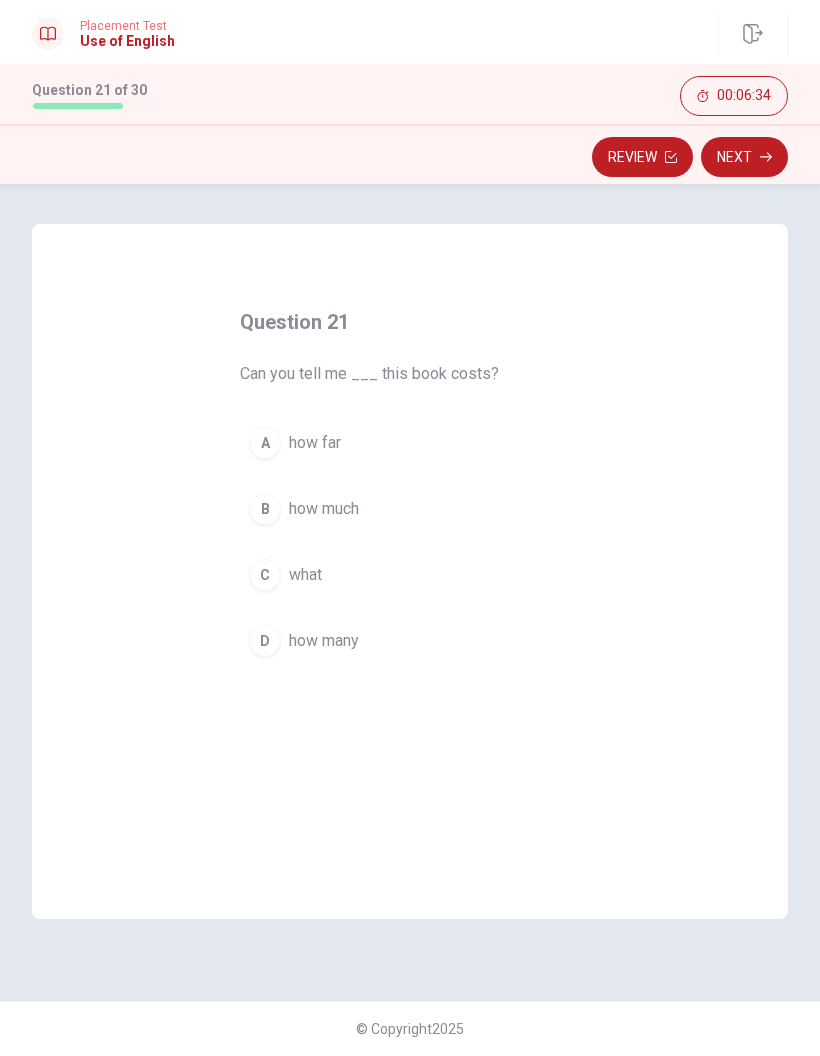 click on "B" at bounding box center [265, 509] 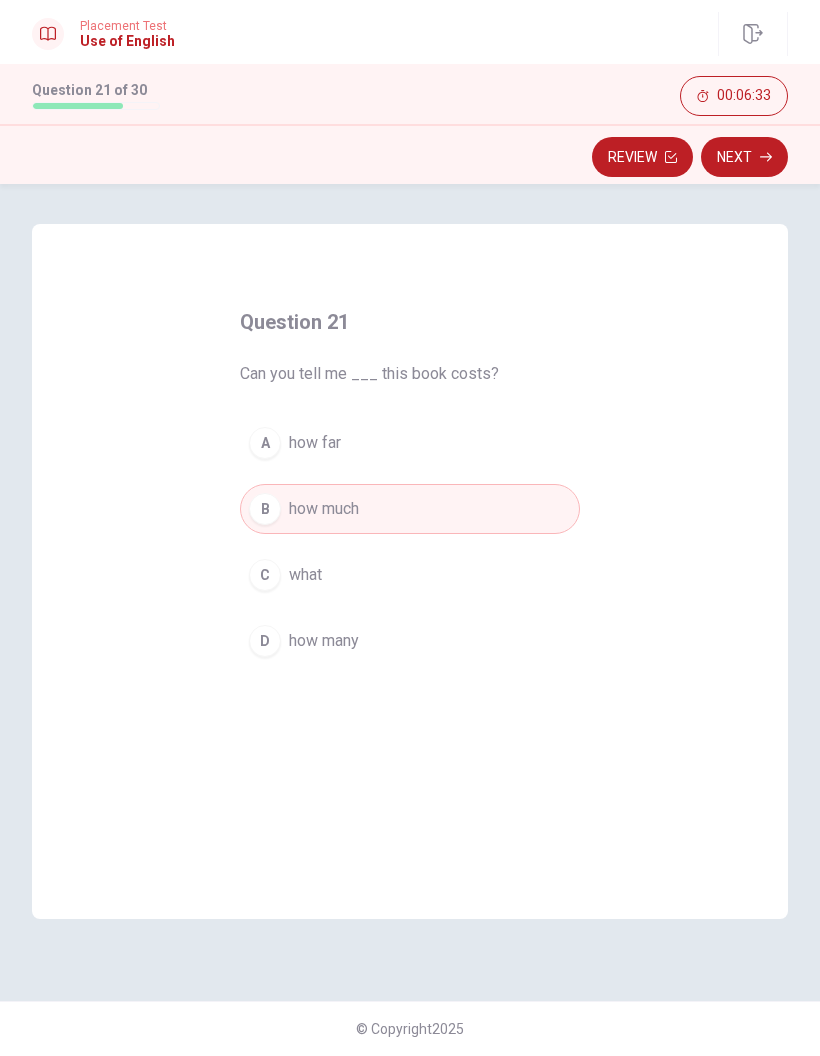 click 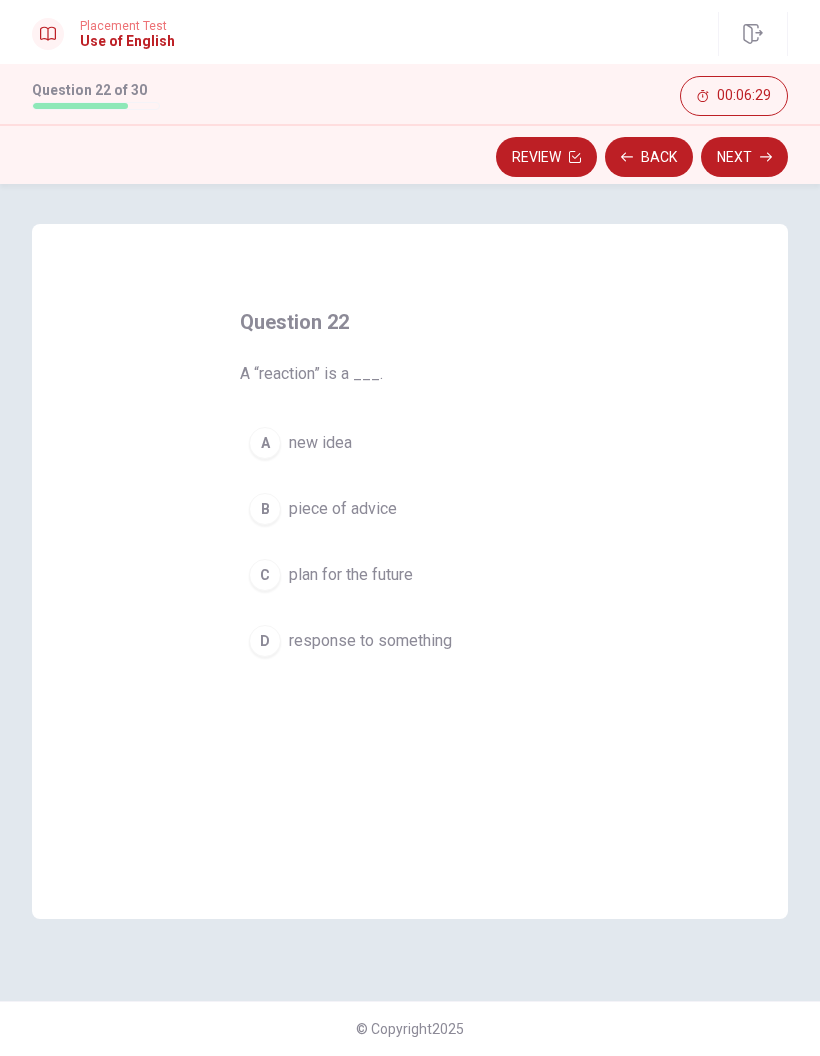 click on "D response to something" at bounding box center (410, 641) 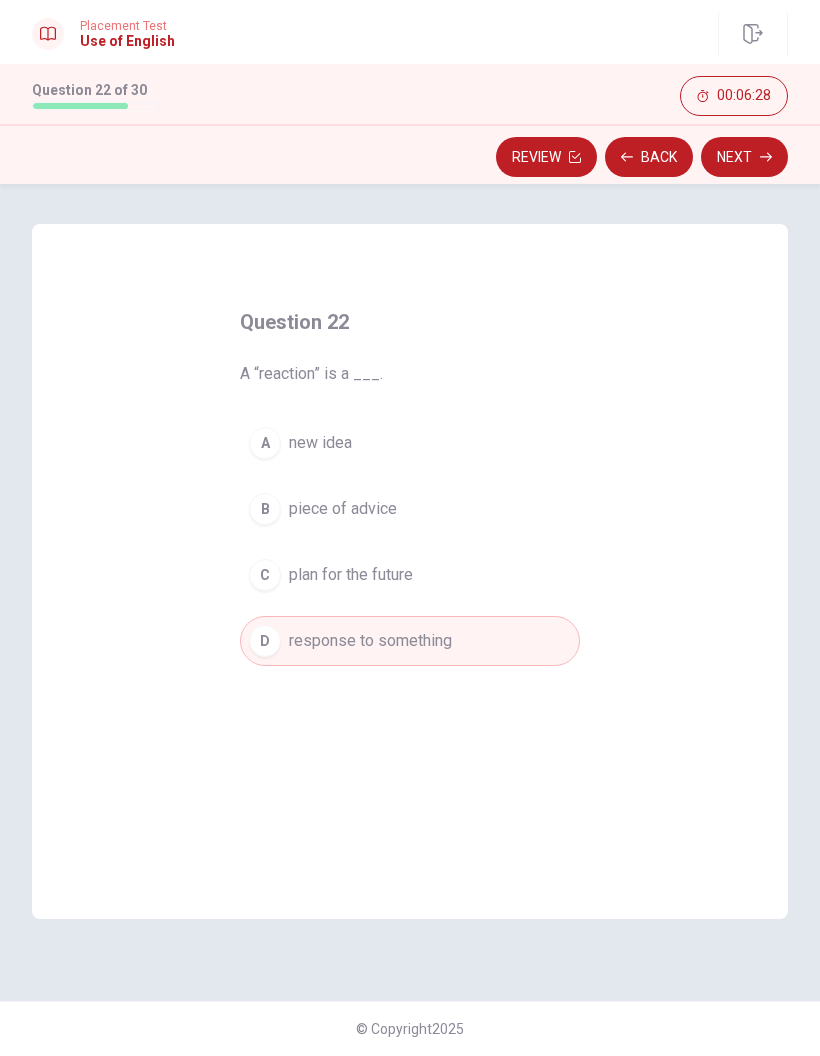 click 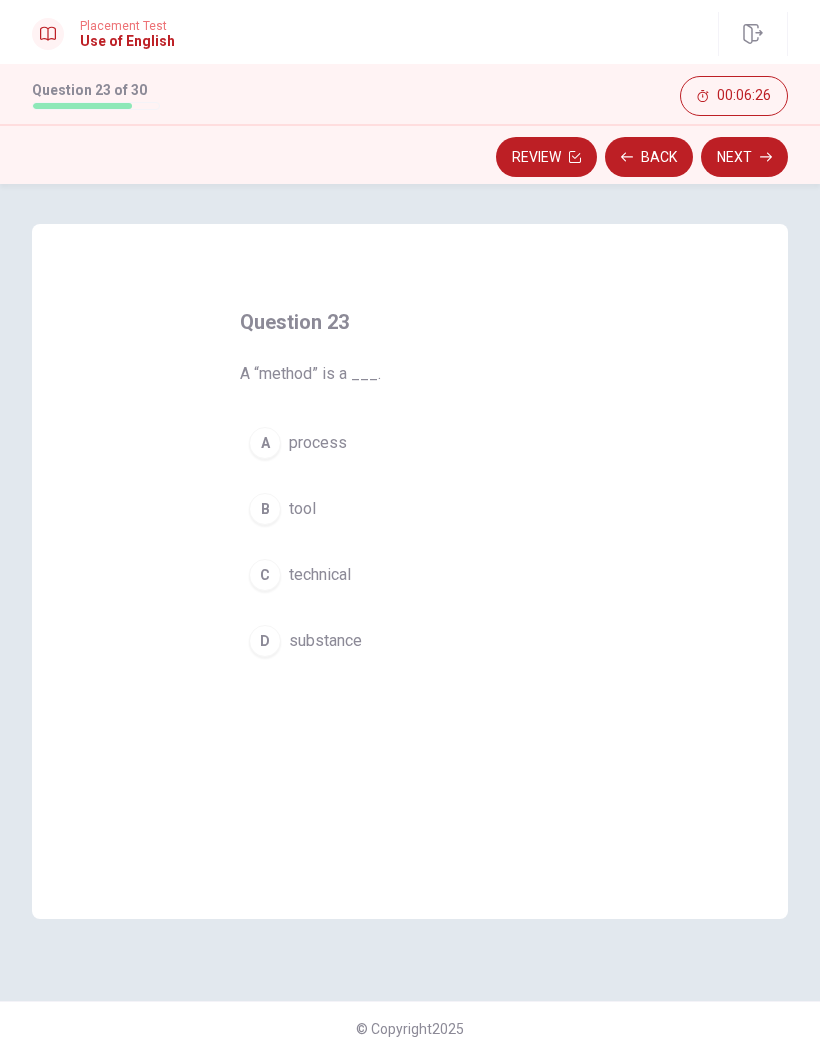 click on "C" at bounding box center [265, 575] 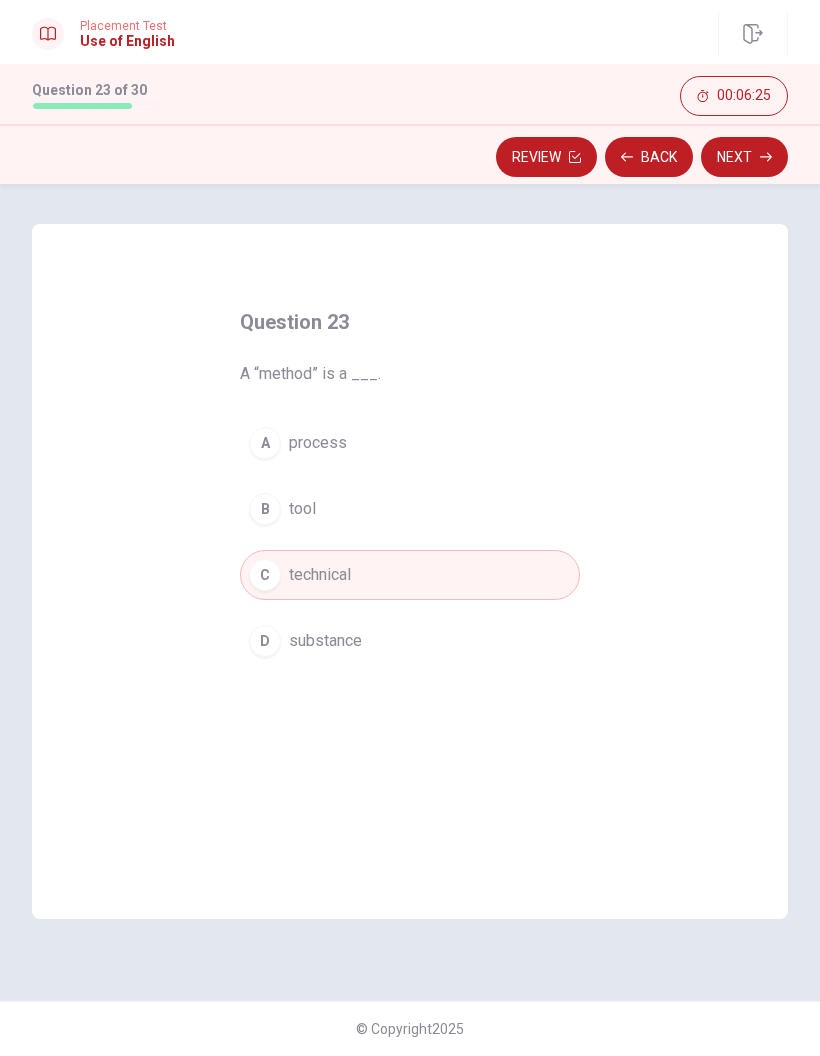 click 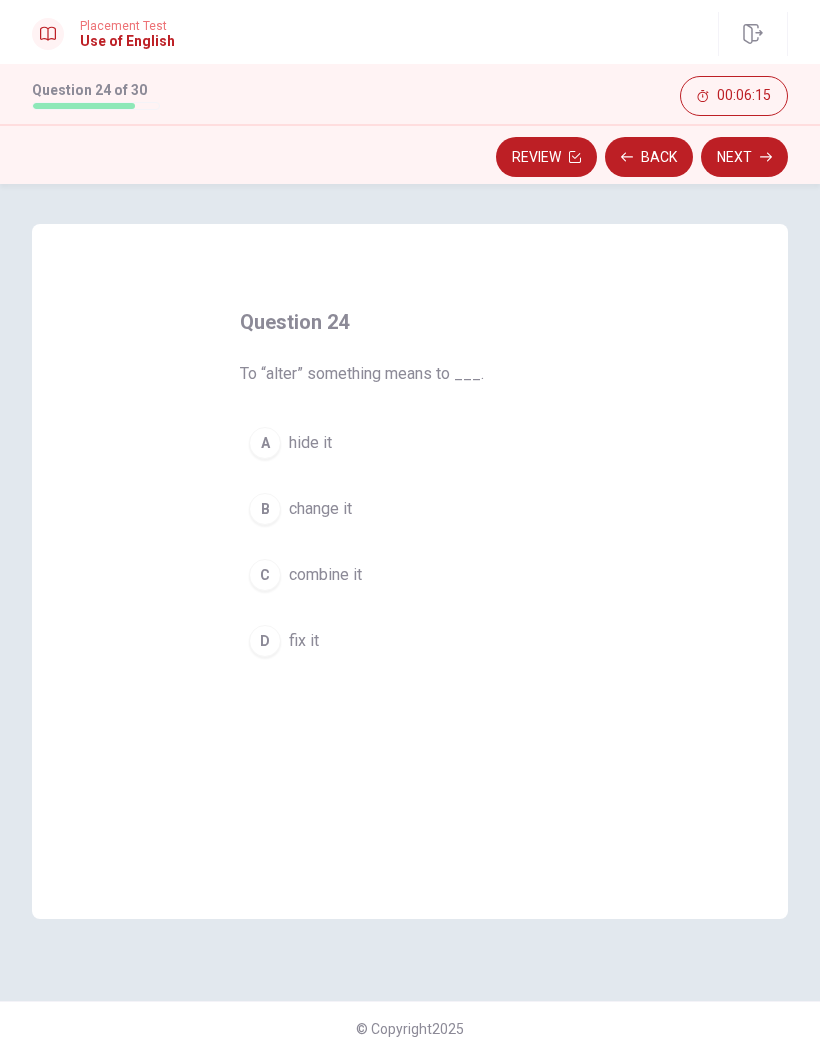 click on "B" at bounding box center (265, 509) 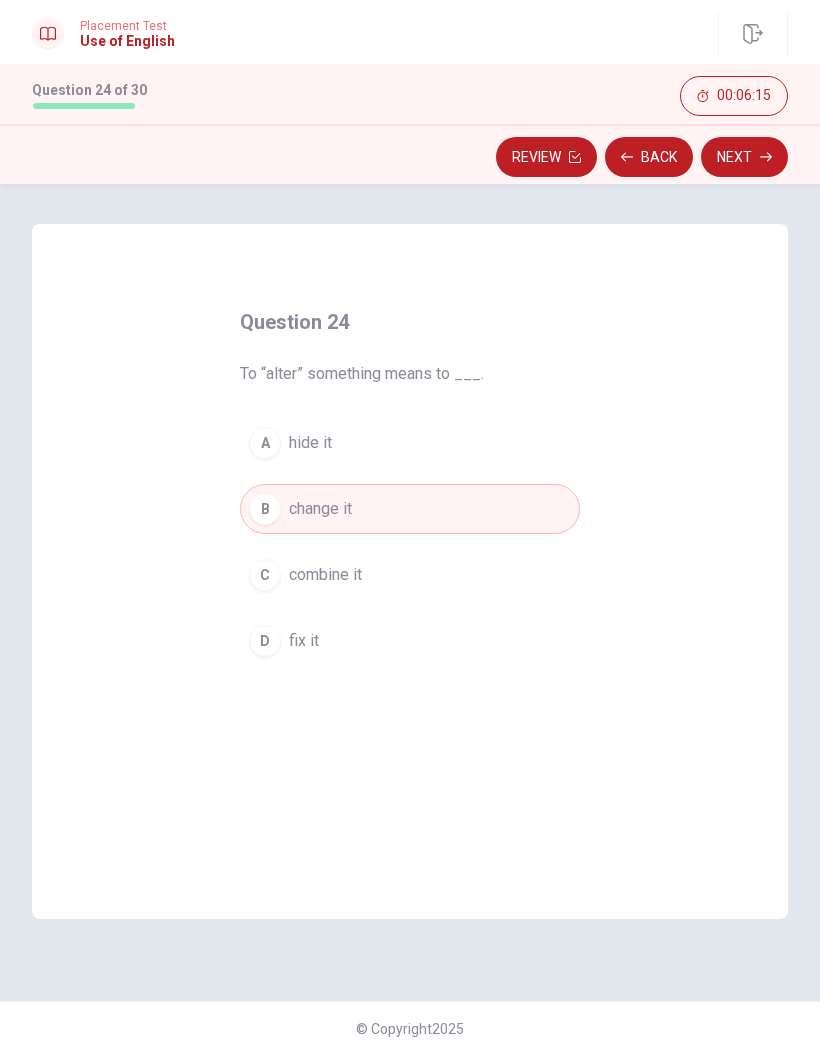 click on "Next" at bounding box center (744, 157) 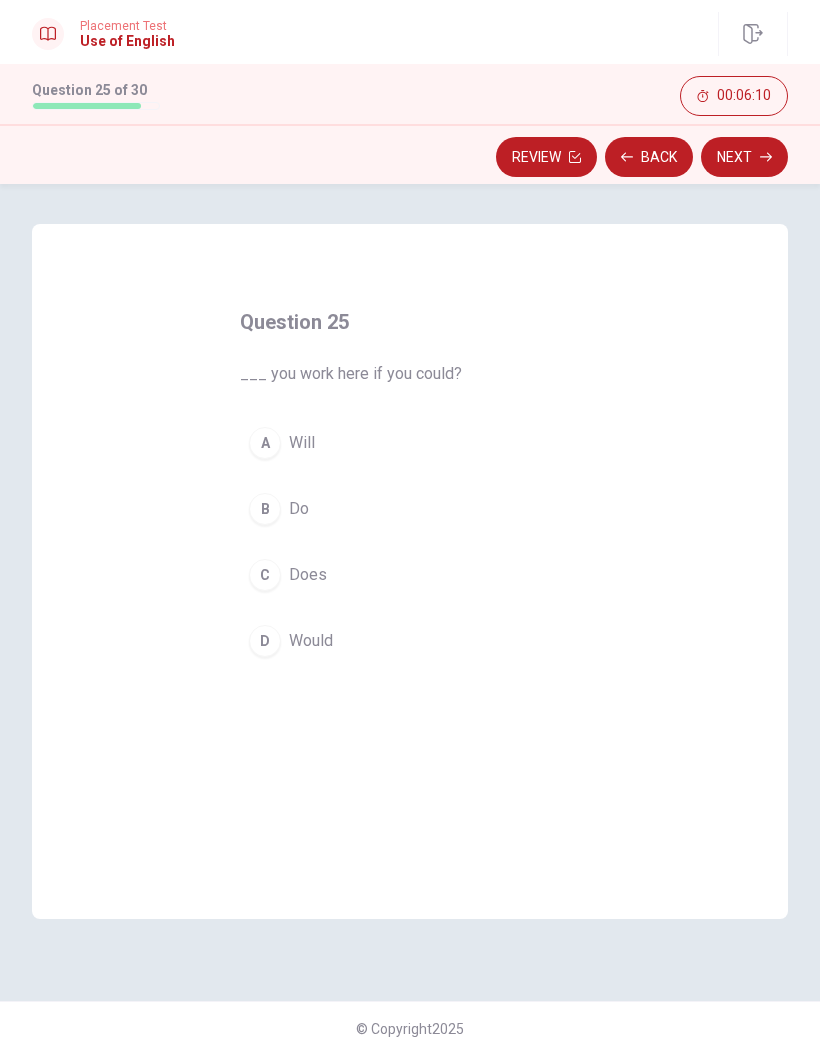 click on "D" at bounding box center (265, 641) 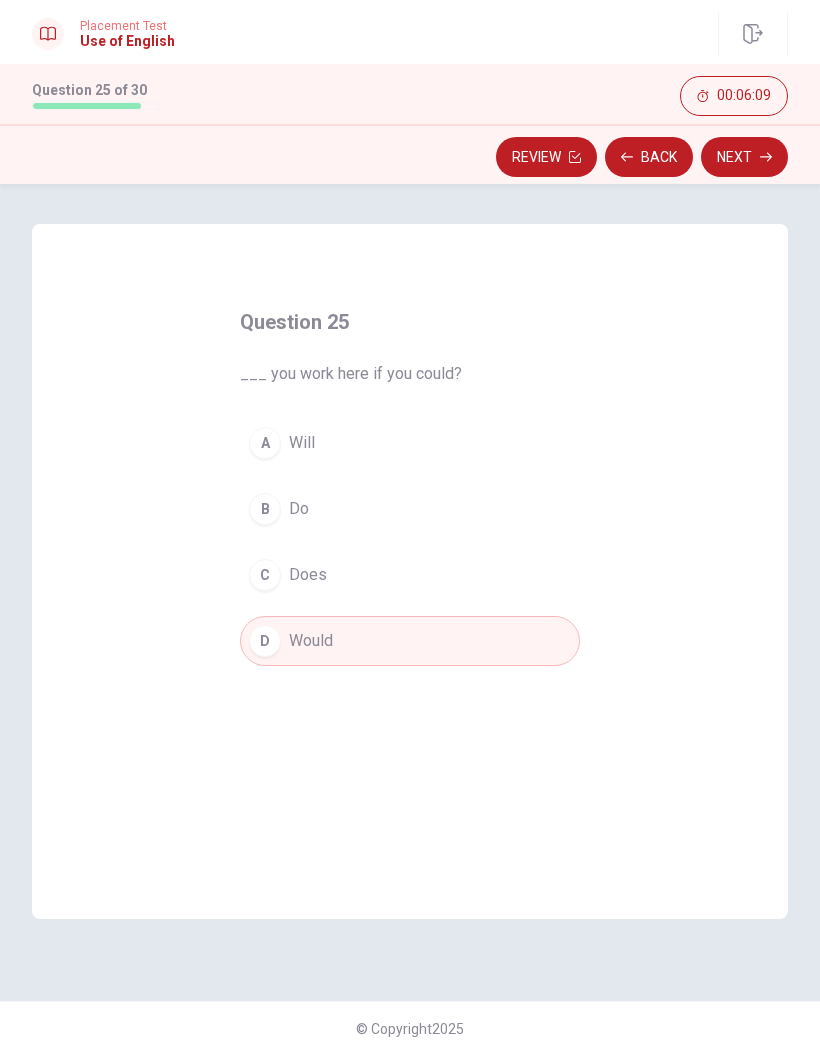 click 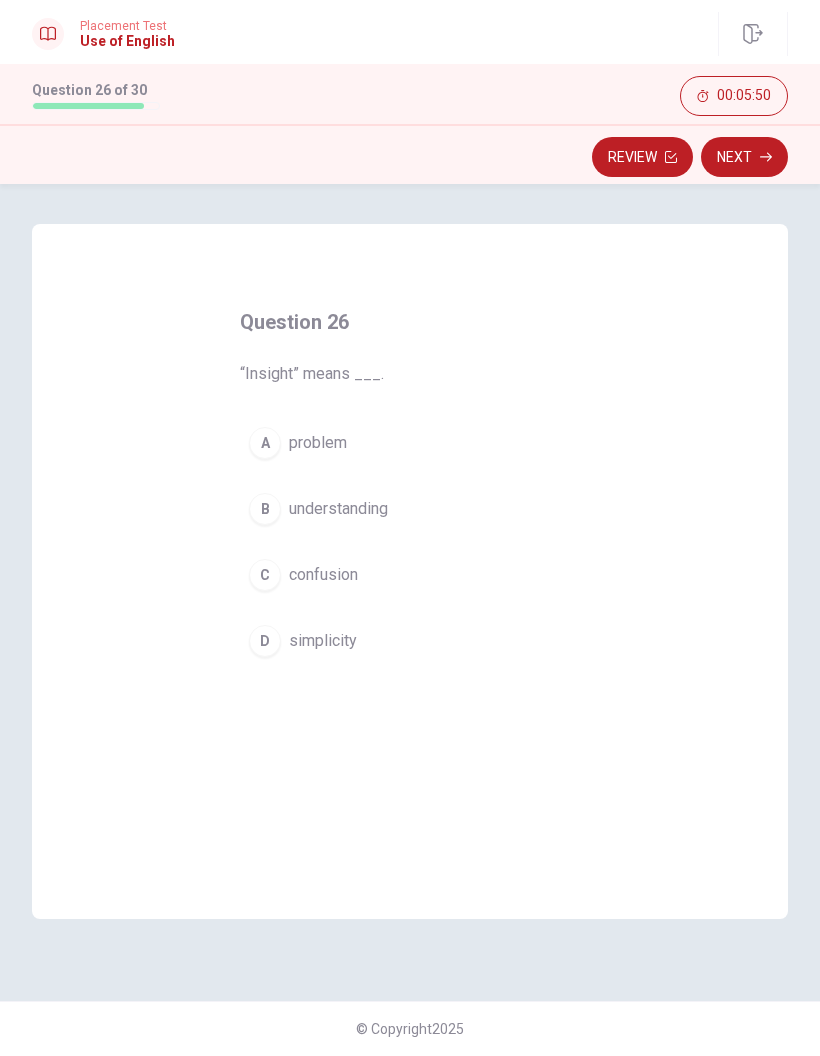 click on "B" at bounding box center [265, 509] 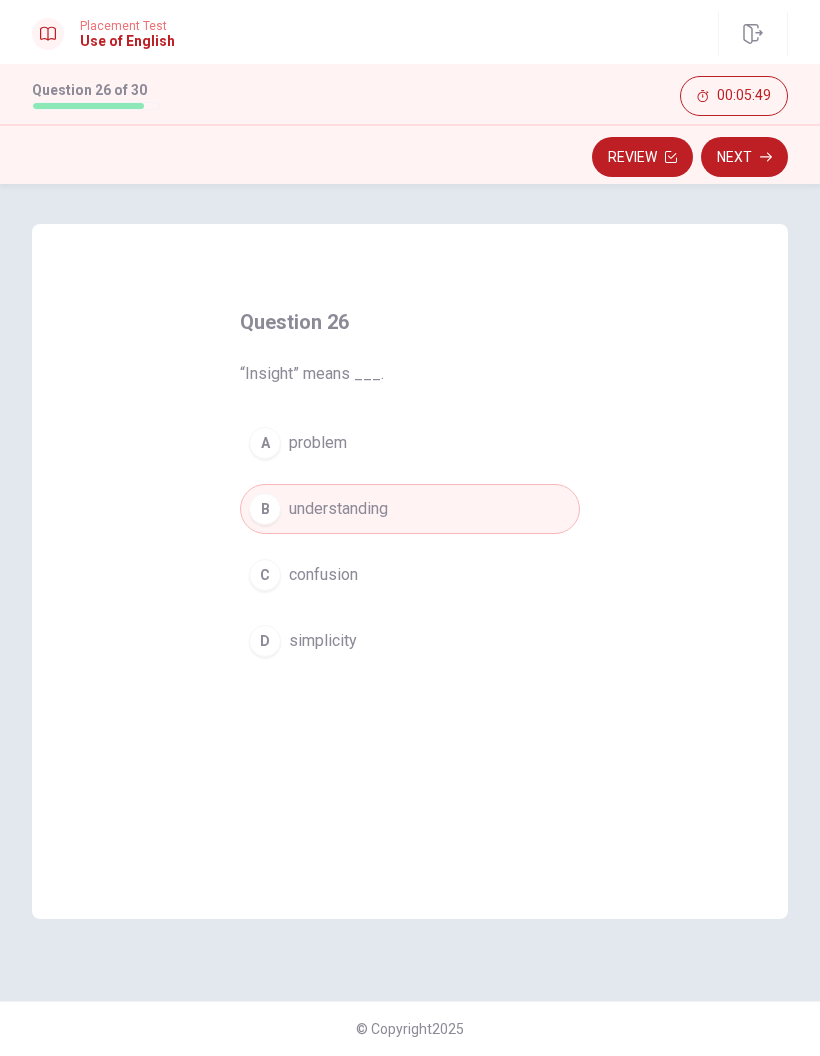 click on "Next" at bounding box center (744, 157) 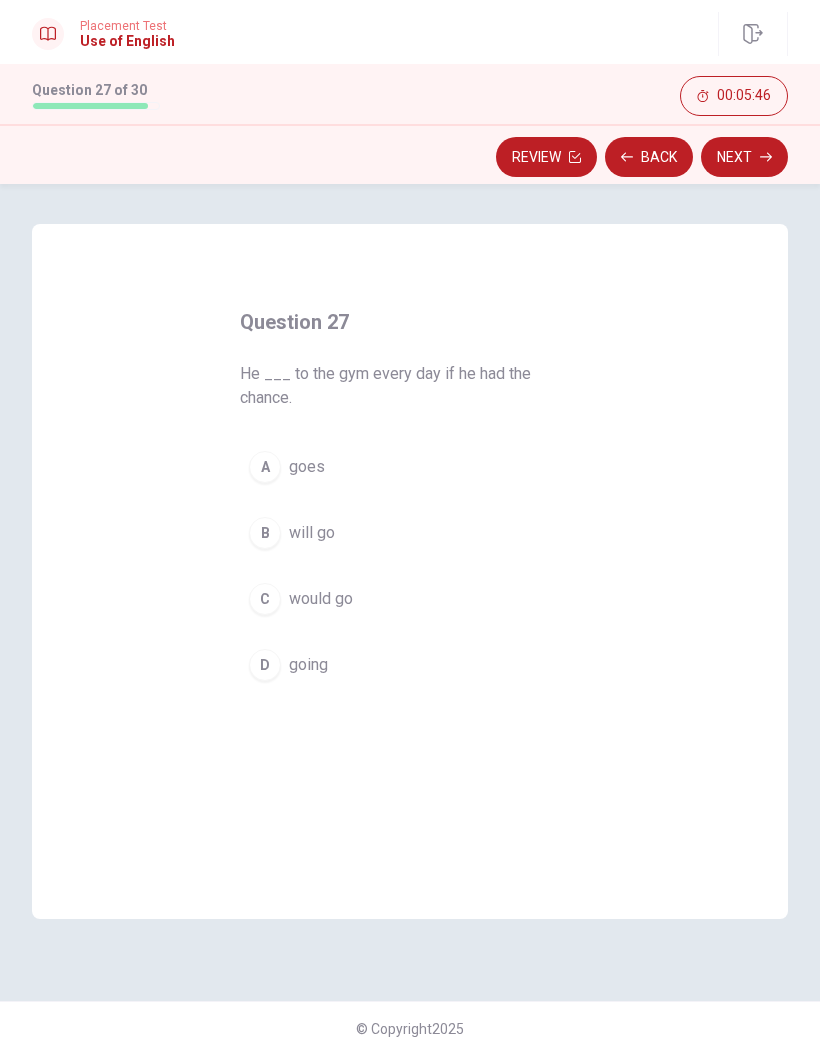 click on "A" at bounding box center (265, 467) 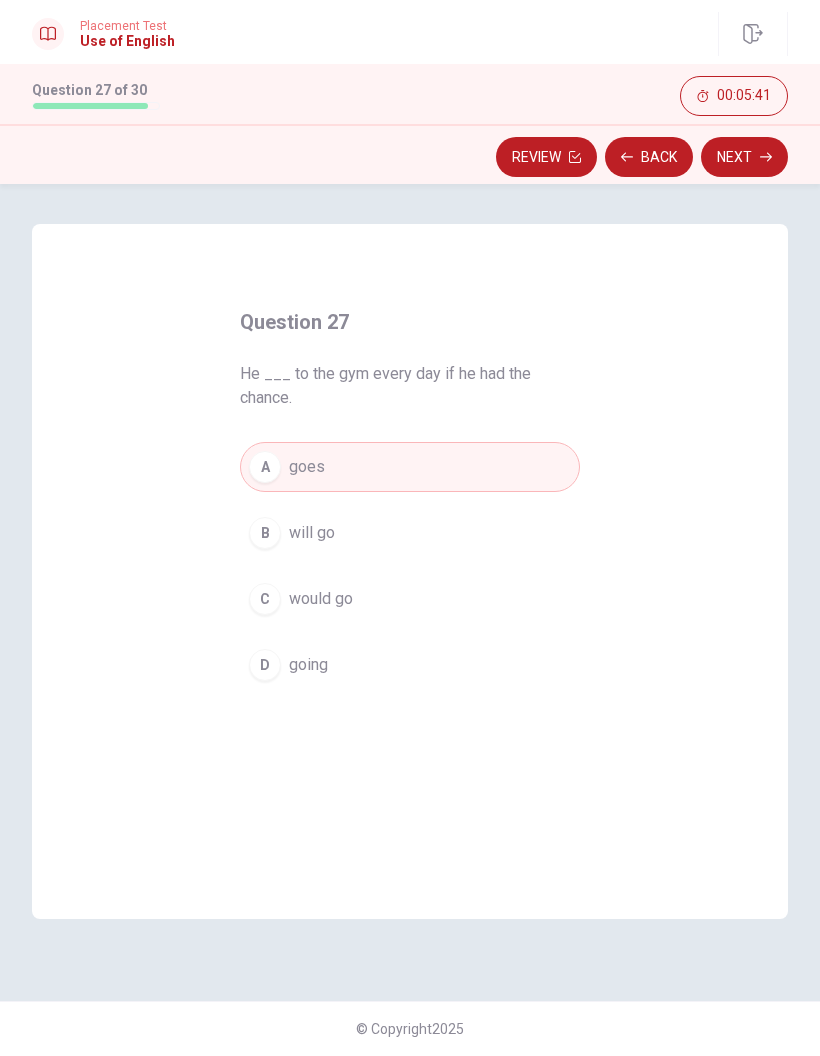 click on "C" at bounding box center (265, 599) 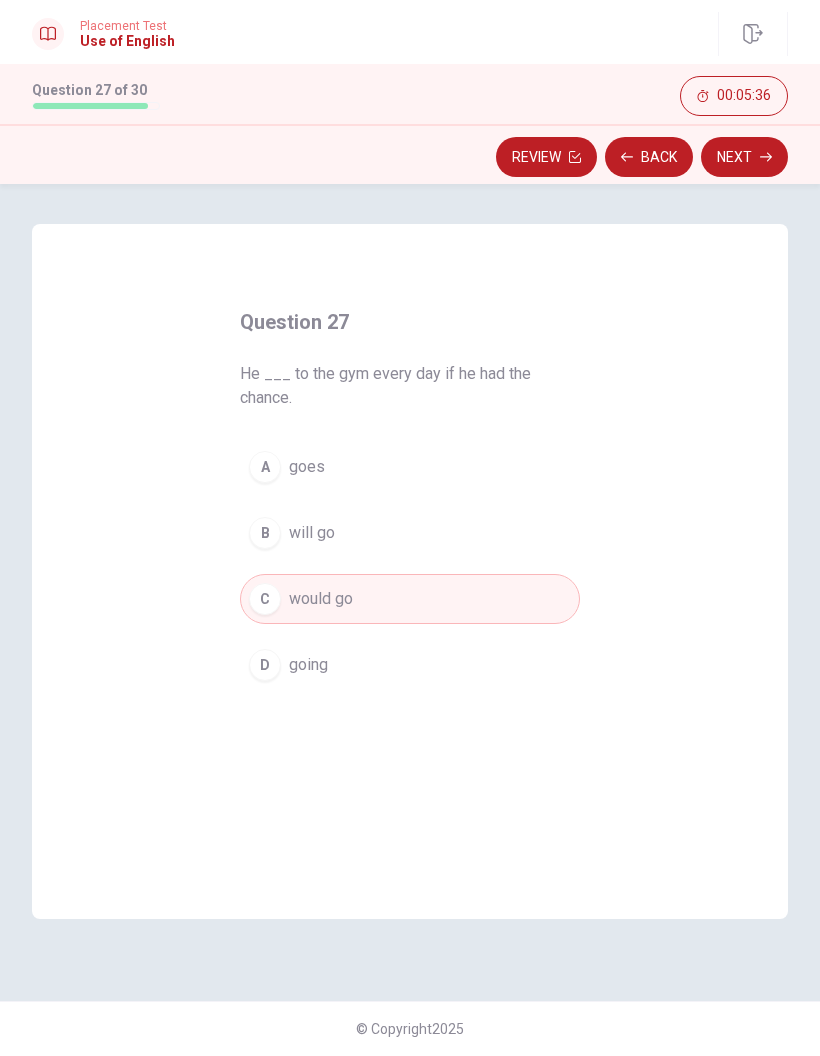 click on "Next" at bounding box center (744, 157) 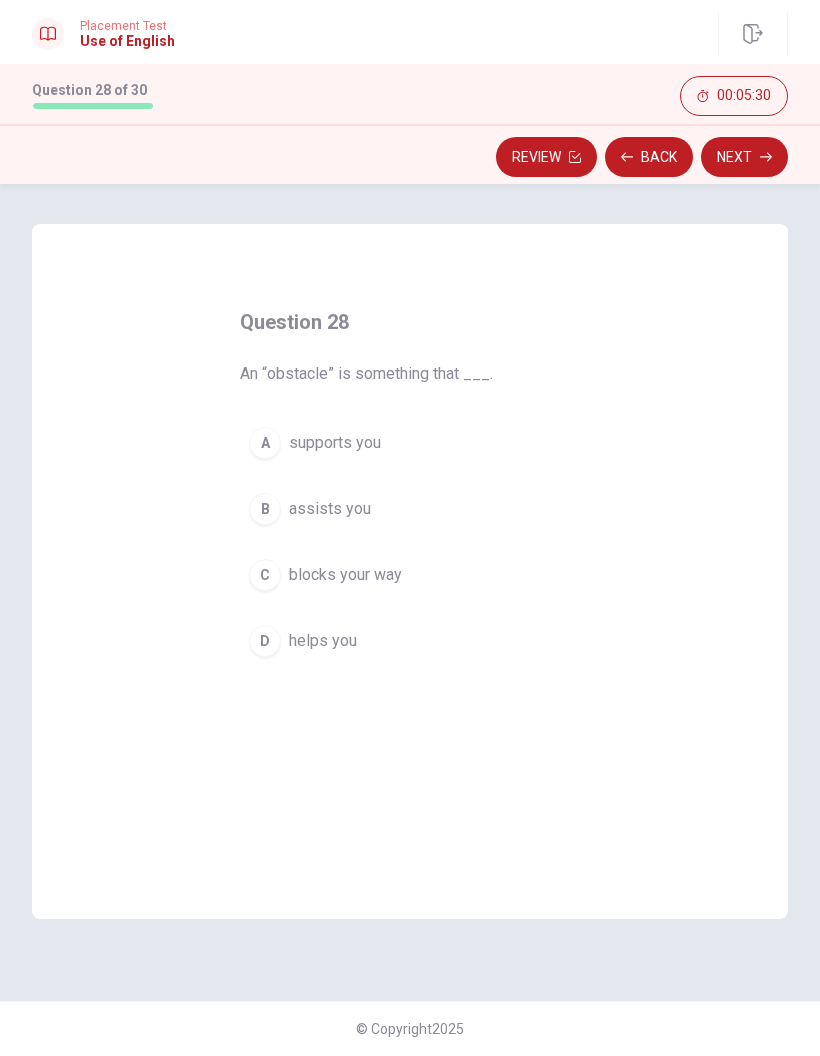 click on "C" at bounding box center [265, 575] 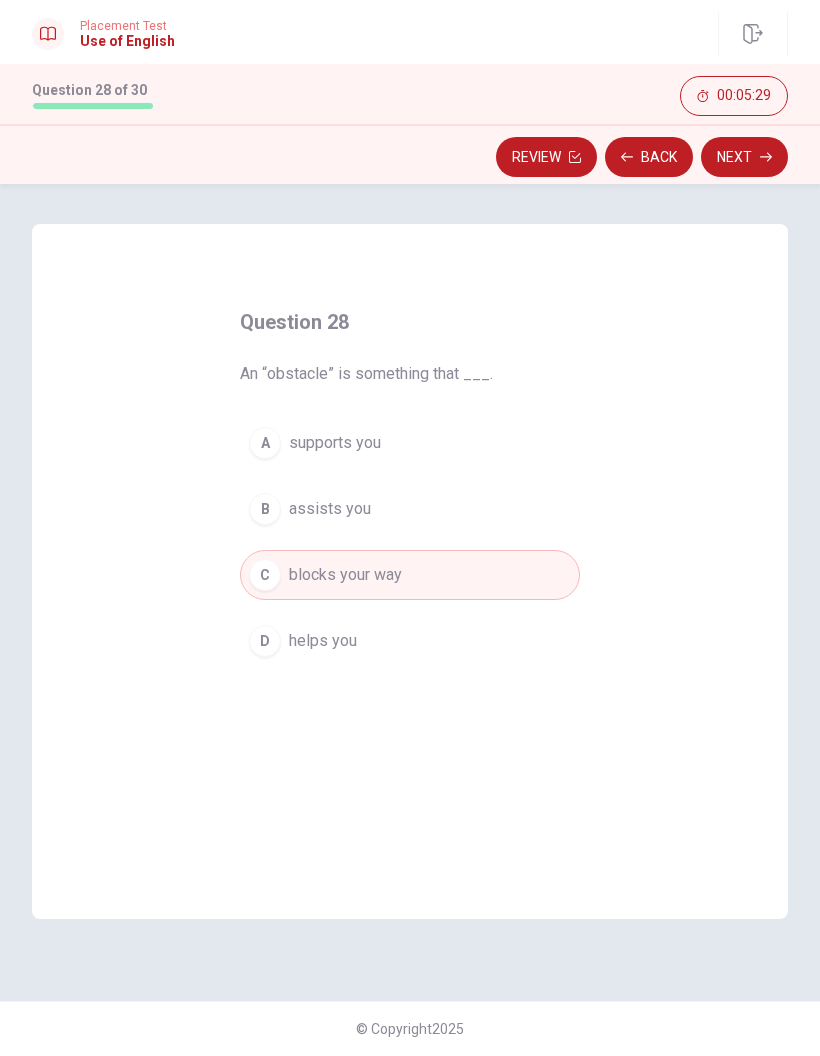 click on "Next" at bounding box center [744, 157] 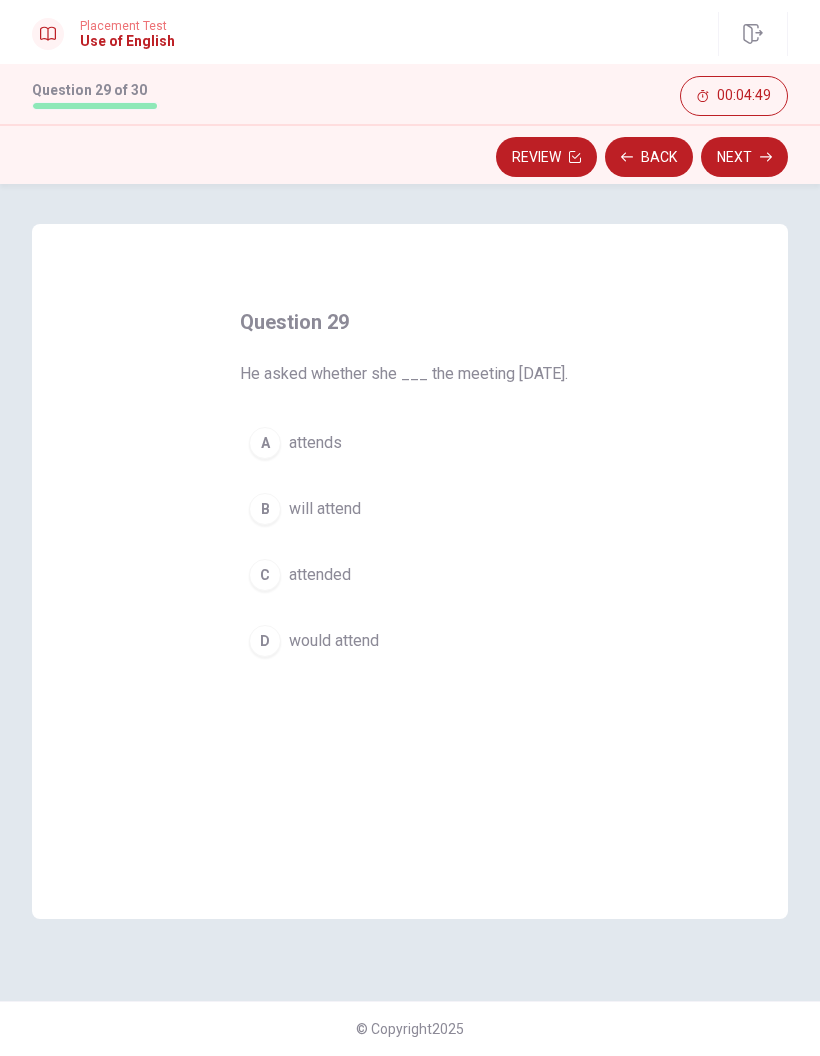 click on "B" at bounding box center (265, 509) 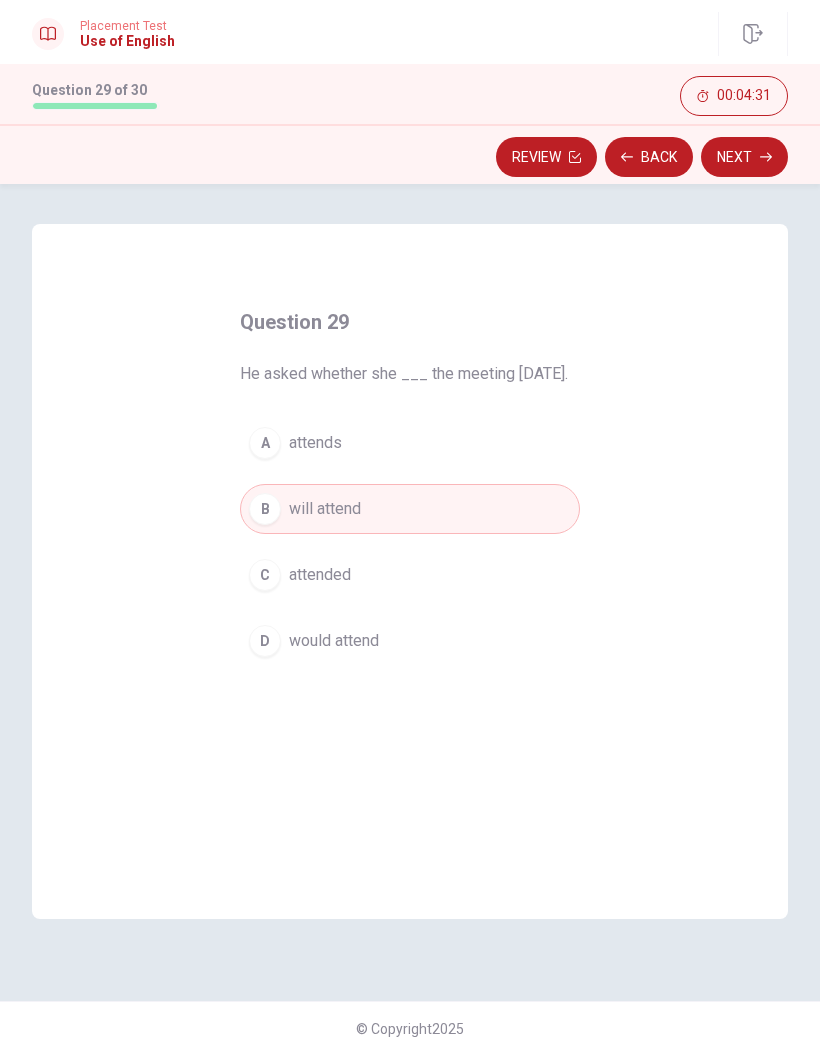 click on "Next" at bounding box center [744, 157] 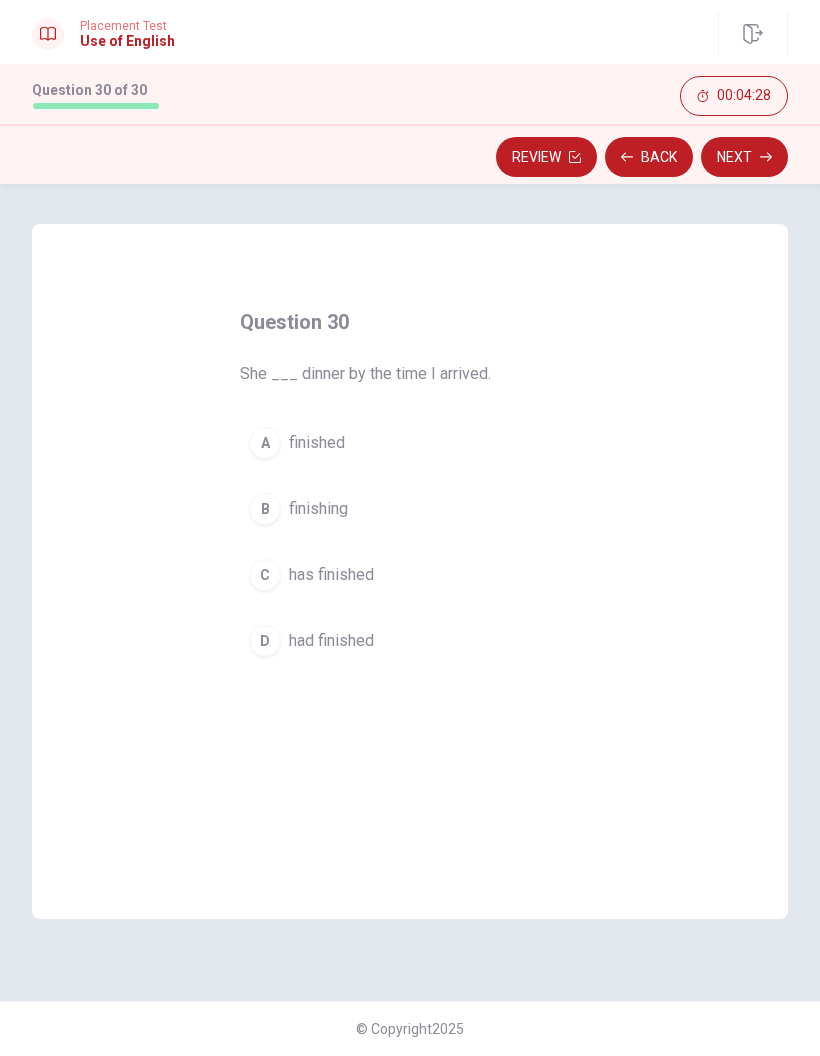 click on "A" at bounding box center (265, 443) 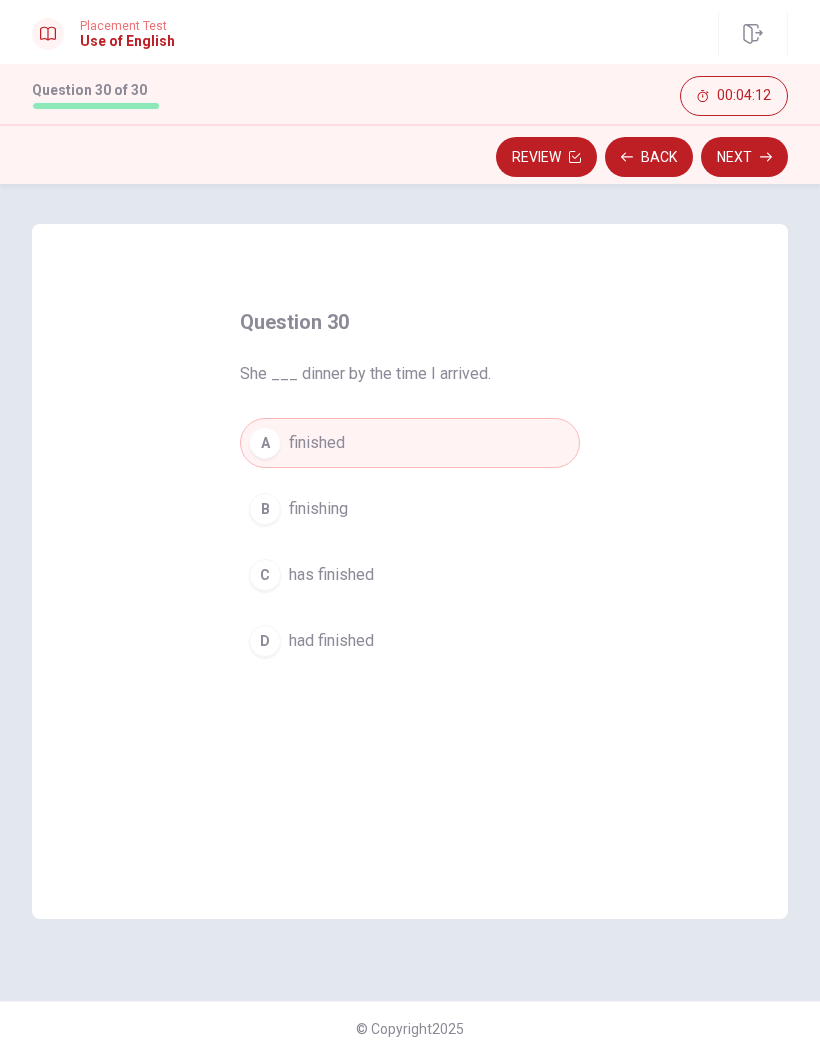 click on "D" at bounding box center (265, 641) 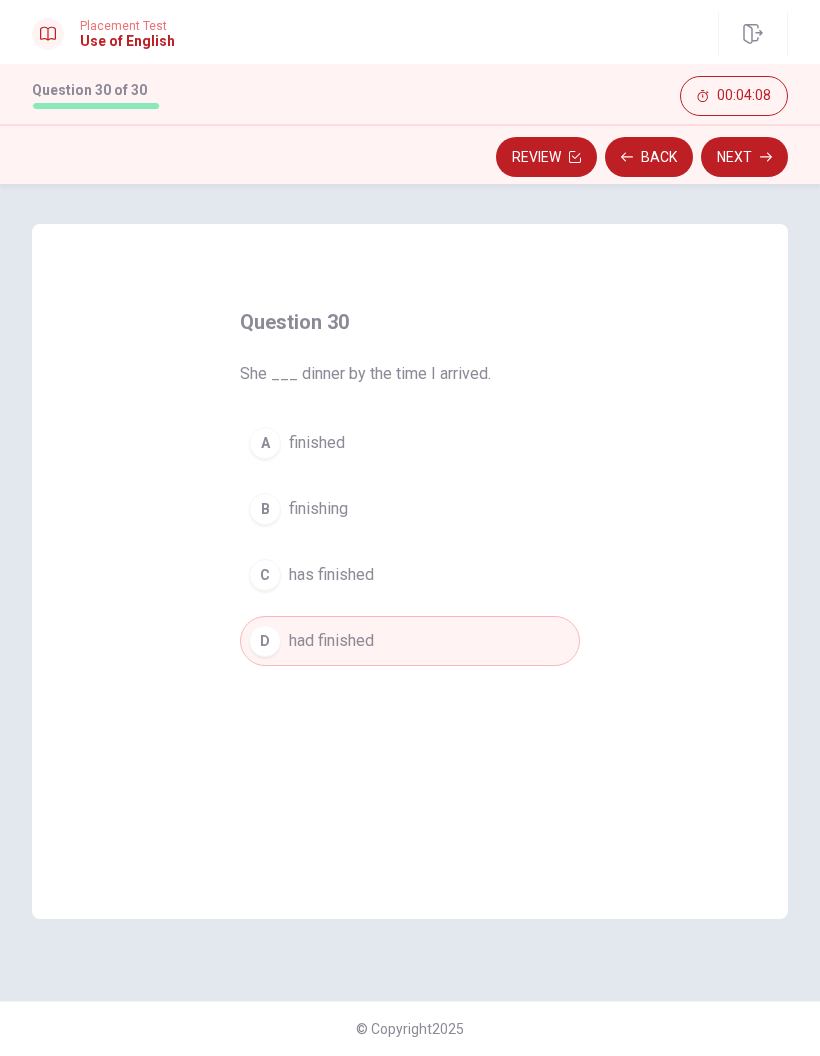 click on "Next" at bounding box center [744, 157] 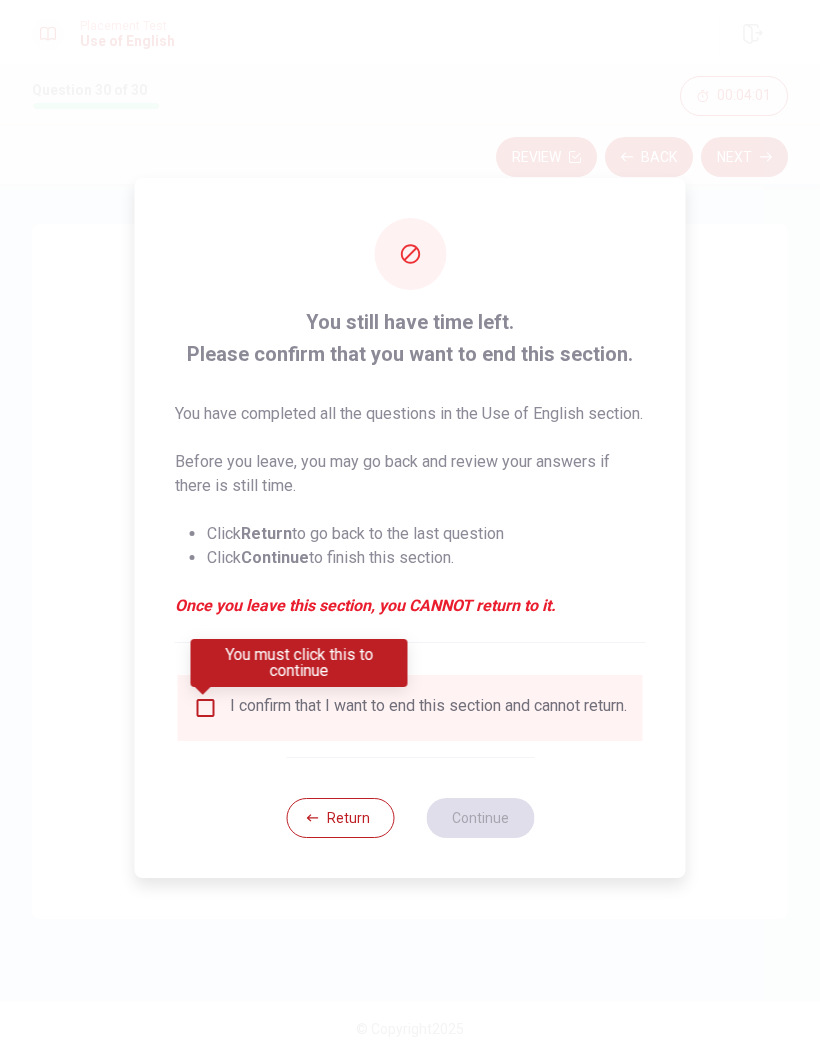 click at bounding box center [206, 708] 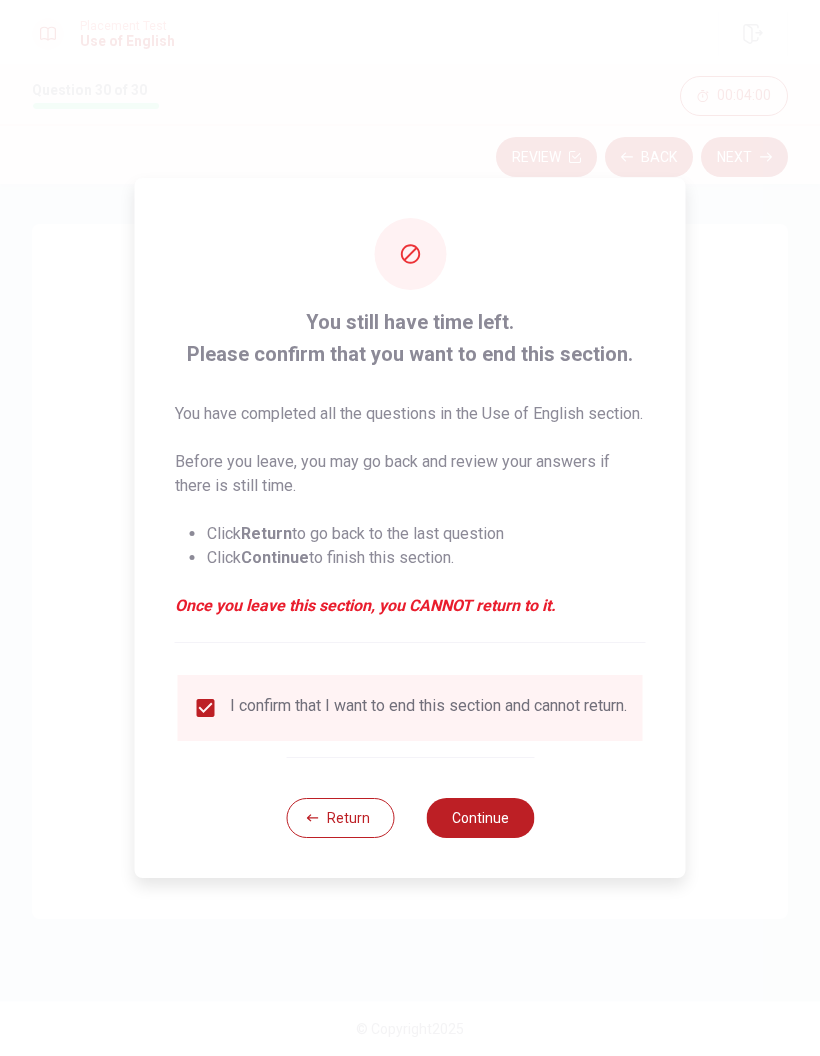 click on "Continue" at bounding box center [480, 818] 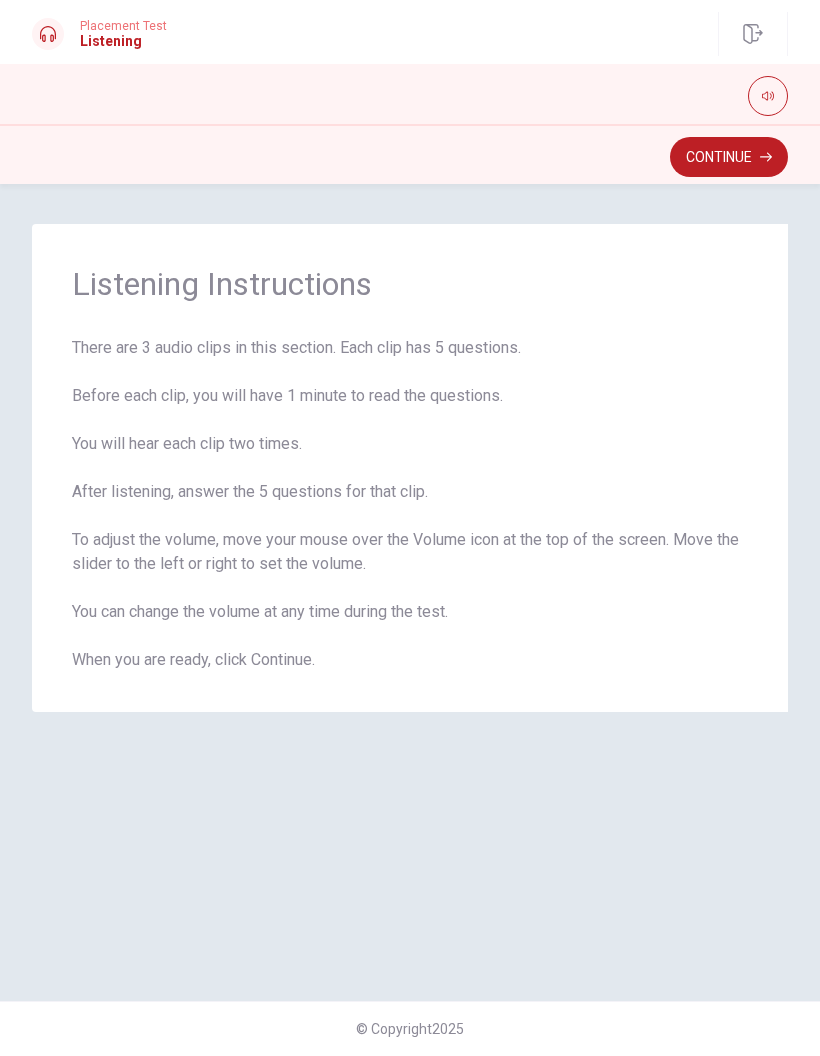 click on "Continue" at bounding box center [729, 157] 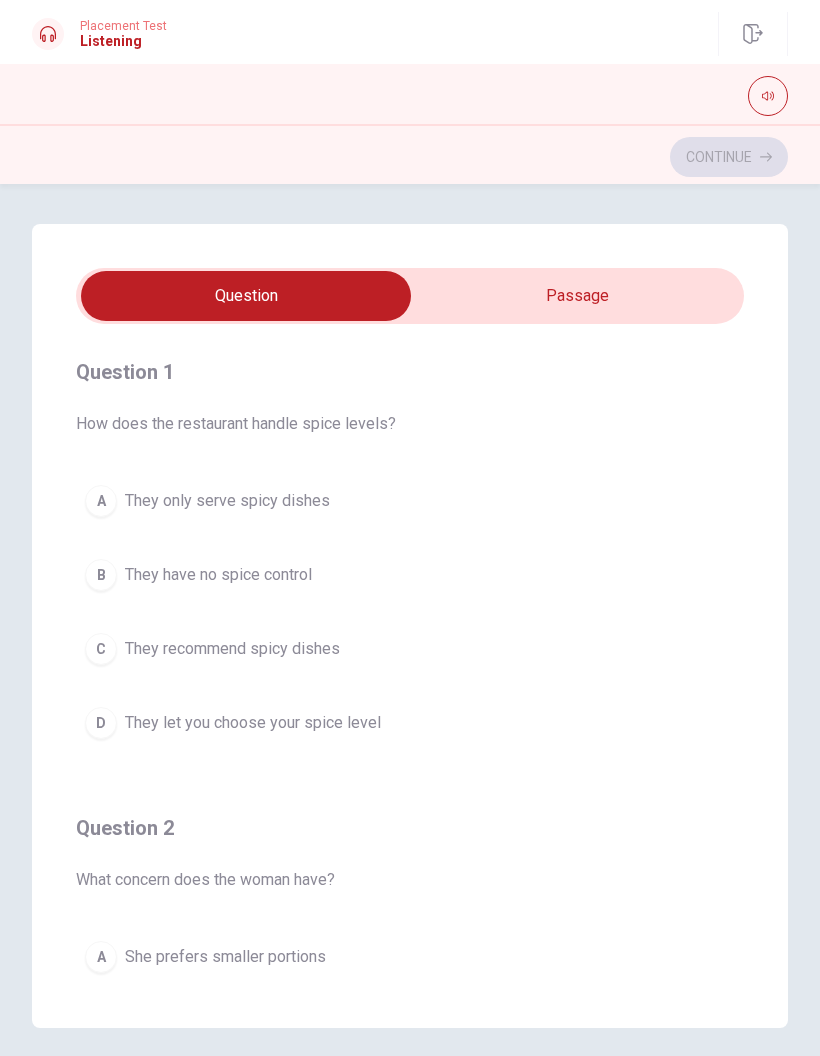 scroll, scrollTop: 0, scrollLeft: 0, axis: both 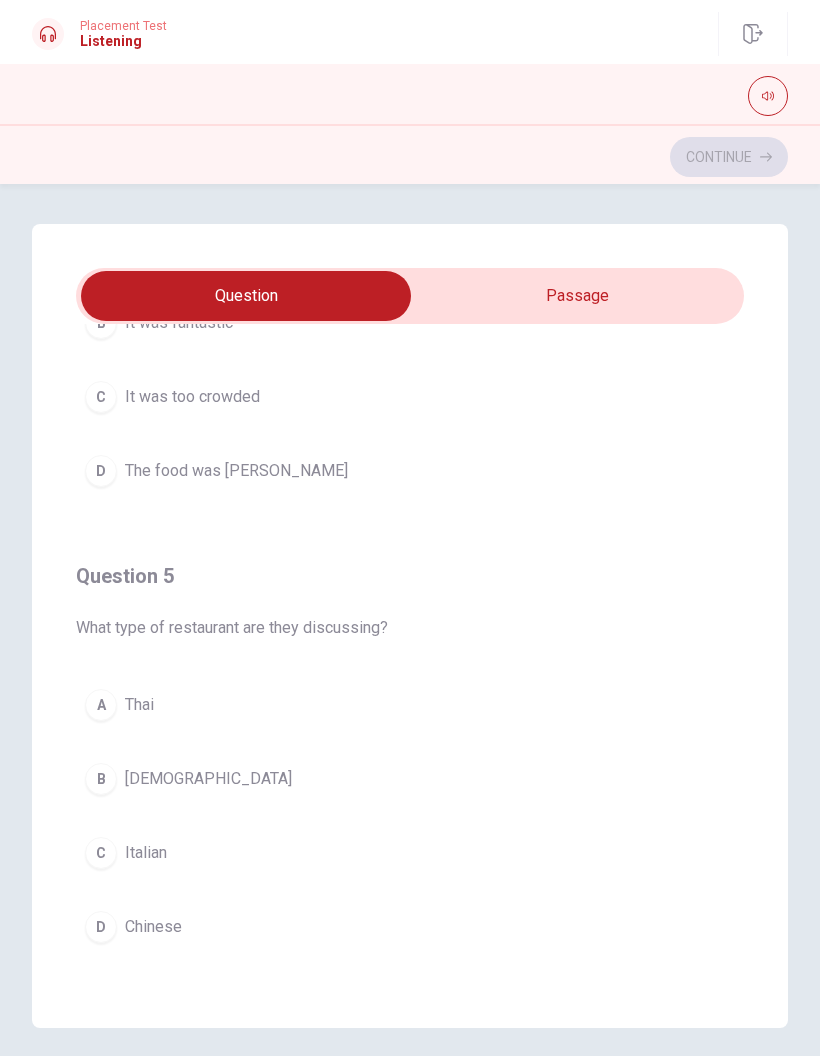 click on "A [DEMOGRAPHIC_DATA]" at bounding box center (410, 705) 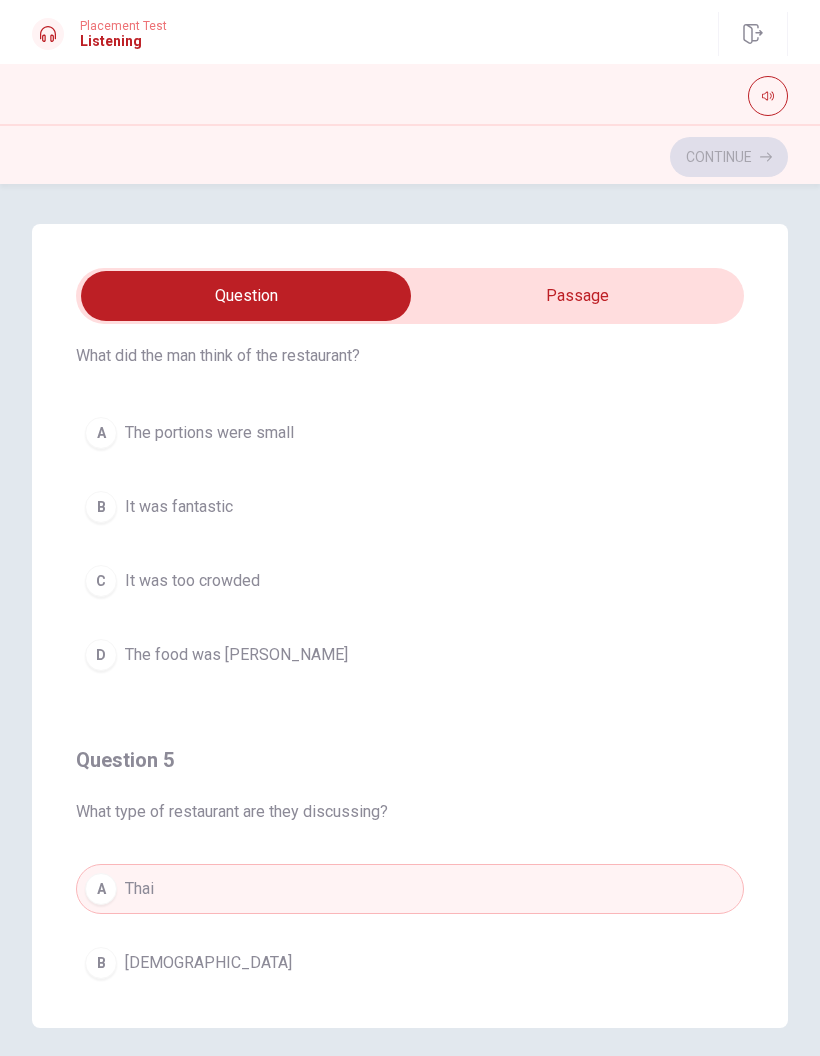 scroll, scrollTop: 1435, scrollLeft: 0, axis: vertical 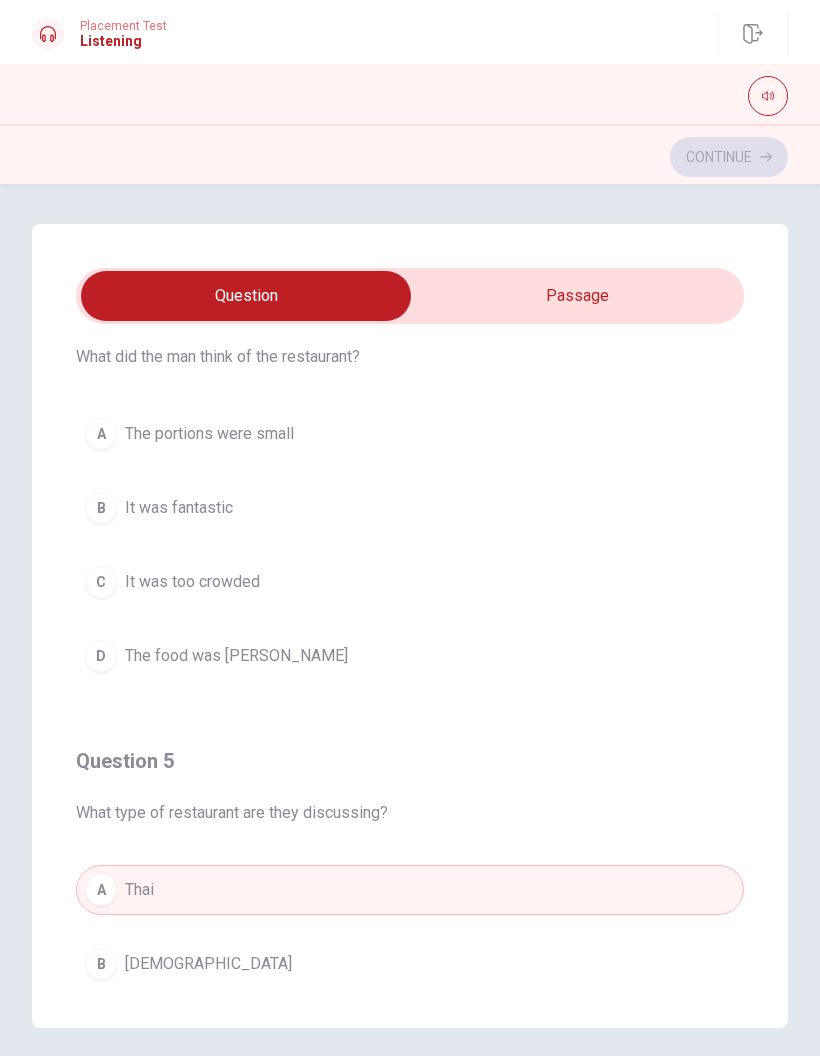 click on "B" at bounding box center [101, 508] 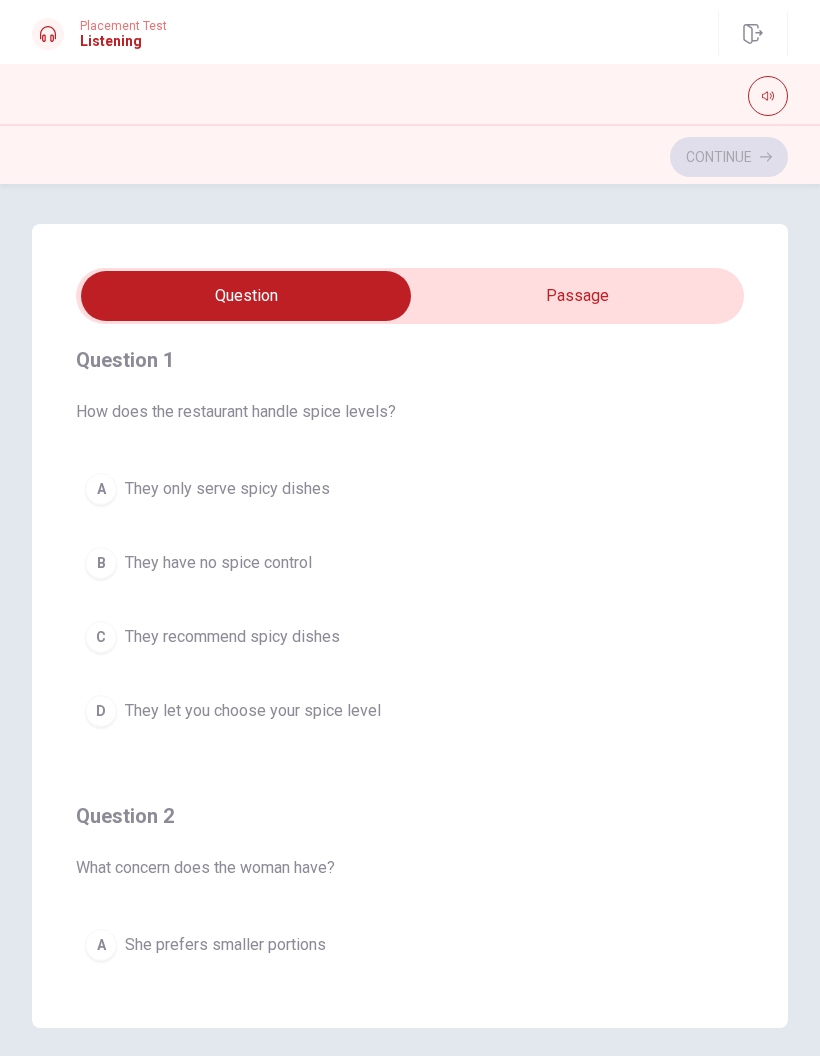 scroll, scrollTop: 5, scrollLeft: 0, axis: vertical 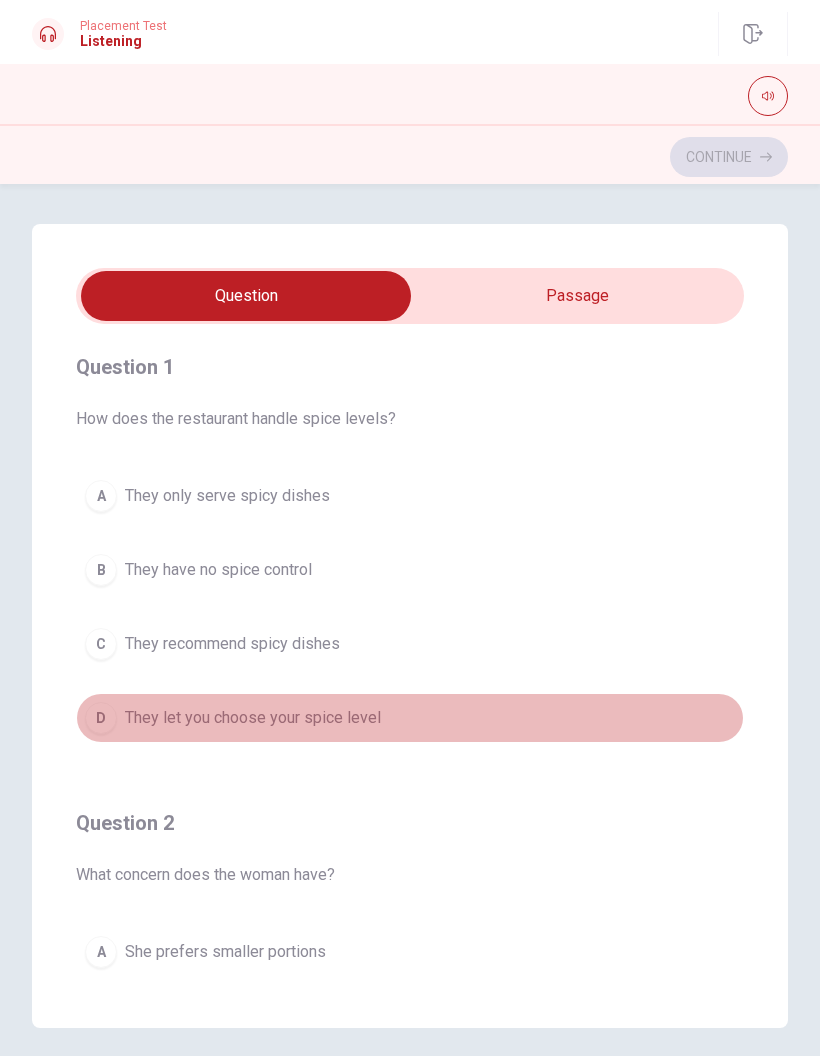 click on "D" at bounding box center [101, 718] 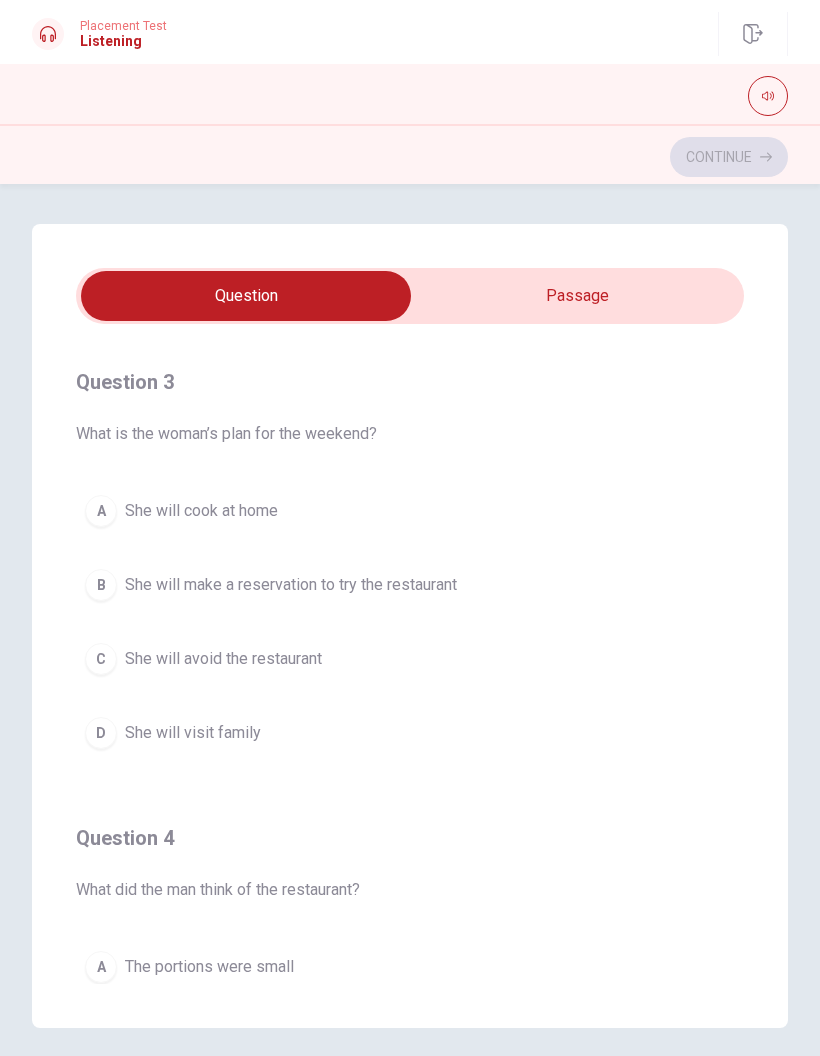 scroll, scrollTop: 917, scrollLeft: 0, axis: vertical 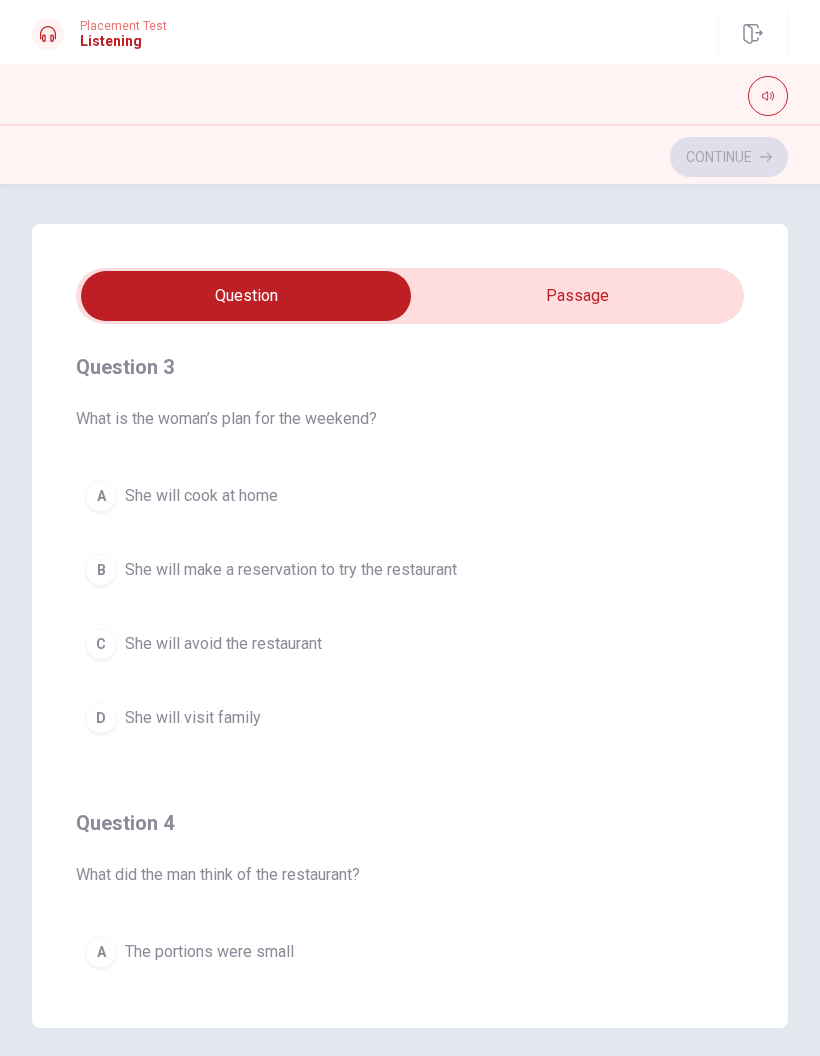 click on "B" at bounding box center [101, 570] 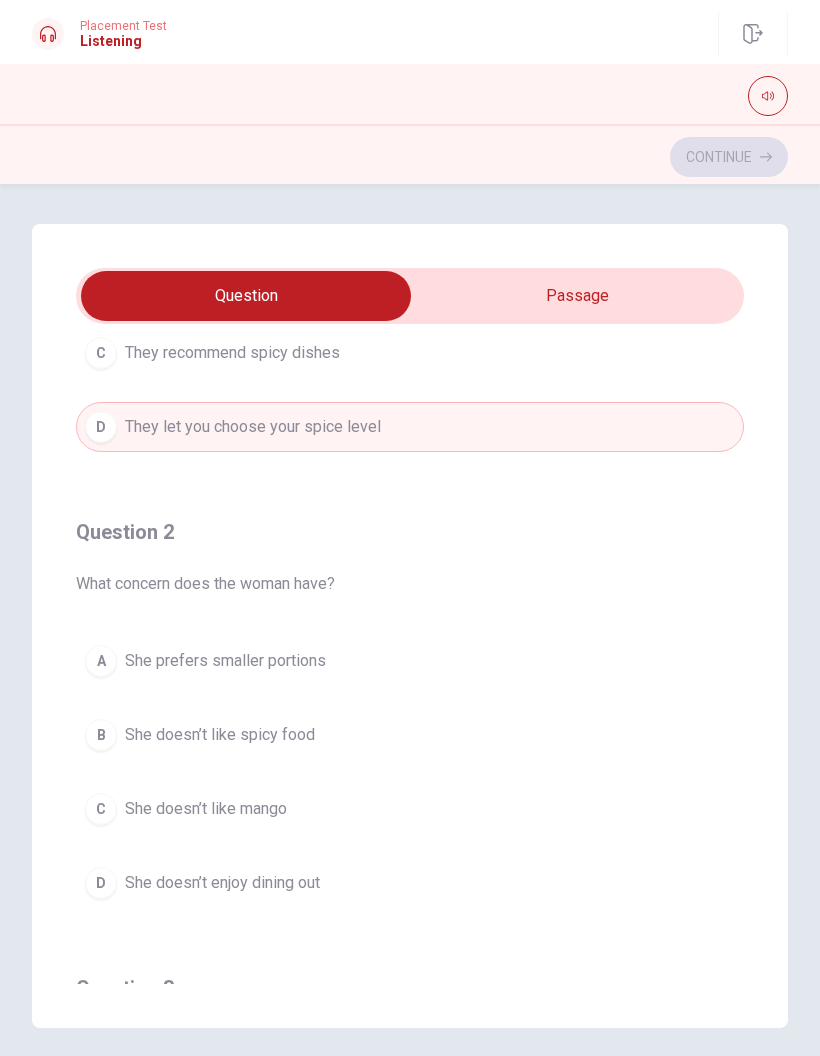 scroll, scrollTop: 303, scrollLeft: 0, axis: vertical 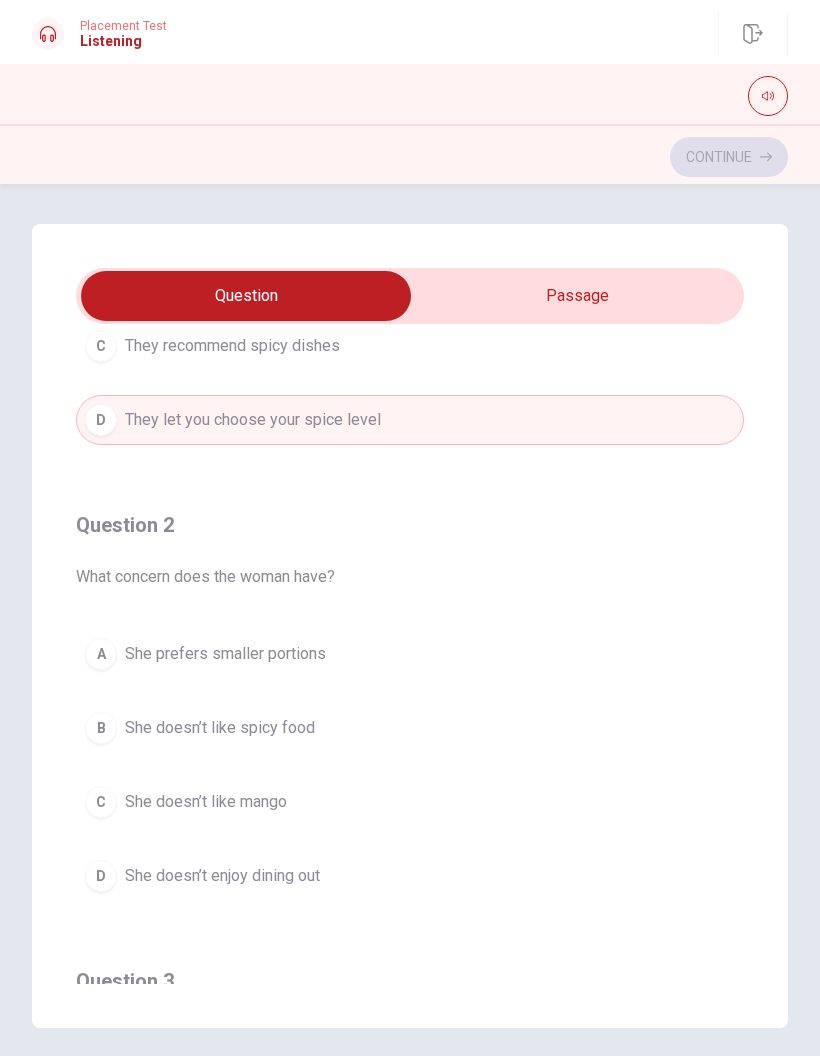 click on "B" at bounding box center (101, 728) 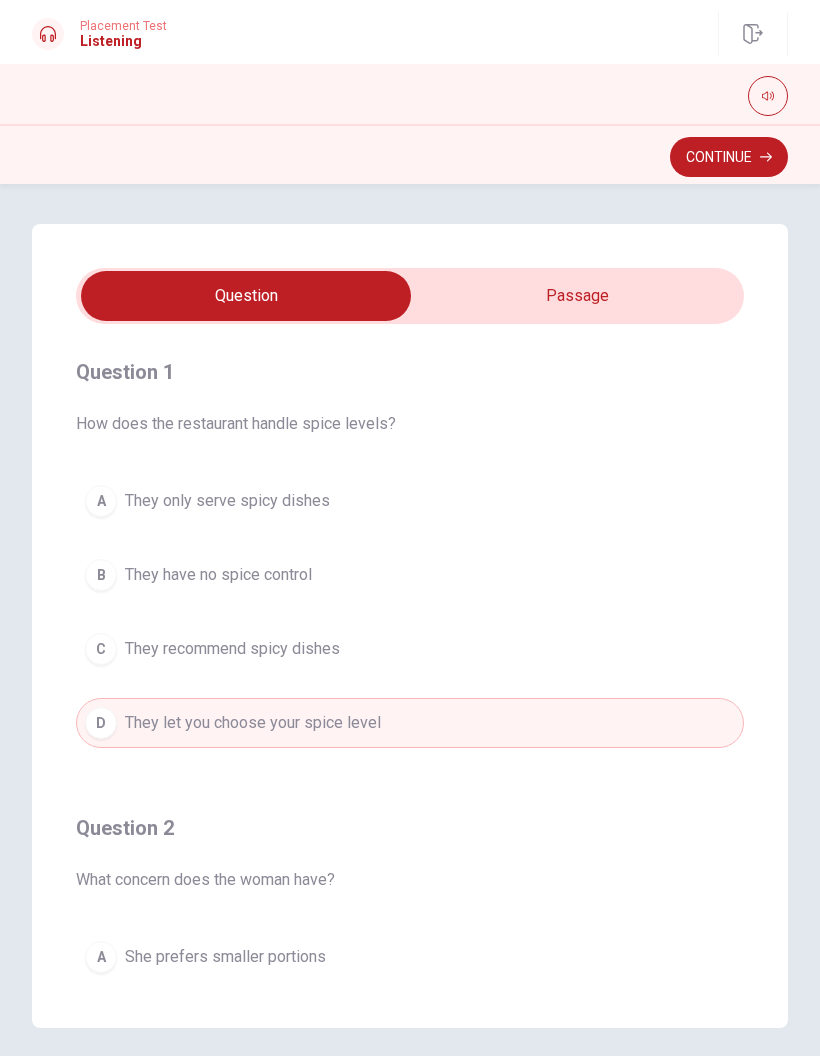 scroll, scrollTop: 0, scrollLeft: 0, axis: both 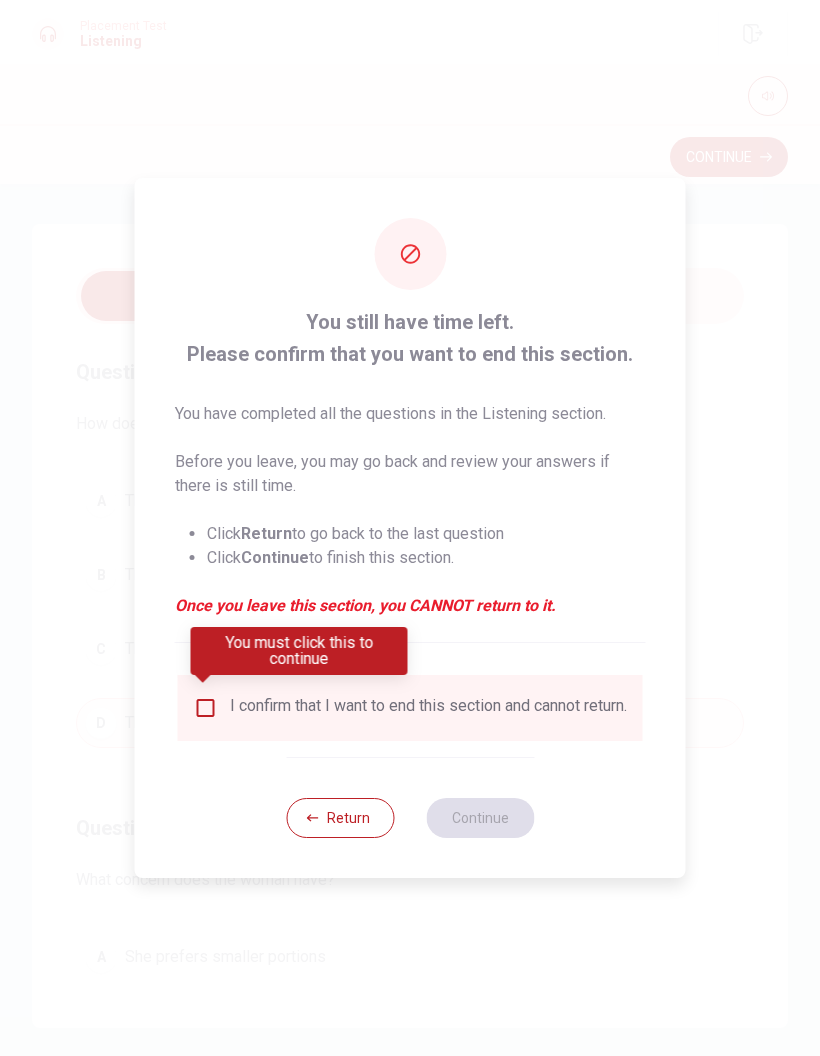 click at bounding box center (206, 708) 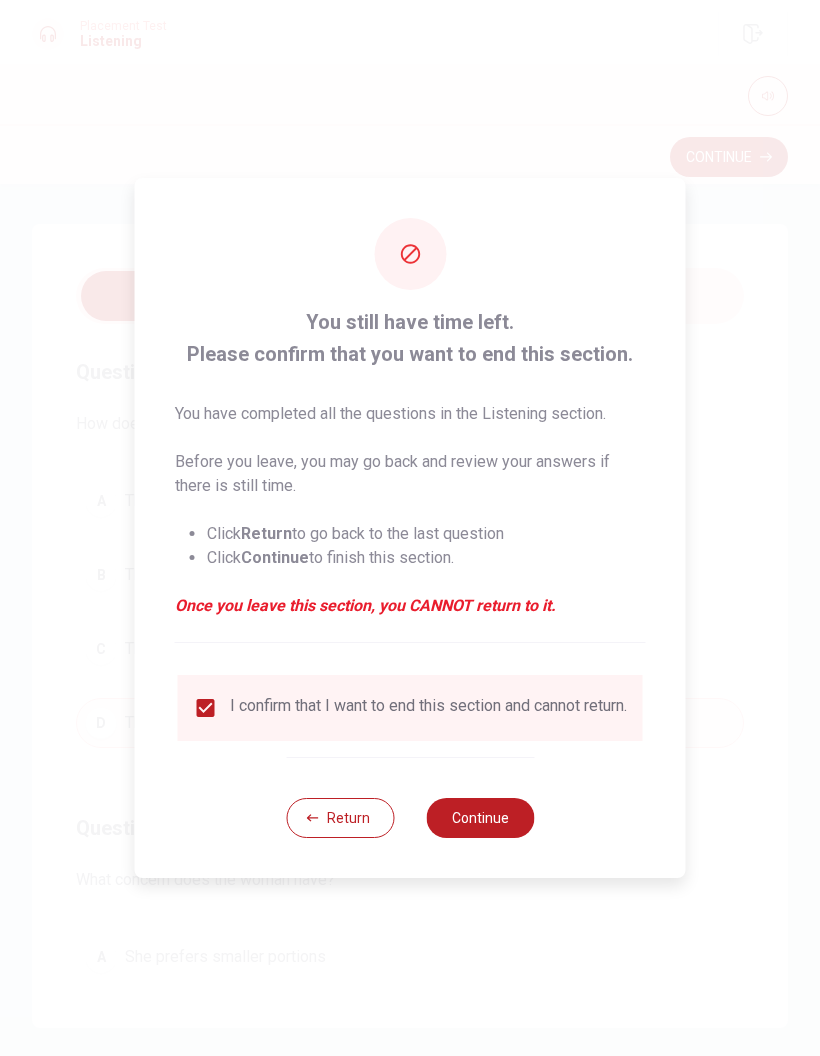 click on "Continue" at bounding box center [480, 818] 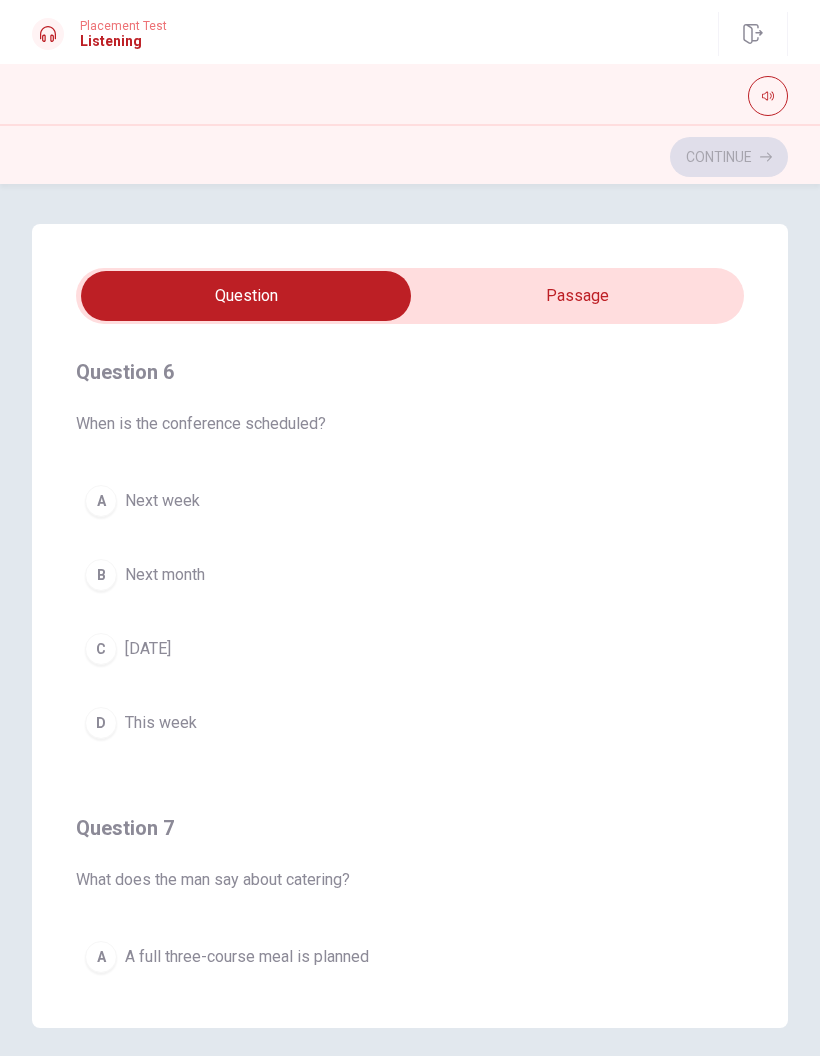 scroll, scrollTop: 0, scrollLeft: 0, axis: both 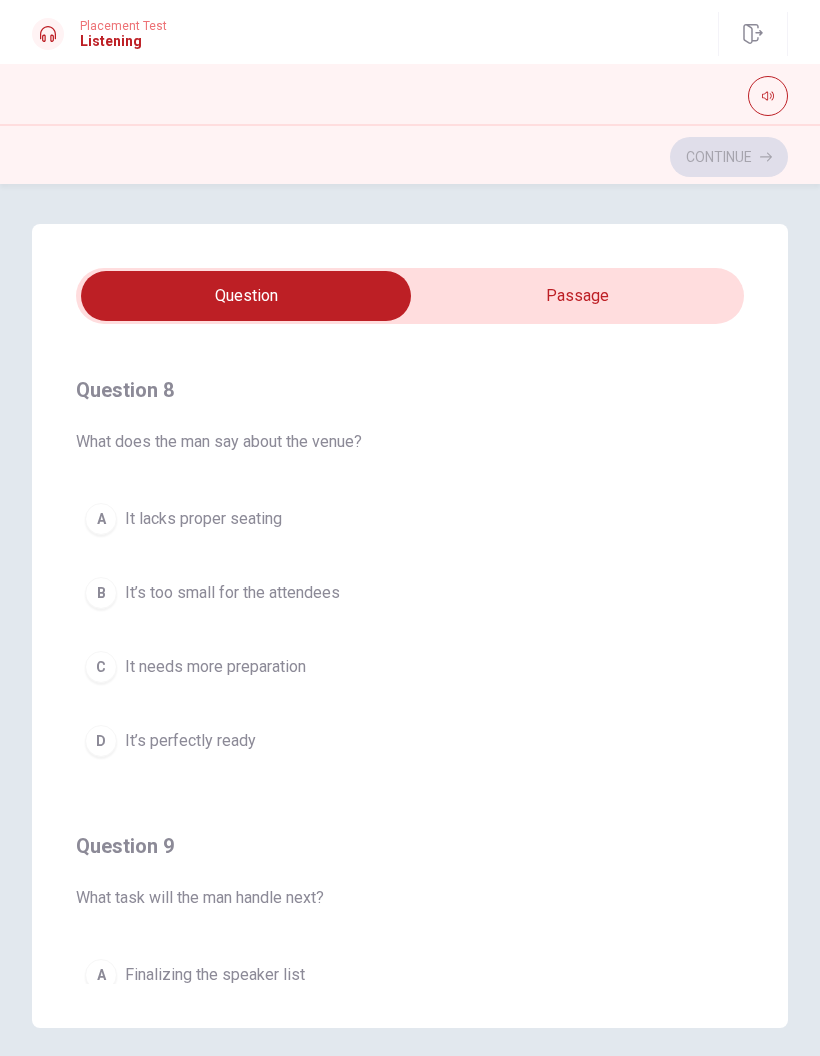 click on "D" at bounding box center (101, 741) 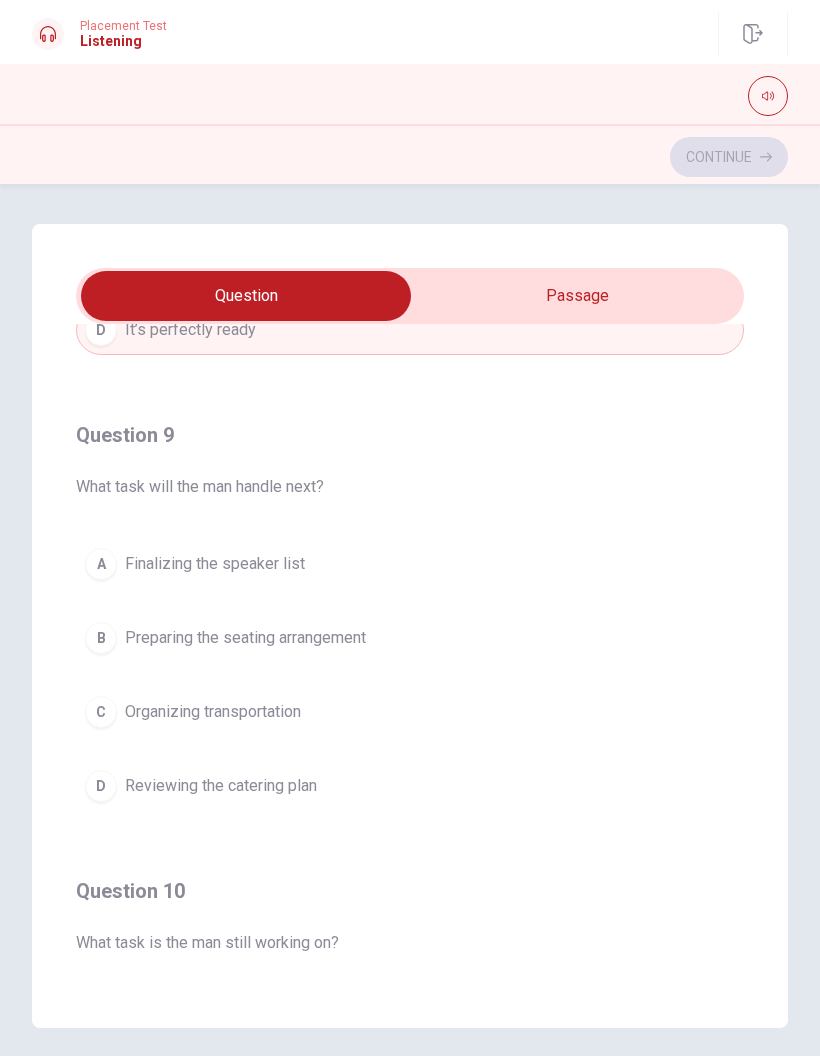 scroll, scrollTop: 1329, scrollLeft: 0, axis: vertical 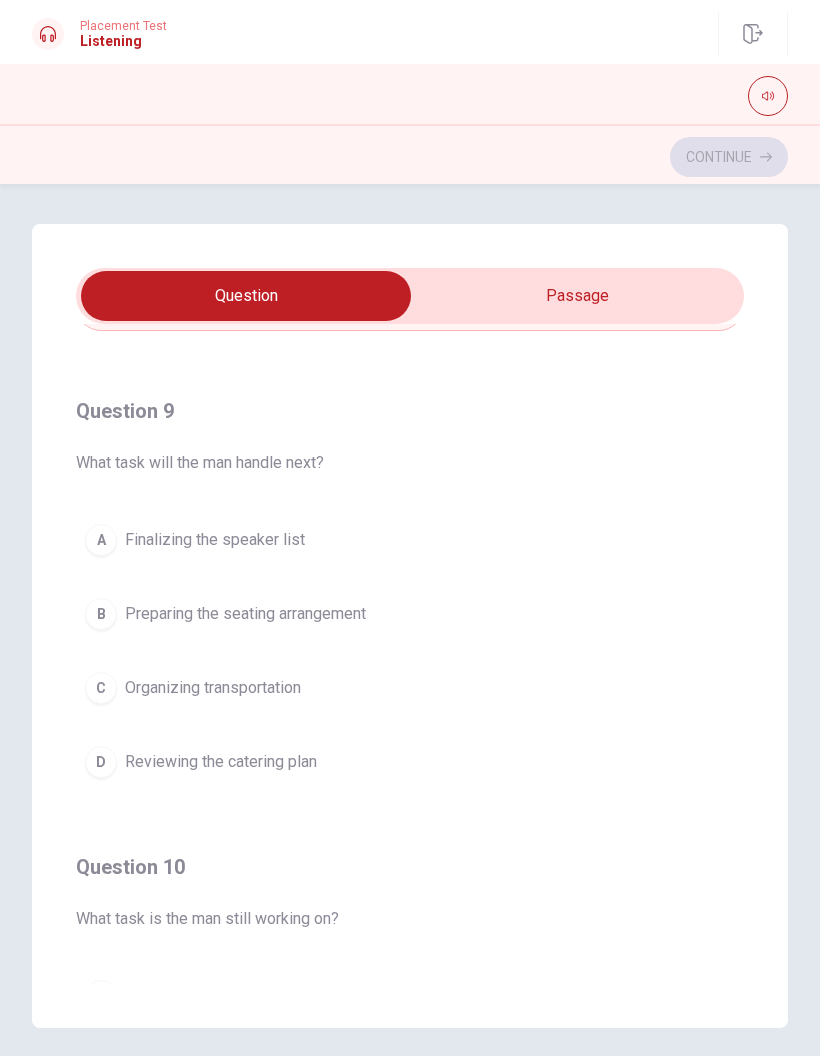click on "A" at bounding box center (101, 540) 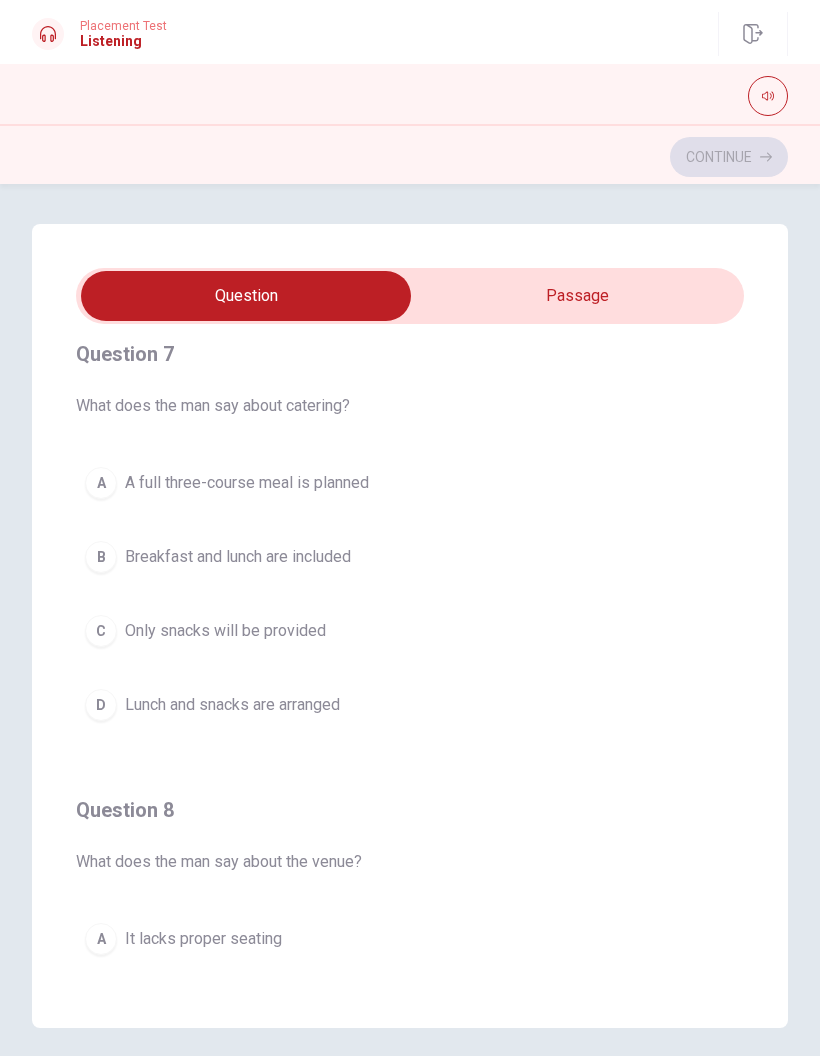 scroll, scrollTop: 476, scrollLeft: 0, axis: vertical 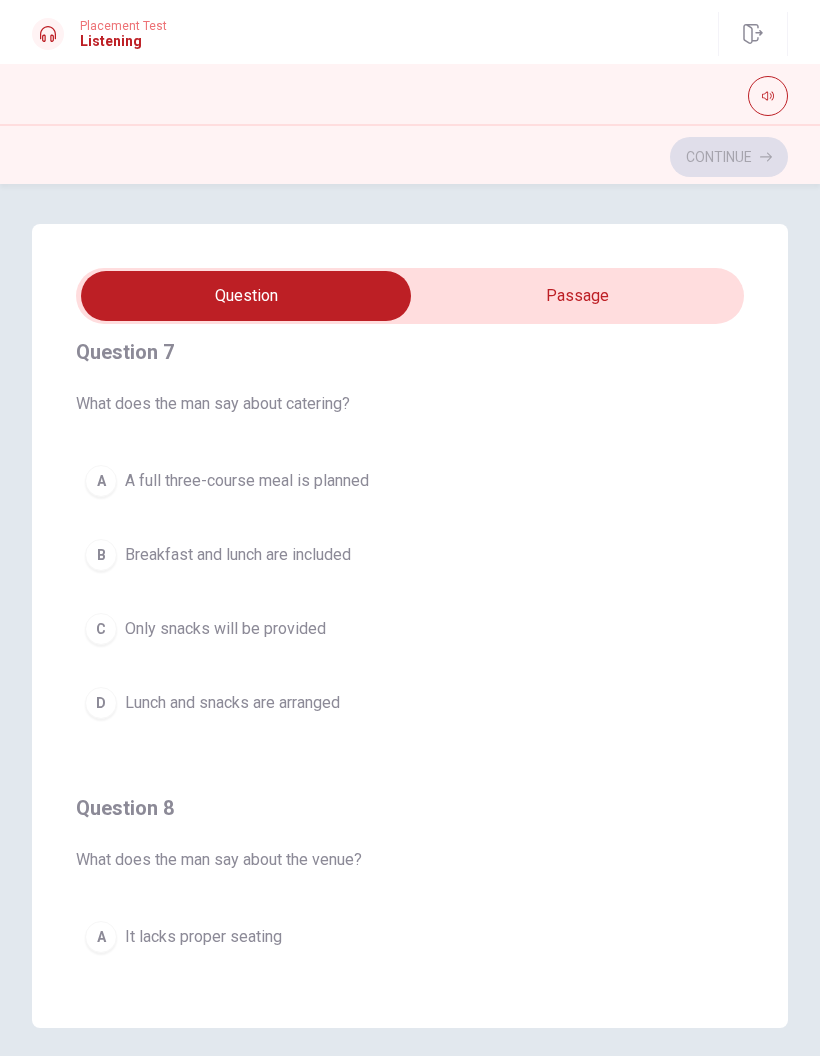 click on "D" at bounding box center [101, 703] 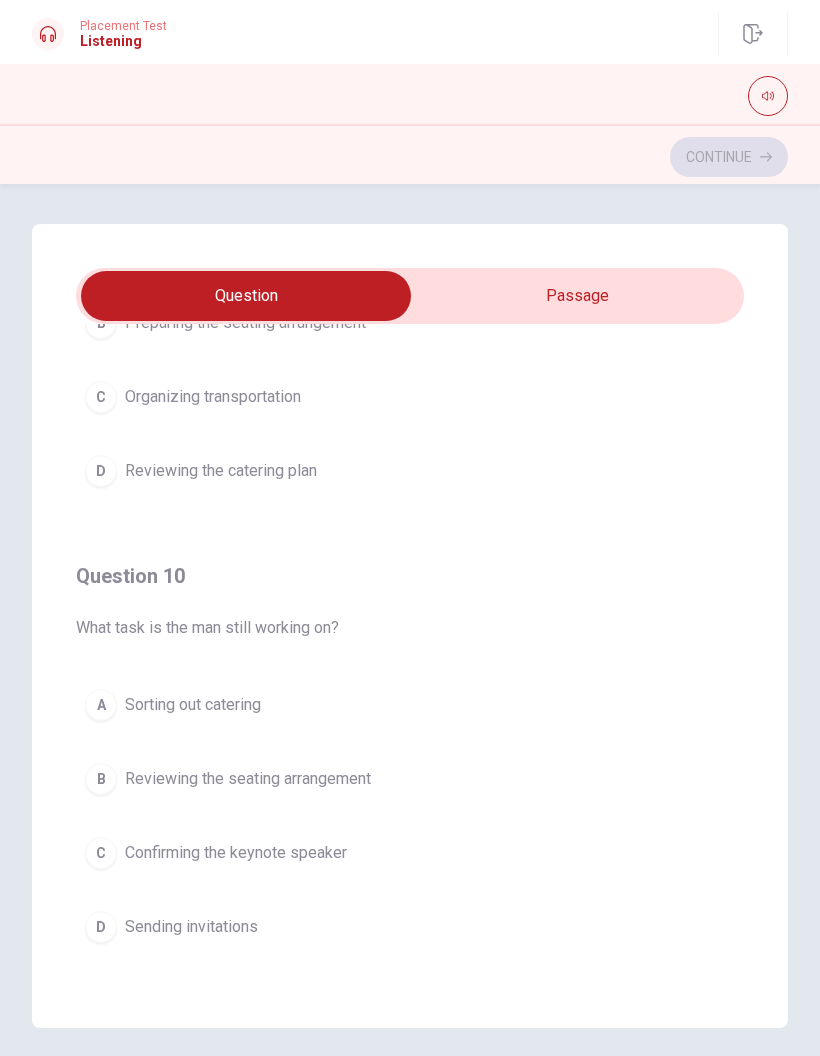 scroll, scrollTop: 1620, scrollLeft: 0, axis: vertical 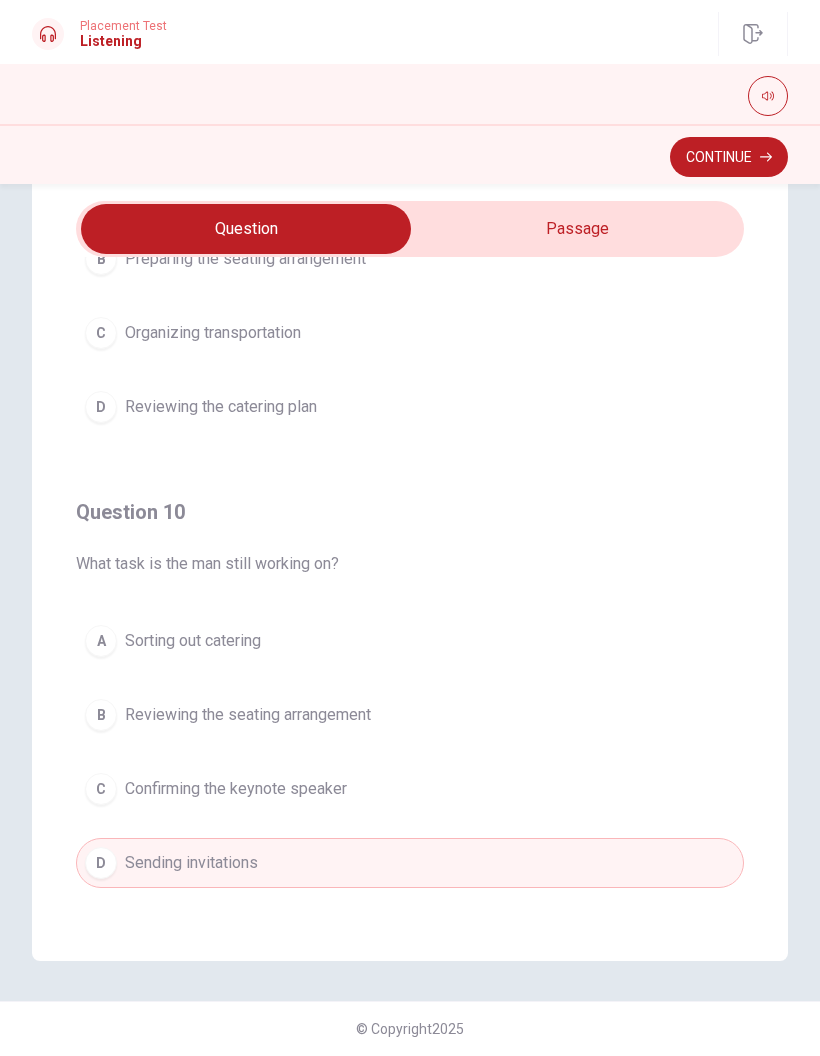 click on "Continue" at bounding box center [729, 157] 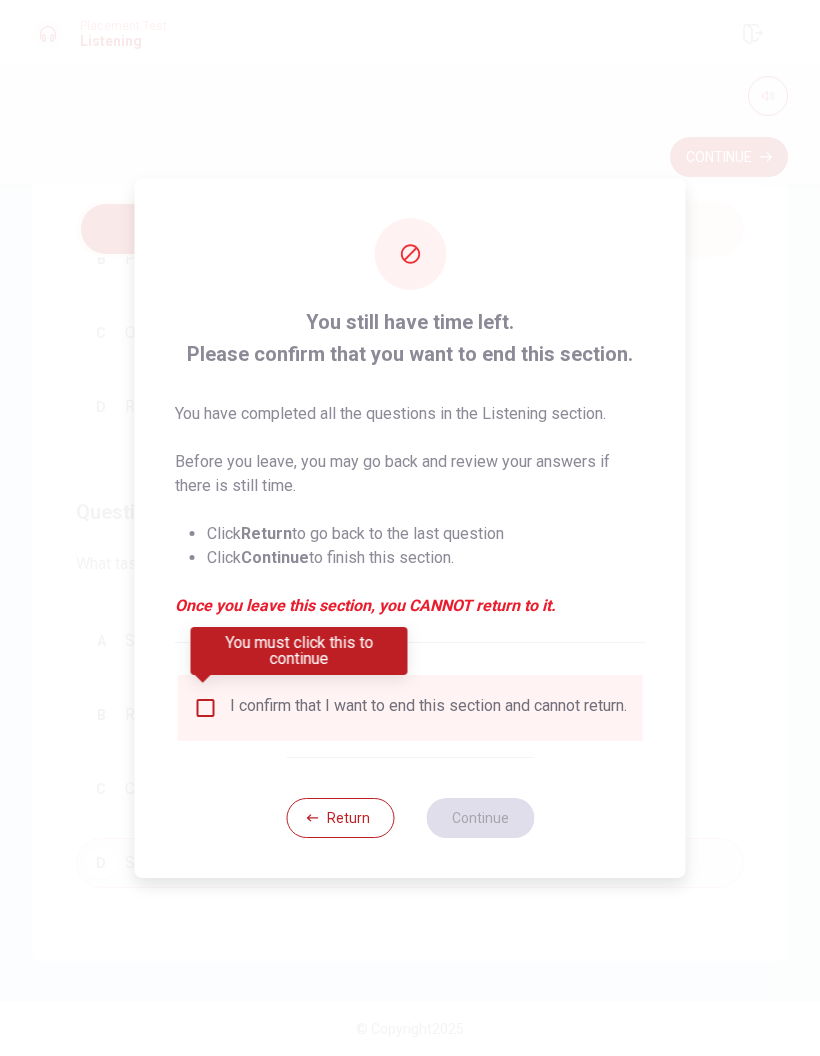 click at bounding box center [206, 708] 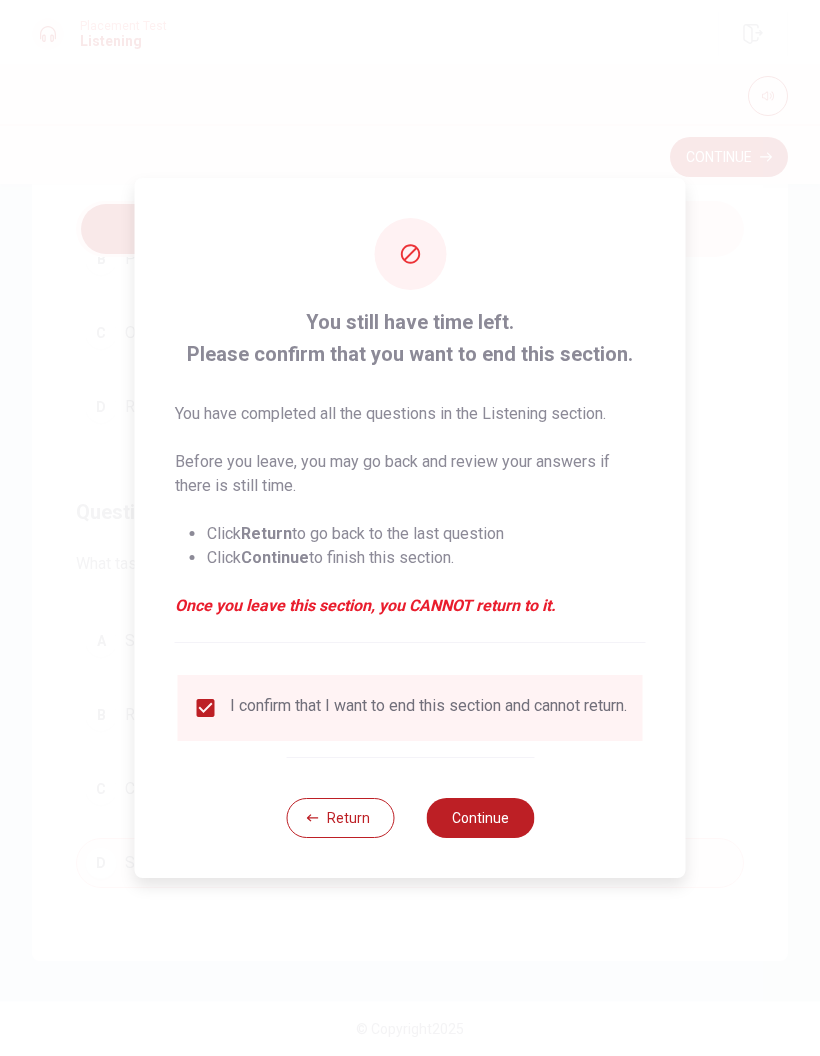 click on "Continue" at bounding box center [480, 818] 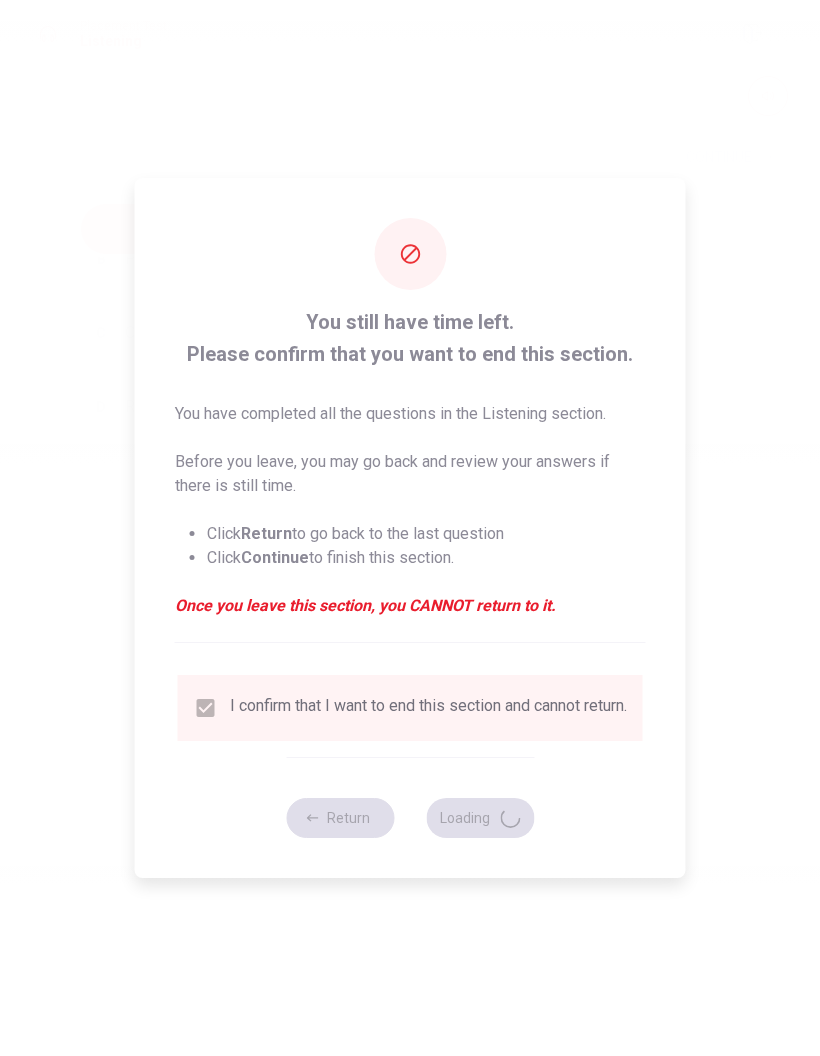 scroll, scrollTop: 0, scrollLeft: 0, axis: both 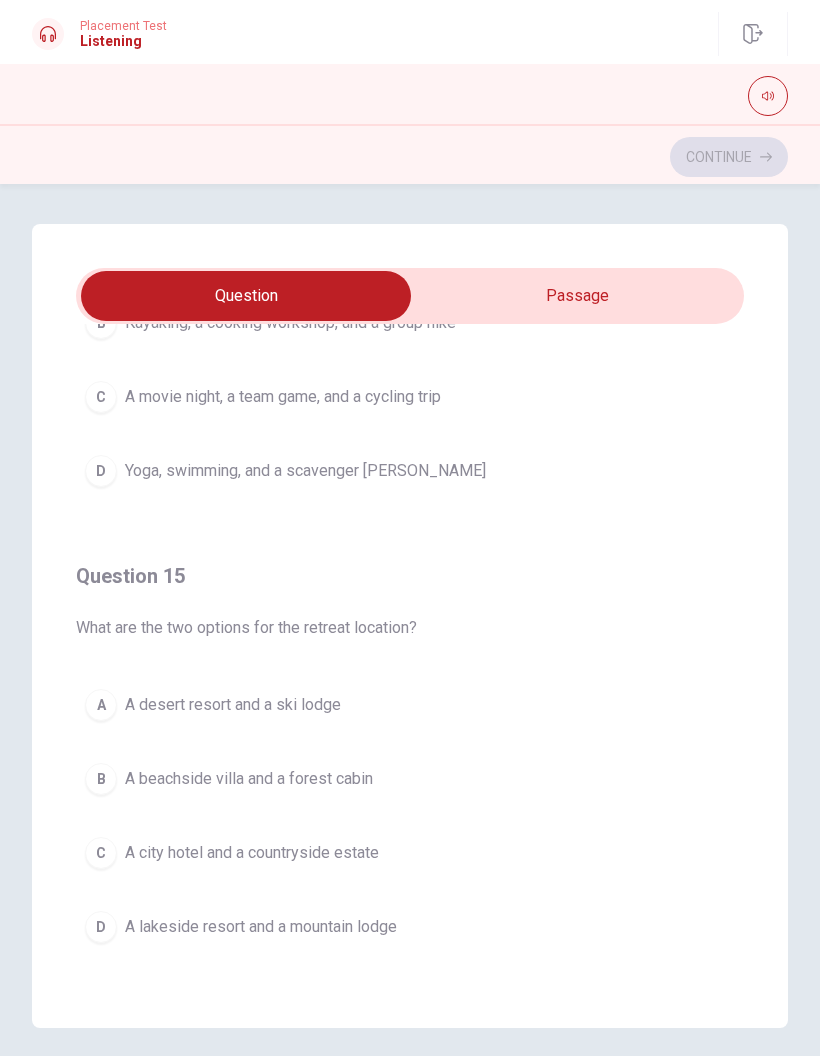 click on "A" at bounding box center (101, 705) 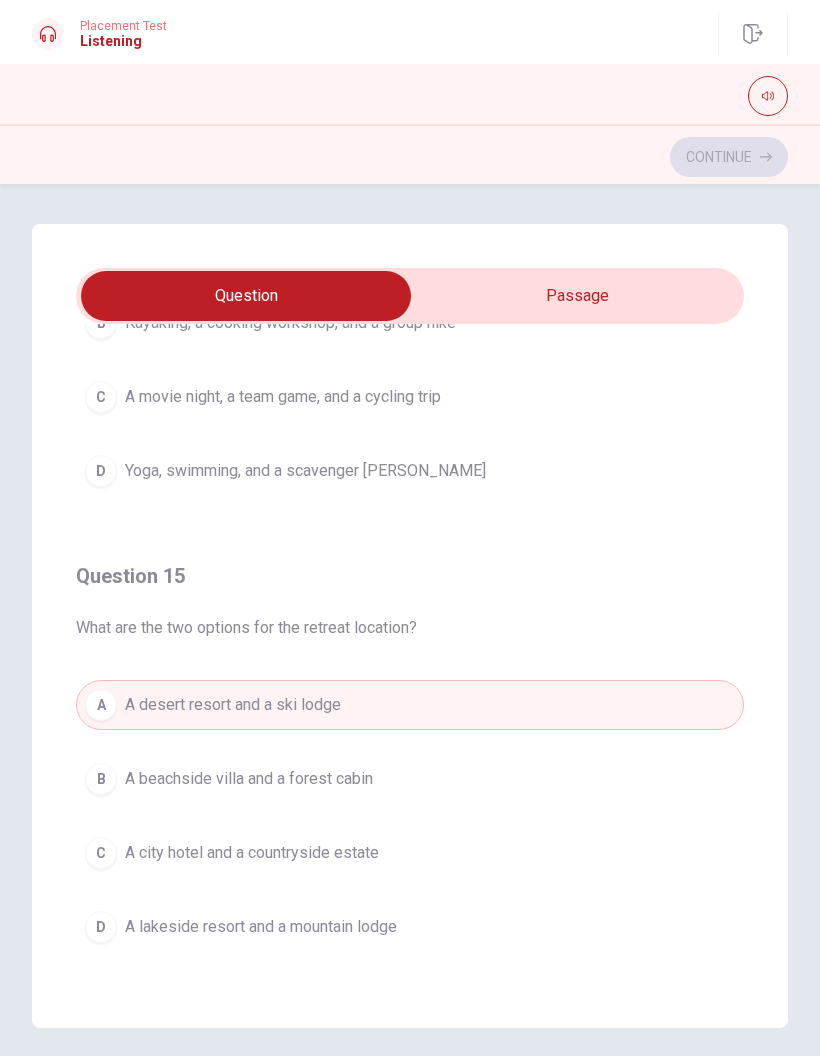 click on "D A lakeside resort and a mountain lodge" at bounding box center [410, 927] 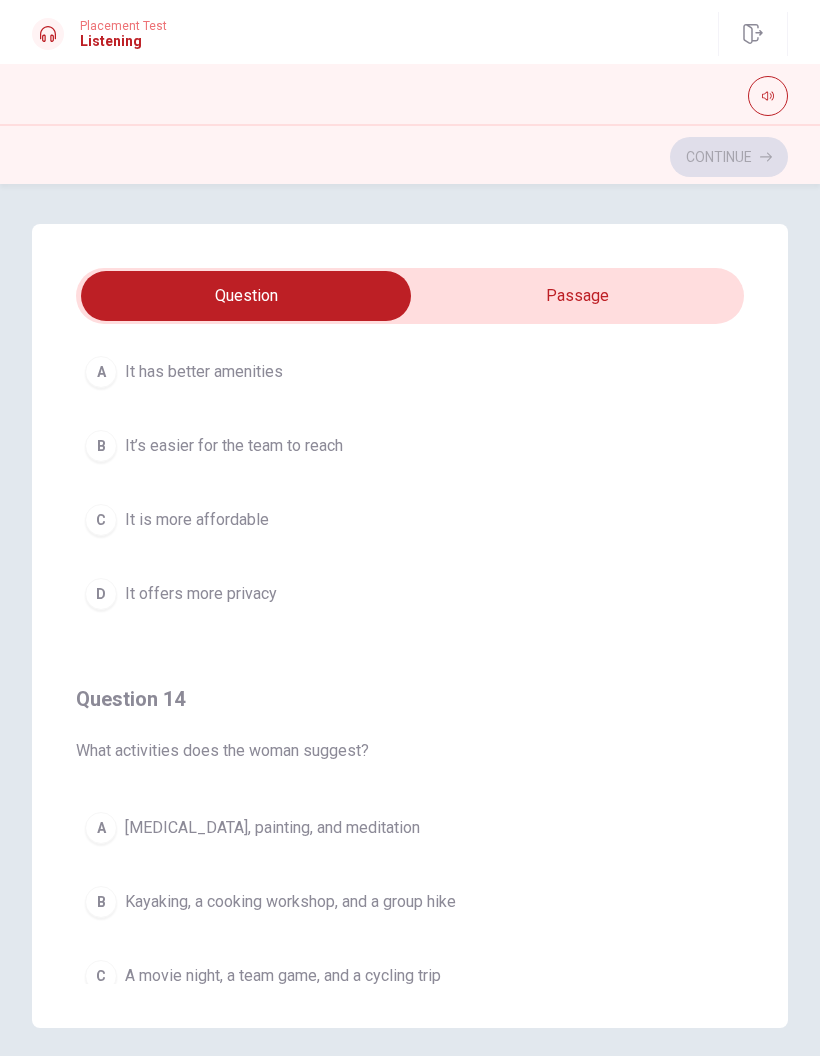 scroll, scrollTop: 1042, scrollLeft: 0, axis: vertical 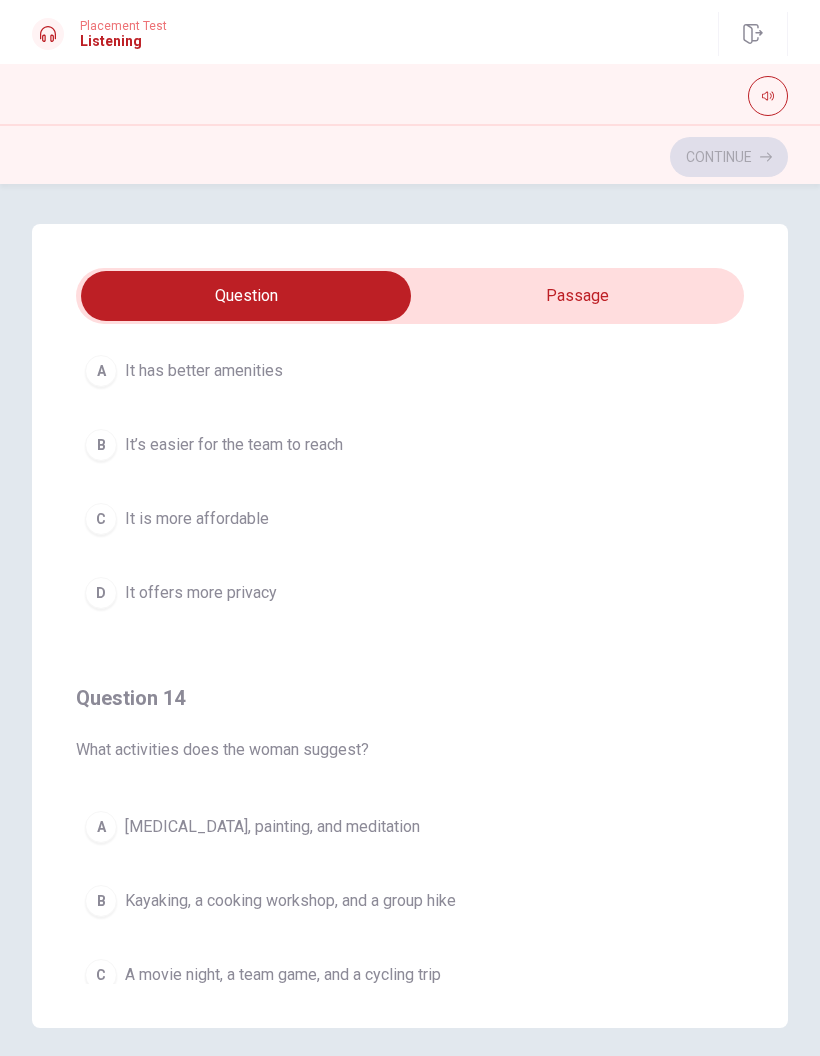 click on "B It’s easier for the team to reach" at bounding box center (410, 445) 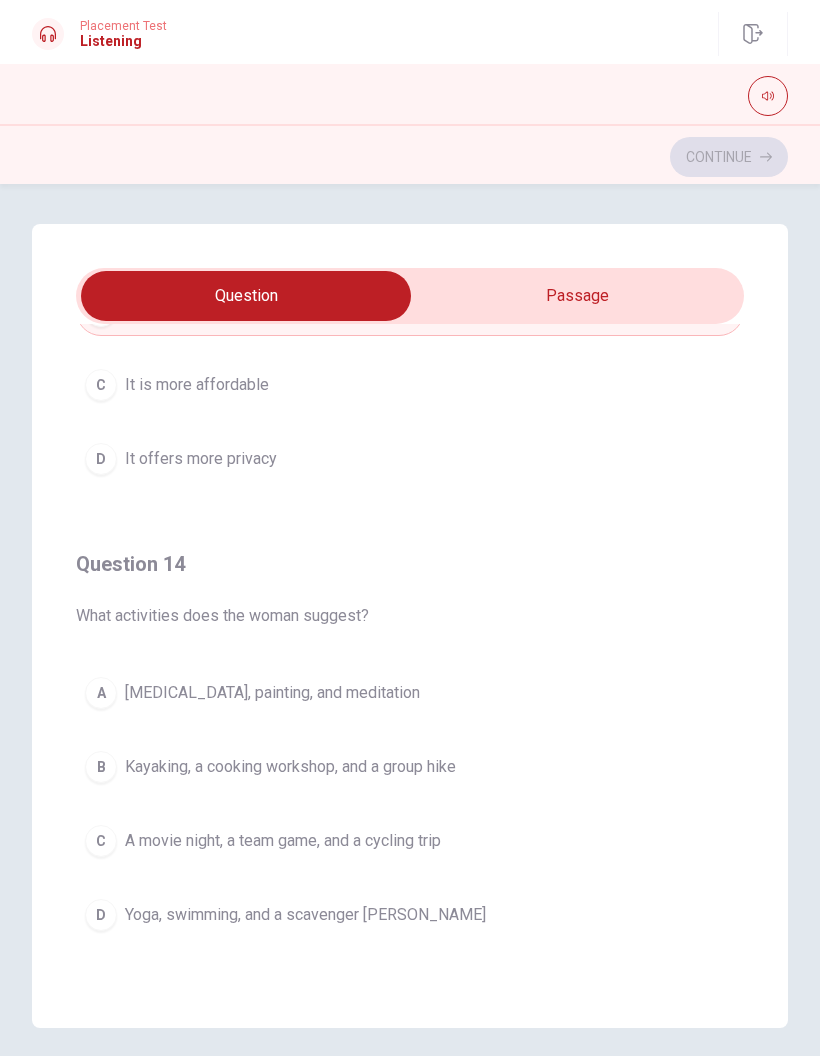 scroll, scrollTop: 1185, scrollLeft: 0, axis: vertical 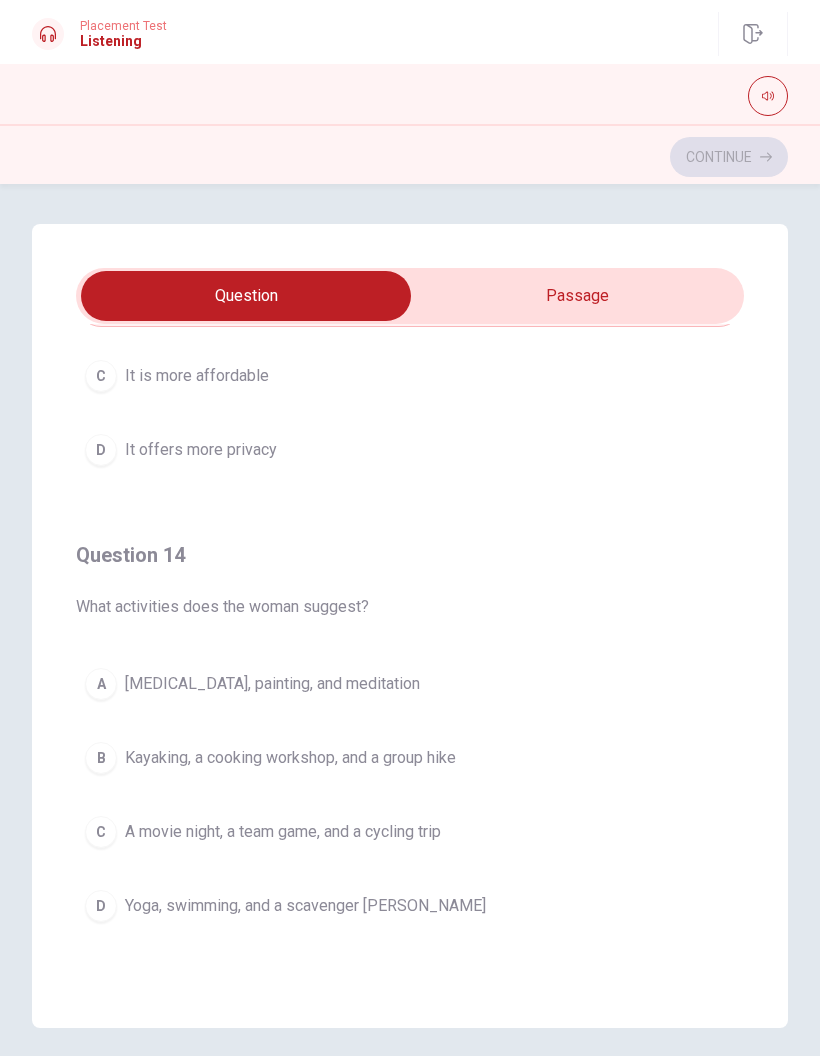 click on "B" at bounding box center [101, 758] 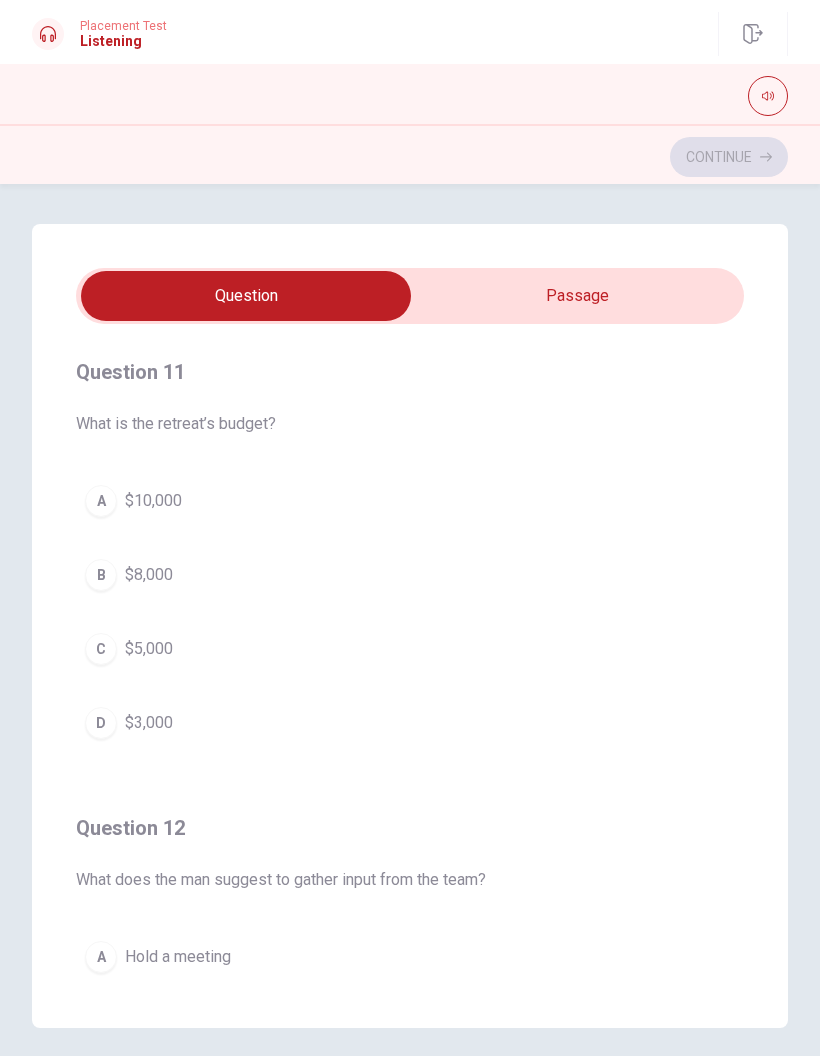scroll, scrollTop: 0, scrollLeft: 0, axis: both 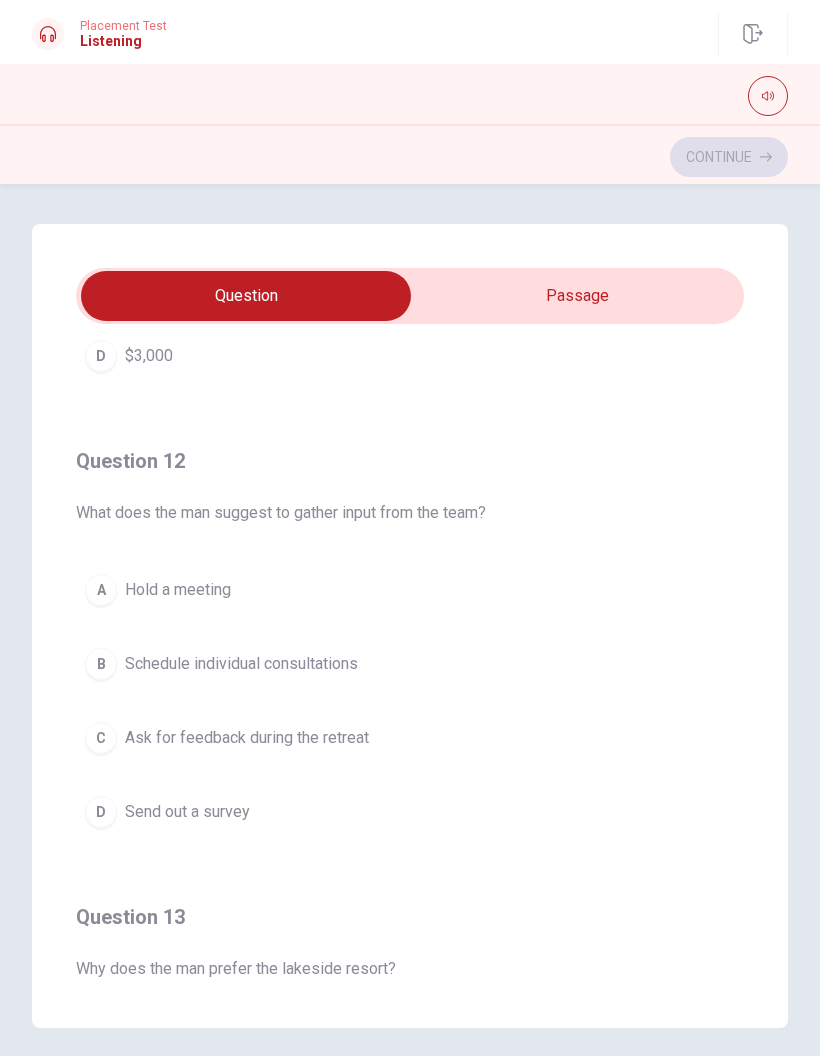 click on "D" at bounding box center [101, 812] 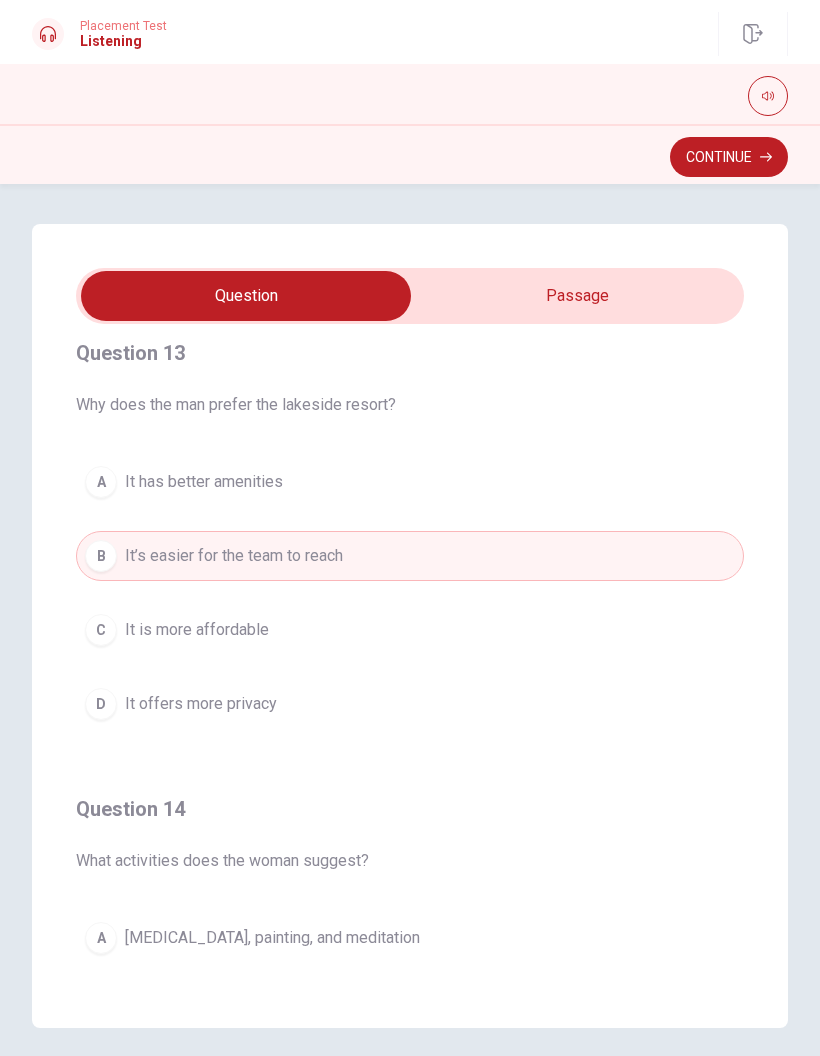 scroll, scrollTop: 887, scrollLeft: 0, axis: vertical 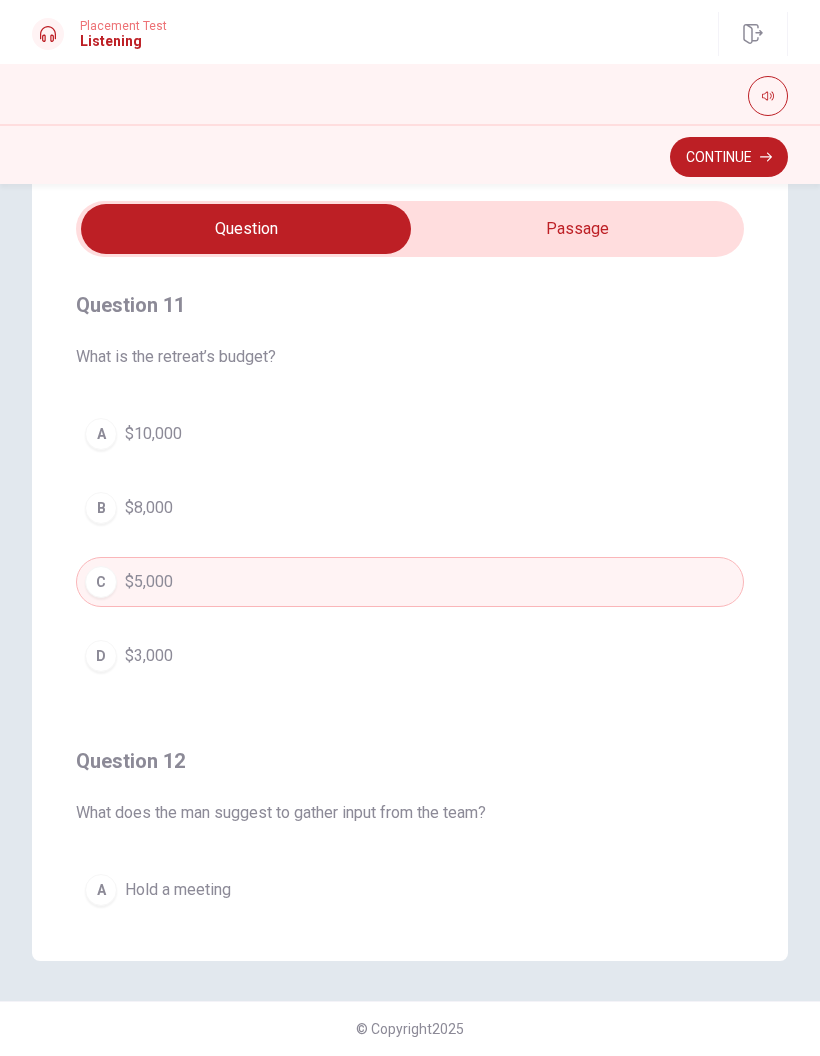 click on "Continue" at bounding box center [729, 157] 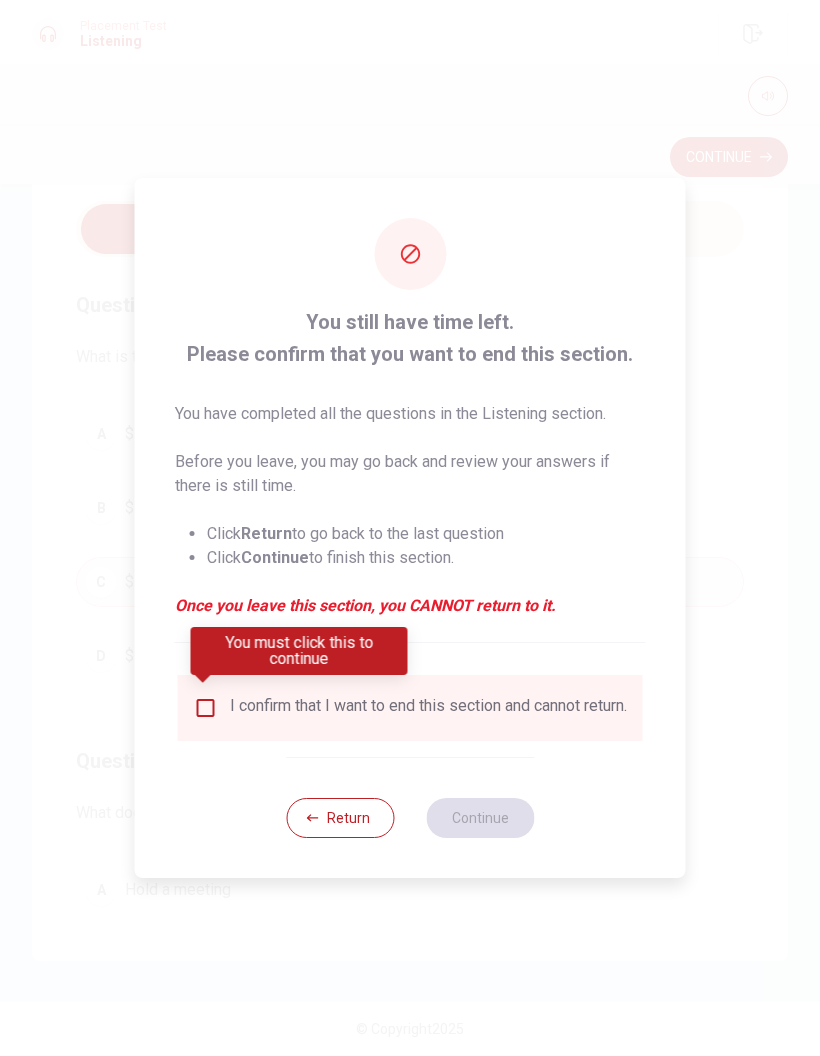 click at bounding box center [206, 708] 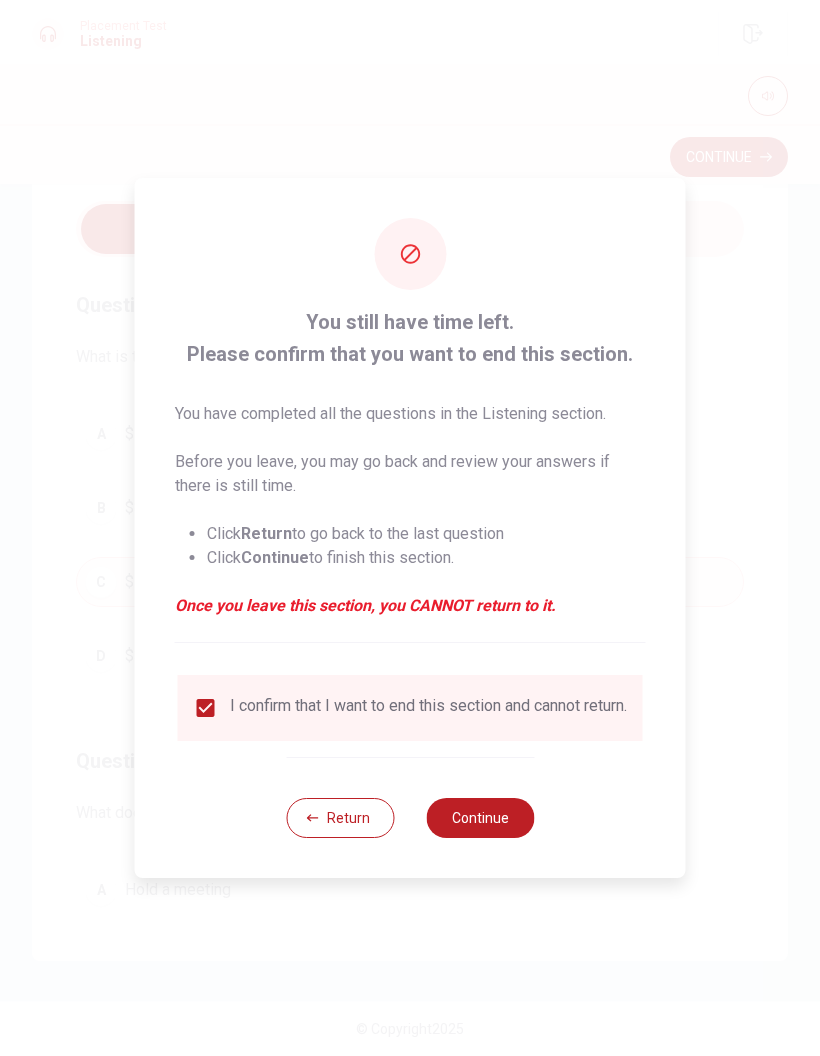 click on "Continue" at bounding box center [480, 818] 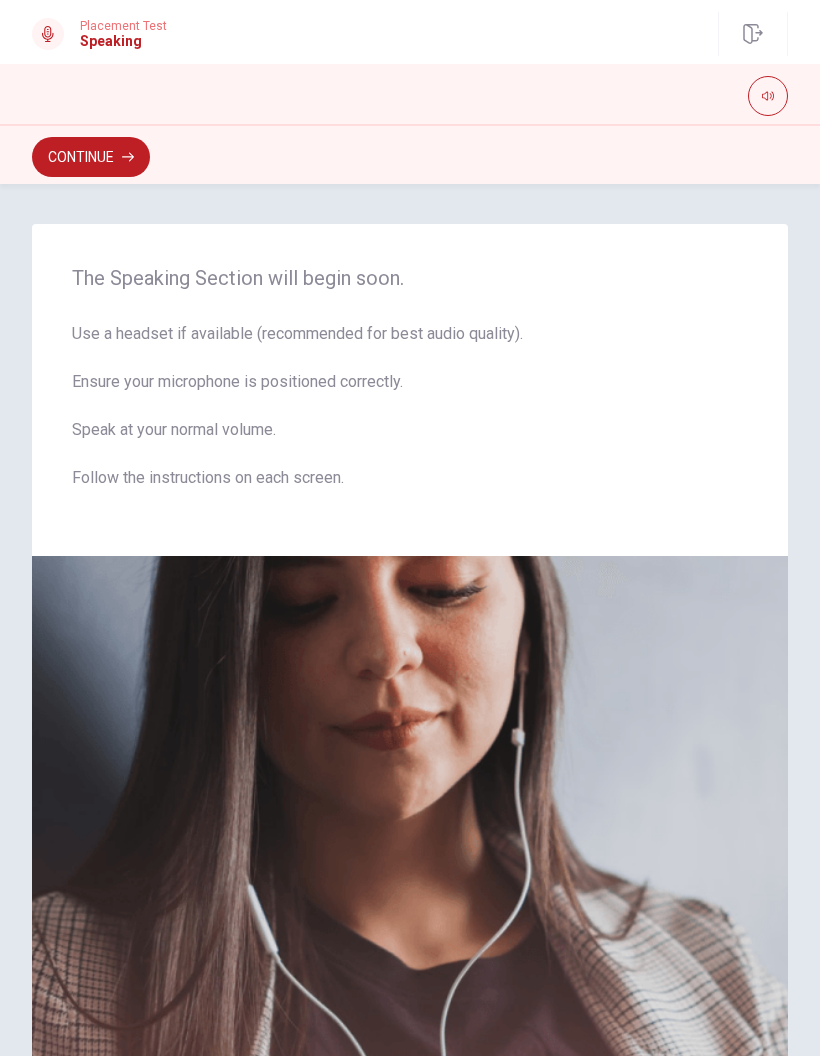 scroll, scrollTop: 0, scrollLeft: 0, axis: both 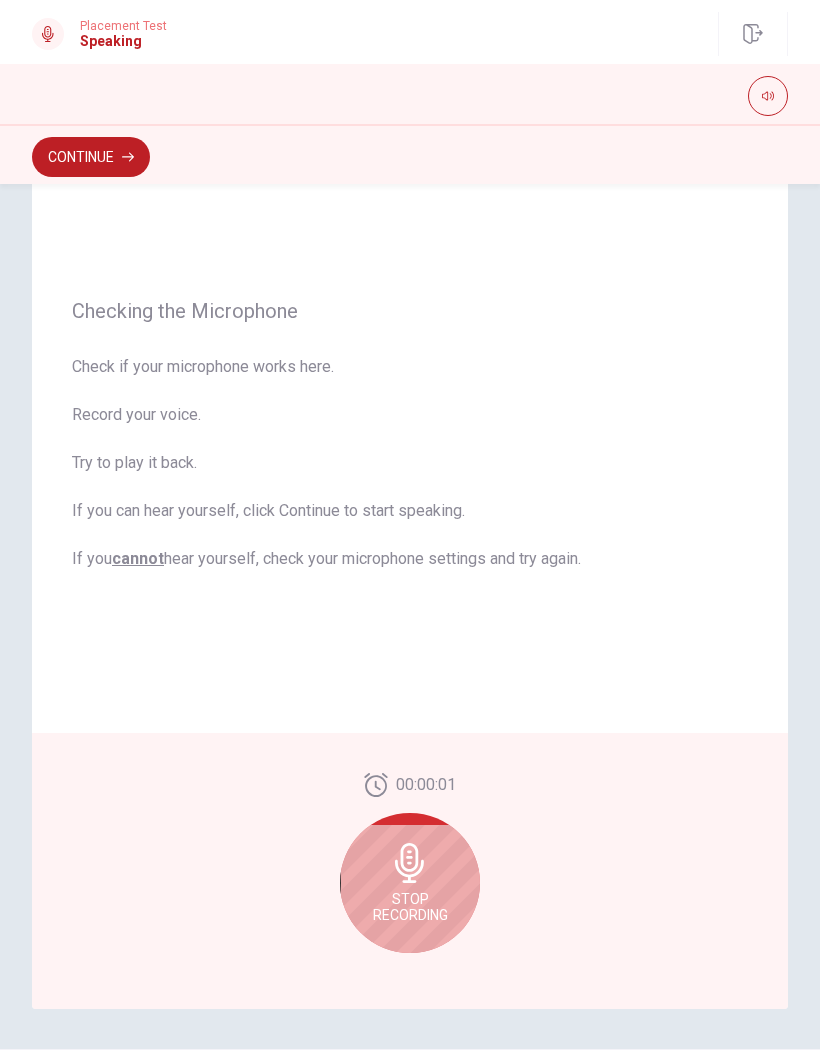 click 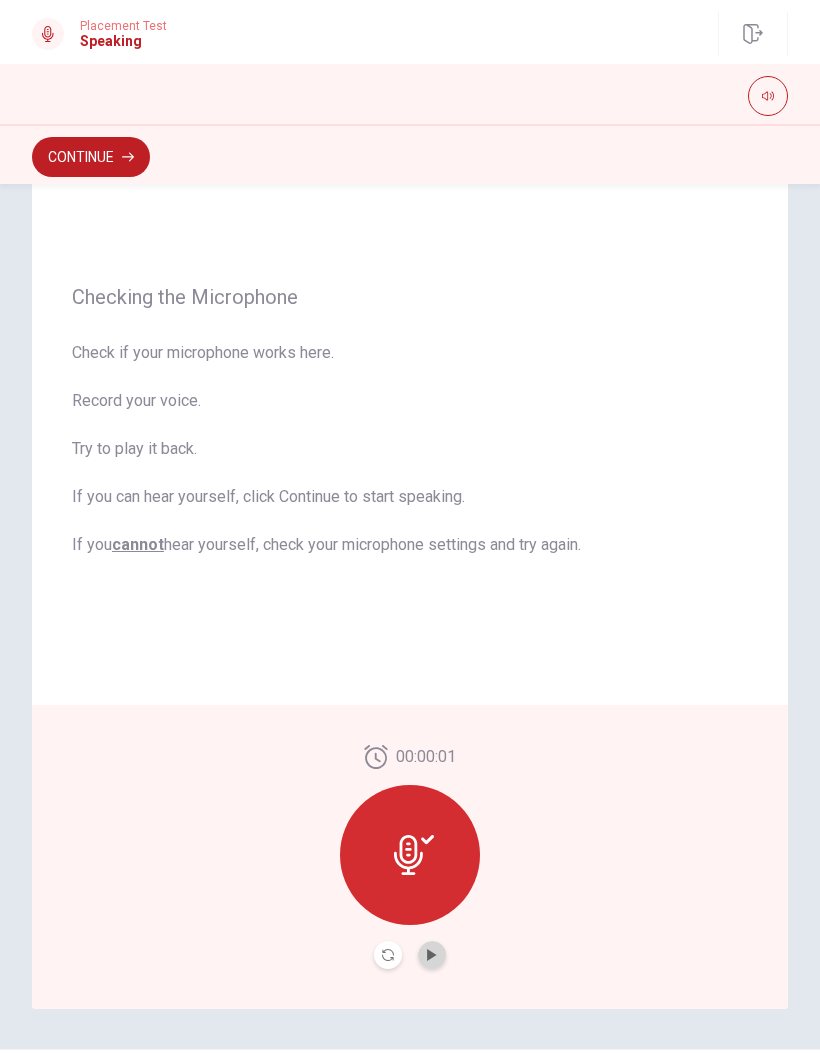 click at bounding box center [432, 955] 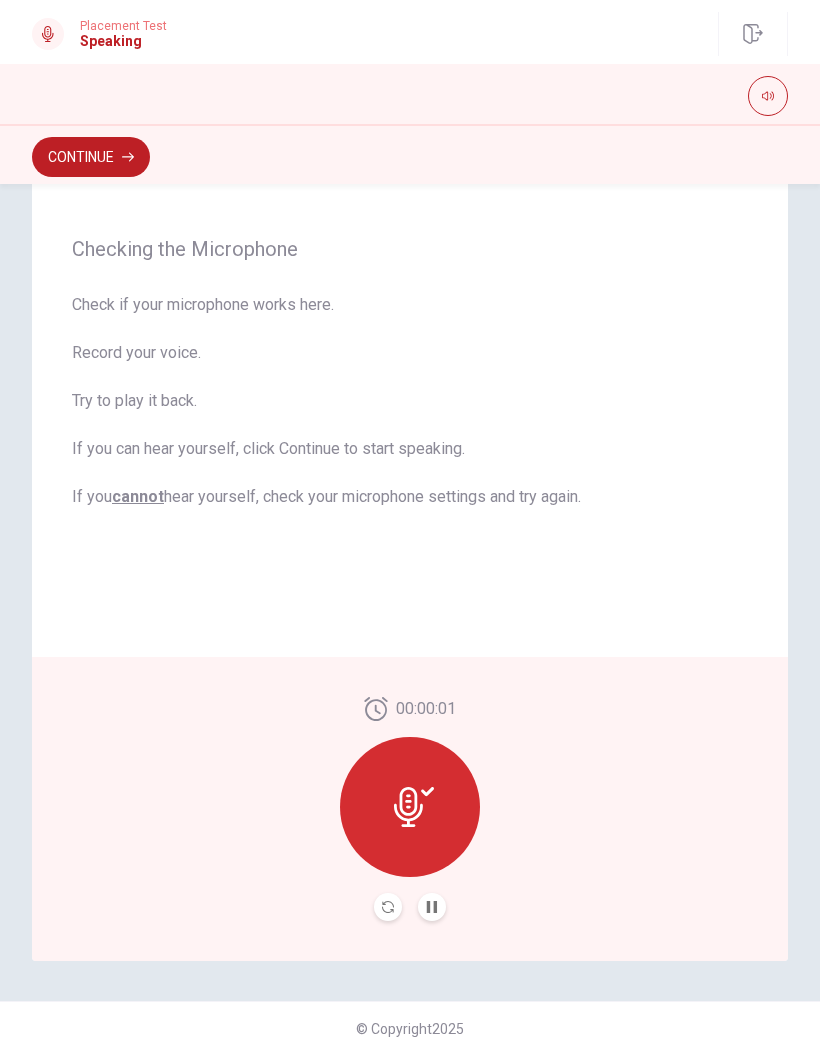 scroll, scrollTop: 135, scrollLeft: 0, axis: vertical 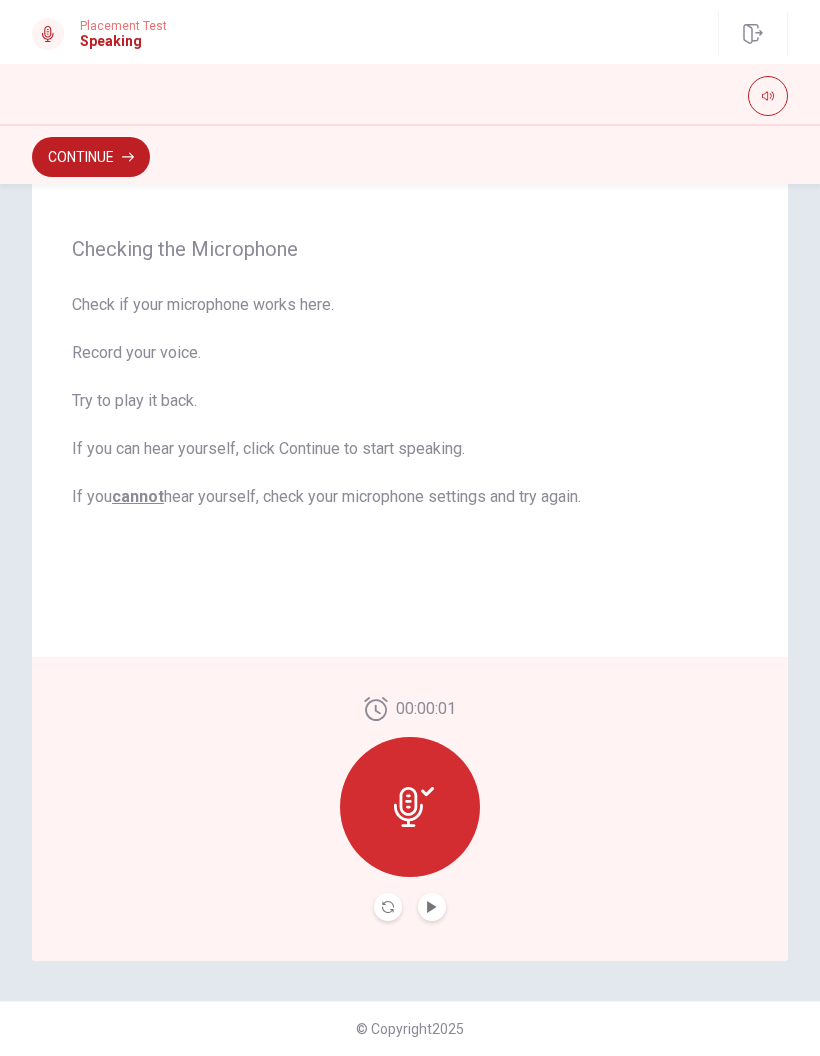 click at bounding box center [410, 807] 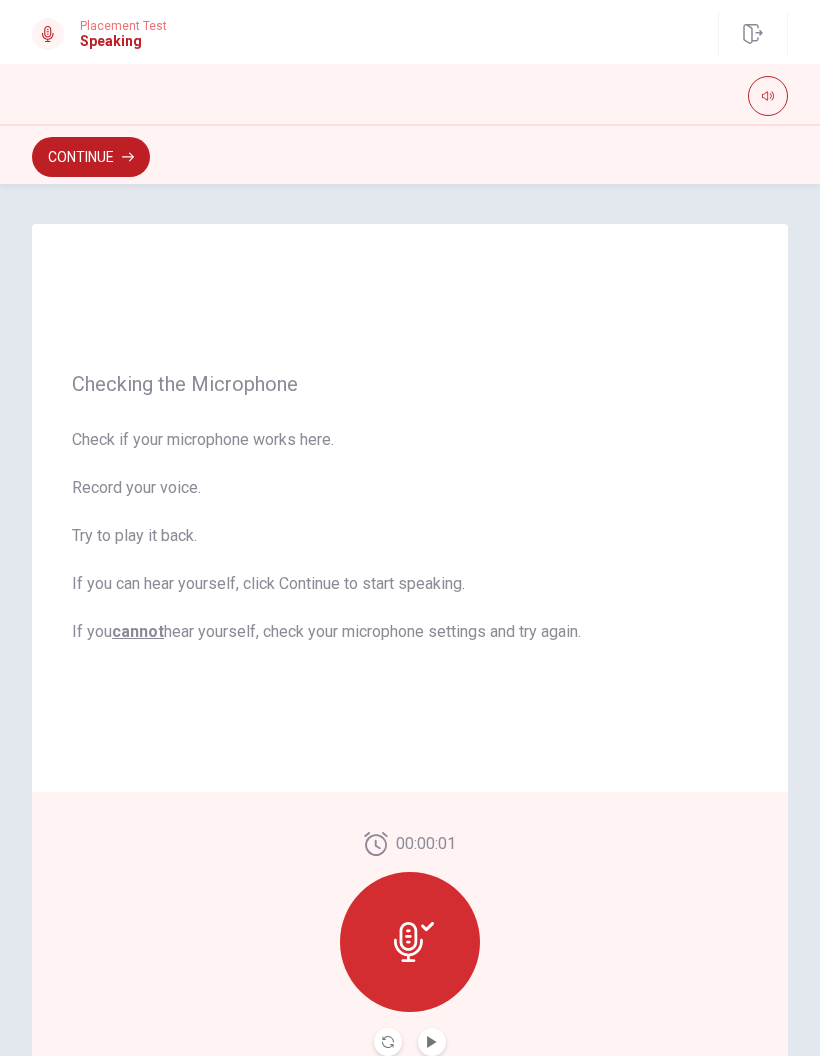 scroll, scrollTop: 0, scrollLeft: 0, axis: both 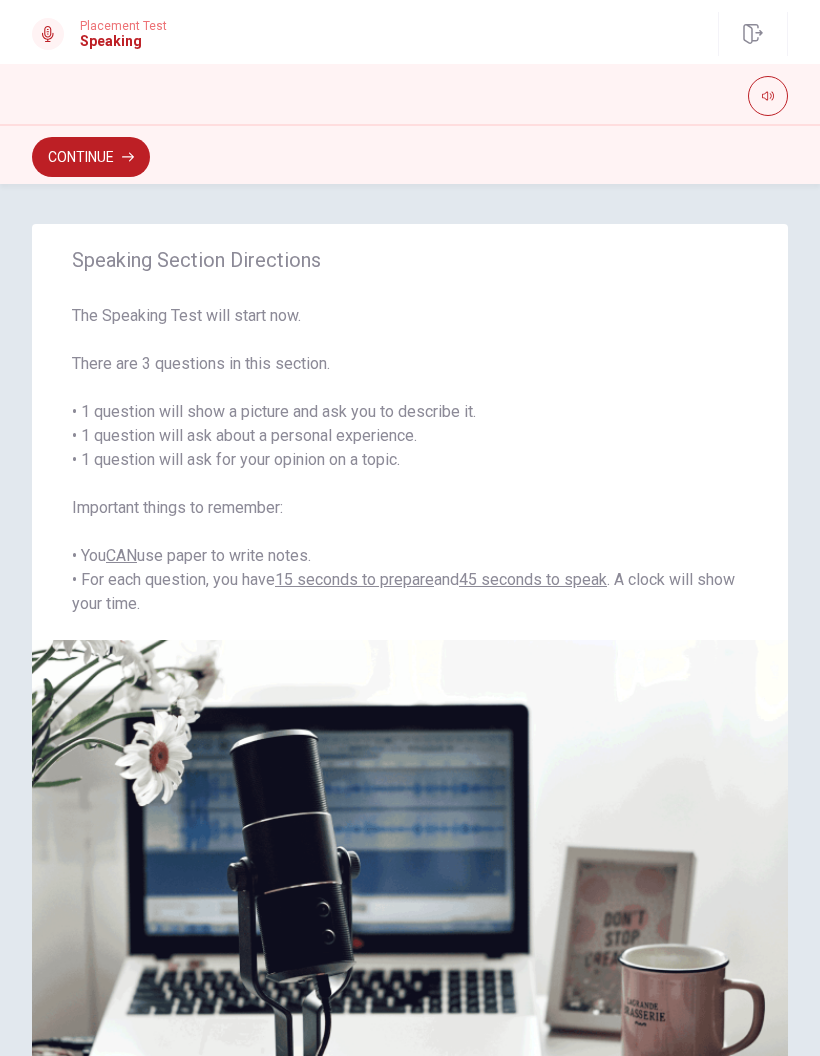 click on "Continue" at bounding box center [91, 157] 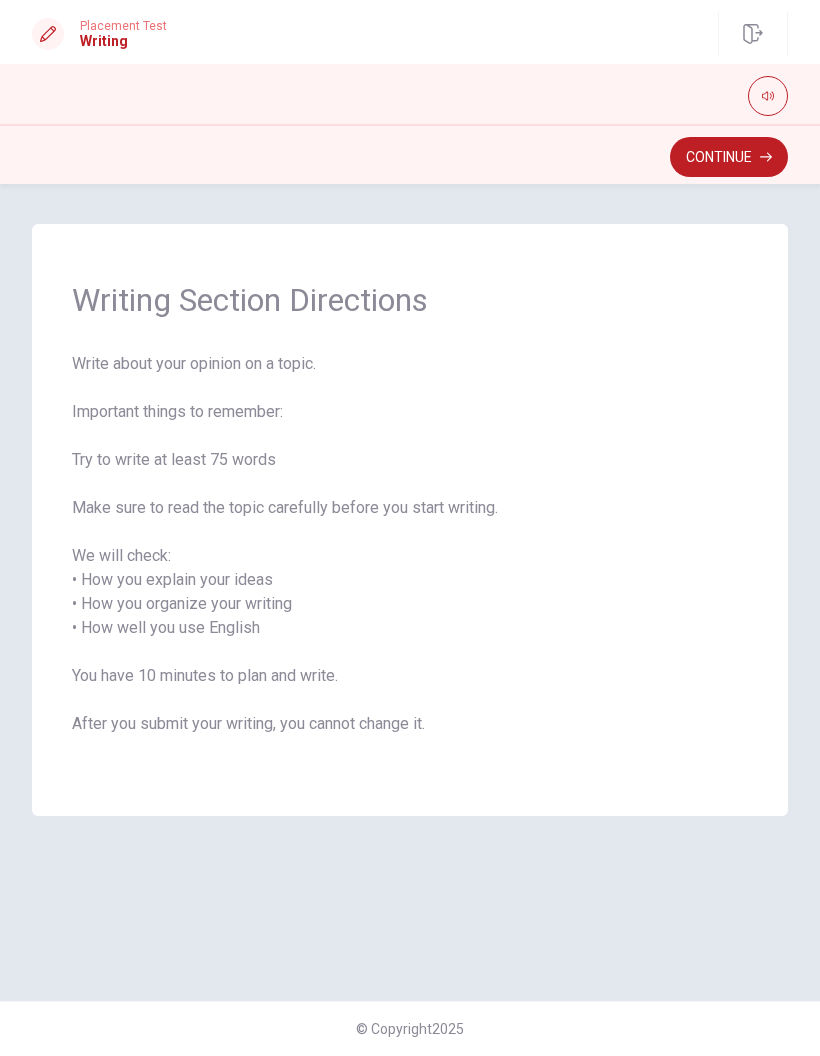 click on "Continue" at bounding box center [729, 157] 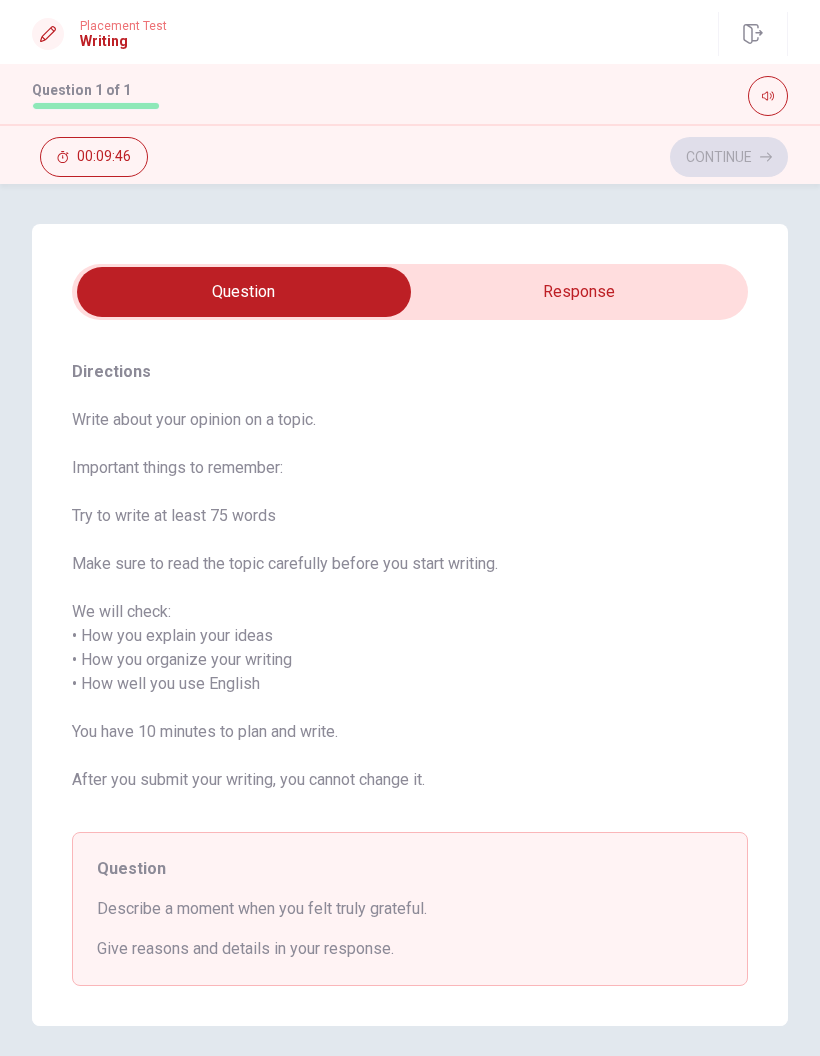 scroll, scrollTop: 0, scrollLeft: 0, axis: both 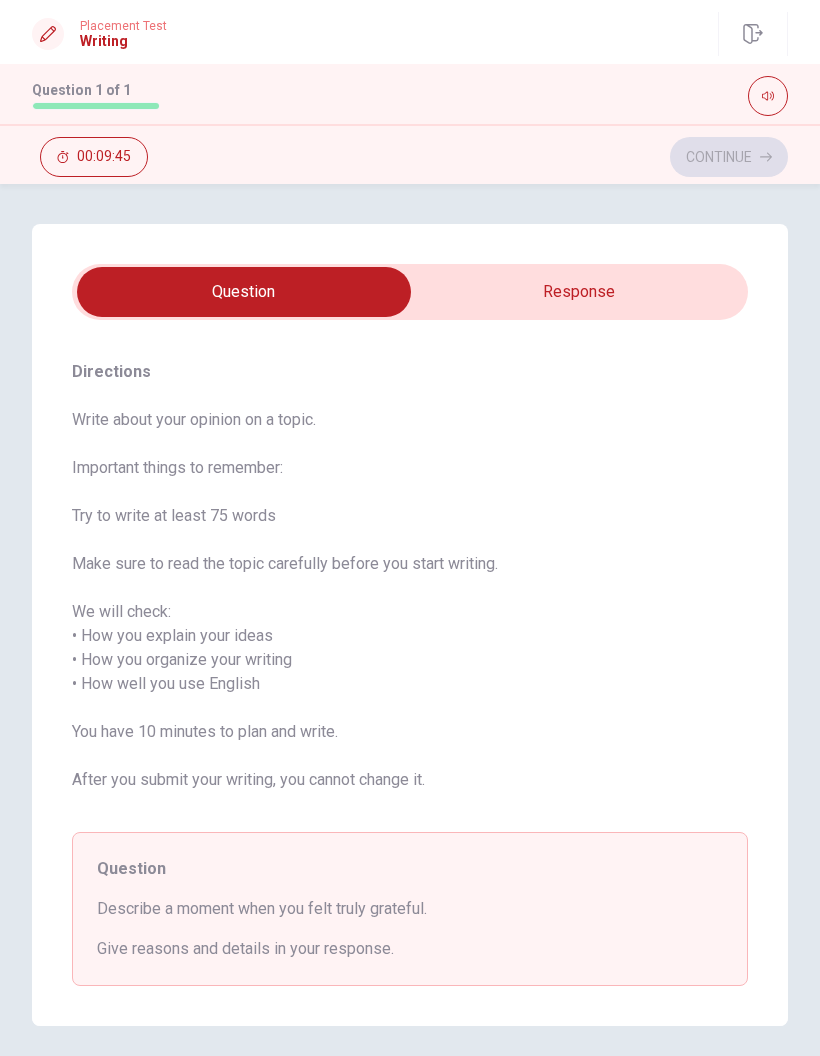 click at bounding box center (244, 292) 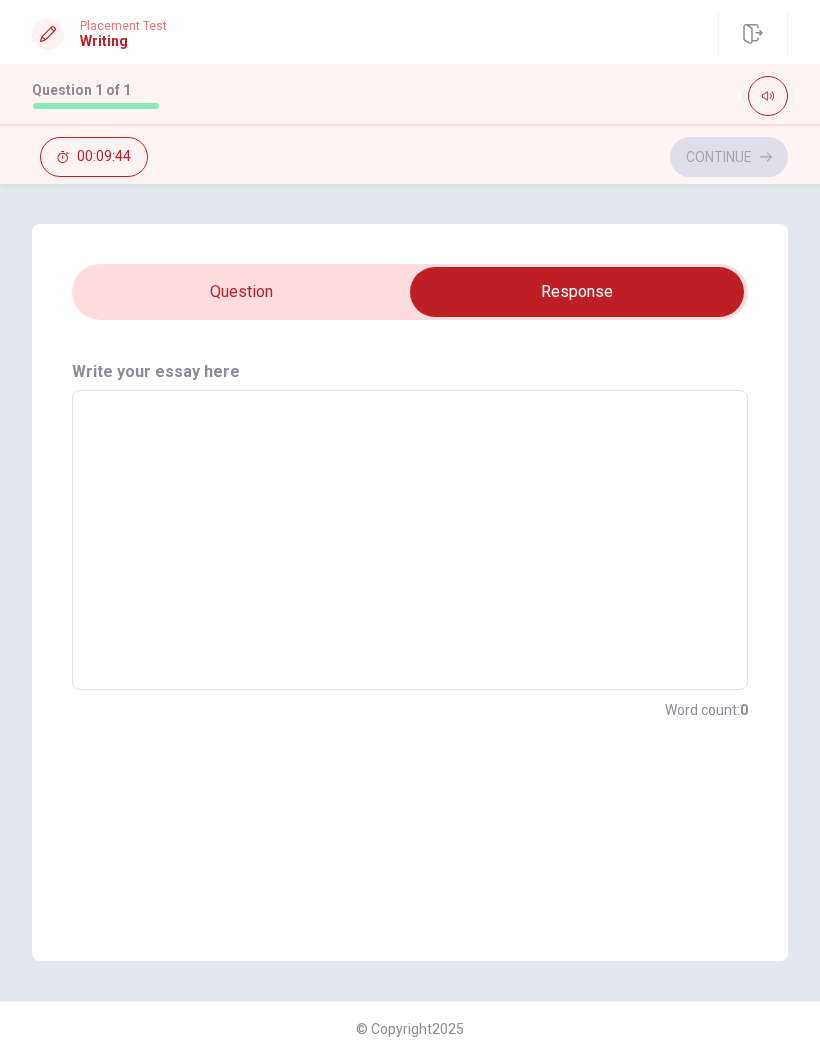 click at bounding box center [410, 540] 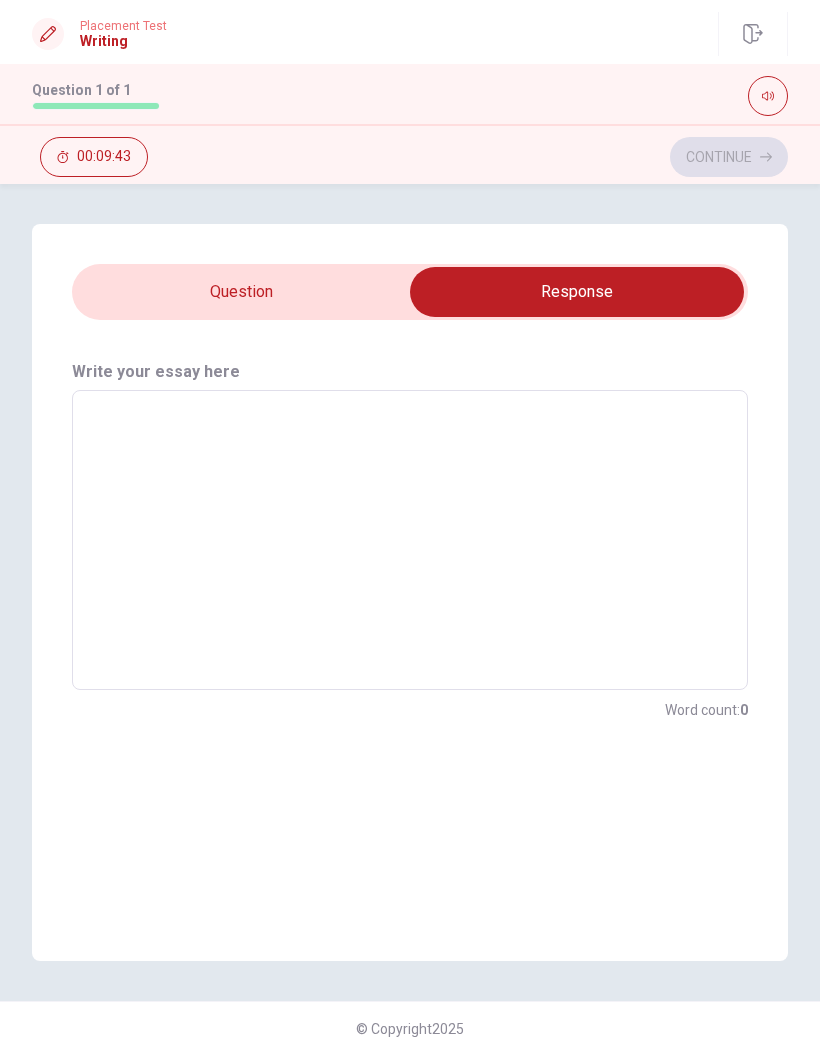 click at bounding box center [577, 292] 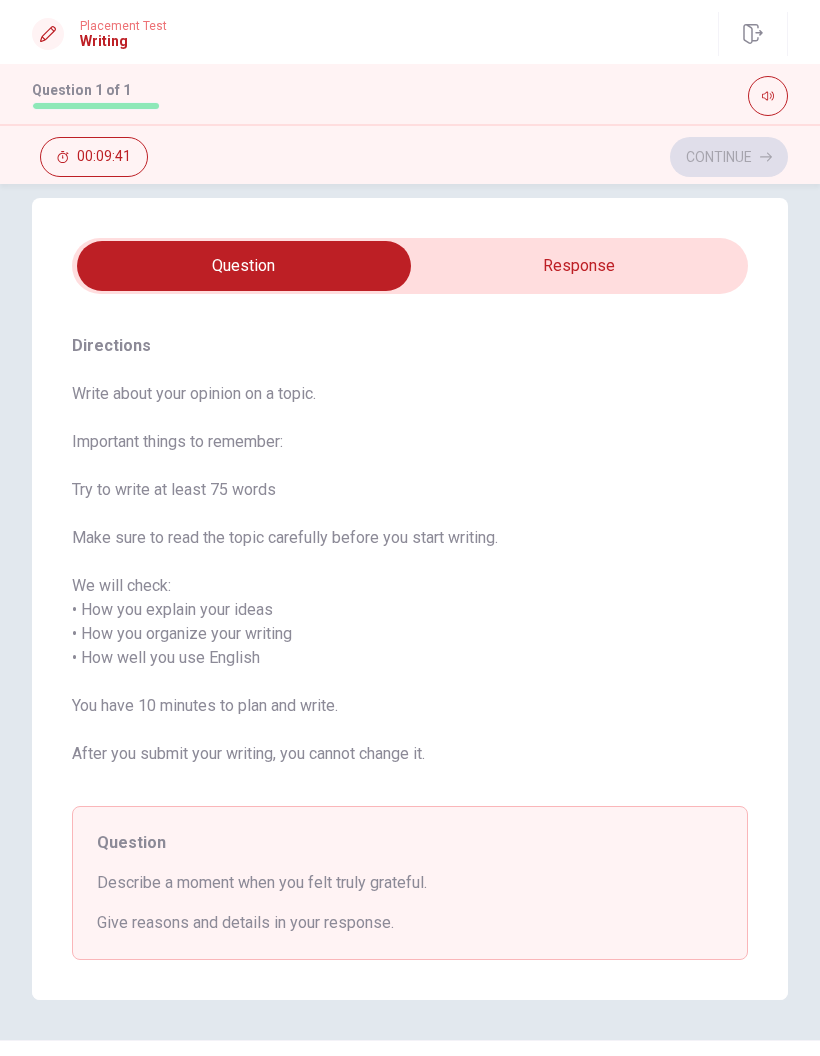 scroll, scrollTop: 27, scrollLeft: 0, axis: vertical 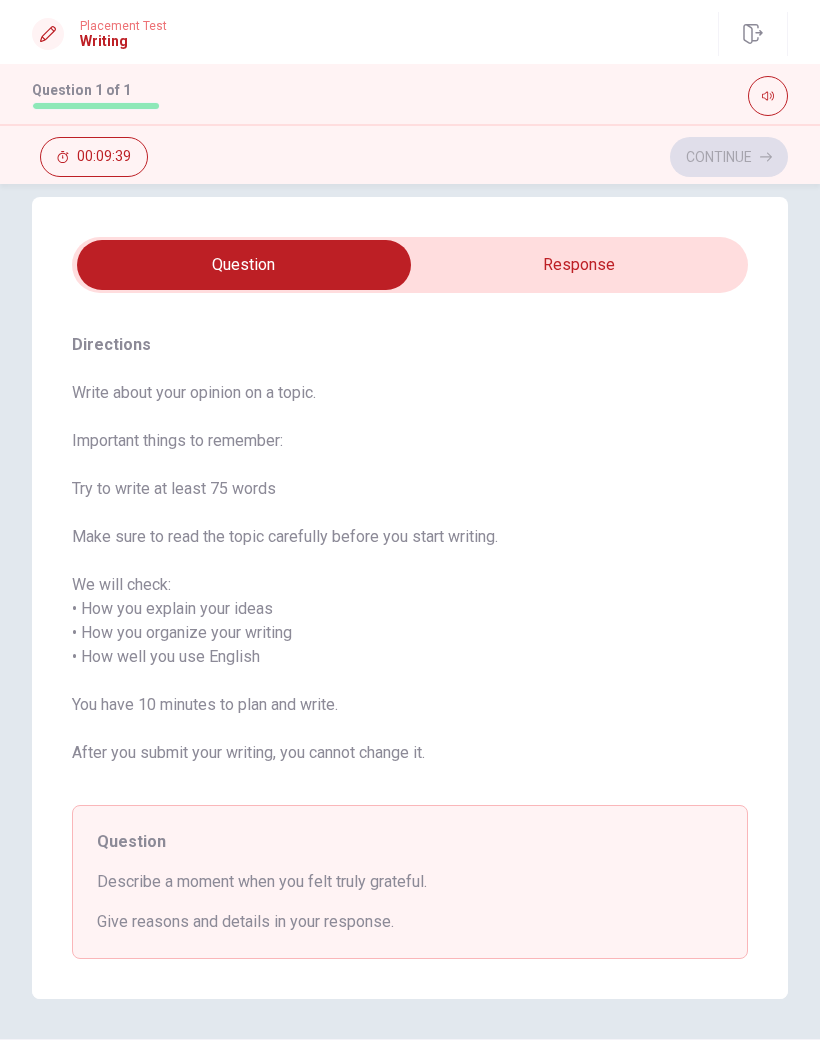 click at bounding box center (244, 265) 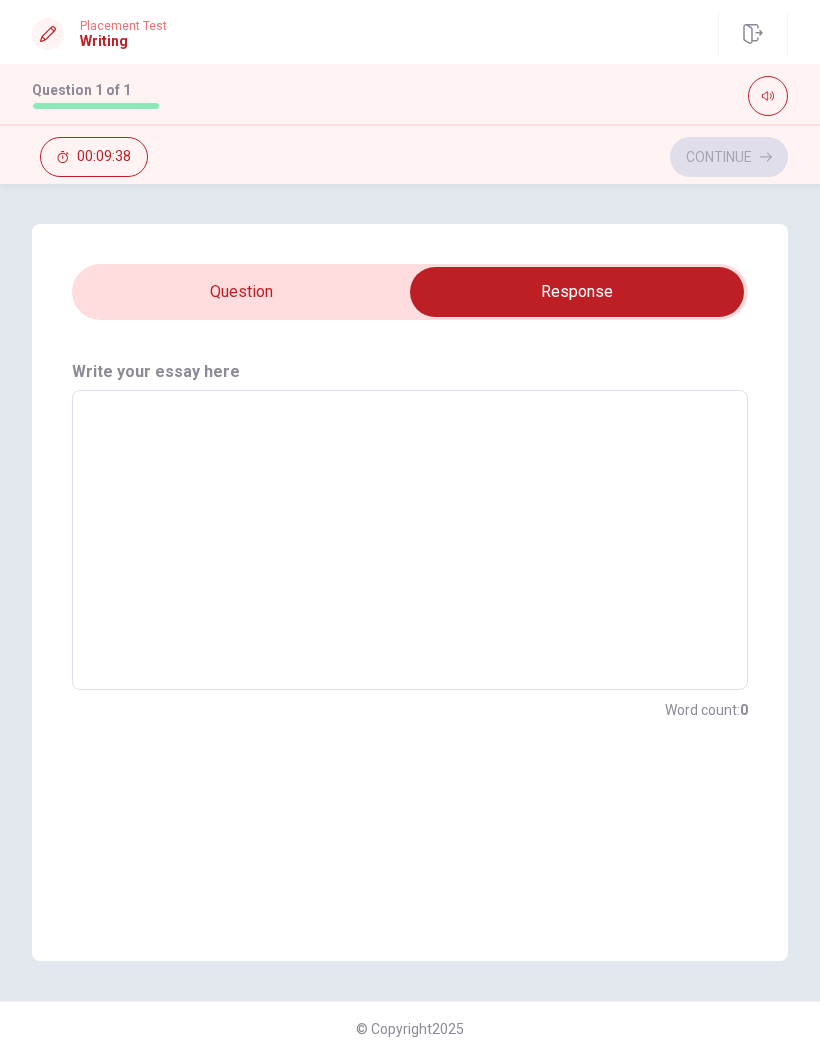 scroll, scrollTop: 0, scrollLeft: 0, axis: both 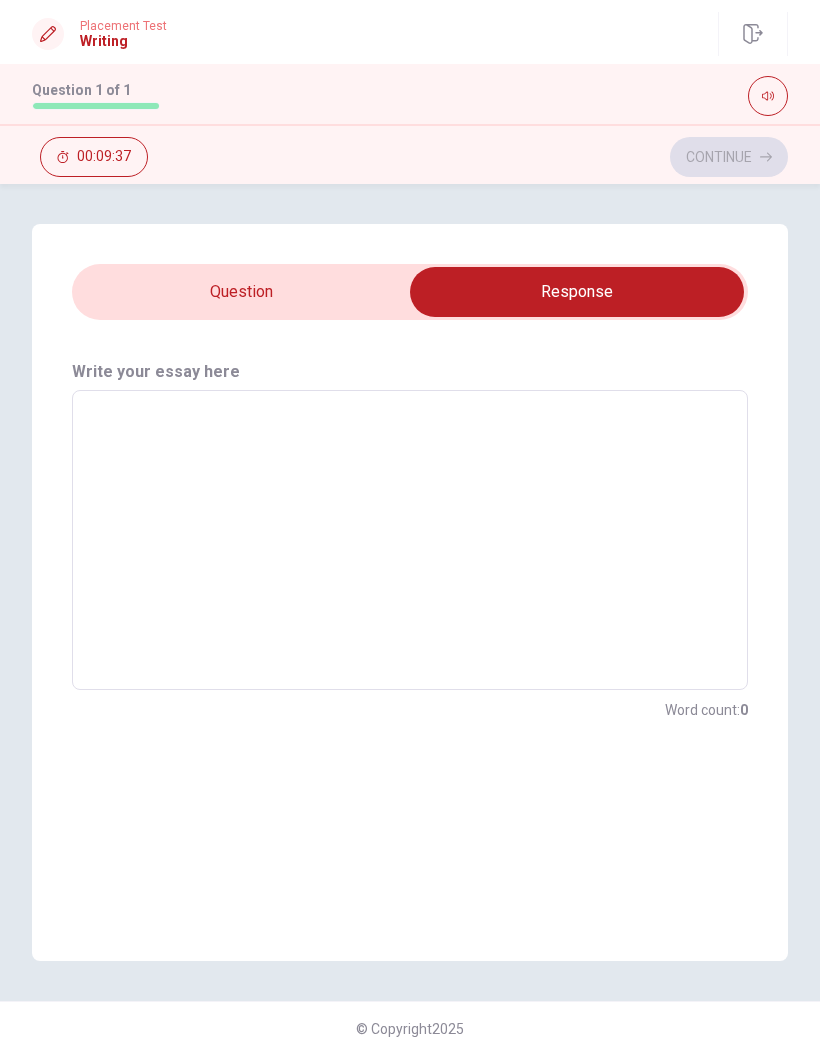 click at bounding box center [410, 540] 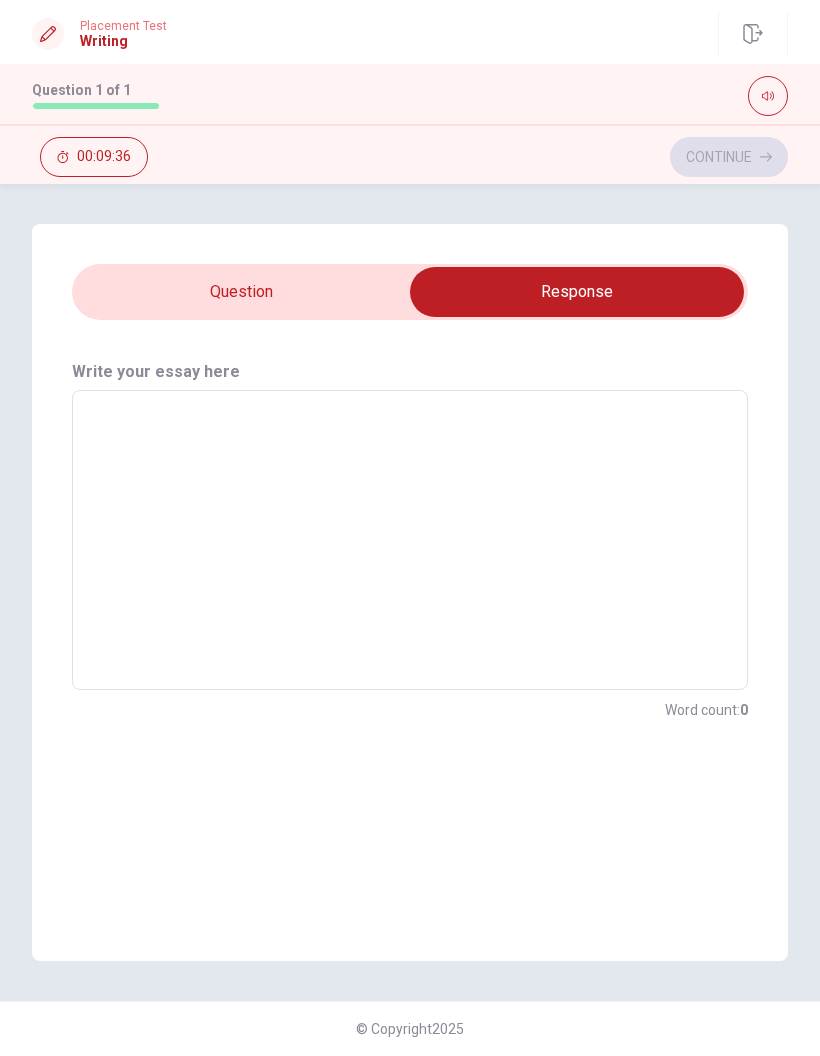 type on "I" 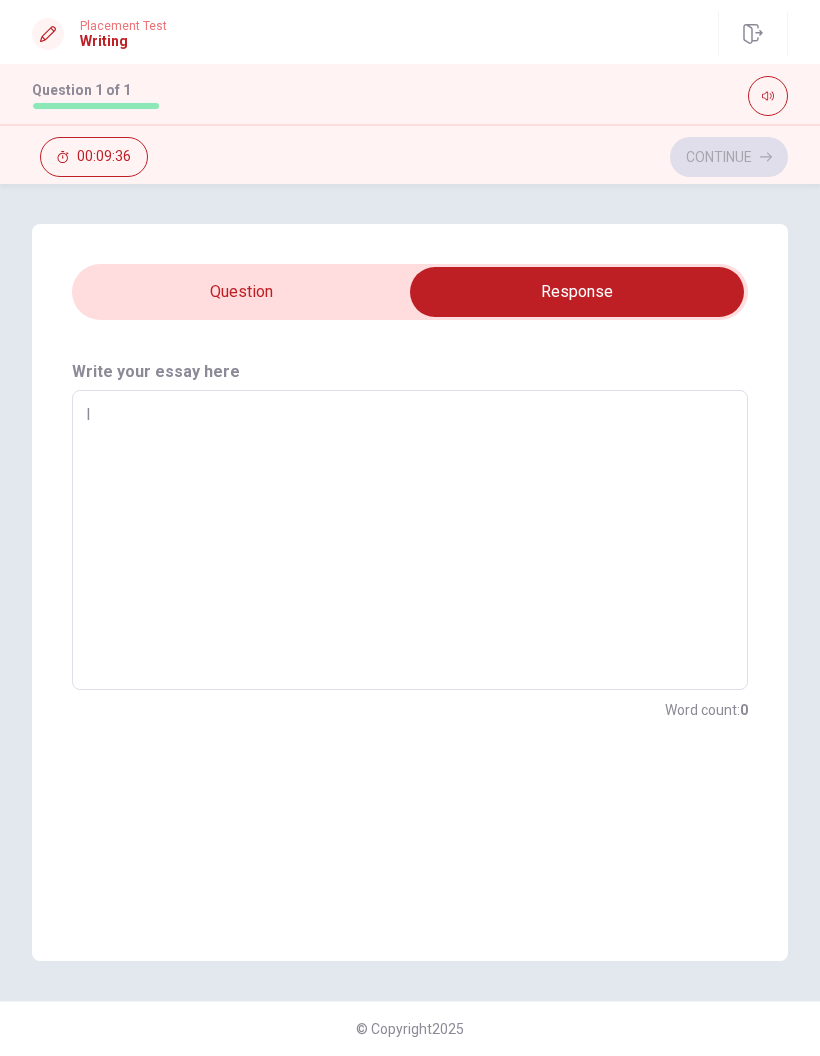 type on "x" 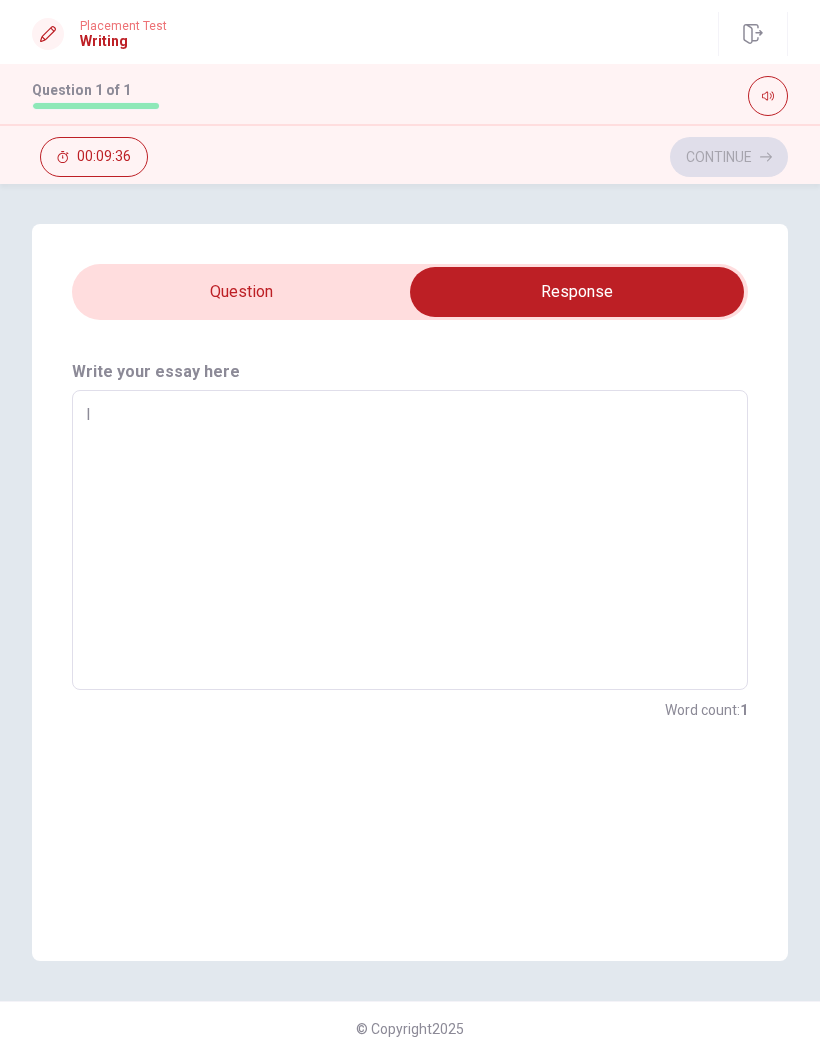 type on "I" 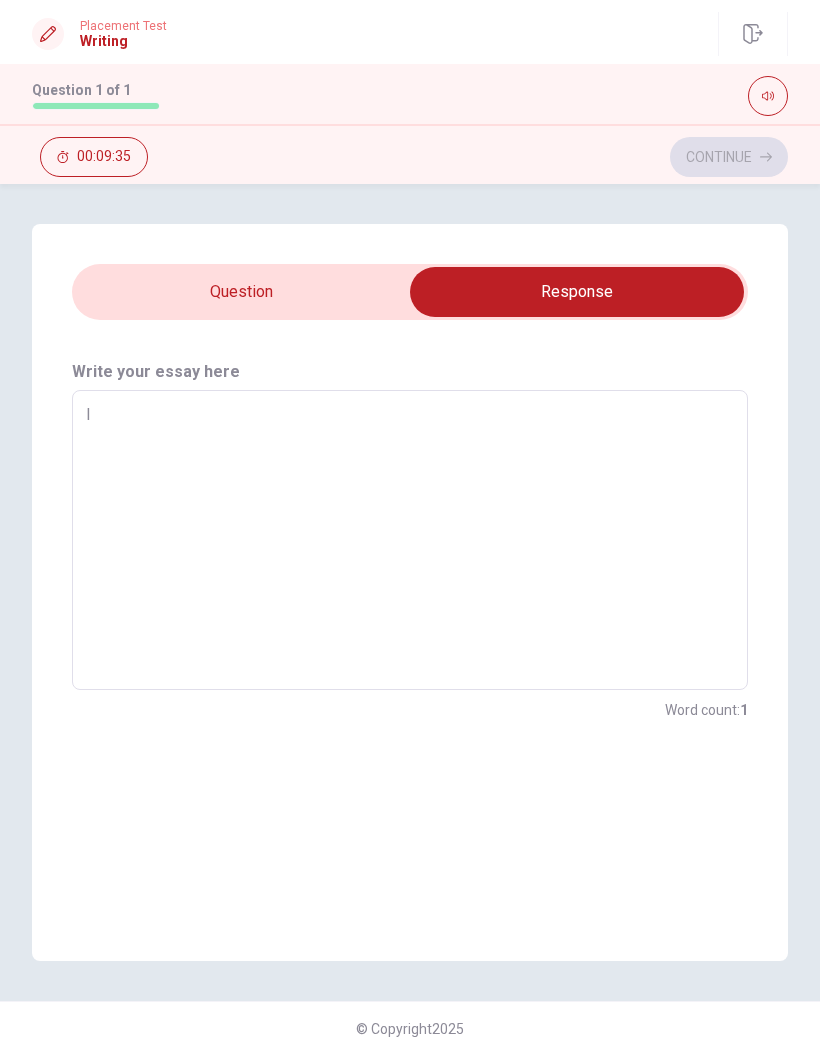 type on "x" 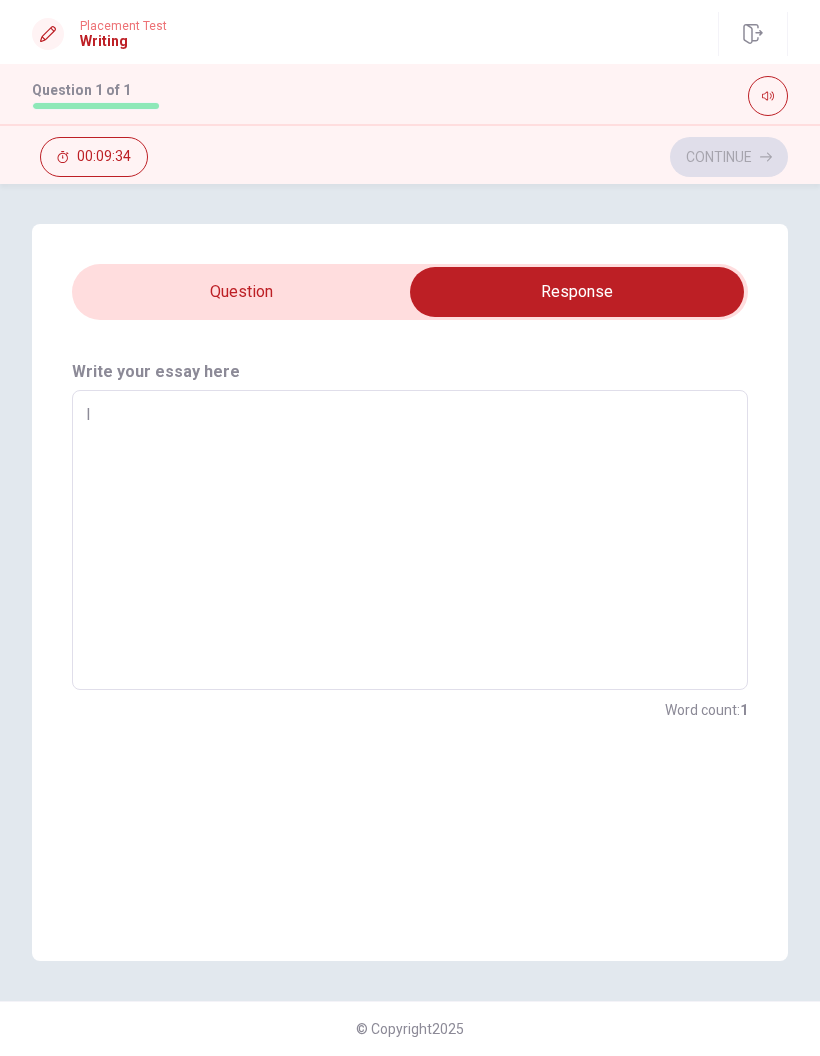 type on "I h" 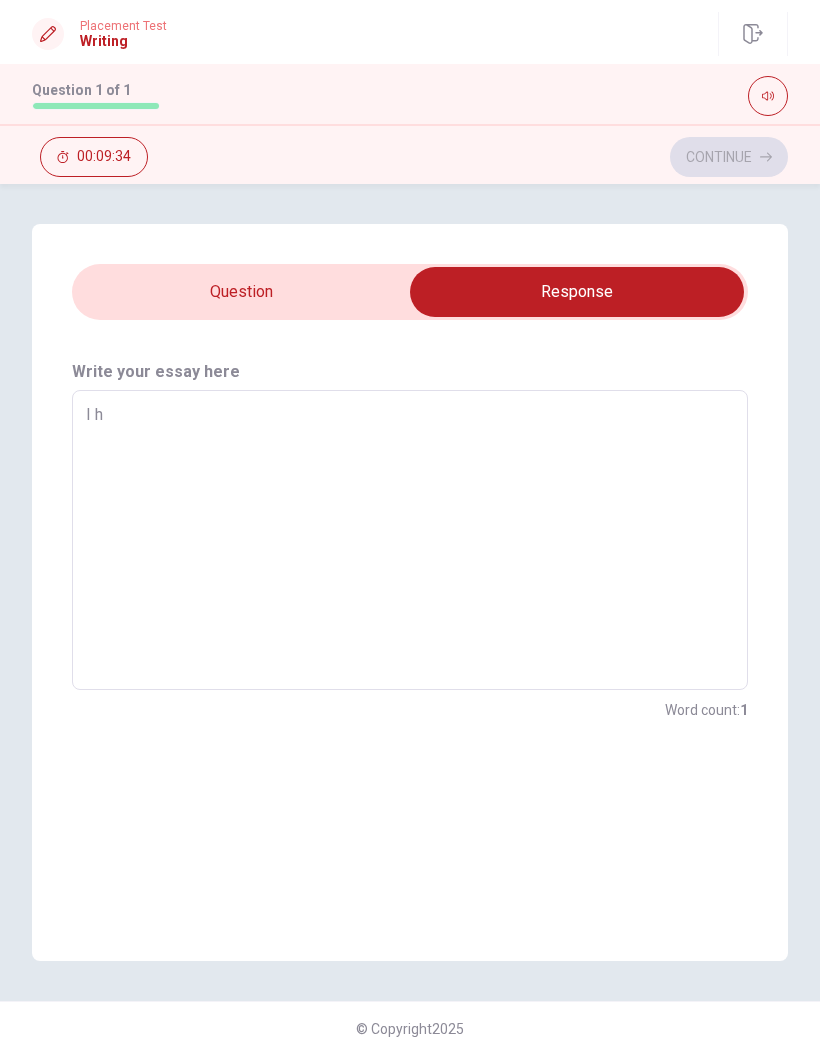 type on "x" 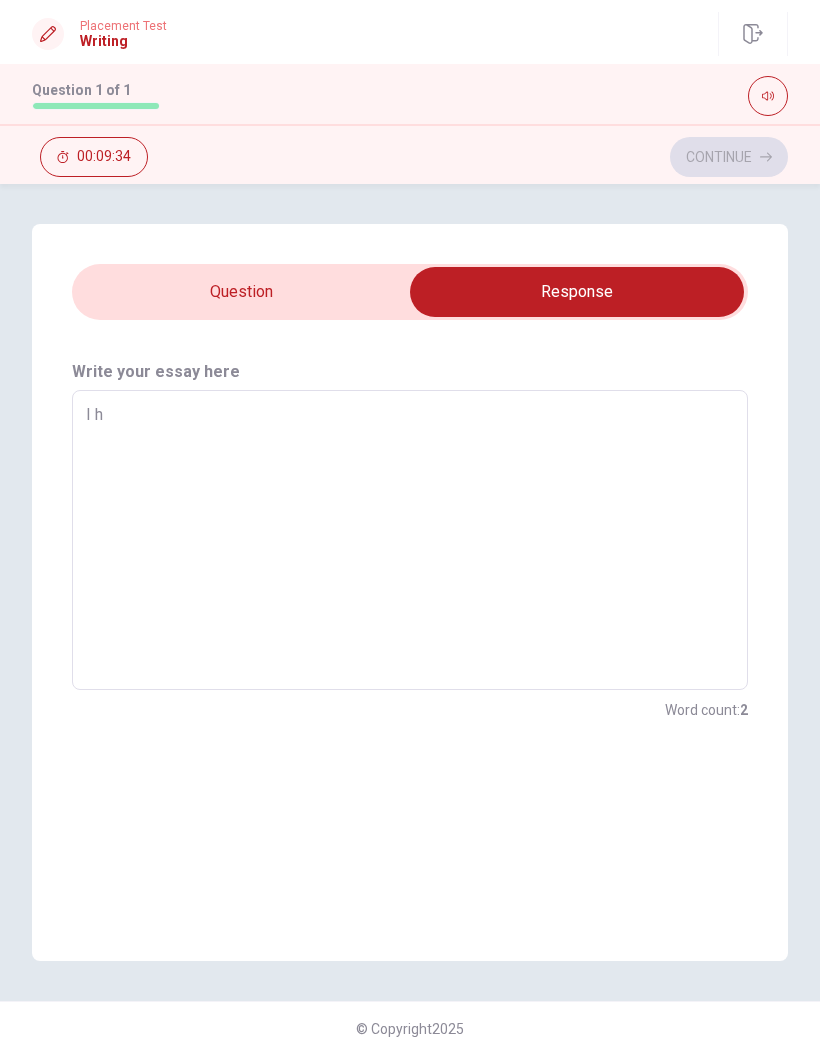 type on "I ha" 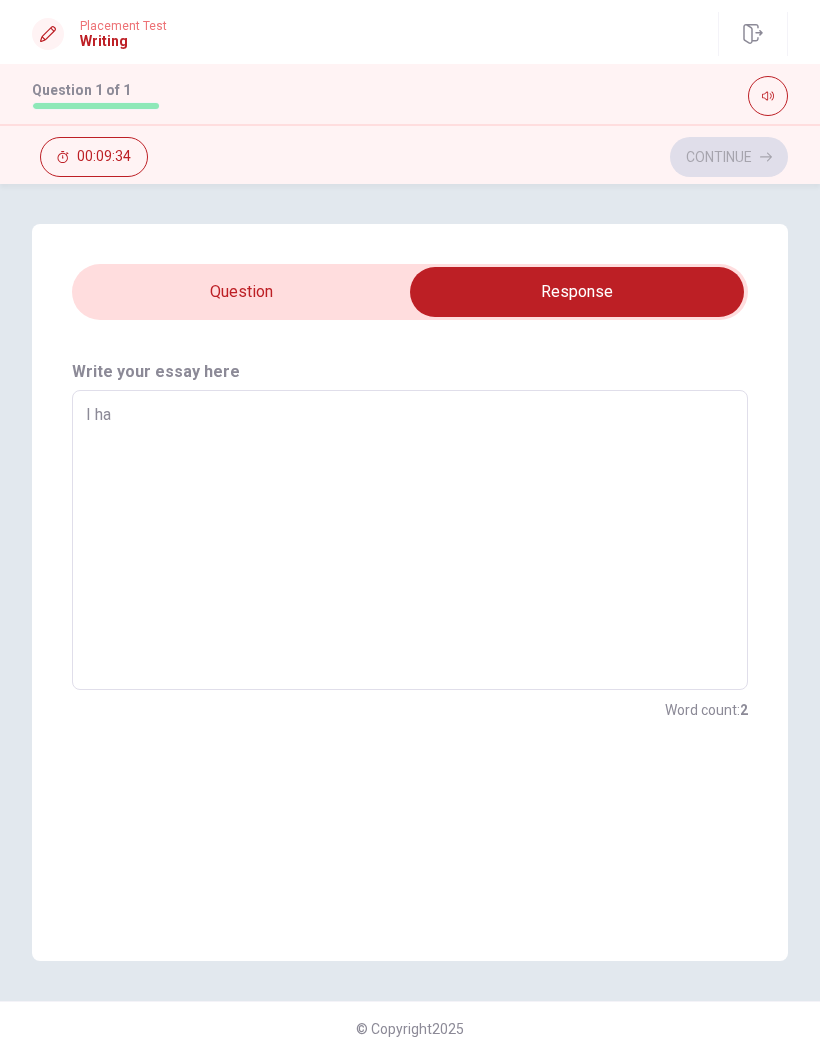 type on "x" 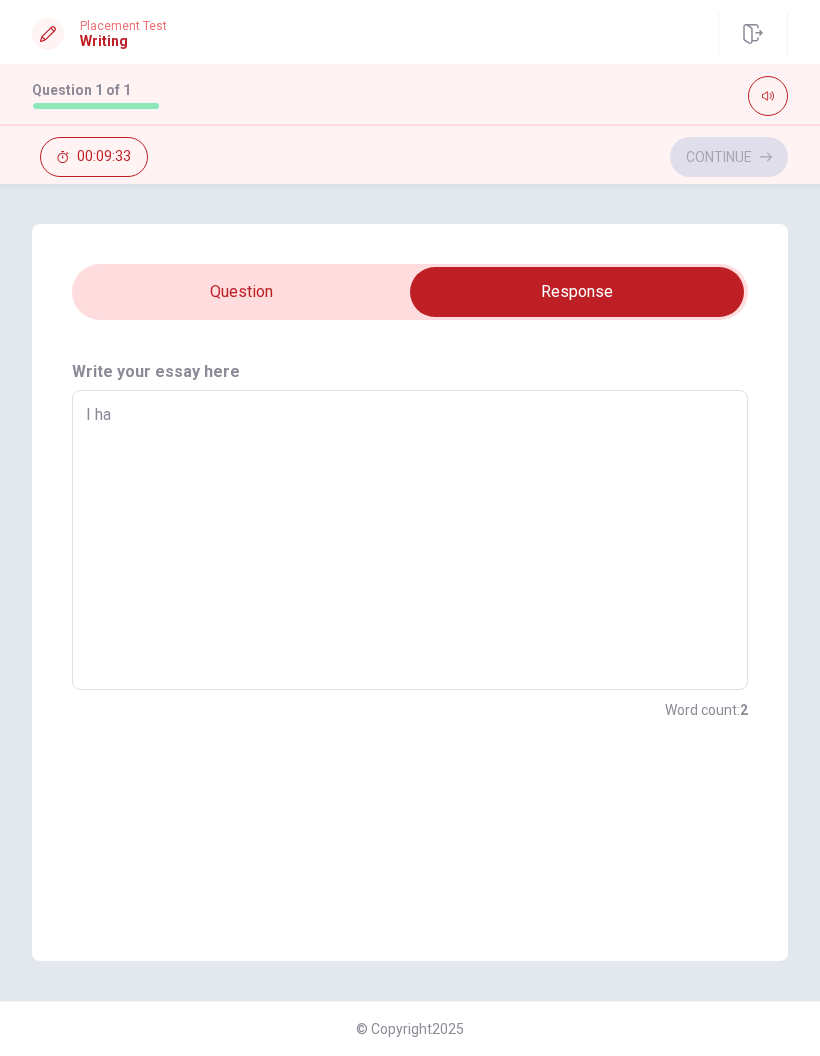 type on "I had" 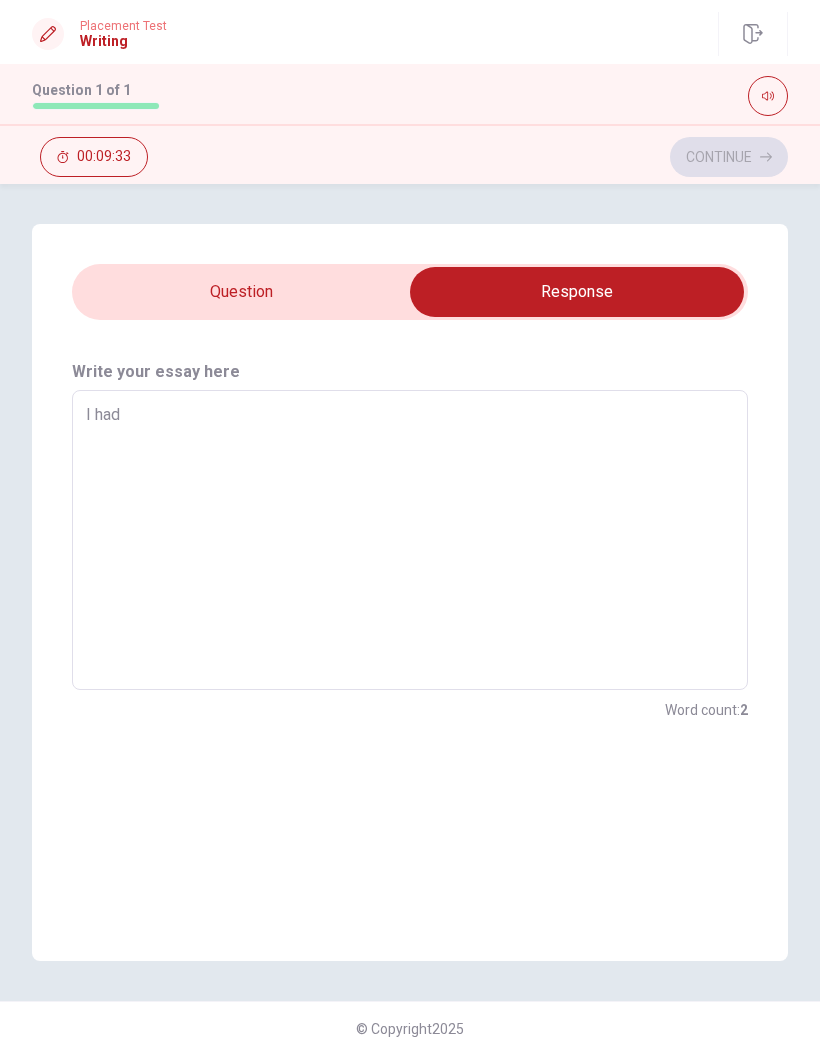 type on "x" 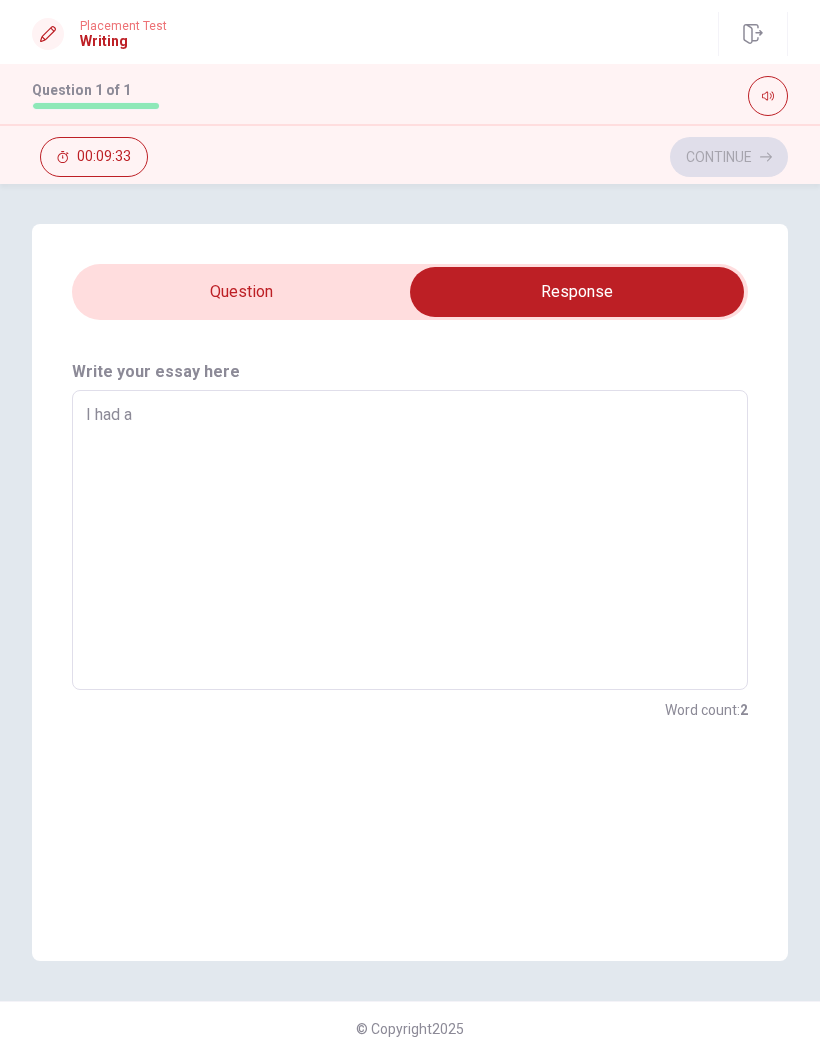 type on "x" 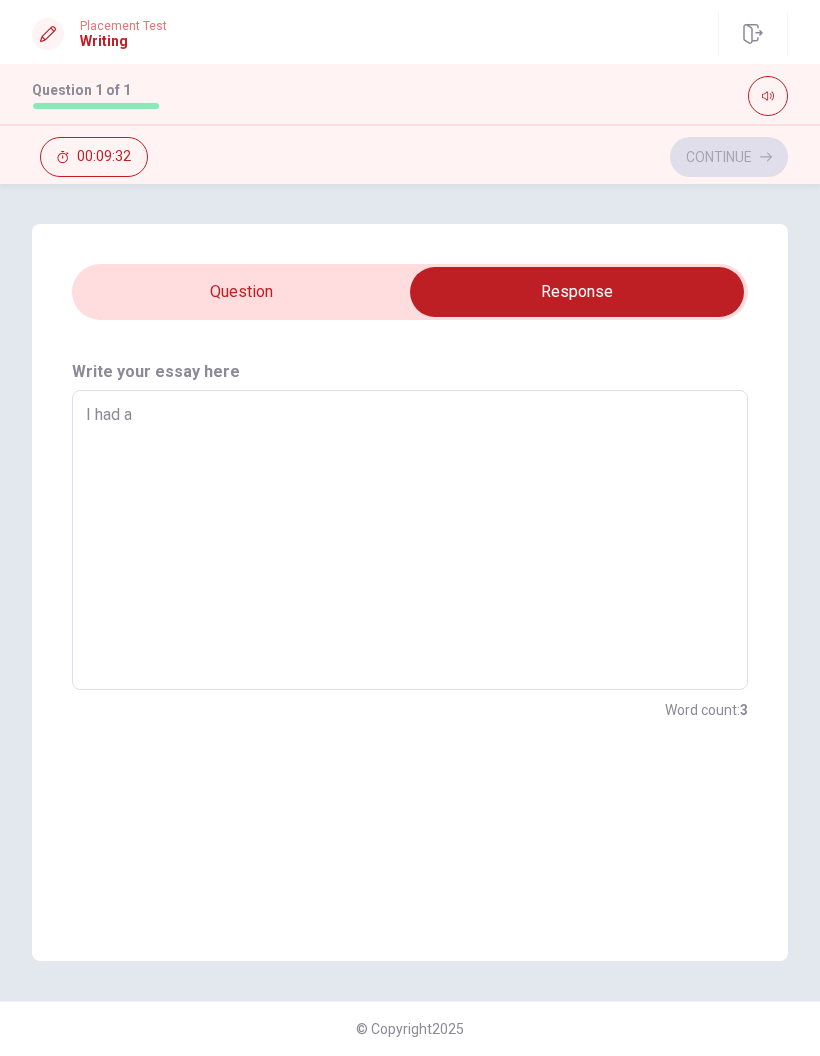 type on "I had a" 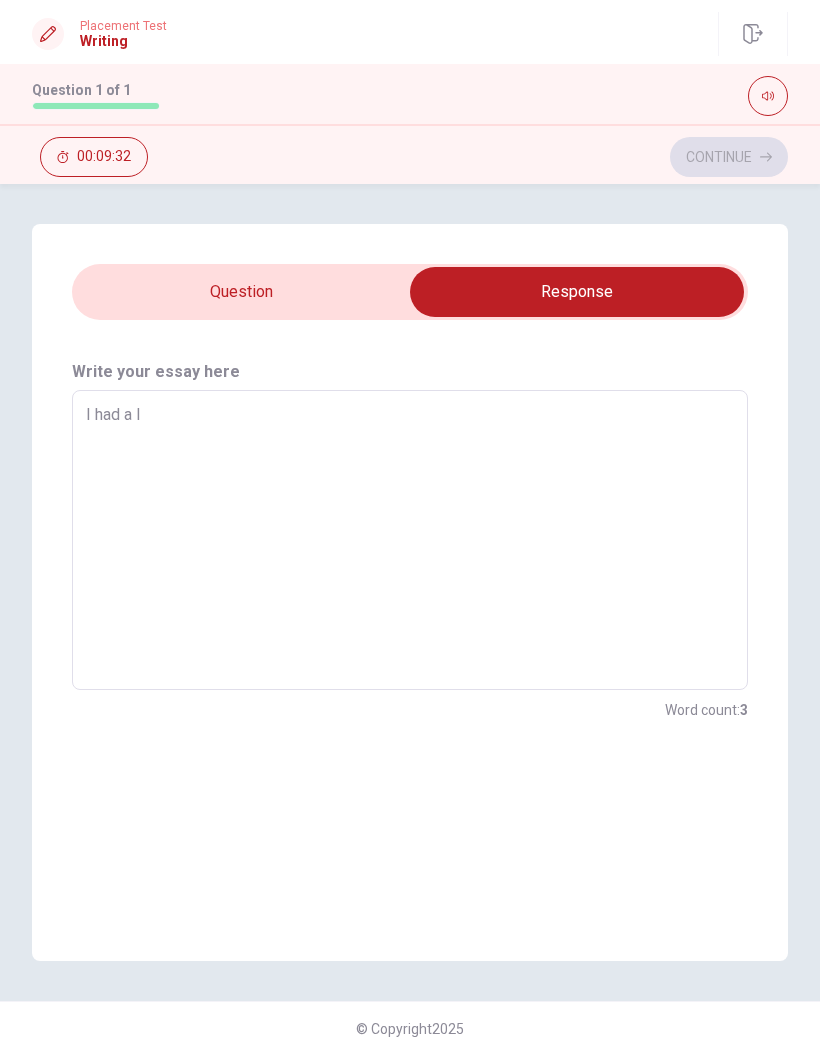 type on "x" 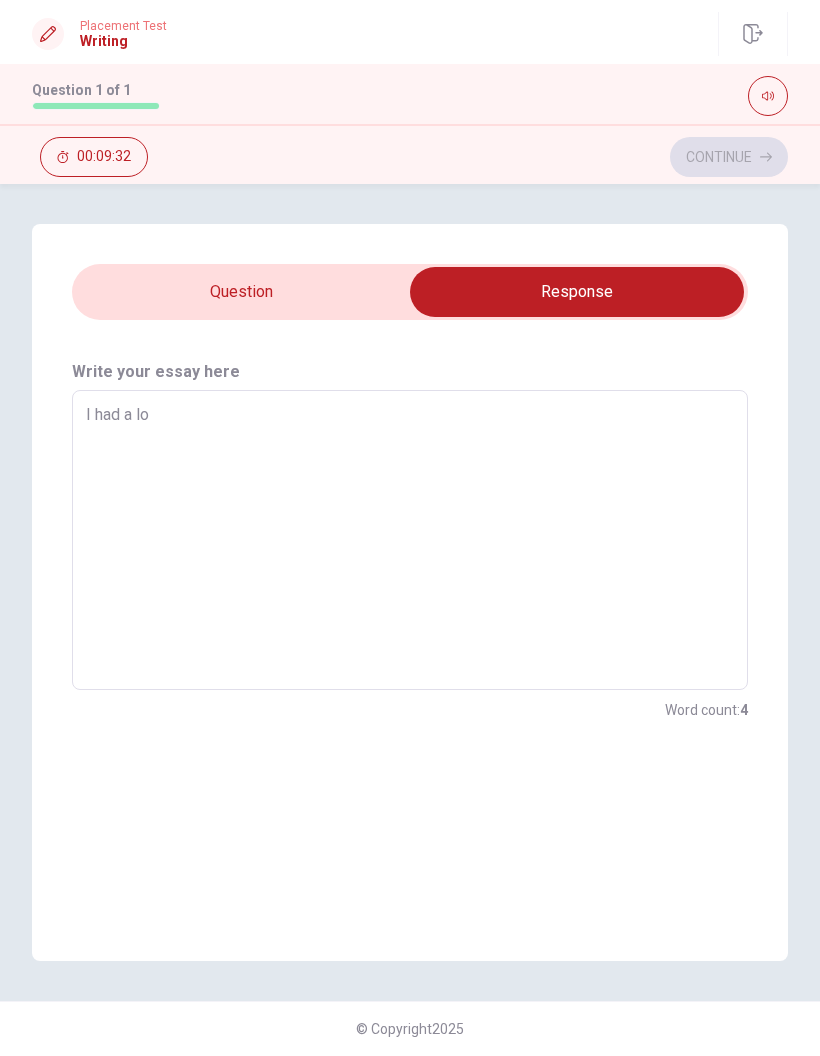 type on "x" 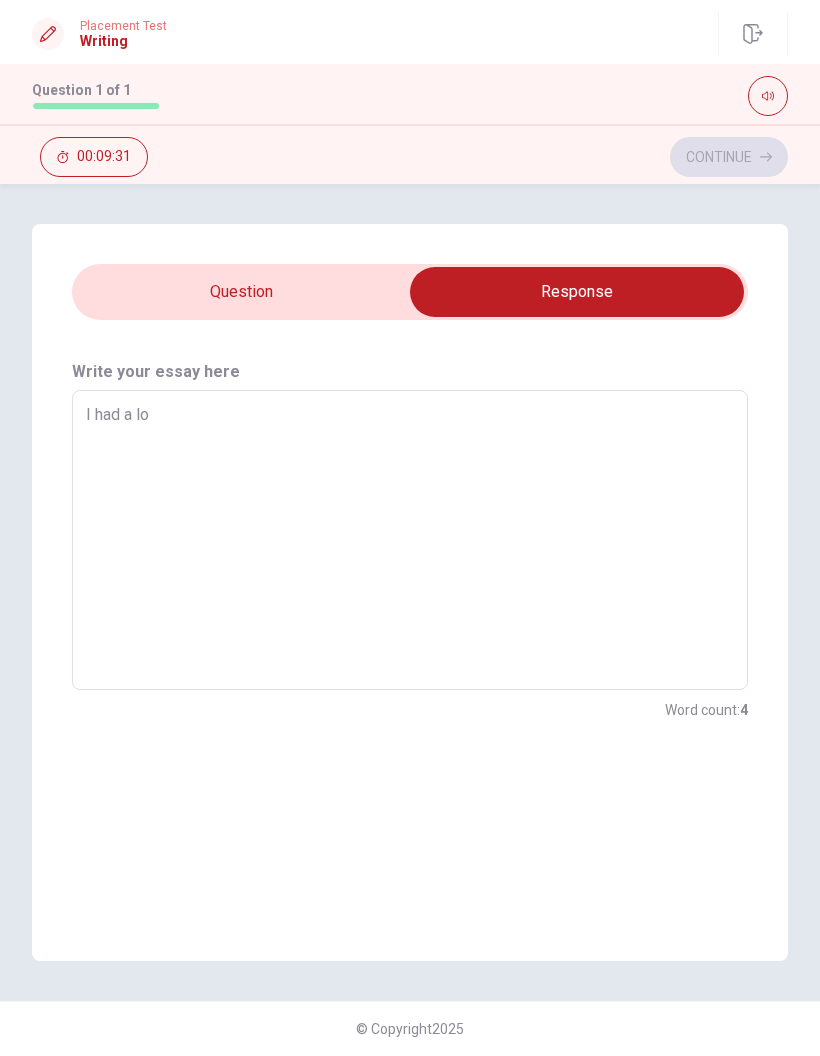 type on "I had a lot" 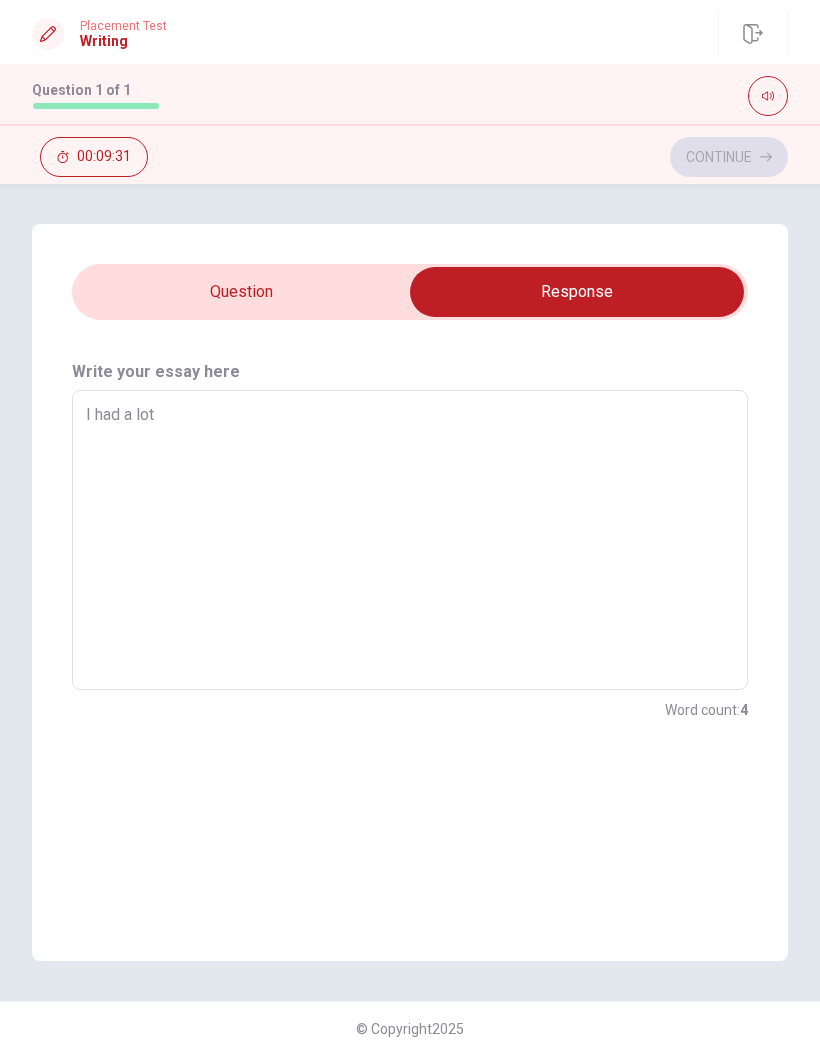 type on "x" 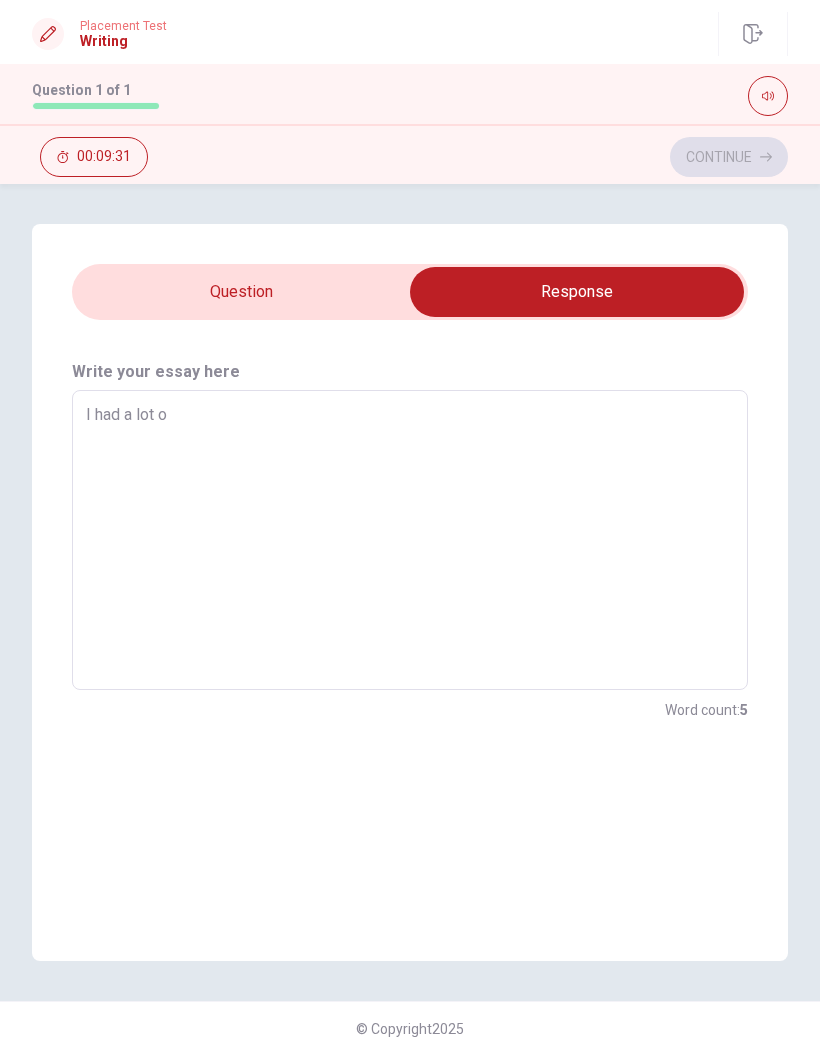 type on "x" 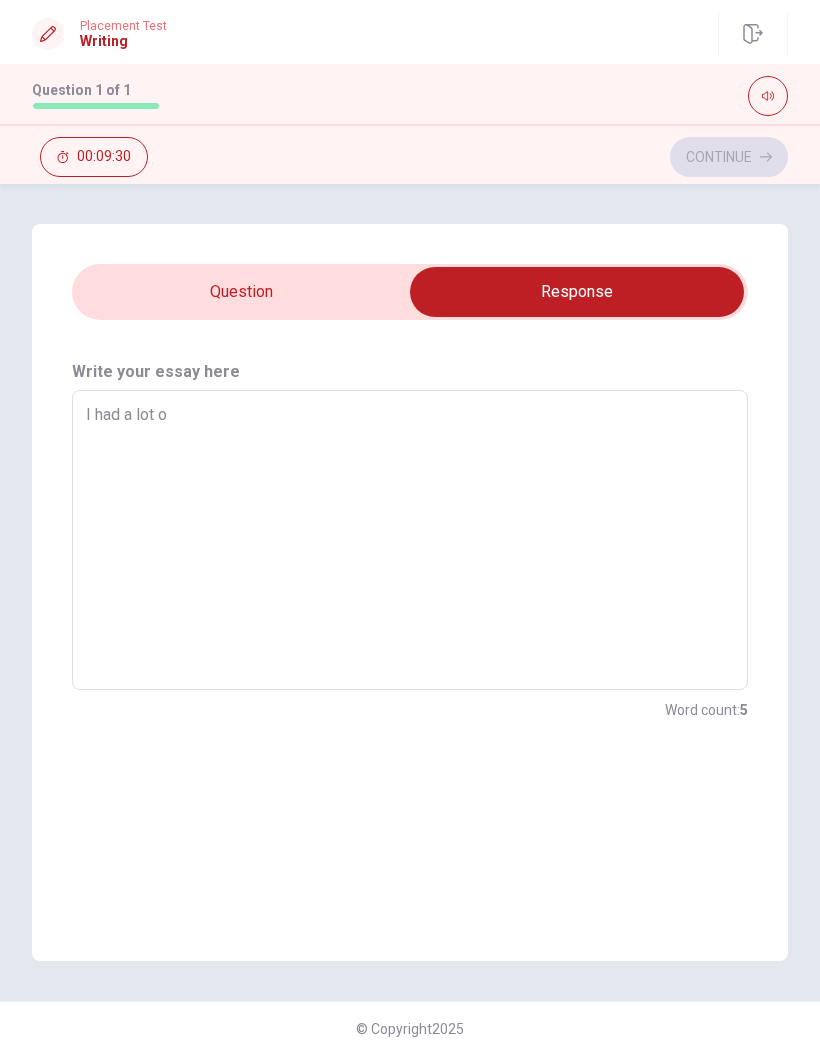 type on "I had a lot of" 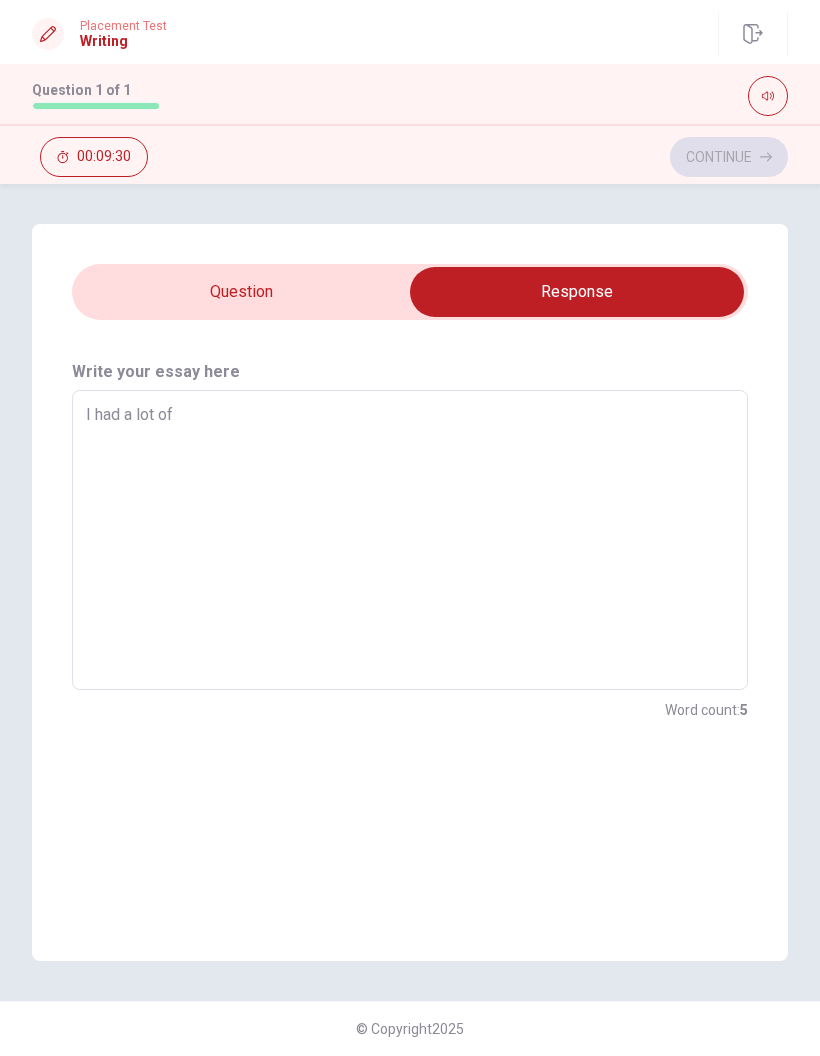 type on "x" 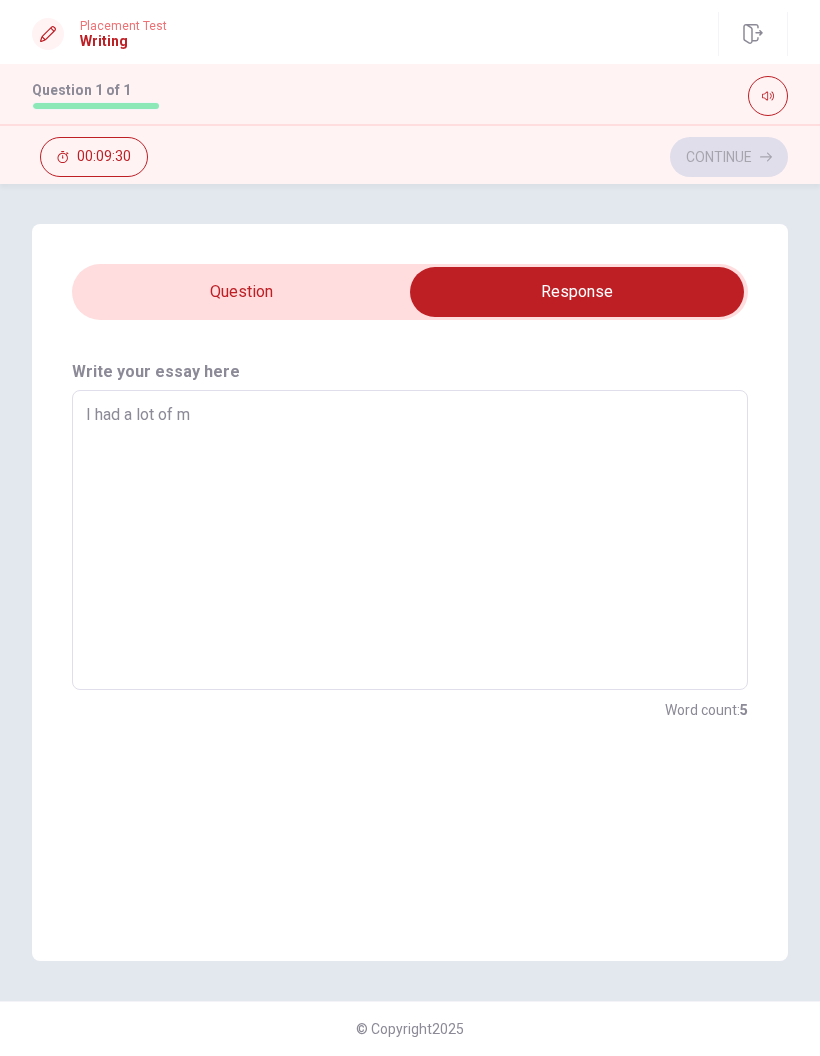 type on "x" 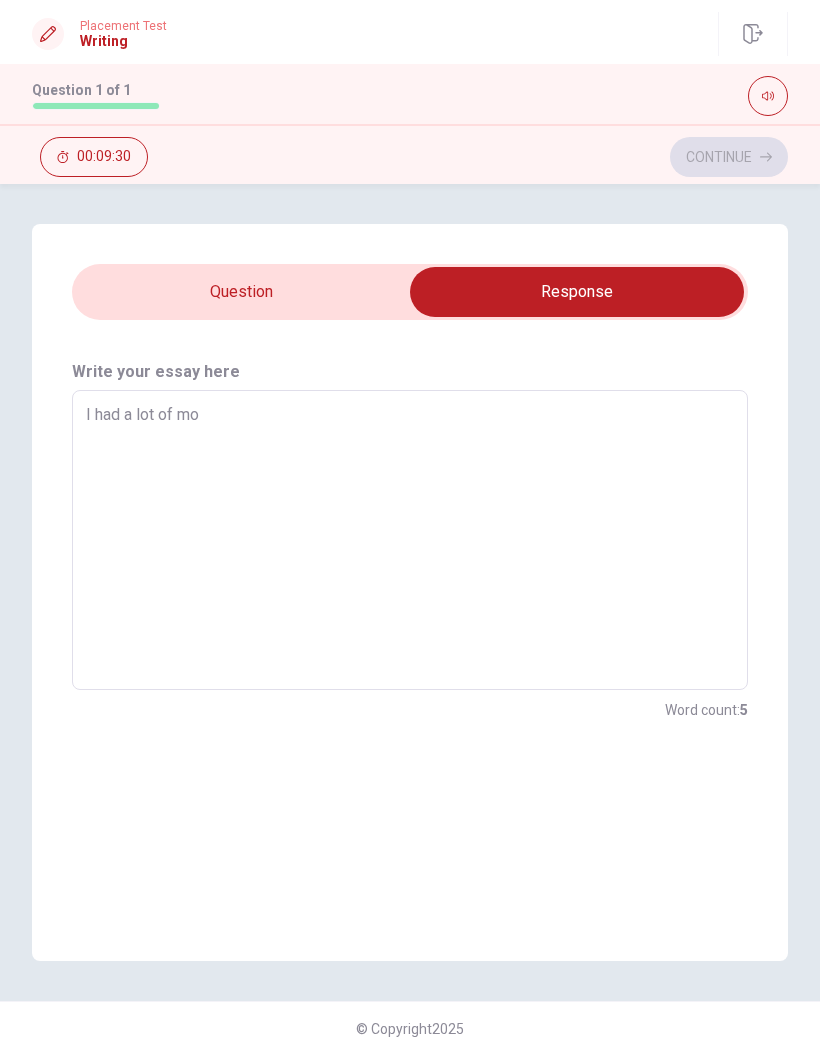 type on "x" 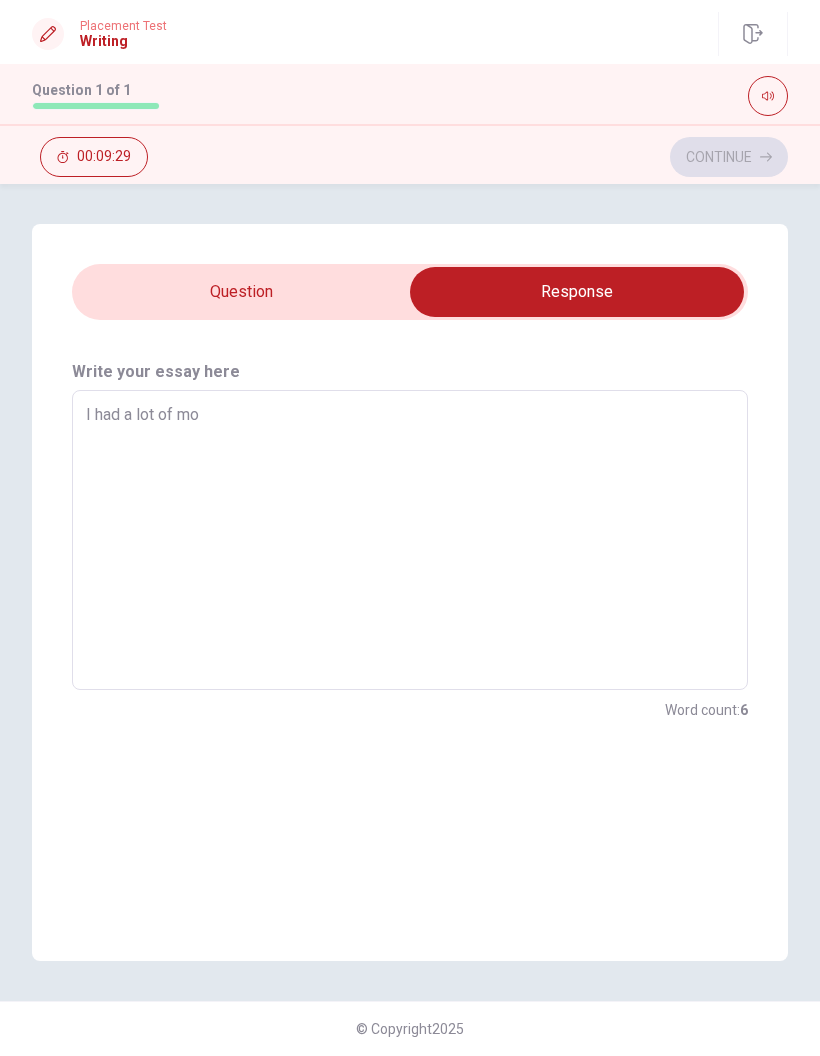 type on "I had a lot of mom" 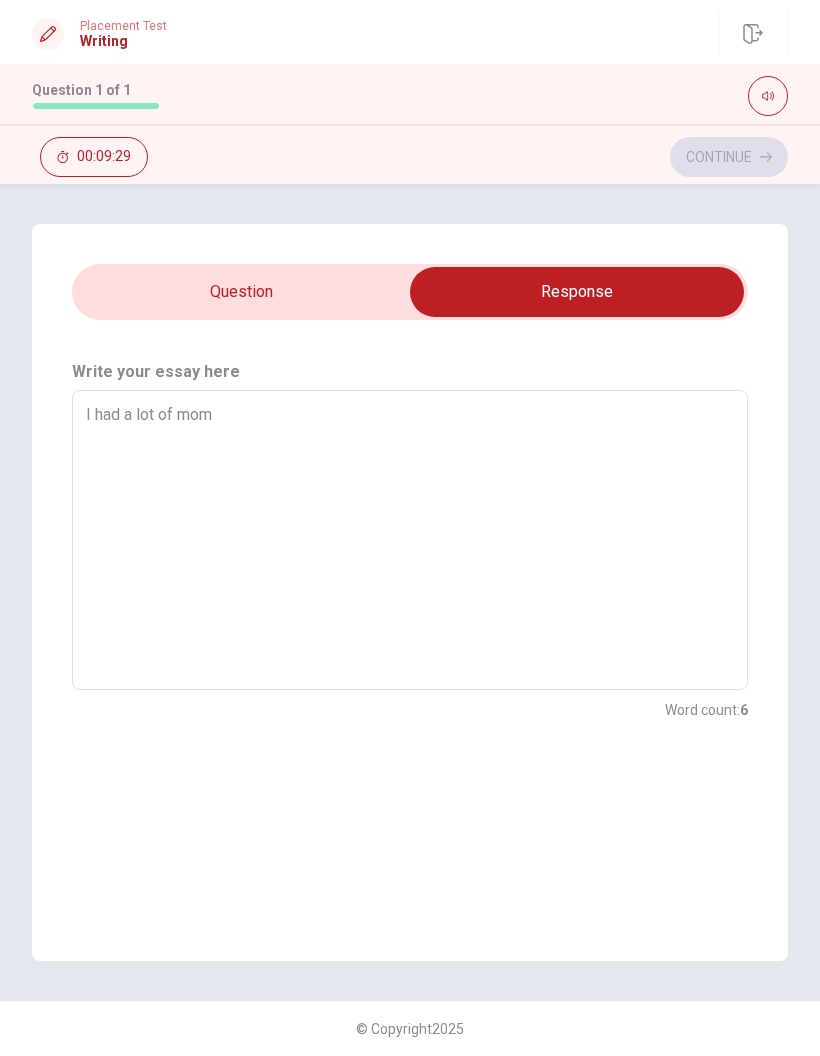 type on "x" 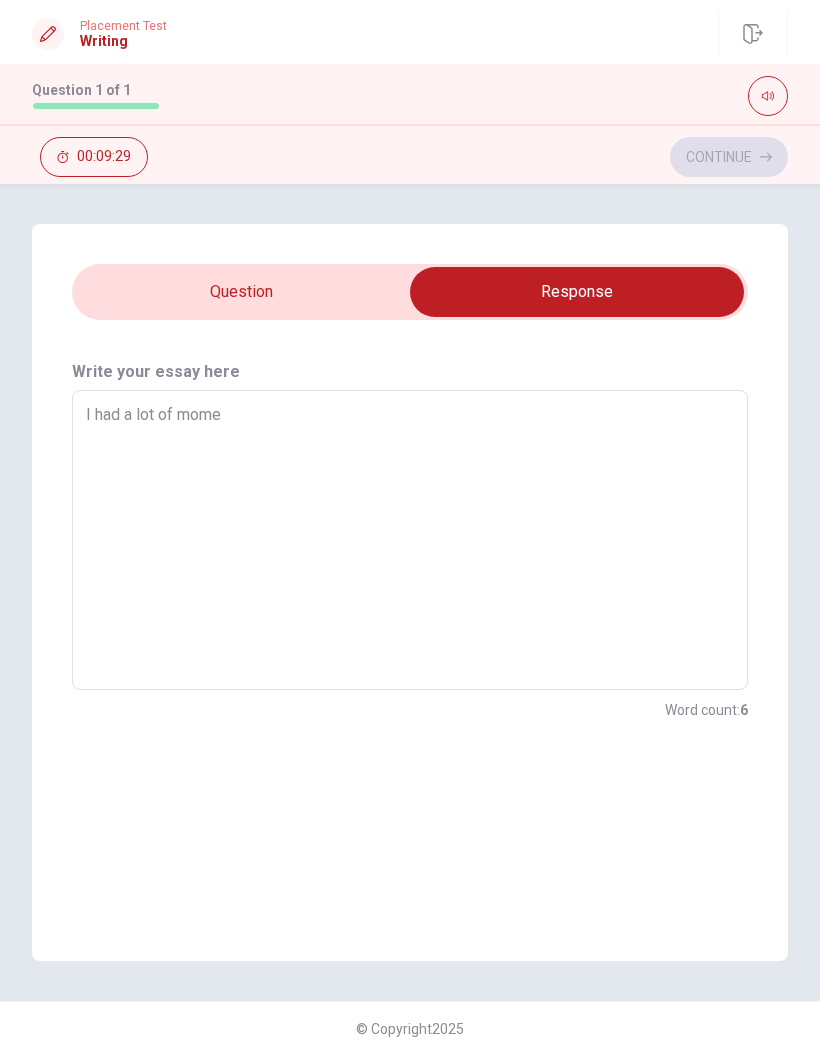 type on "x" 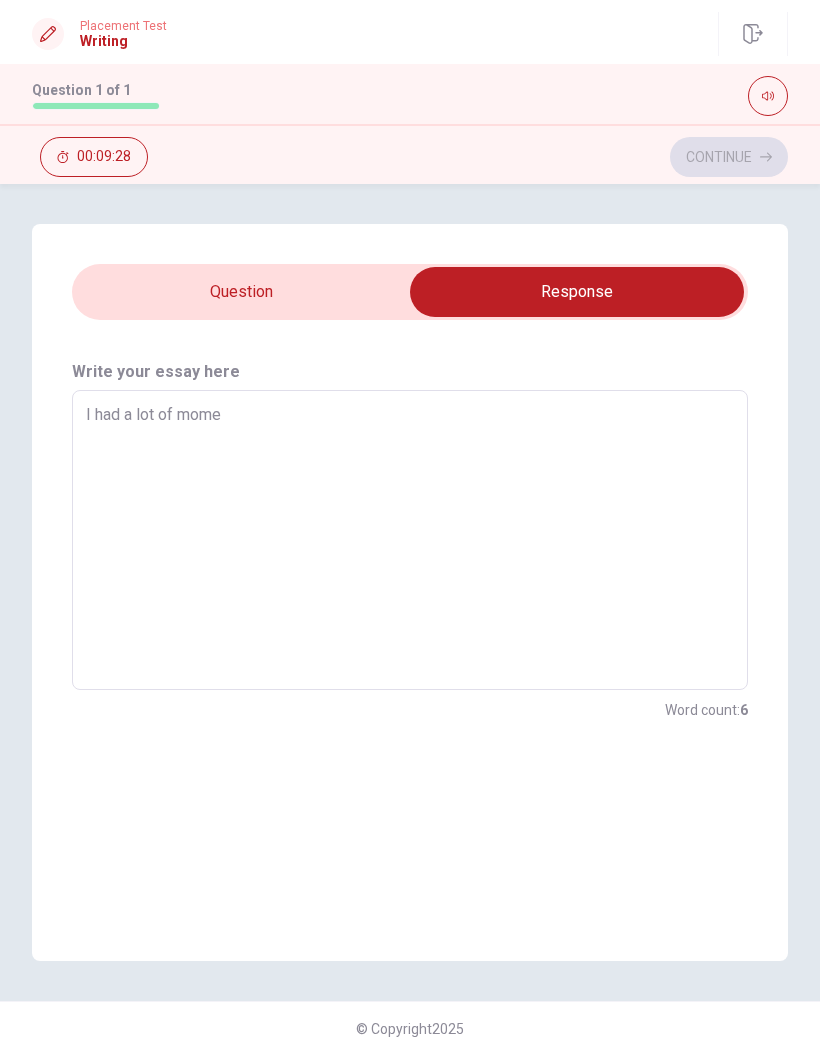 type on "I had a lot of momen" 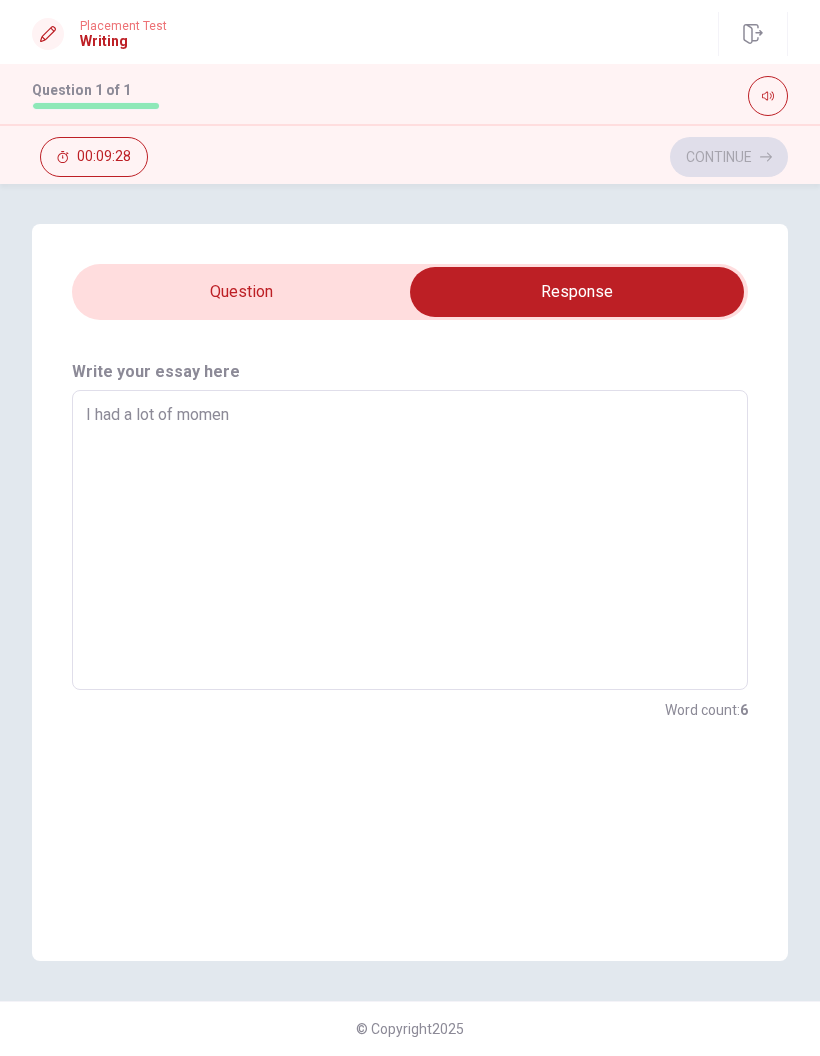 type on "x" 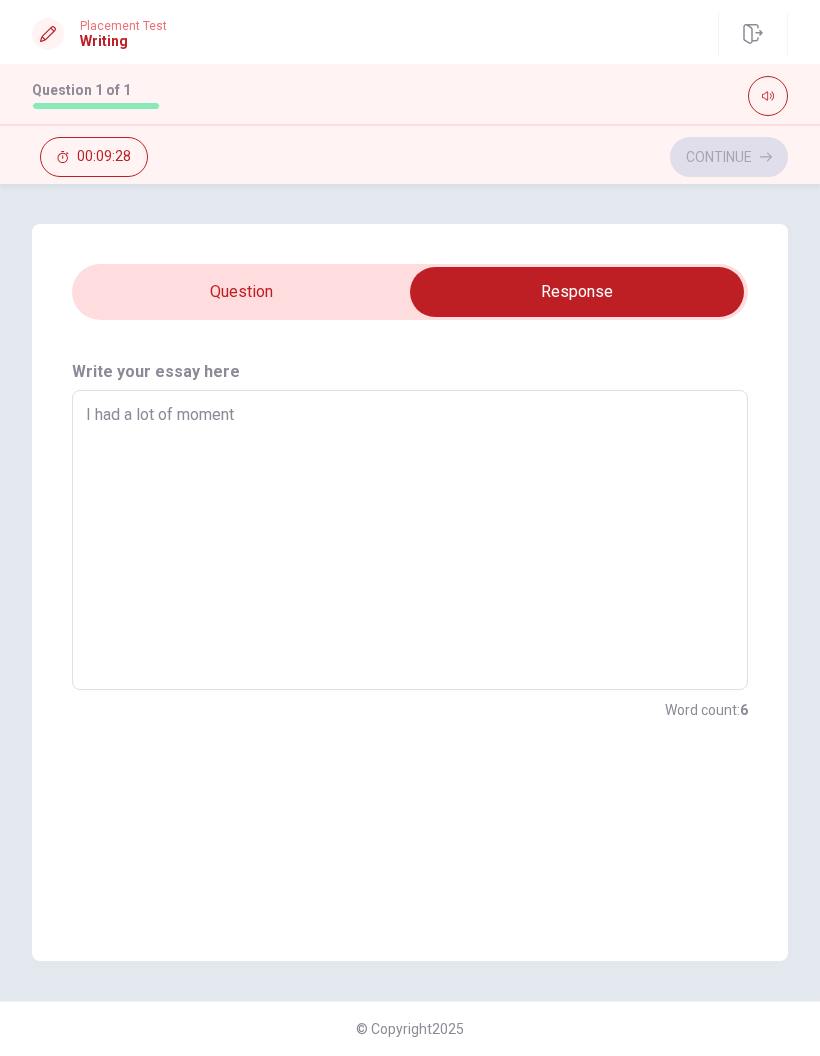 type on "x" 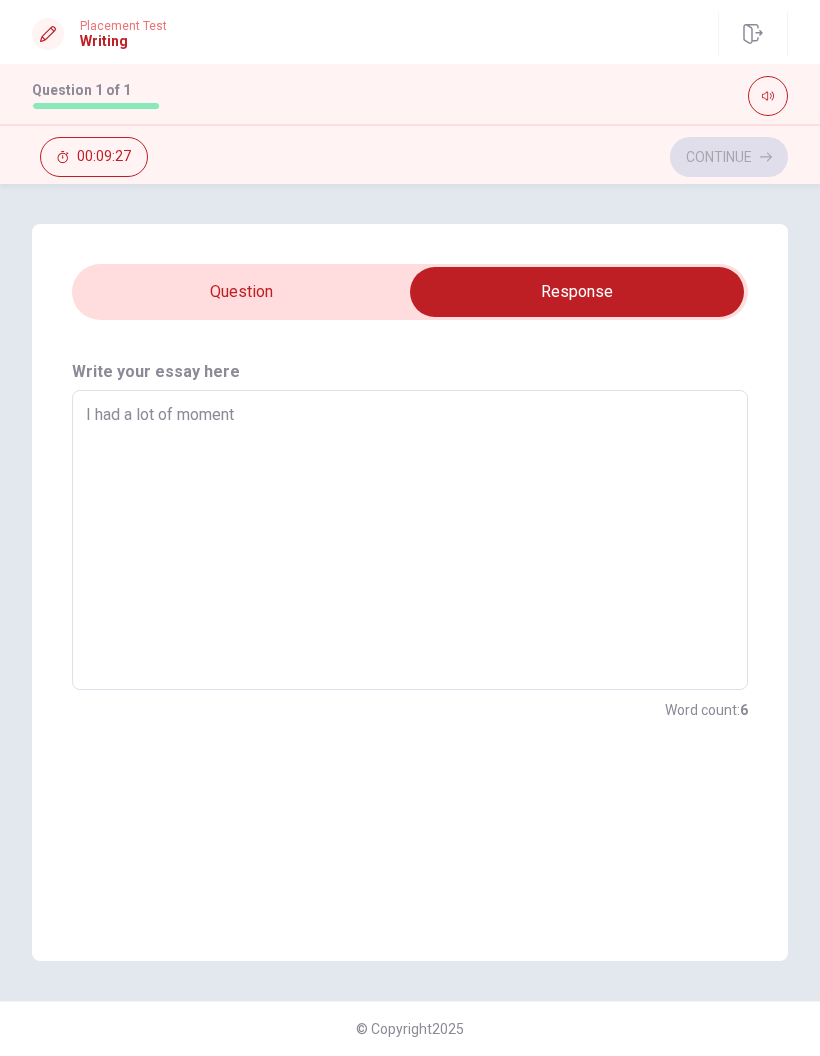 type on "I had a lot of moments" 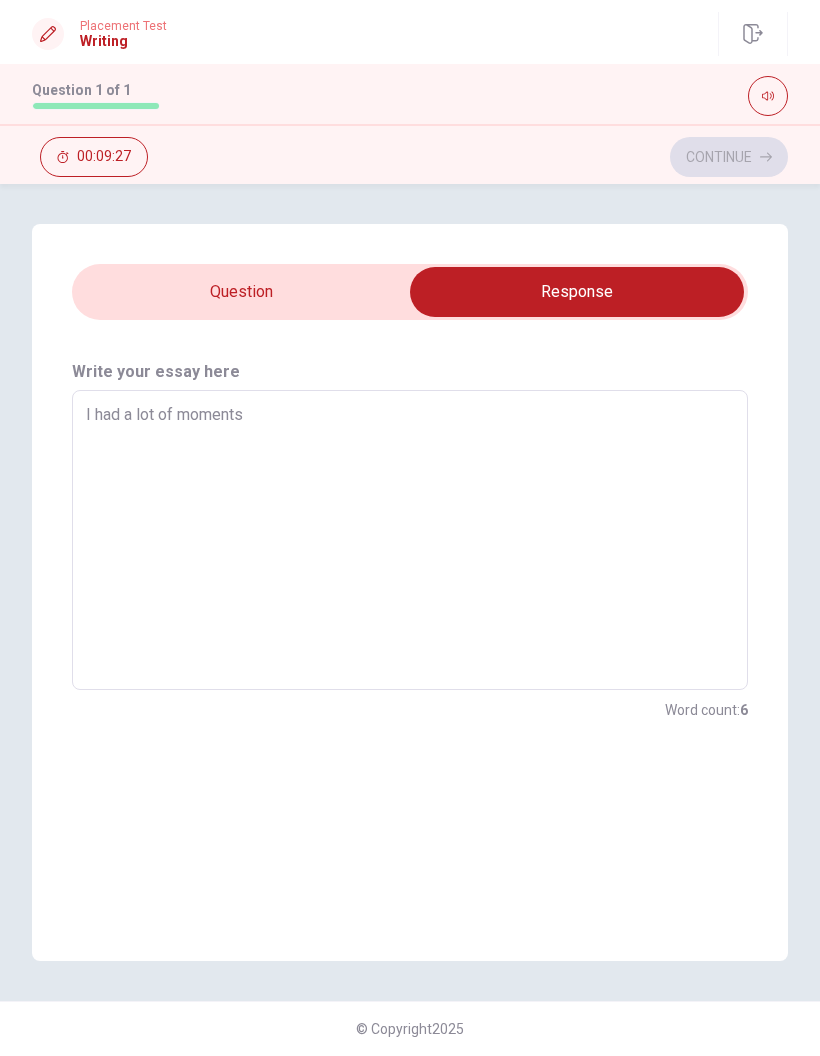type on "x" 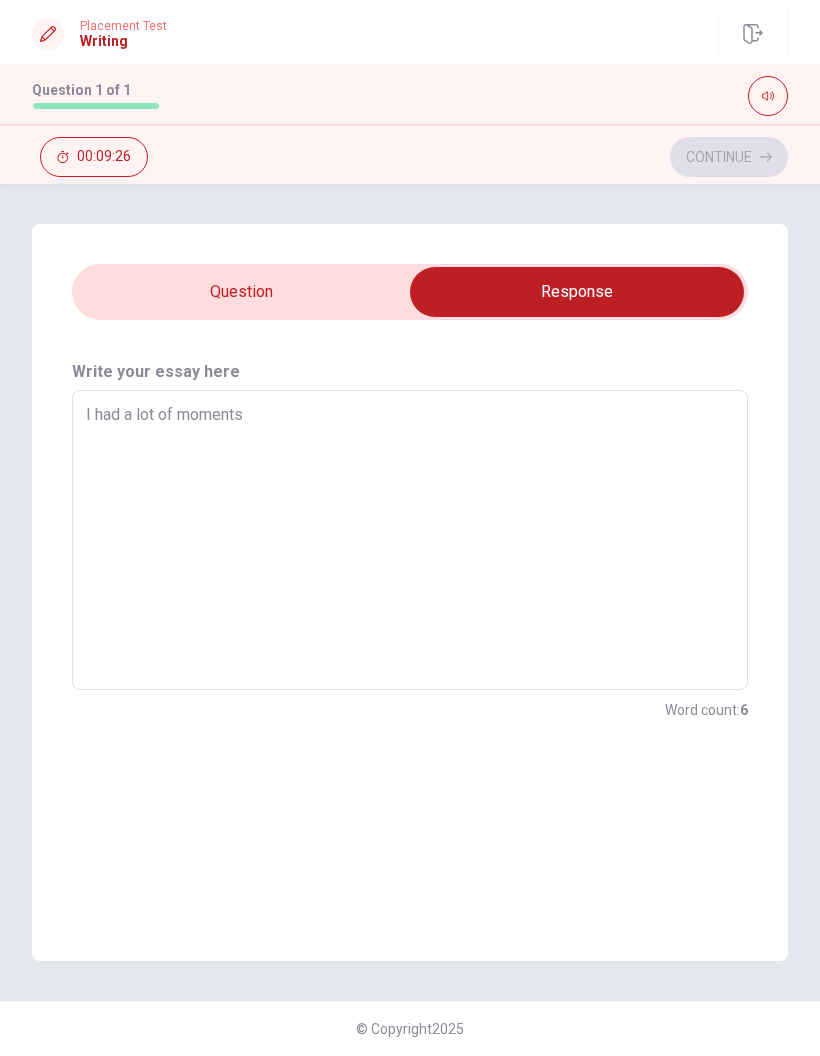 type on "I had a lot of moments t" 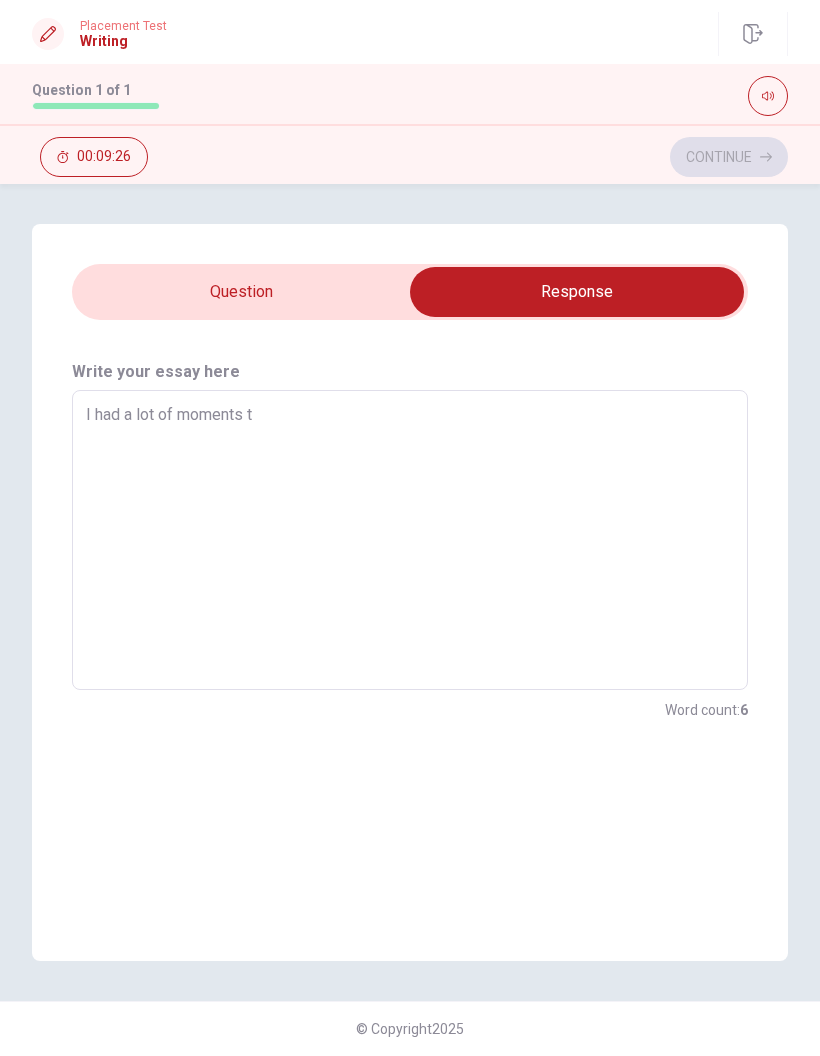 type on "x" 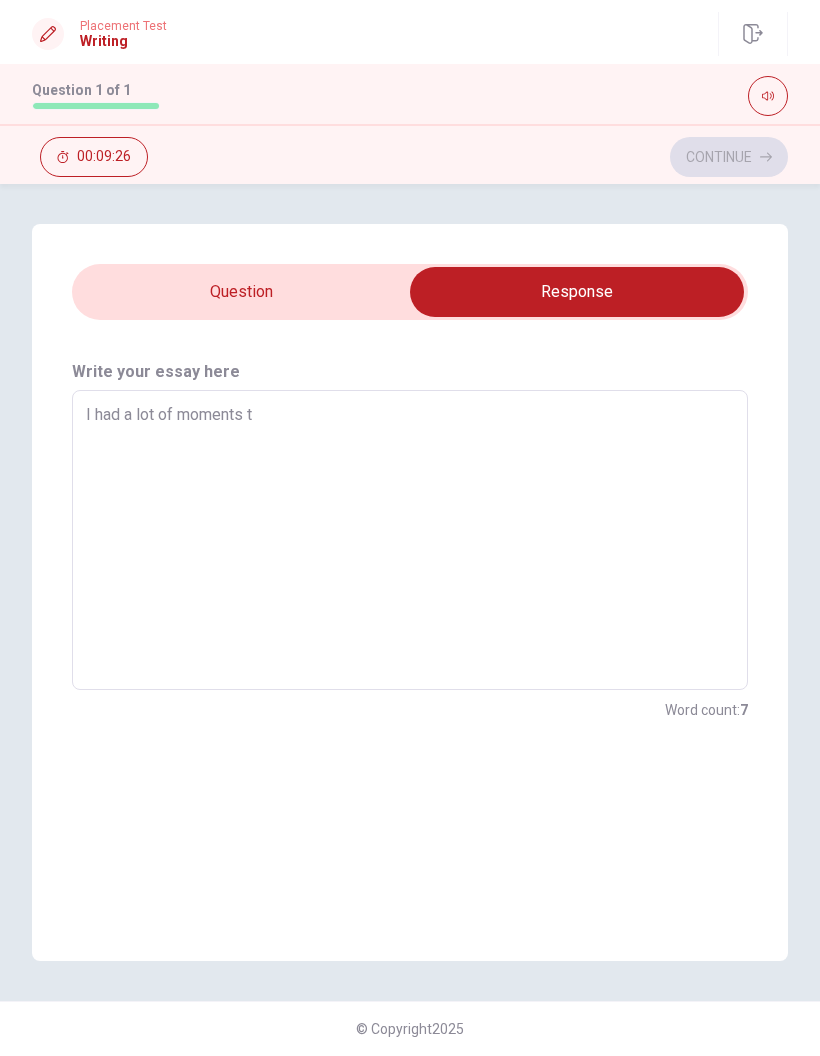 type on "I had a lot of moments th" 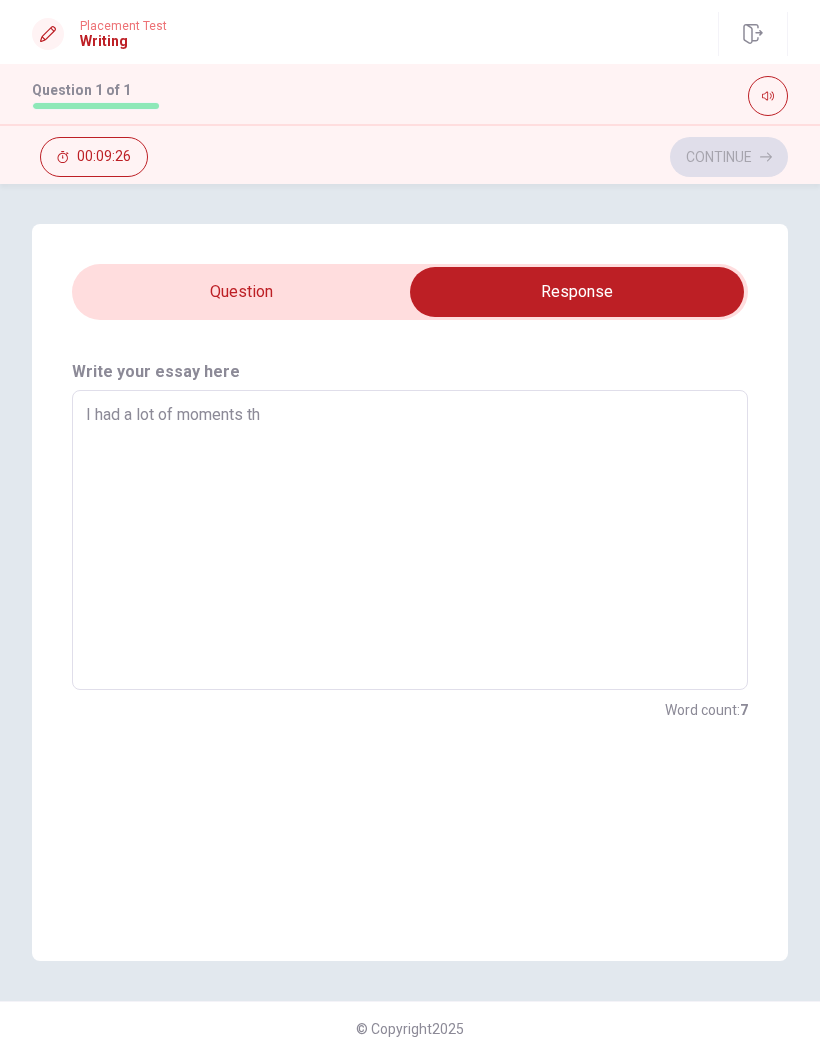 type on "x" 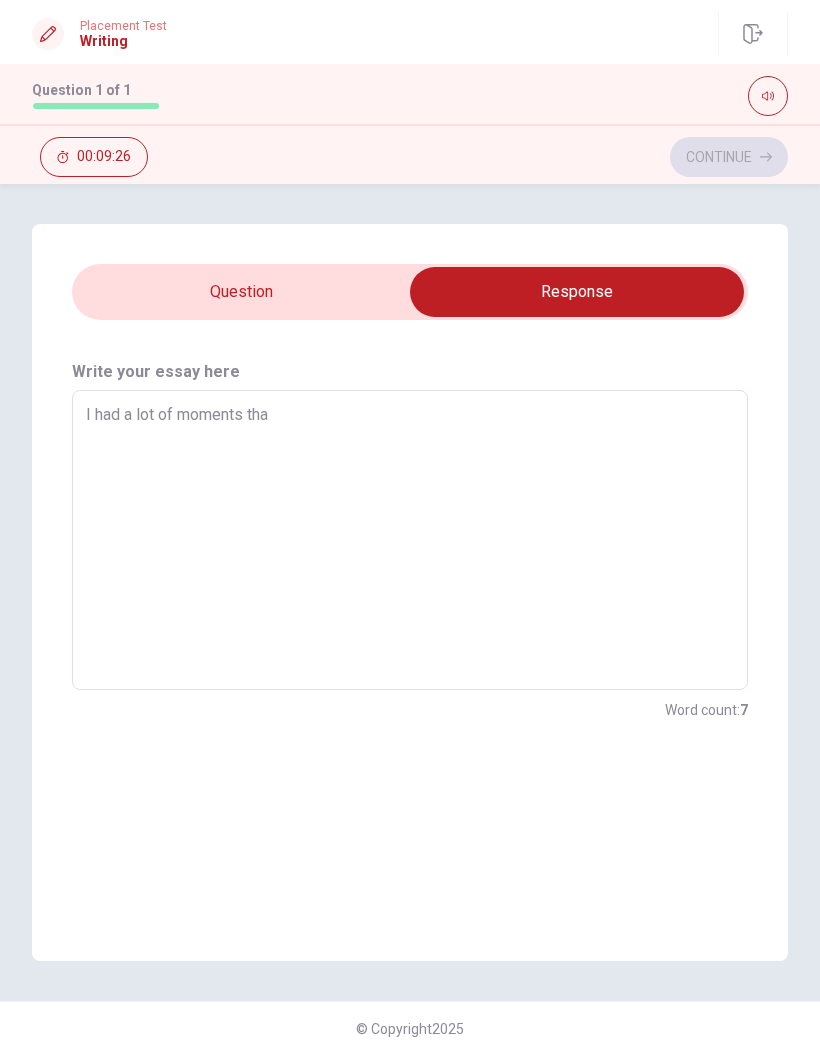type on "x" 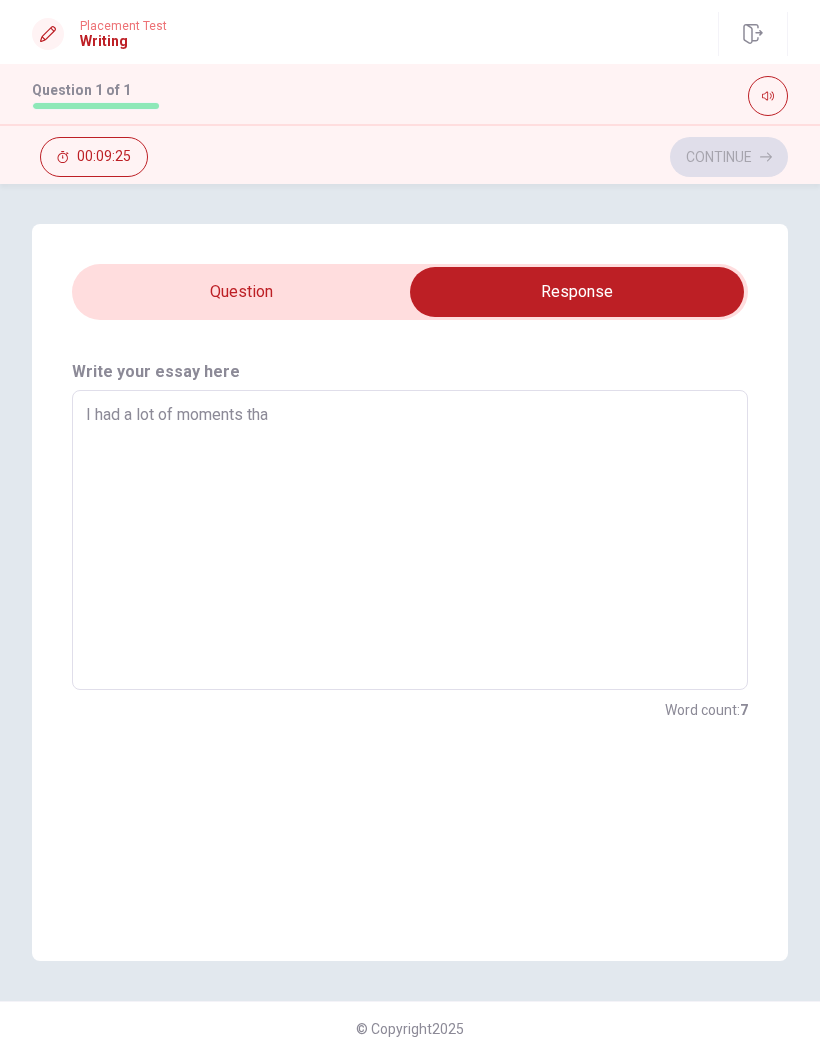 type on "I had a lot of moments that" 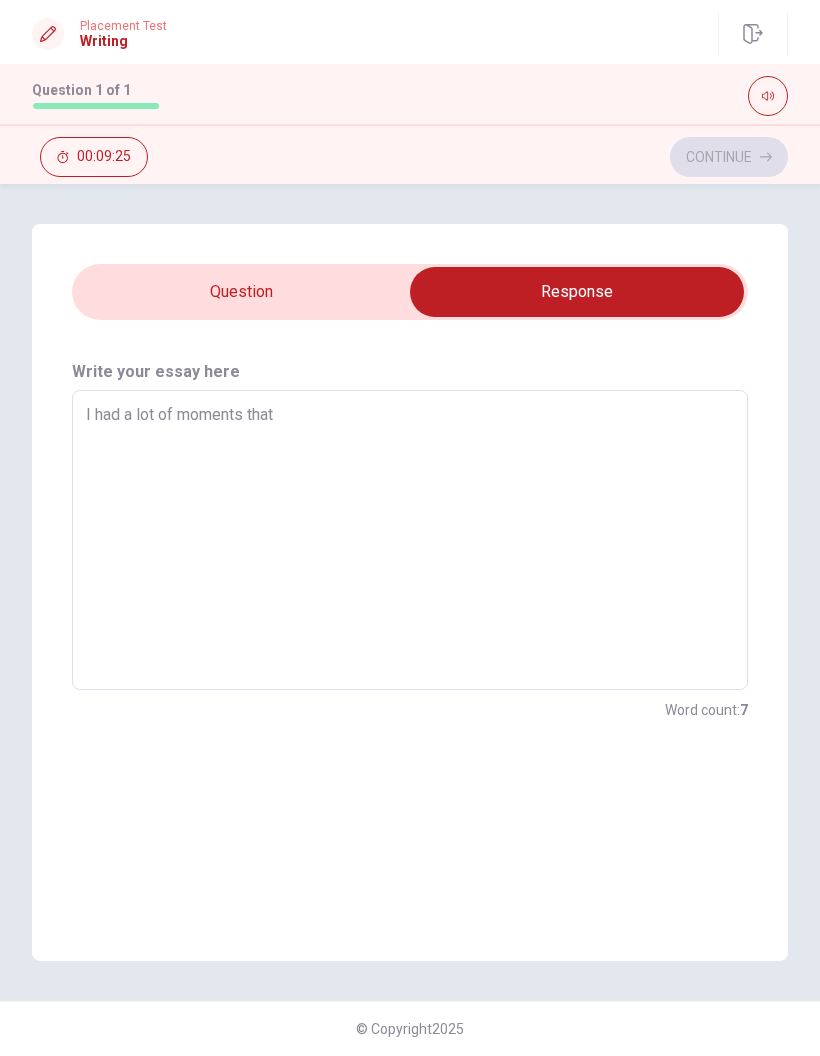 type on "x" 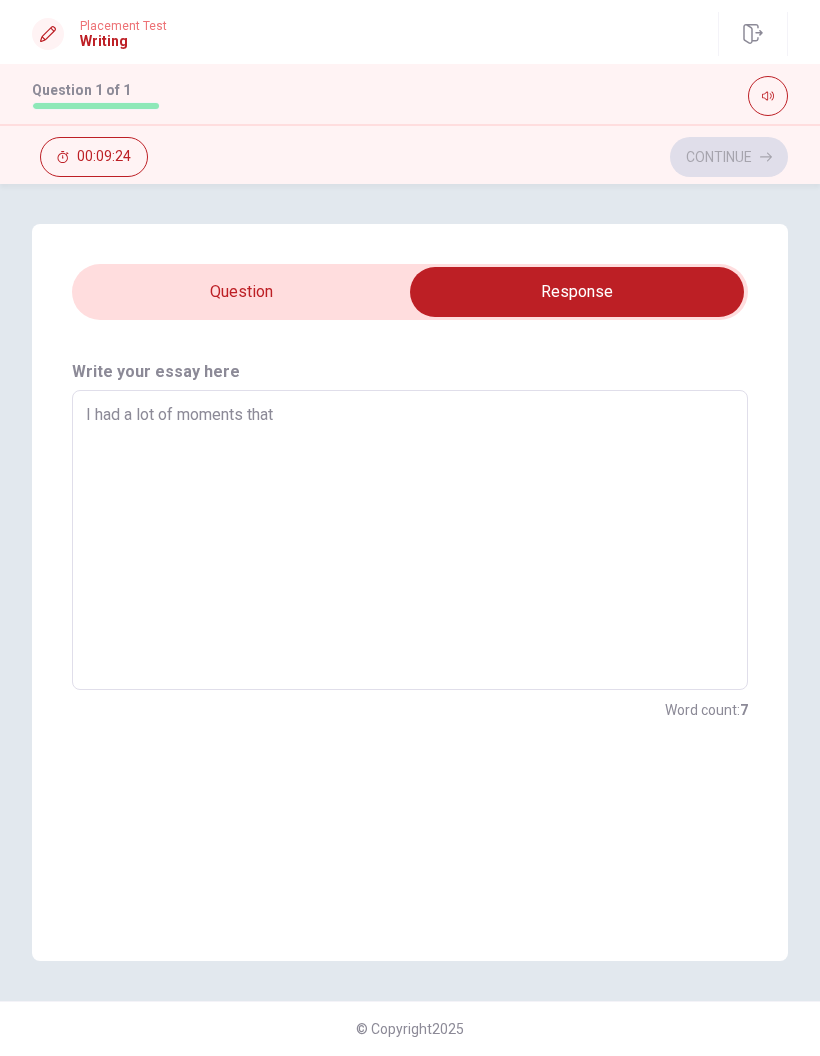 type on "I had a lot of moments that I" 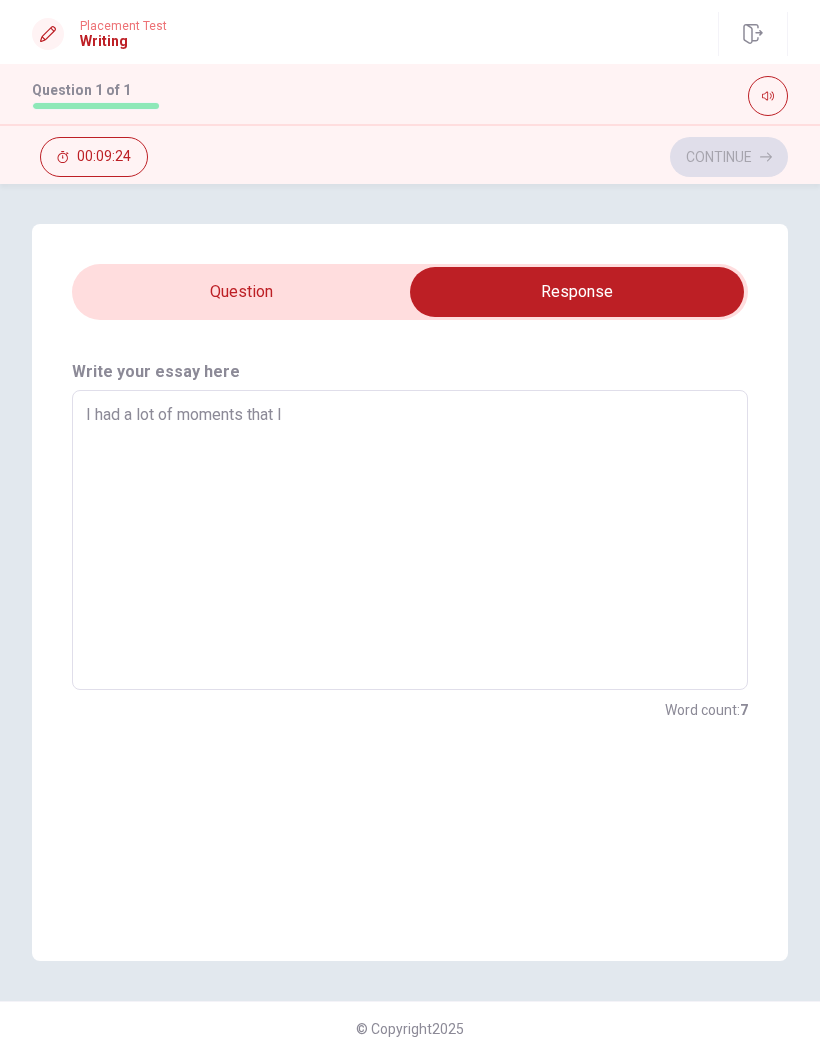 type on "x" 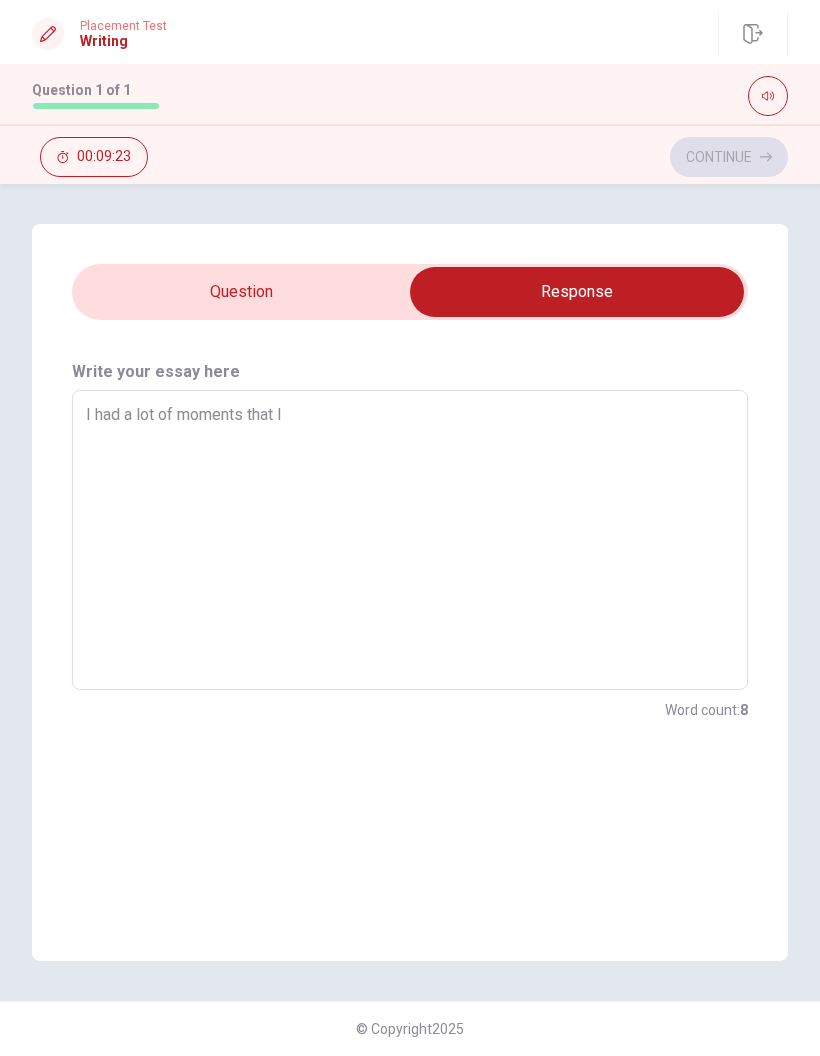 type on "I had a lot of moments that I" 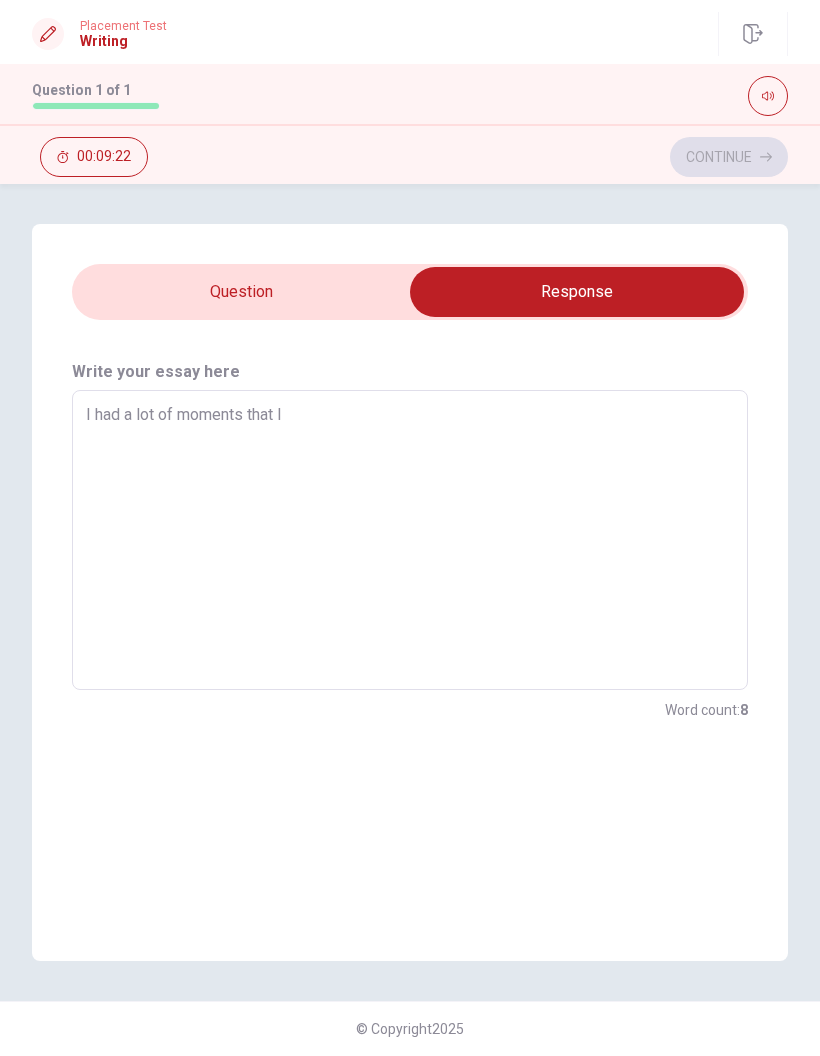 type on "I had a lot of moments that I f" 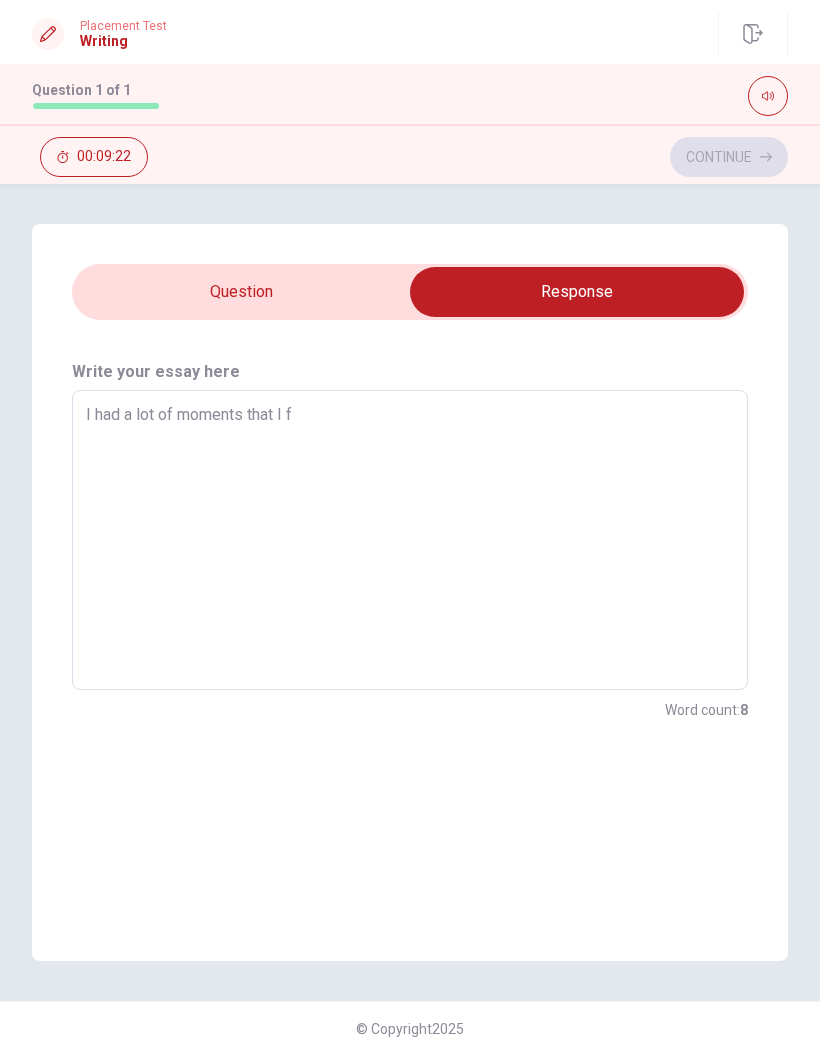 type on "x" 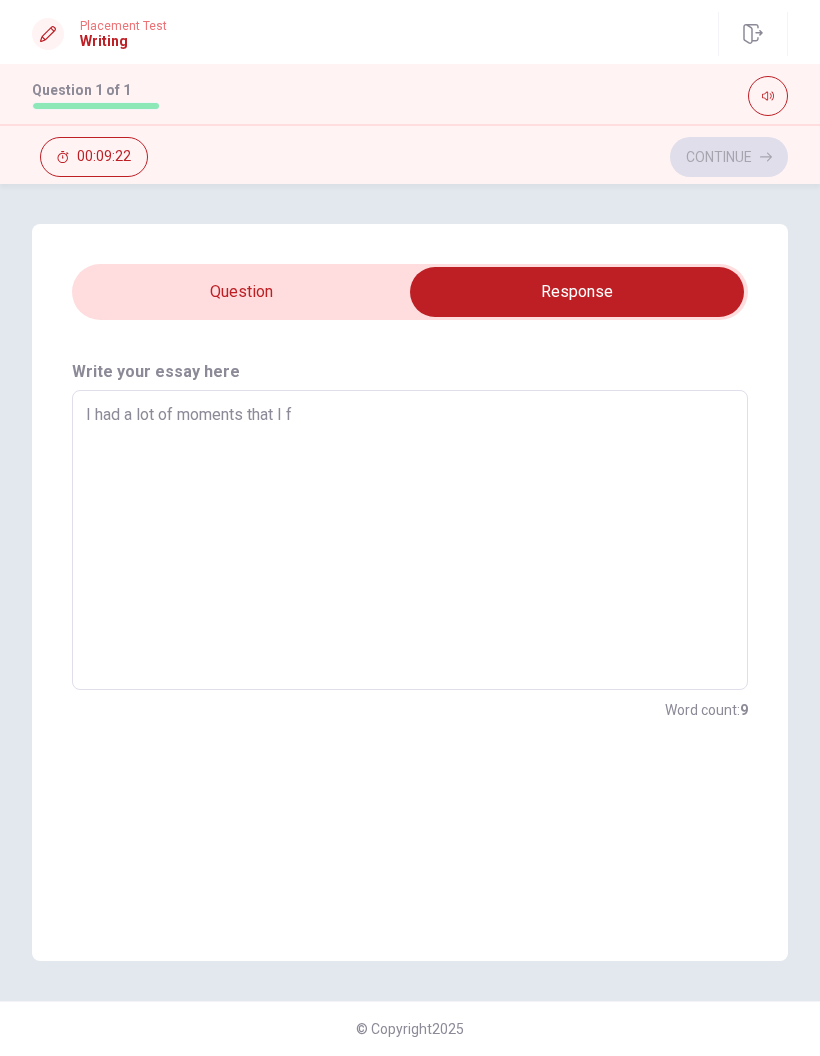 type on "I had a lot of moments that I fe" 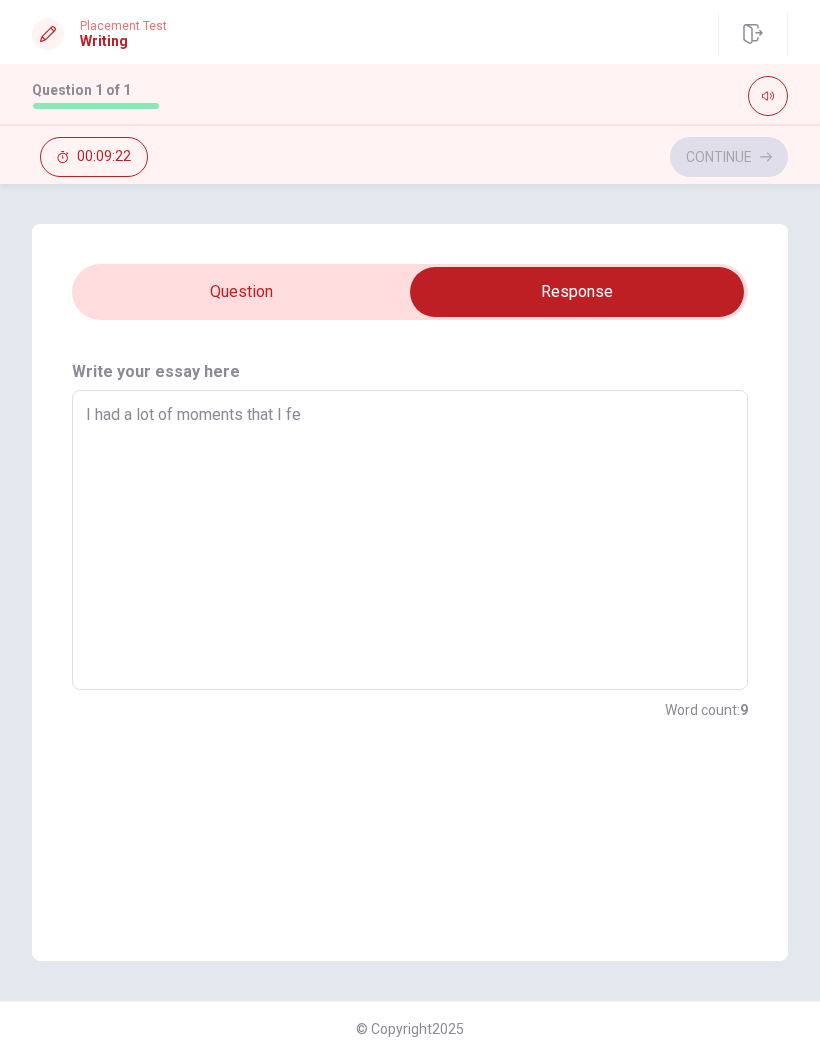 type on "x" 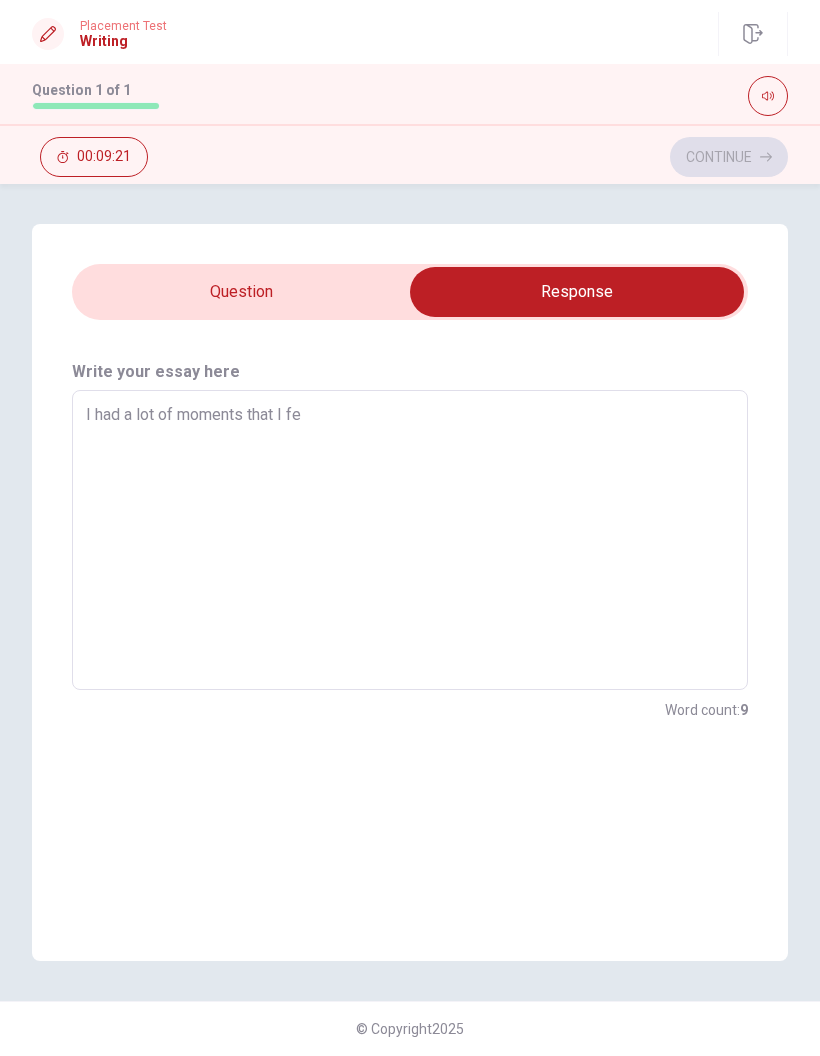 type on "I had a lot of moments that I fel" 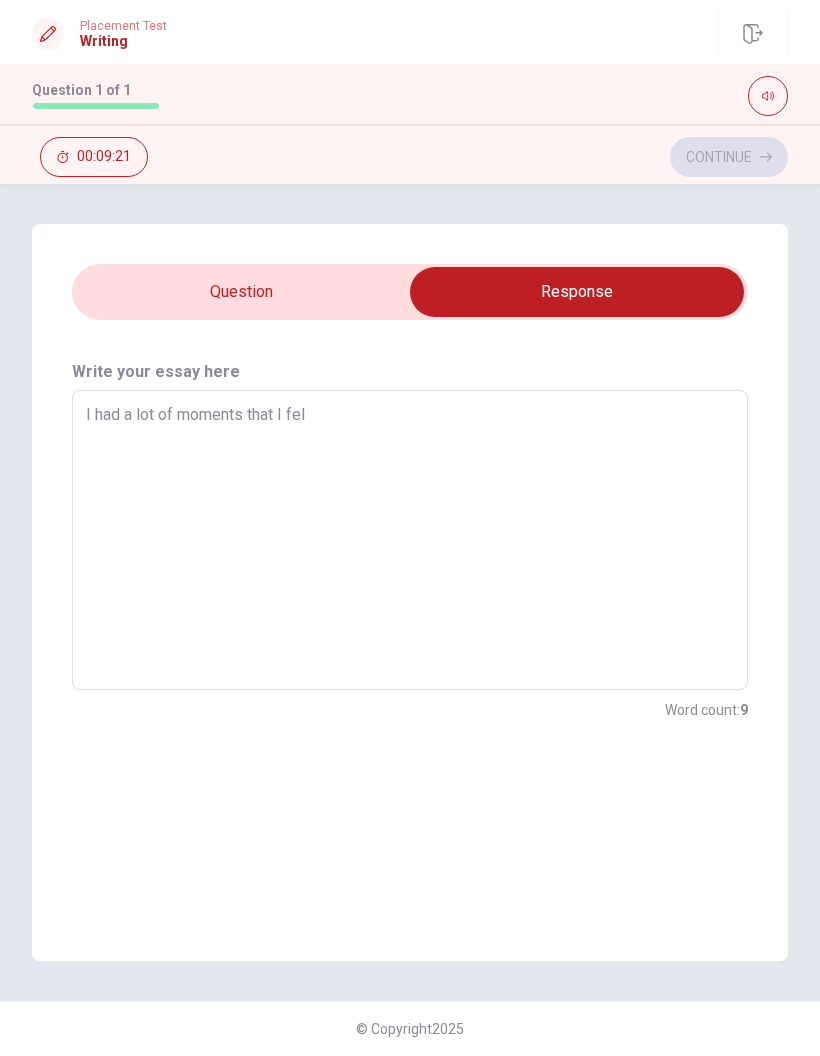 type on "x" 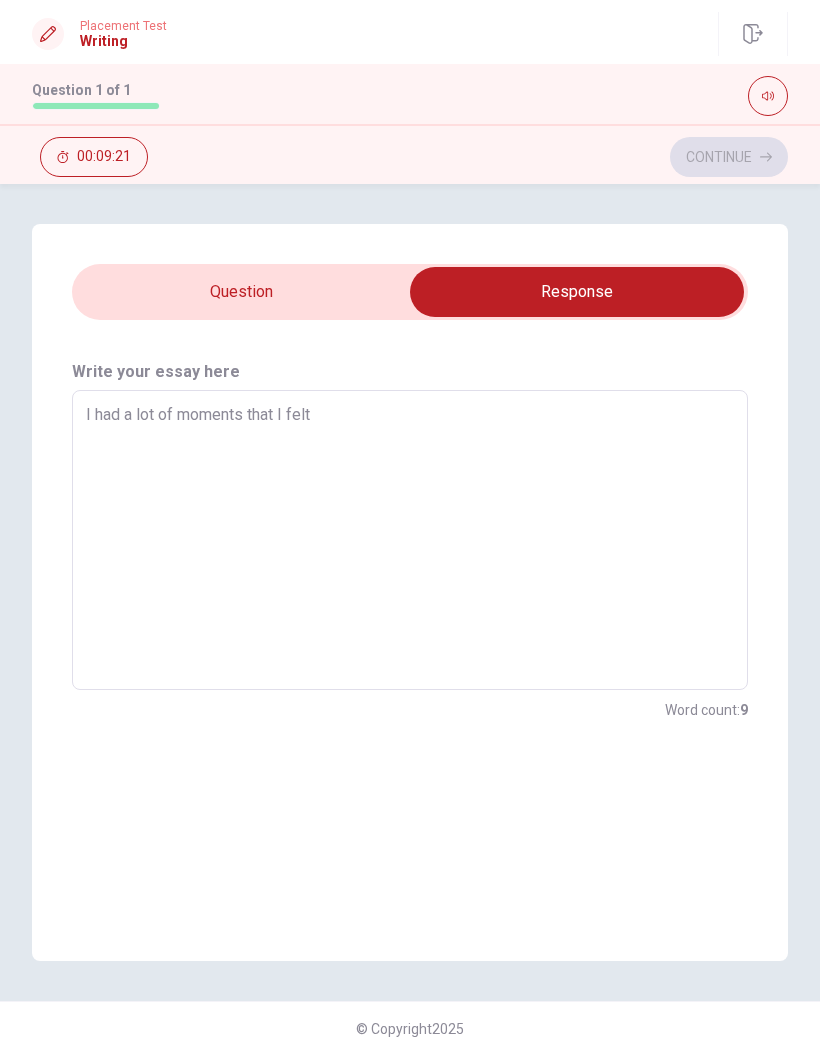 type on "x" 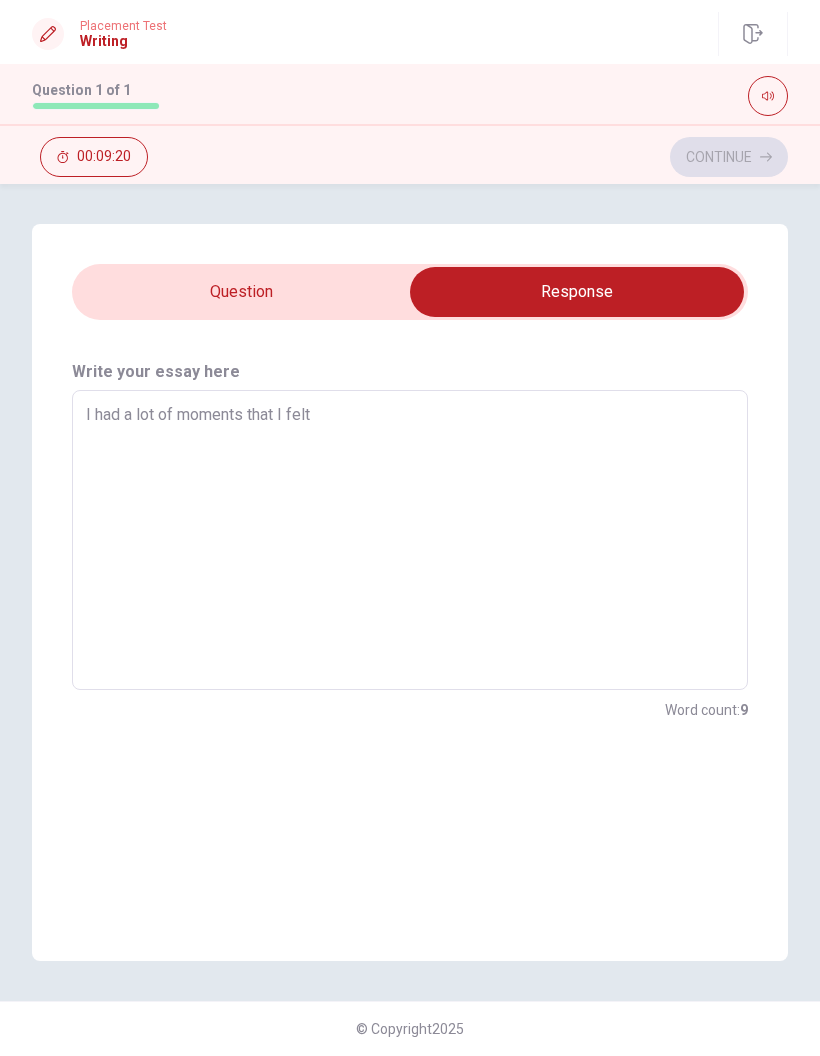 type on "I had a lot of moments that I felt" 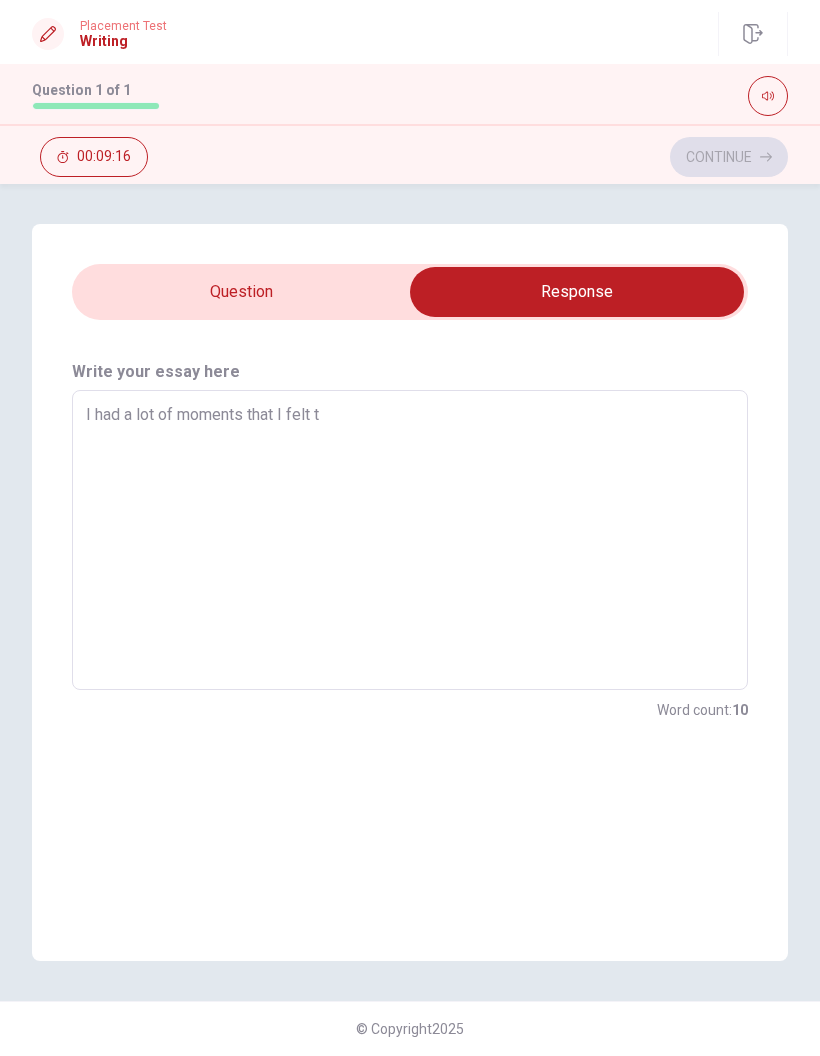 type on "x" 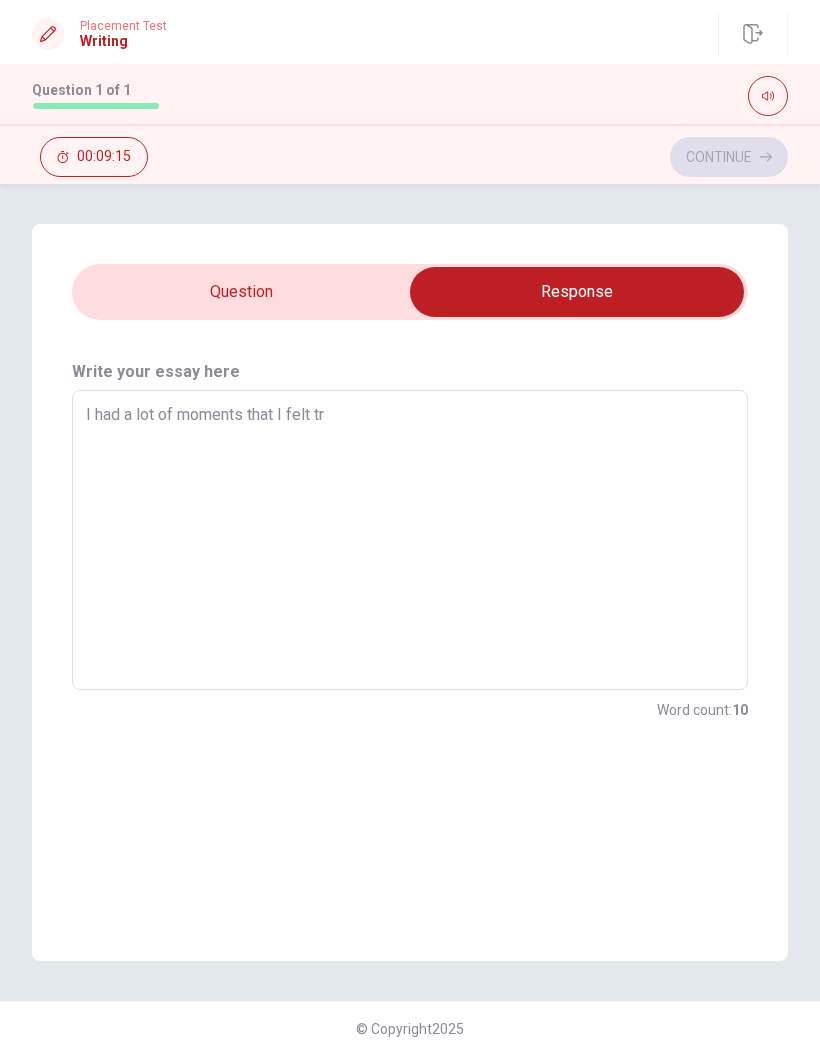 type on "x" 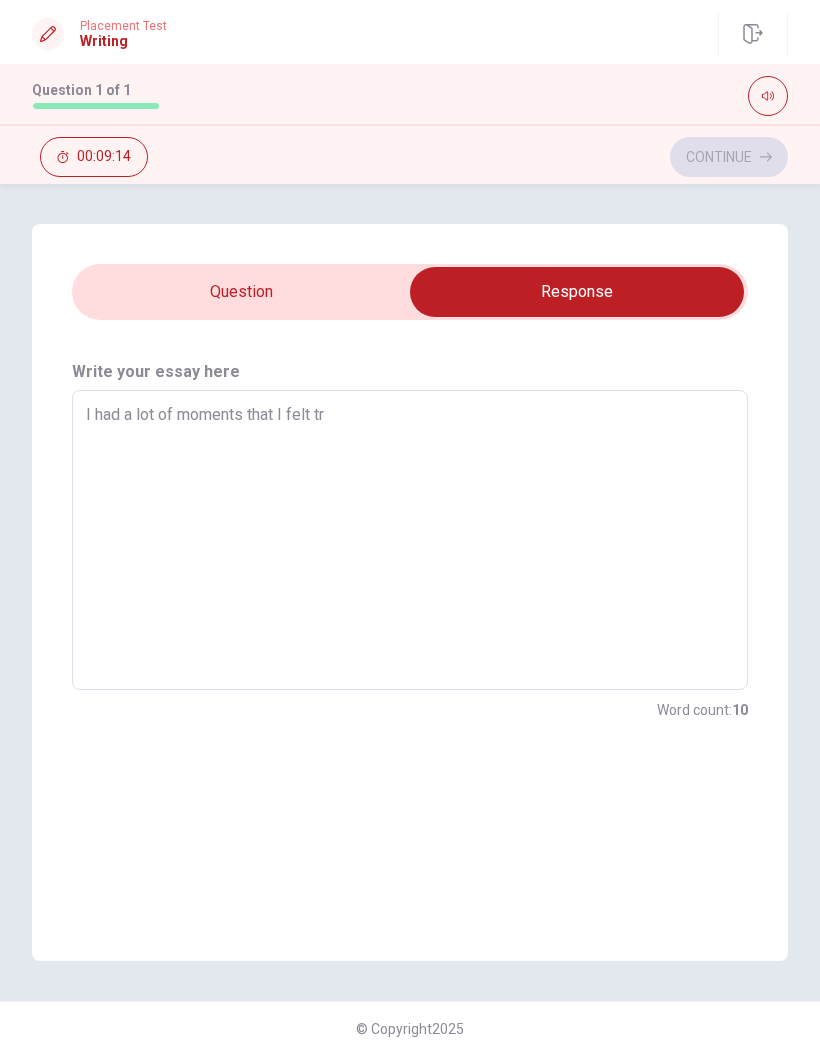 type on "I had a lot of moments that I felt tru" 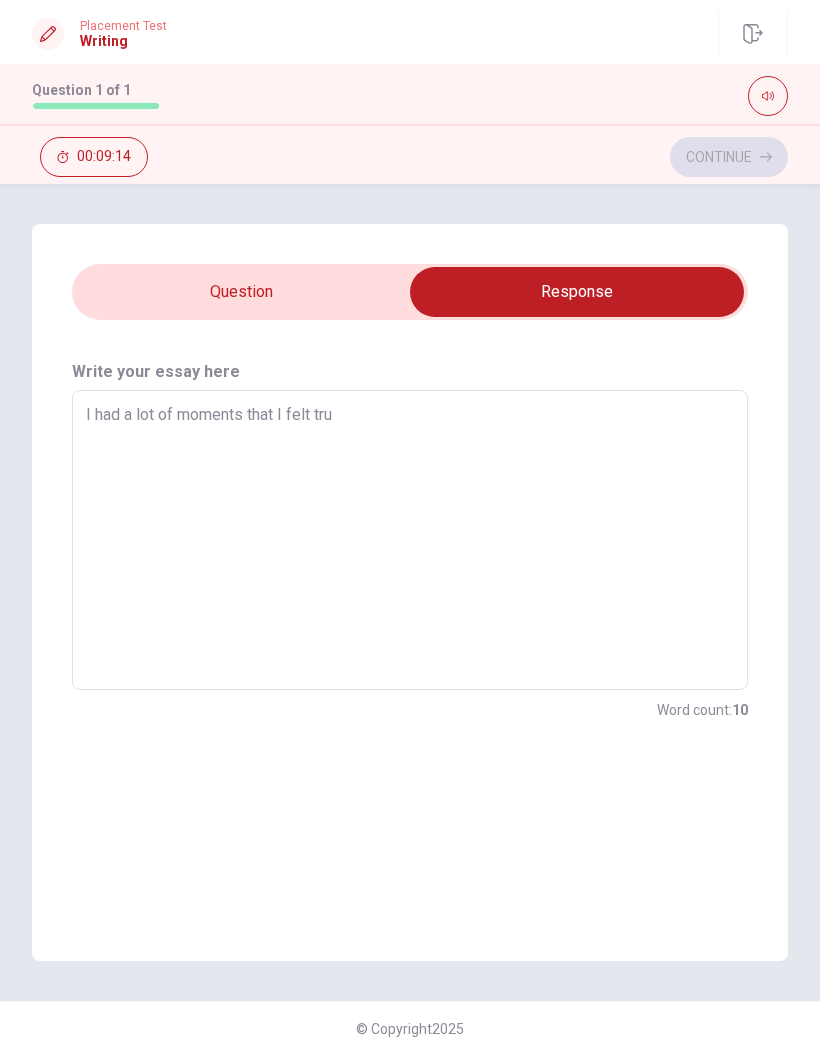 type on "x" 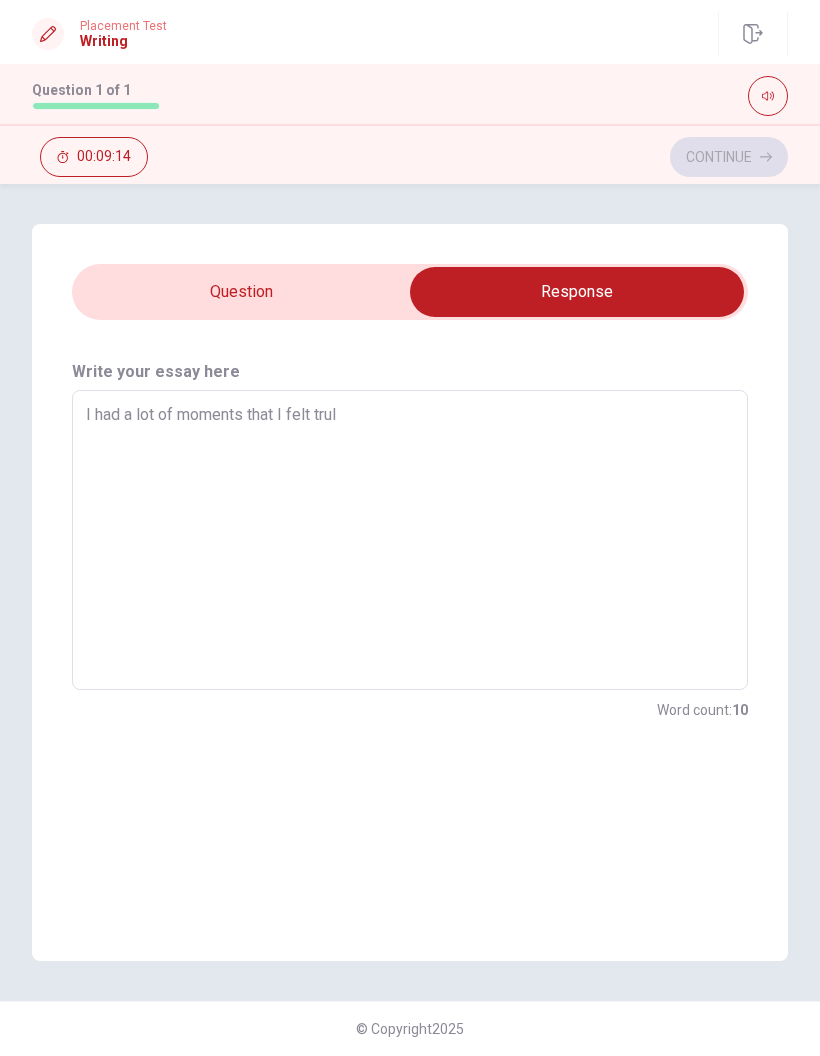 type on "x" 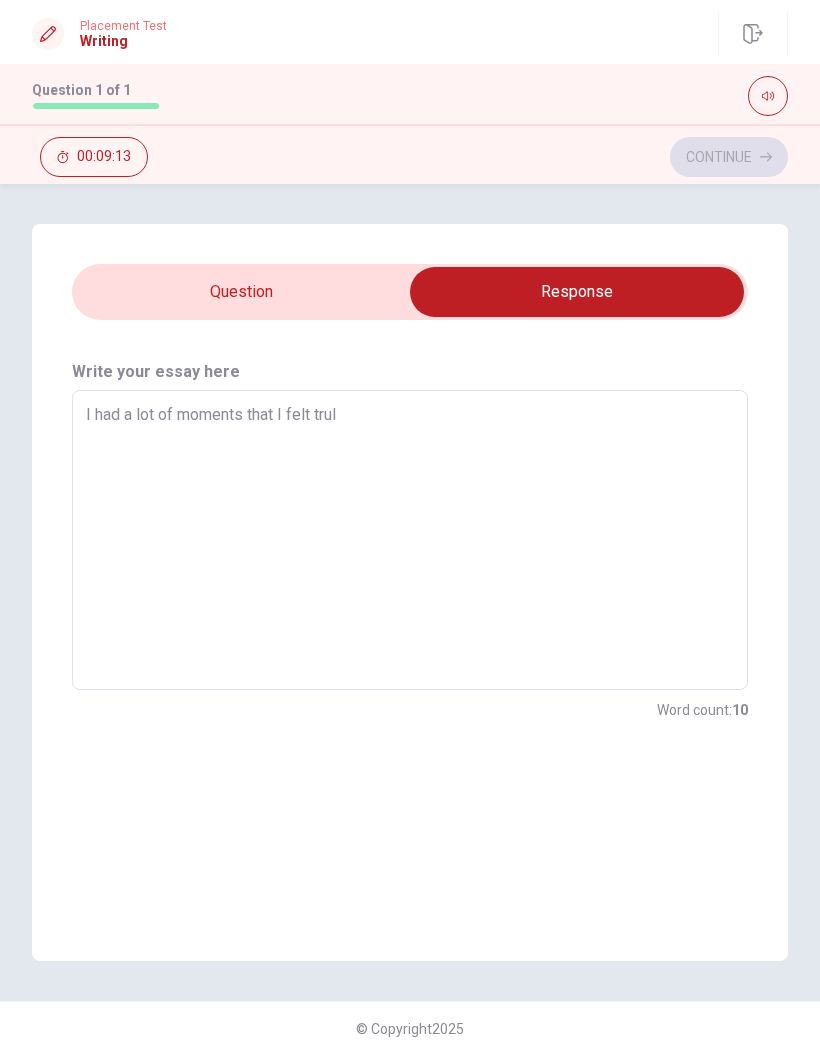 type on "I had a lot of moments that I felt truly" 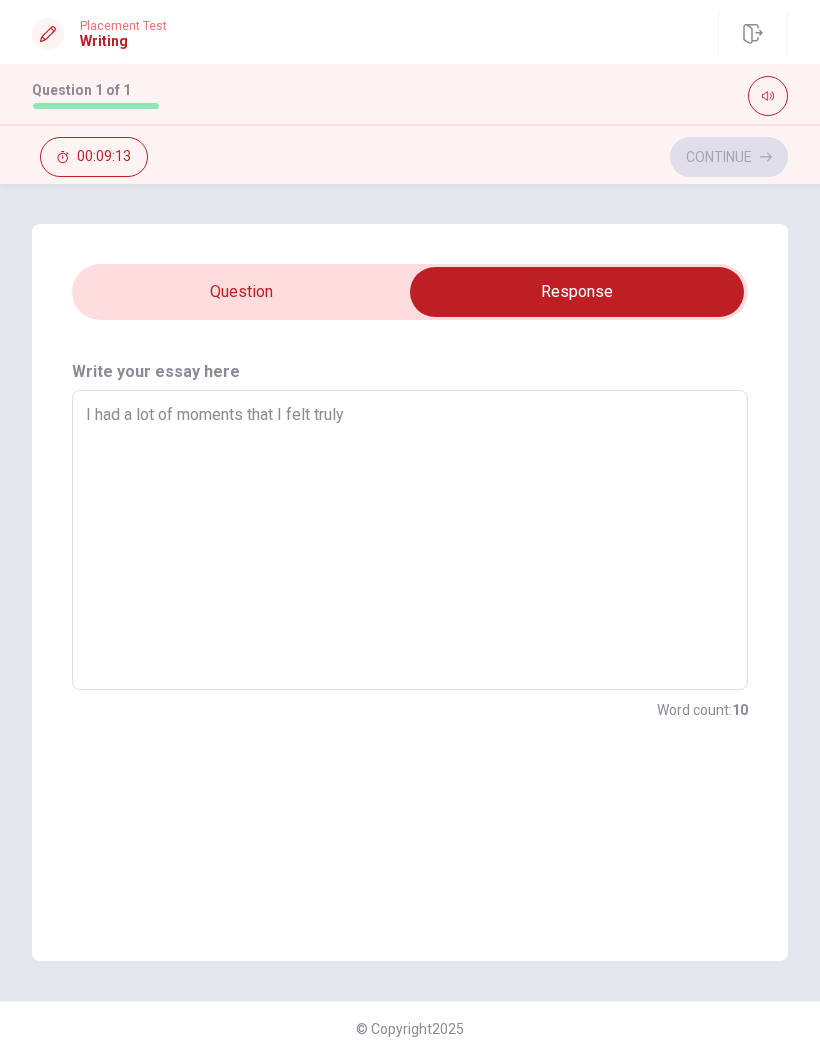 type on "x" 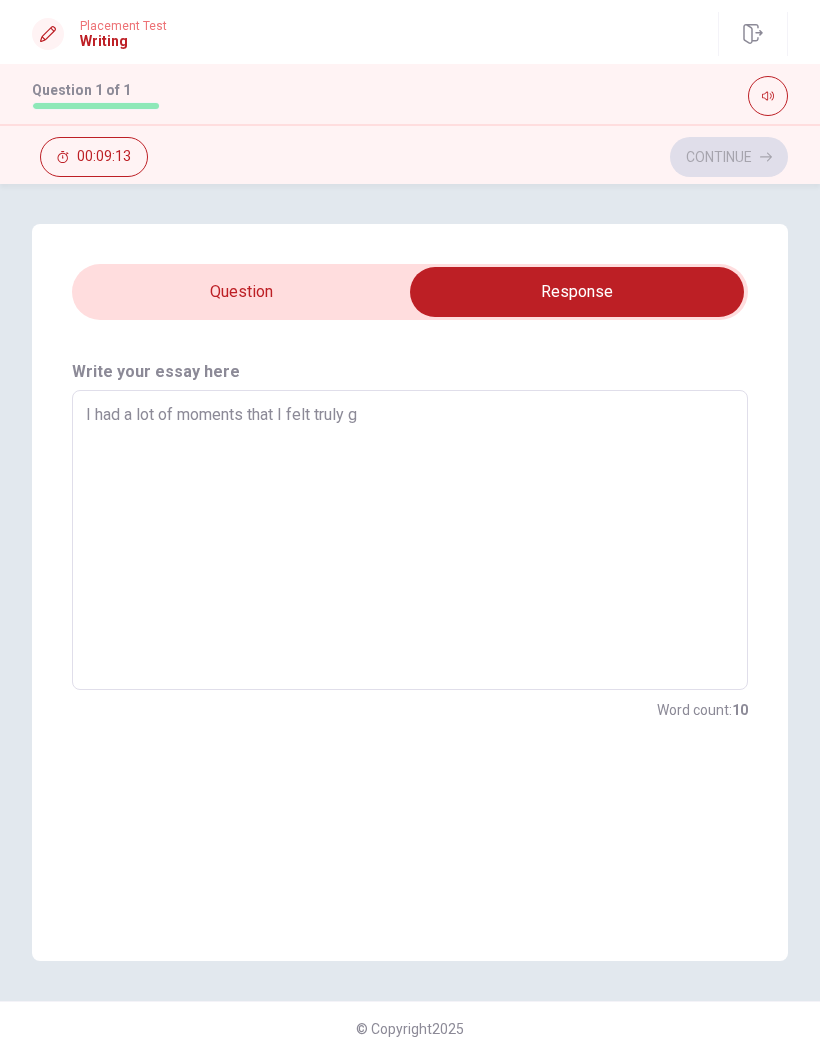 type on "x" 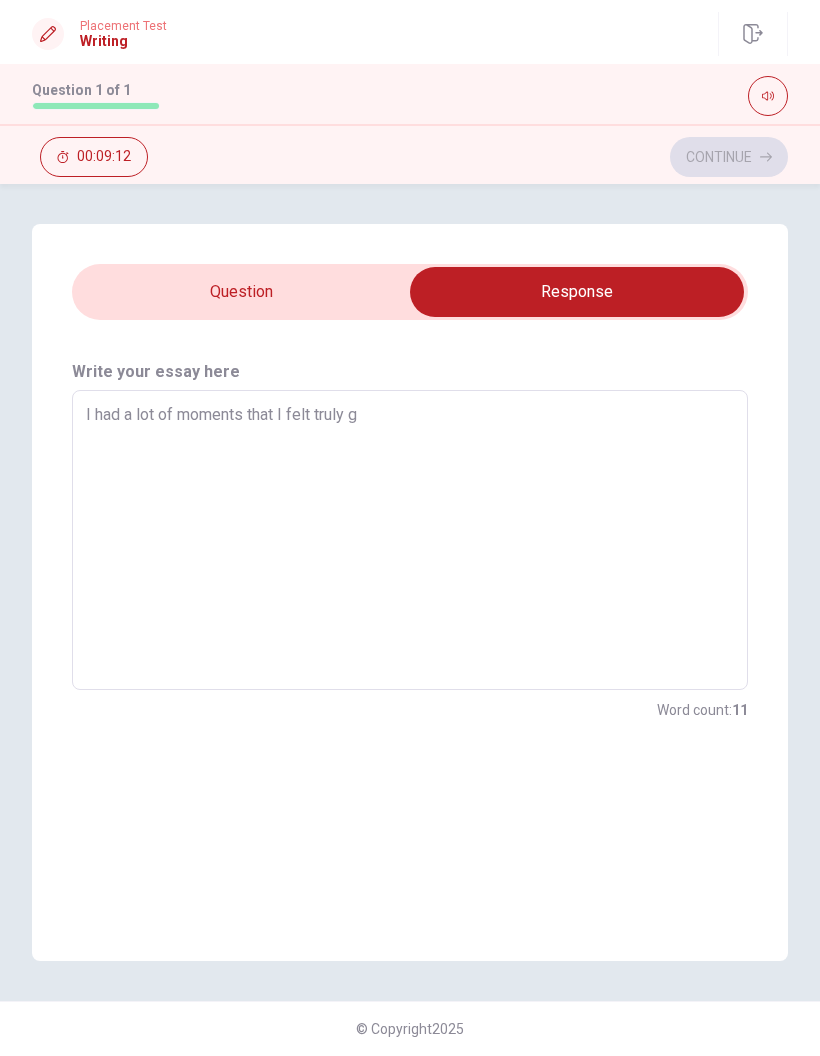 type on "I had a lot of moments that I felt truly gr" 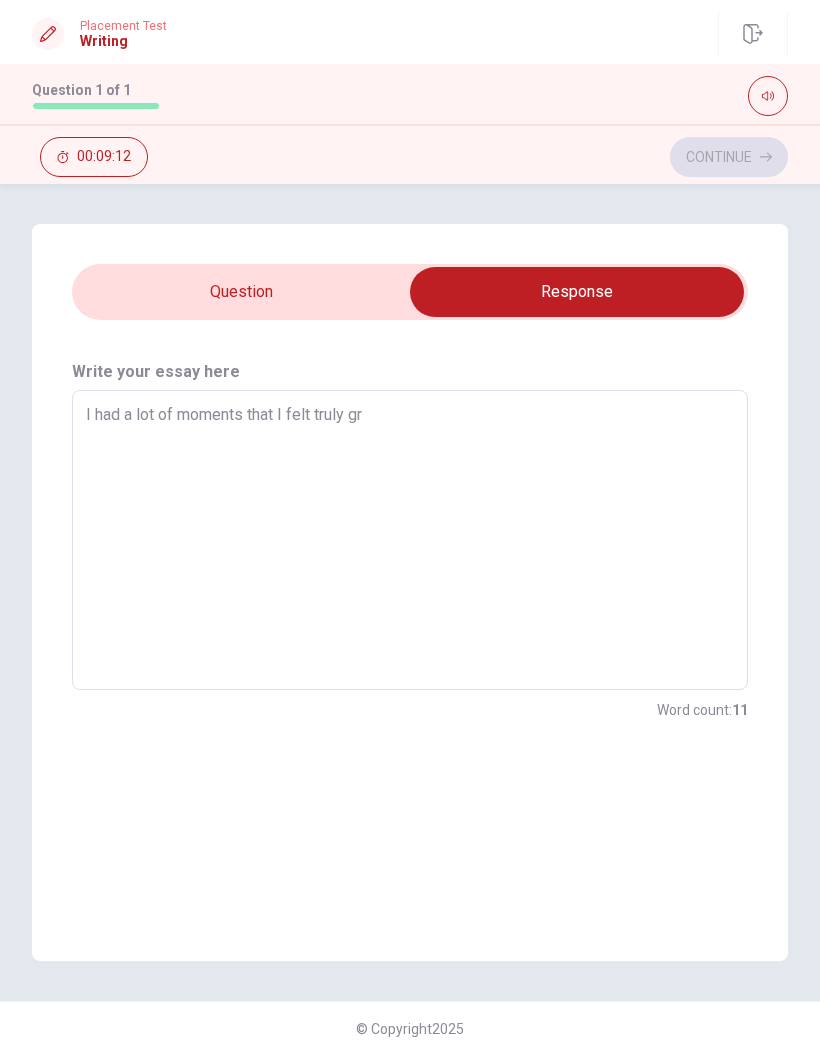 type on "x" 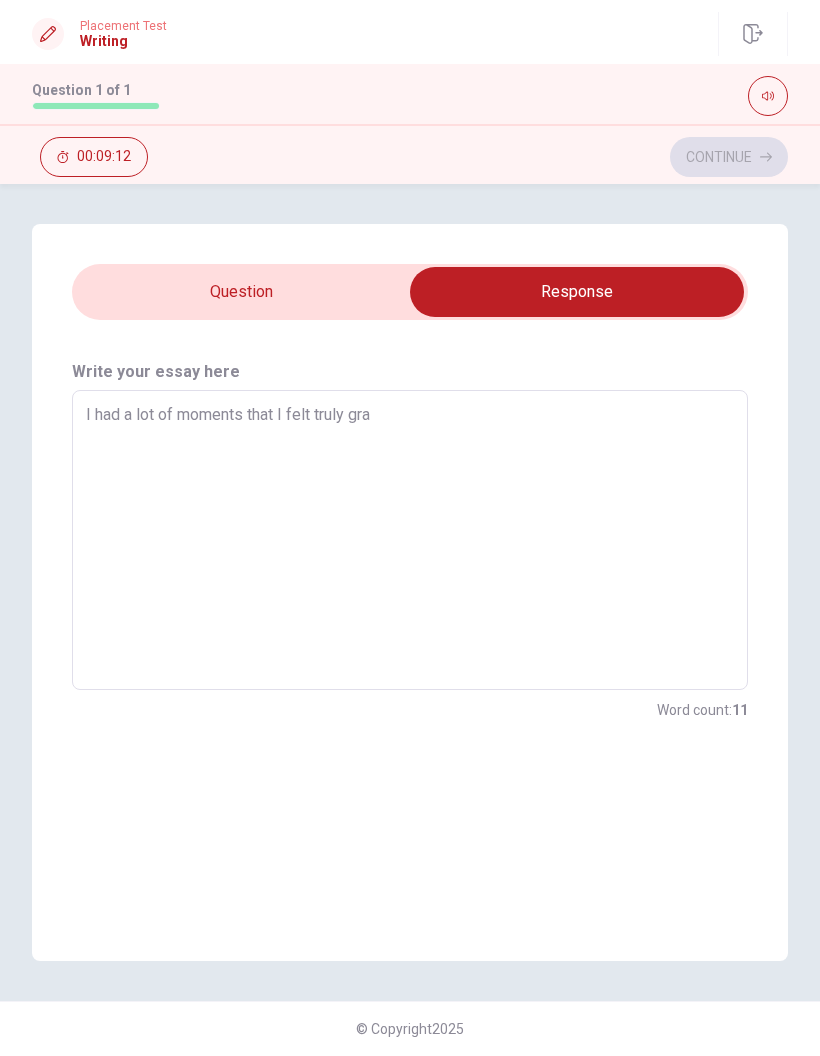 type on "x" 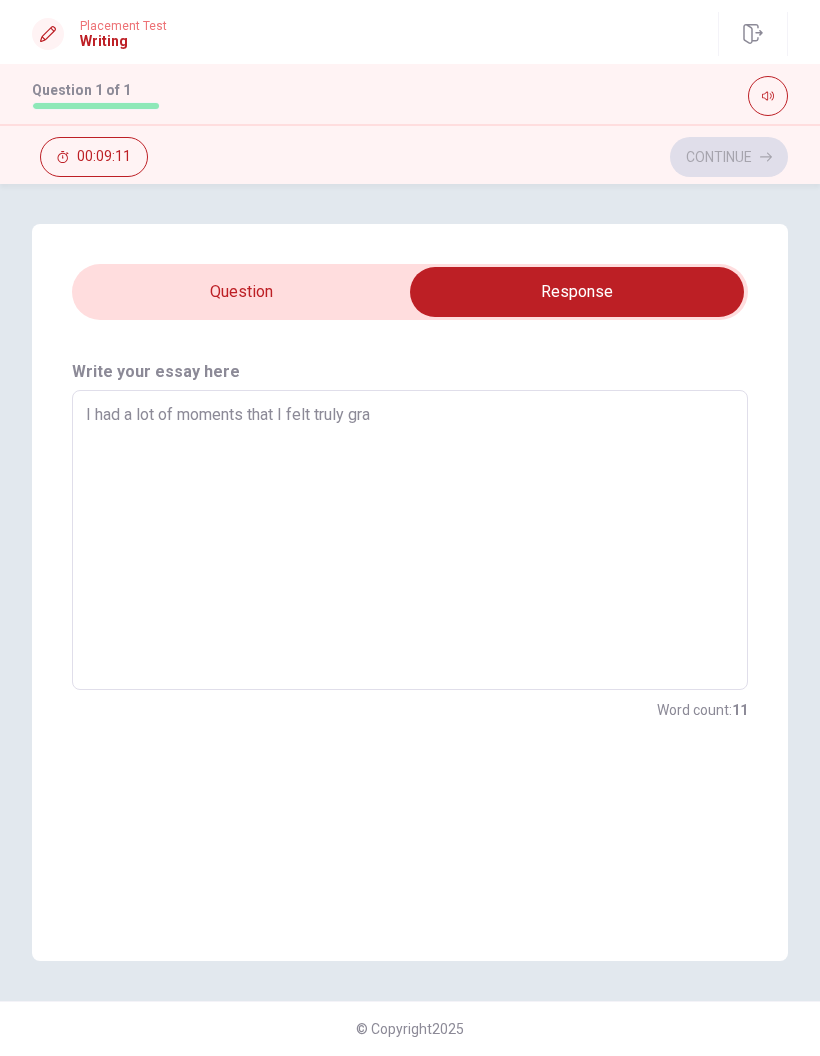 type on "I had a lot of moments that I felt truly grat" 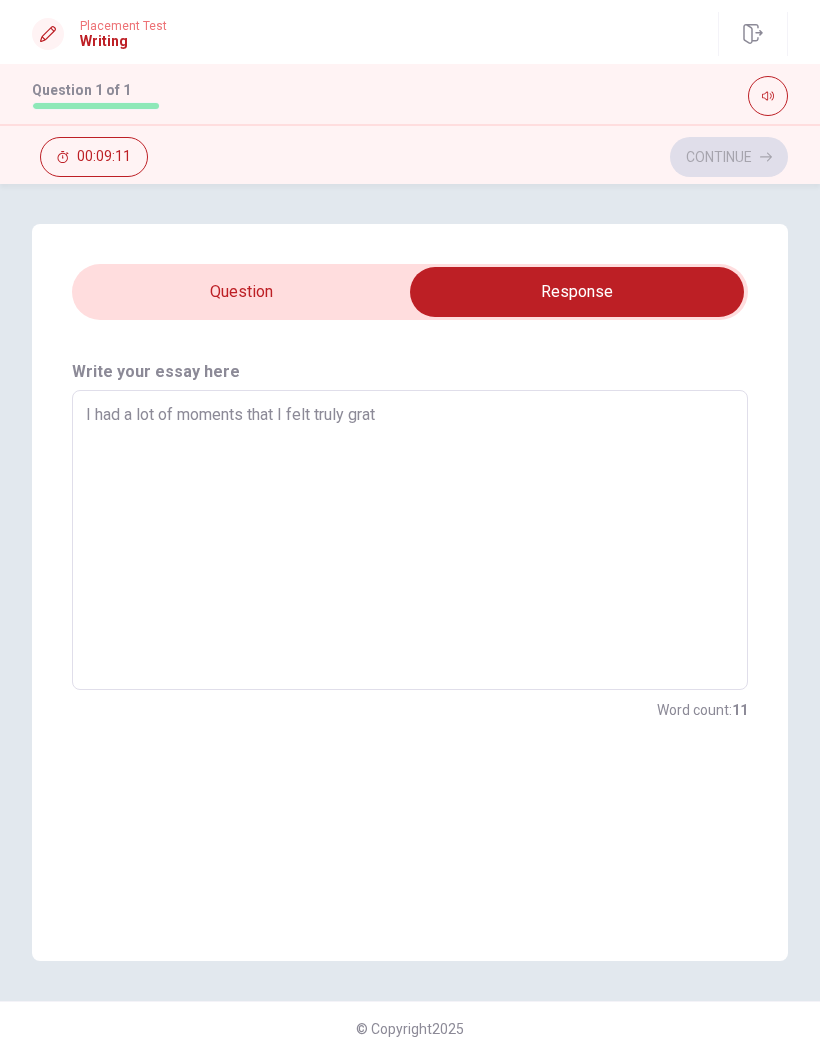 type on "x" 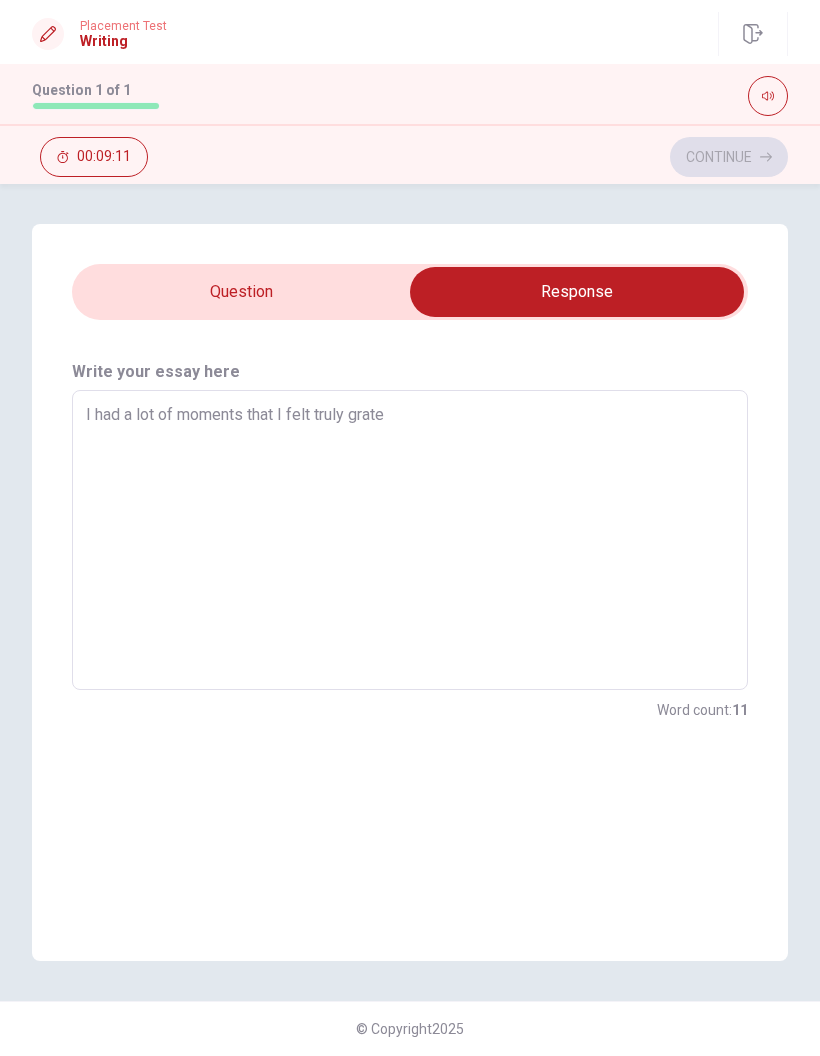 type on "x" 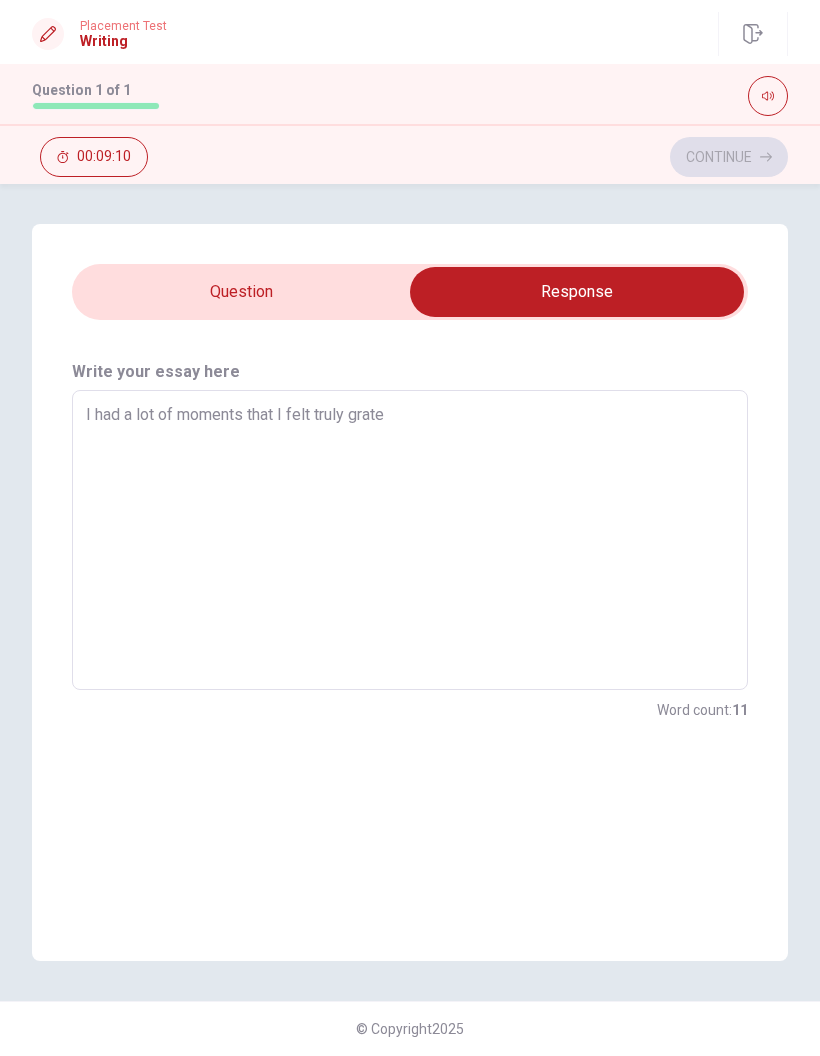 type on "I had a lot of moments that I felt truly gratef" 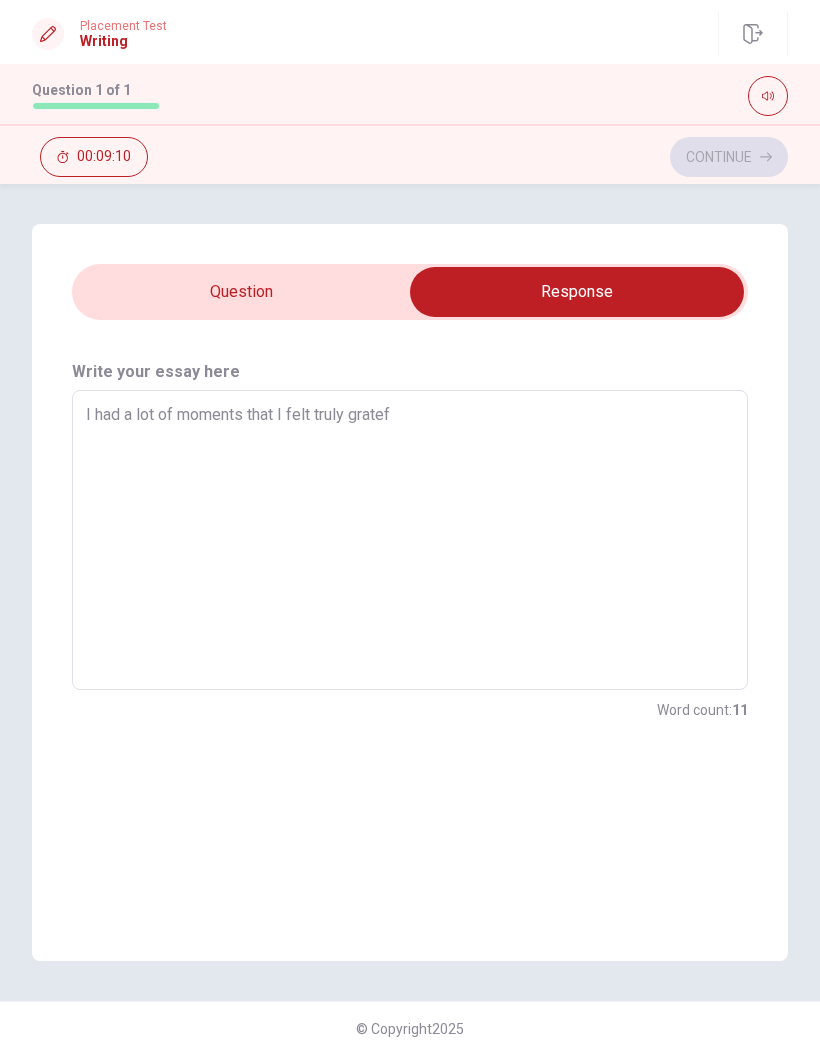 type on "x" 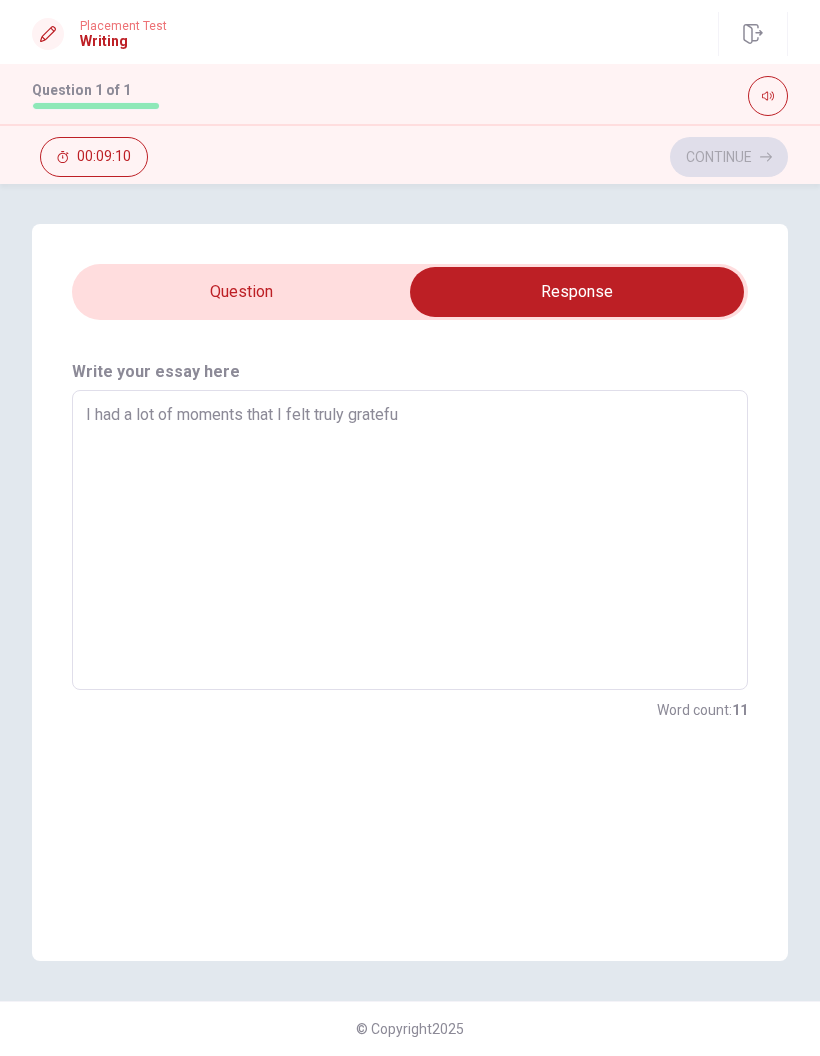 type on "x" 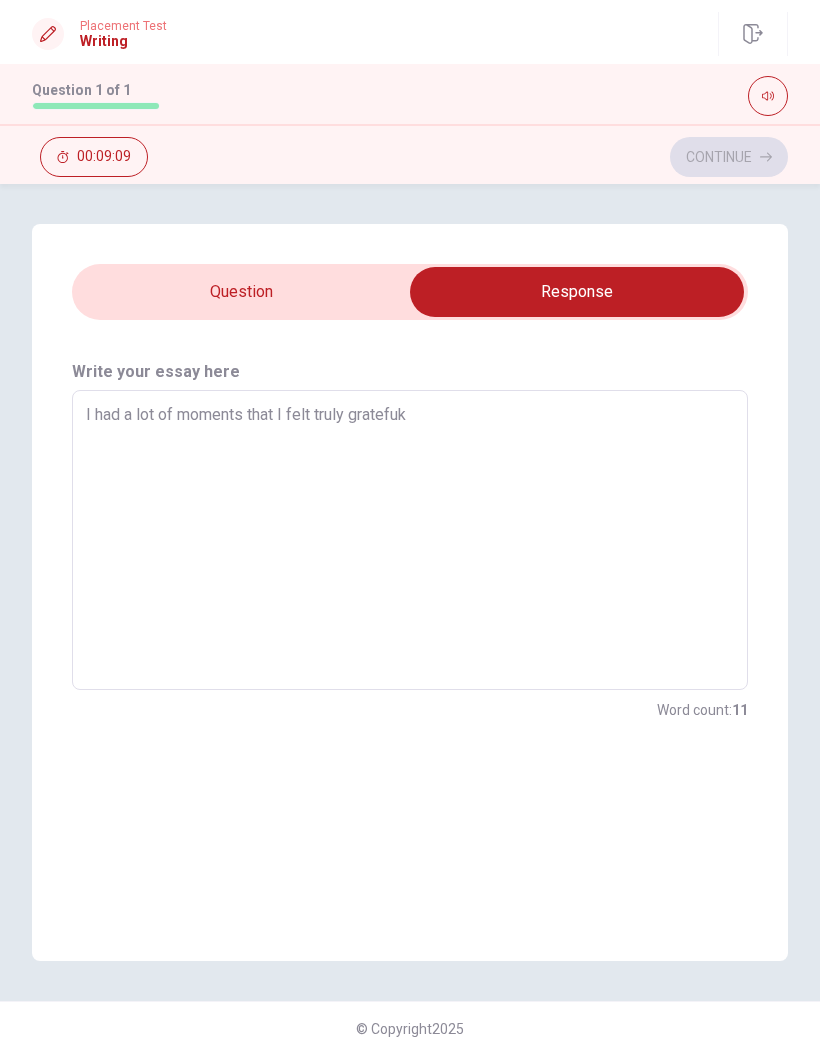 type on "x" 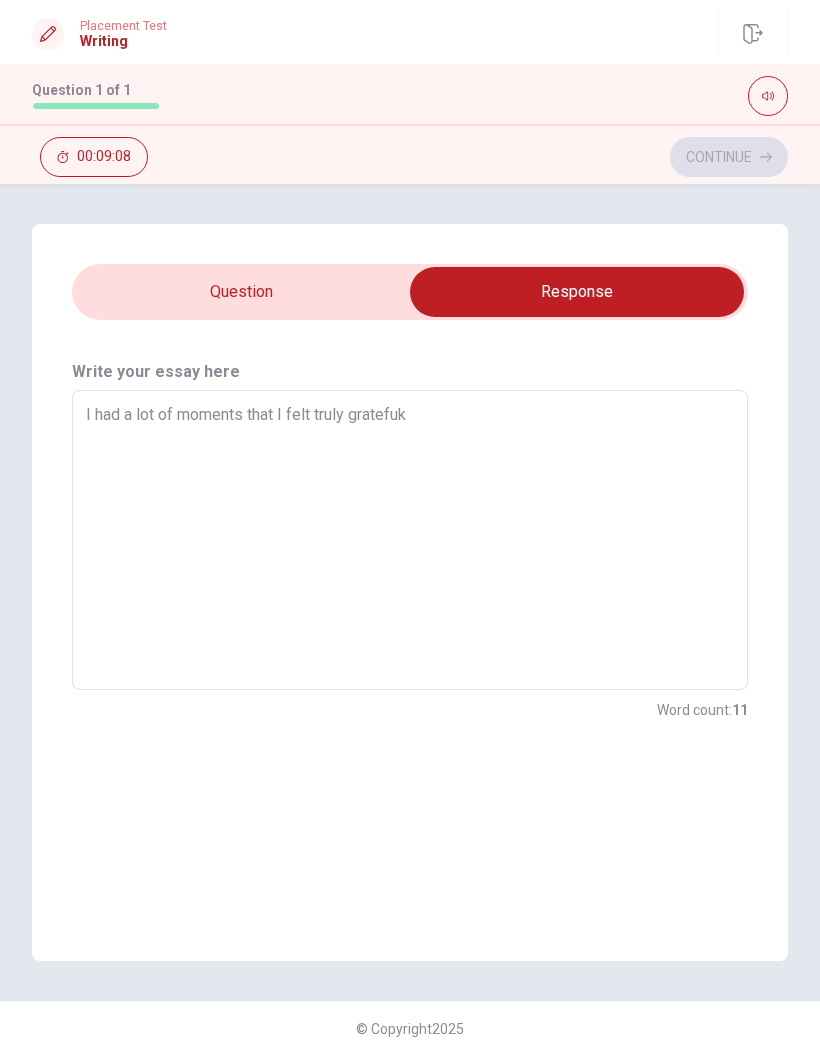 type on "I had a lot of moments that I felt truly gratefu" 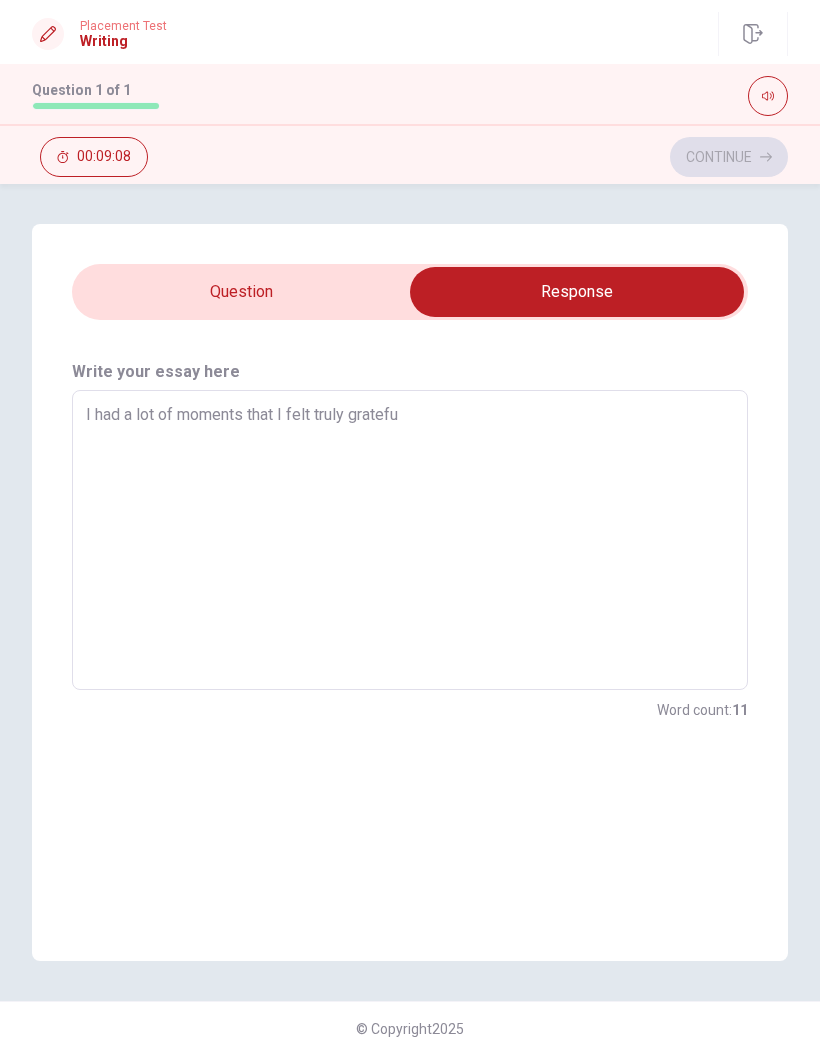 type on "x" 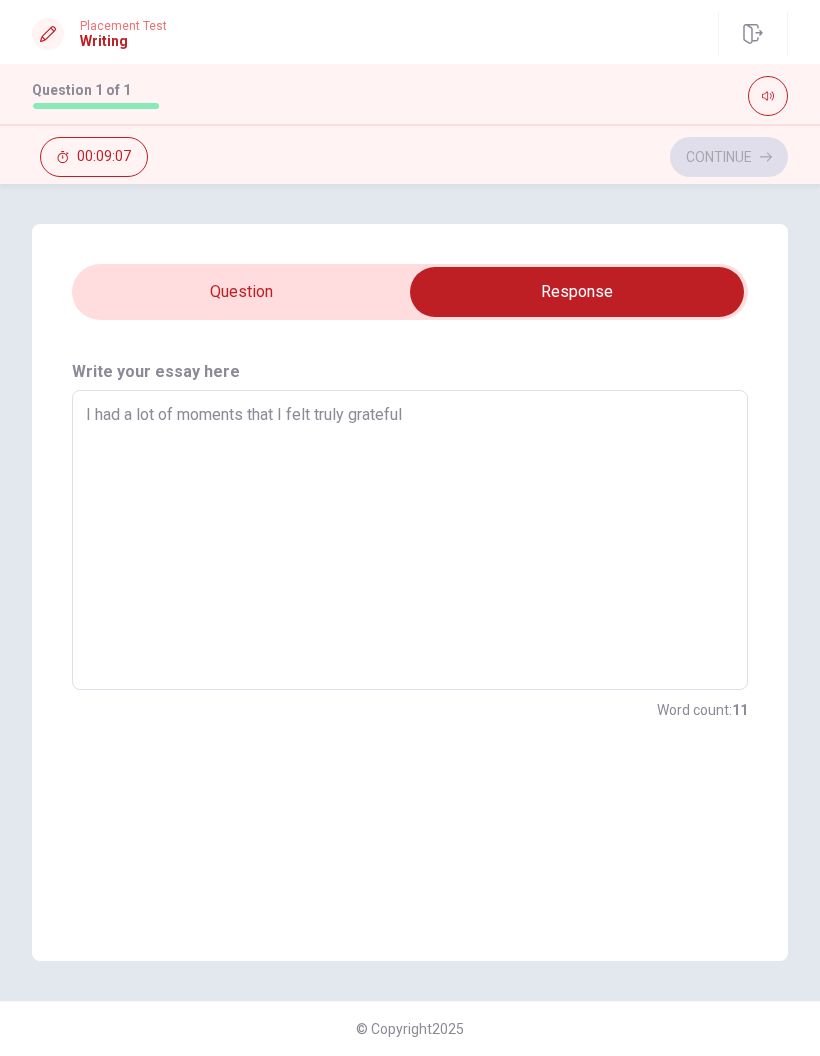 type on "x" 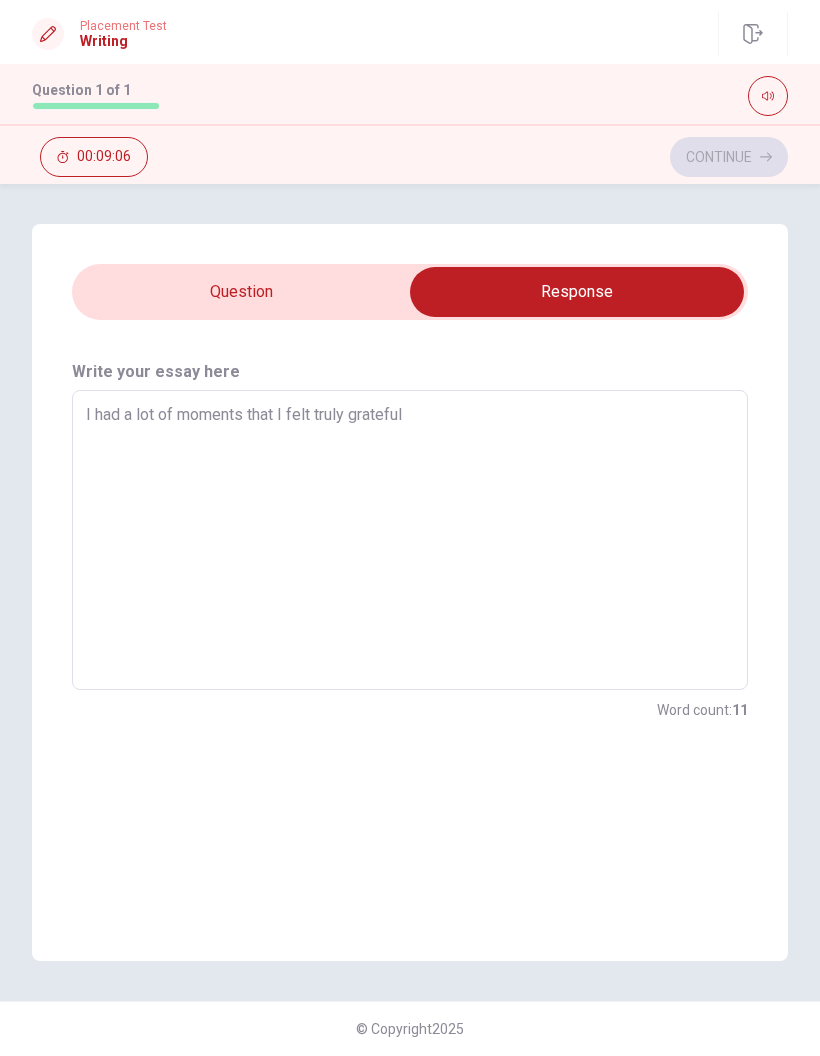 type on "I had a lot of moments that I felt truly grateful" 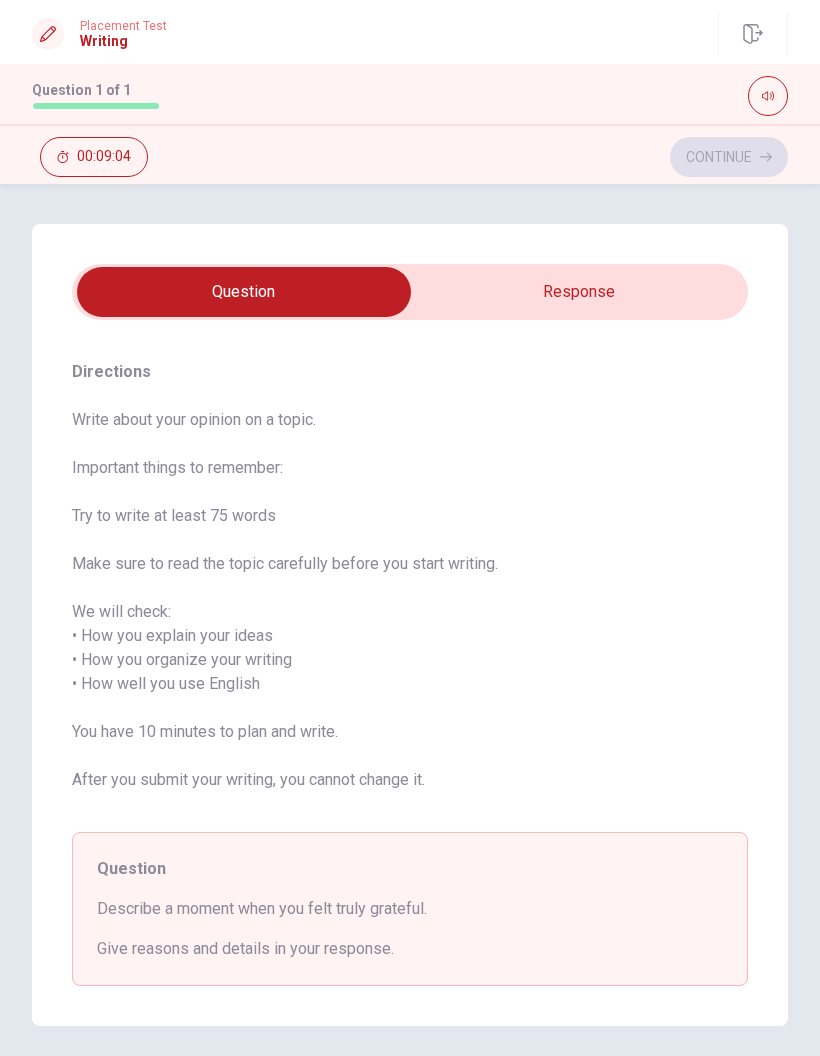 type on "x" 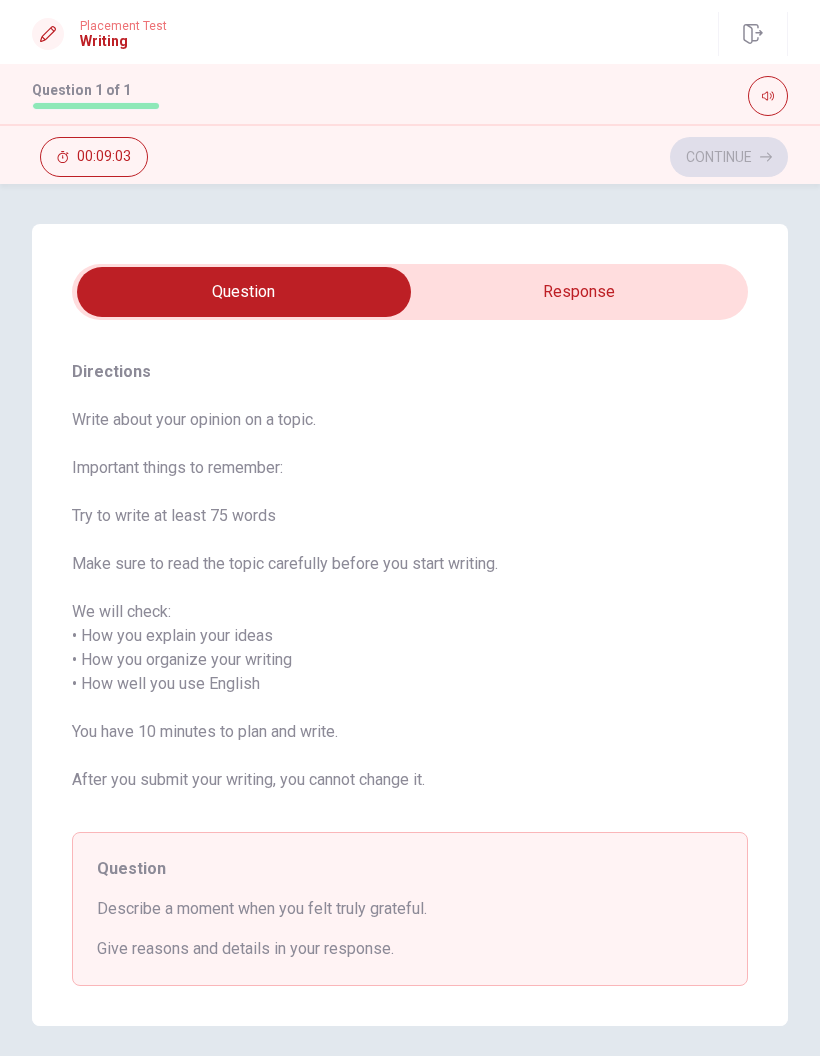 click at bounding box center (244, 292) 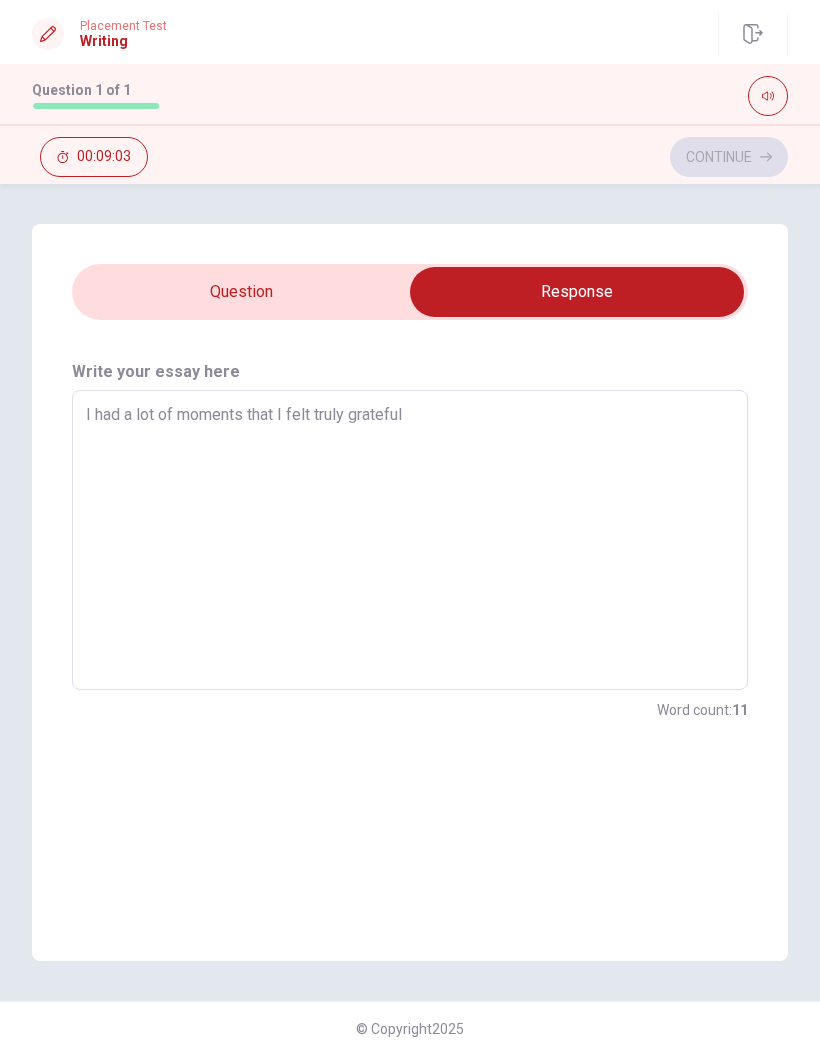 click on "I had a lot of moments that I felt truly grateful" at bounding box center (410, 540) 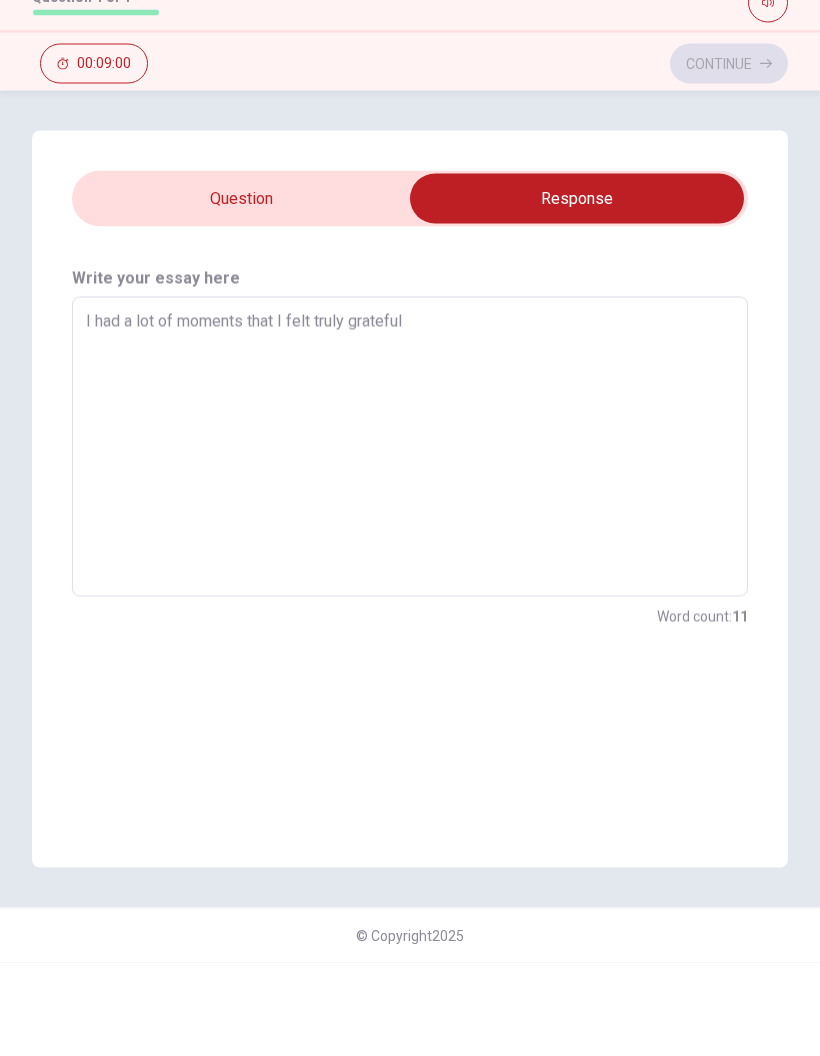 type on "x" 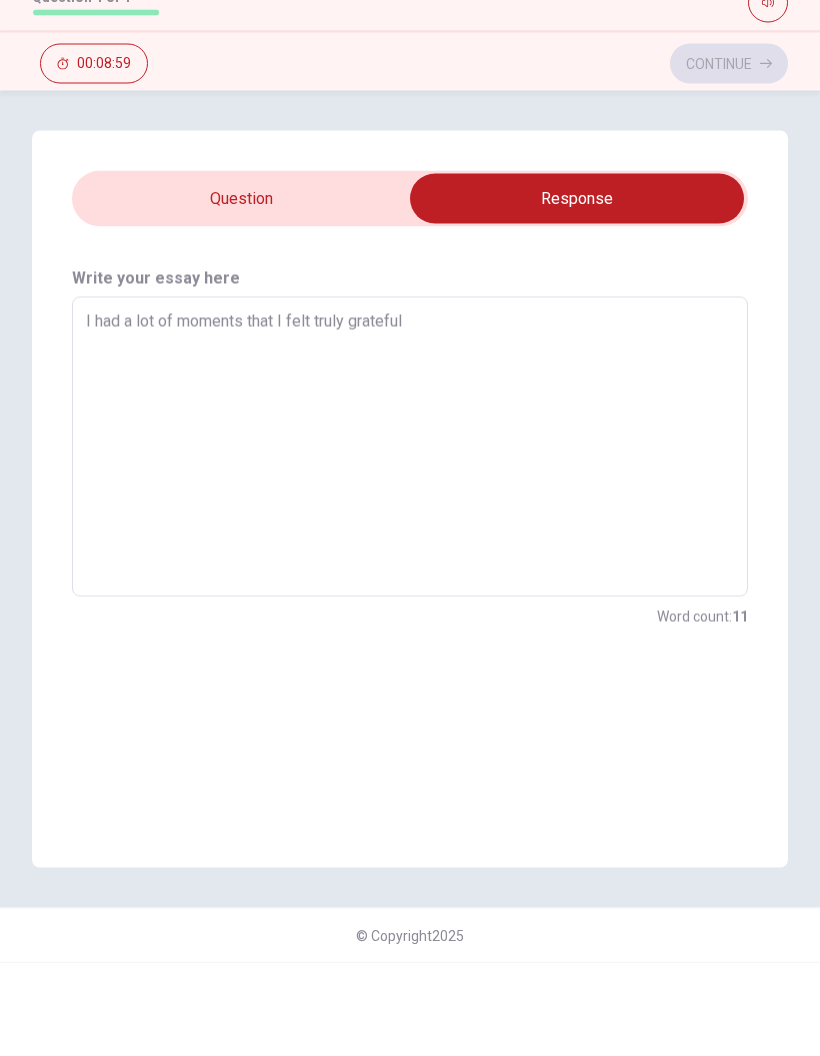 type on "I had a lot of moments that I felt truly grateful." 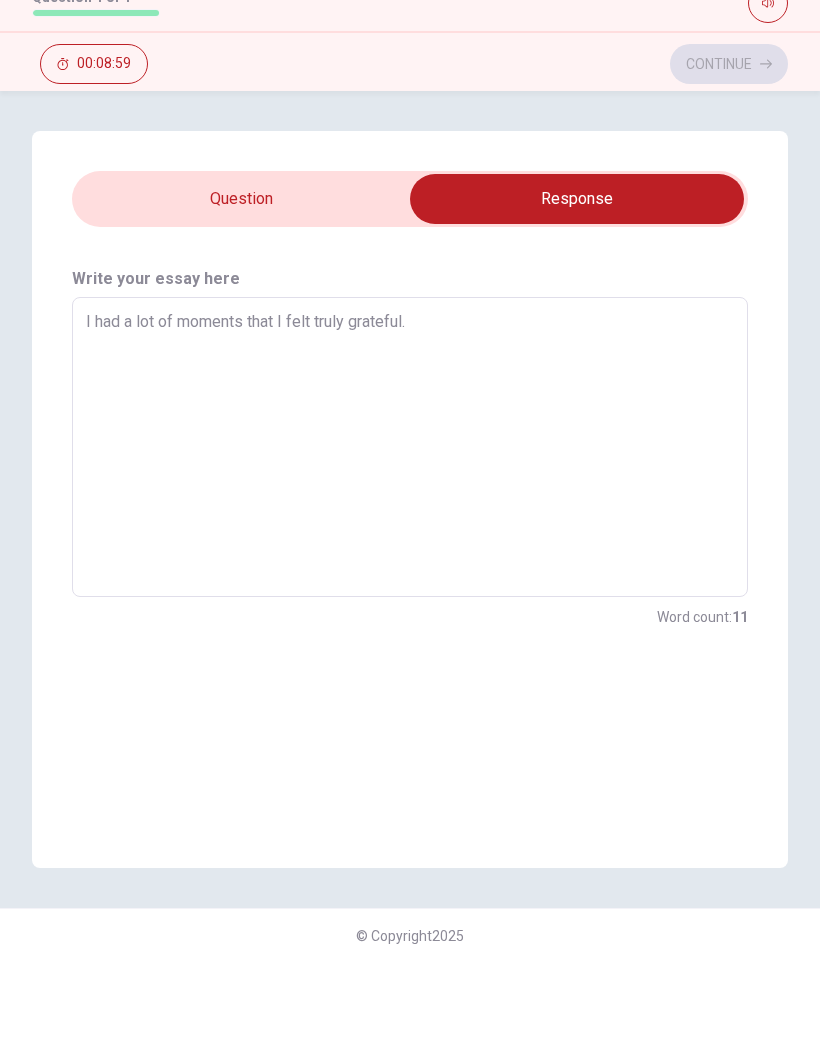 type on "x" 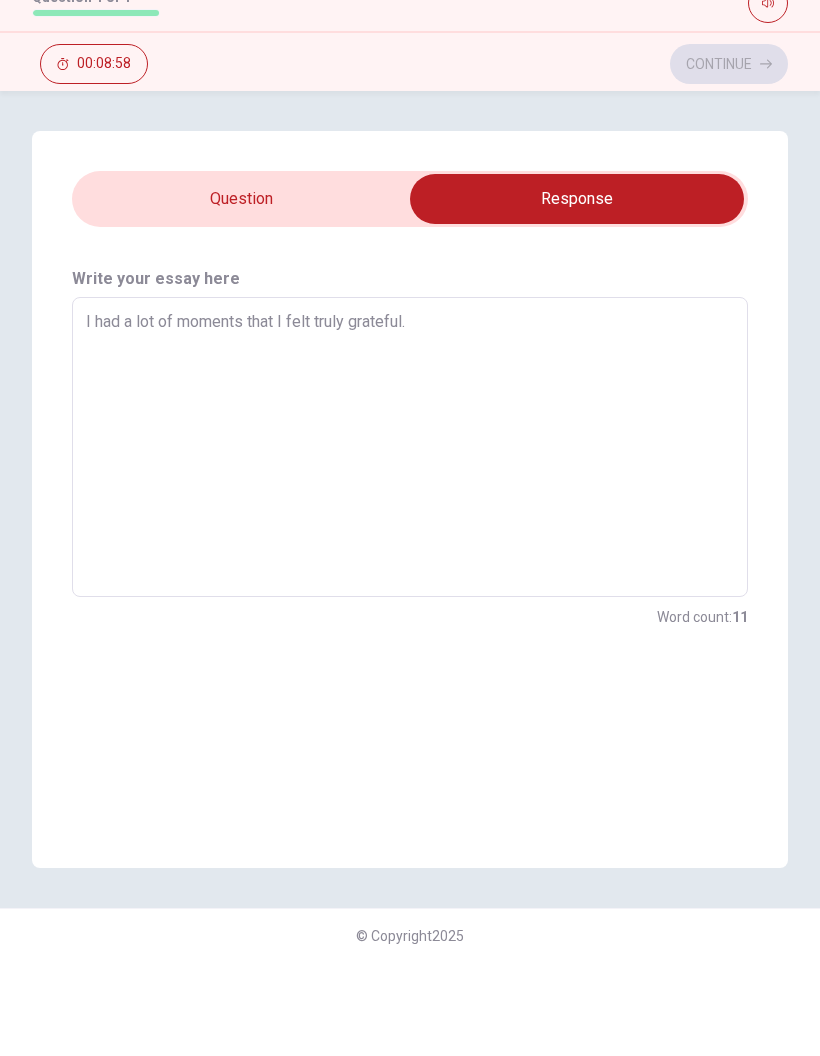 type on "I had a lot of moments that I felt truly grateful." 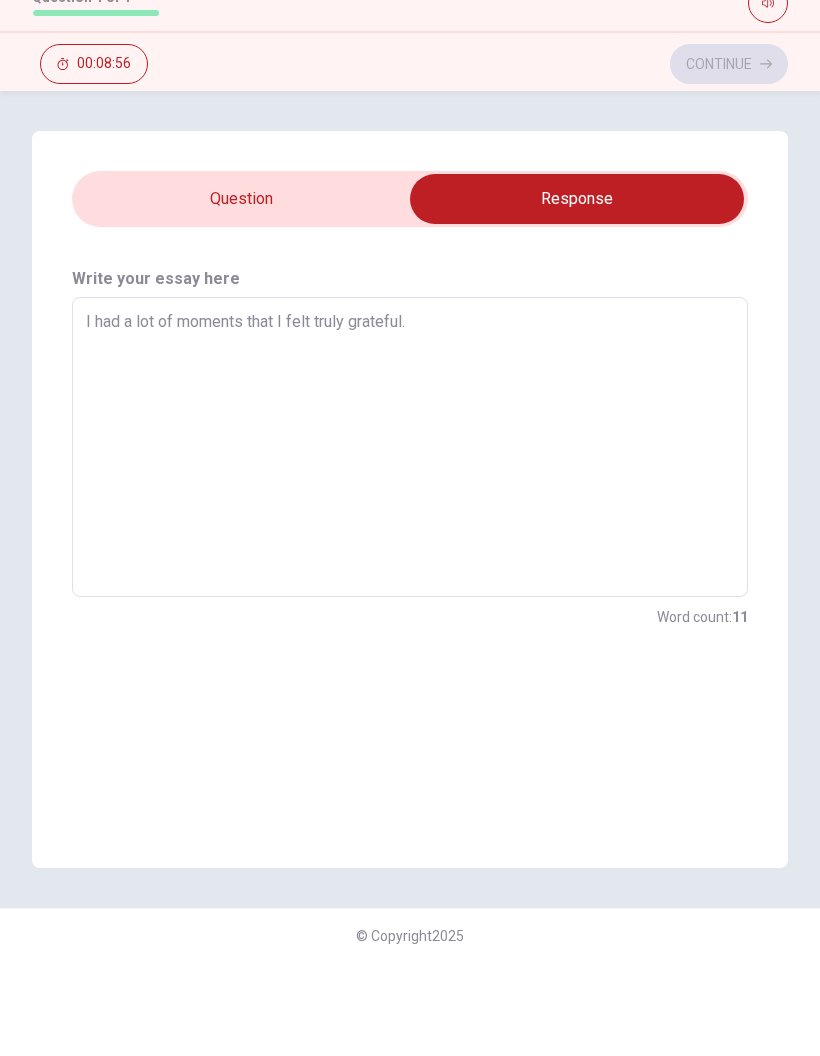 type on "x" 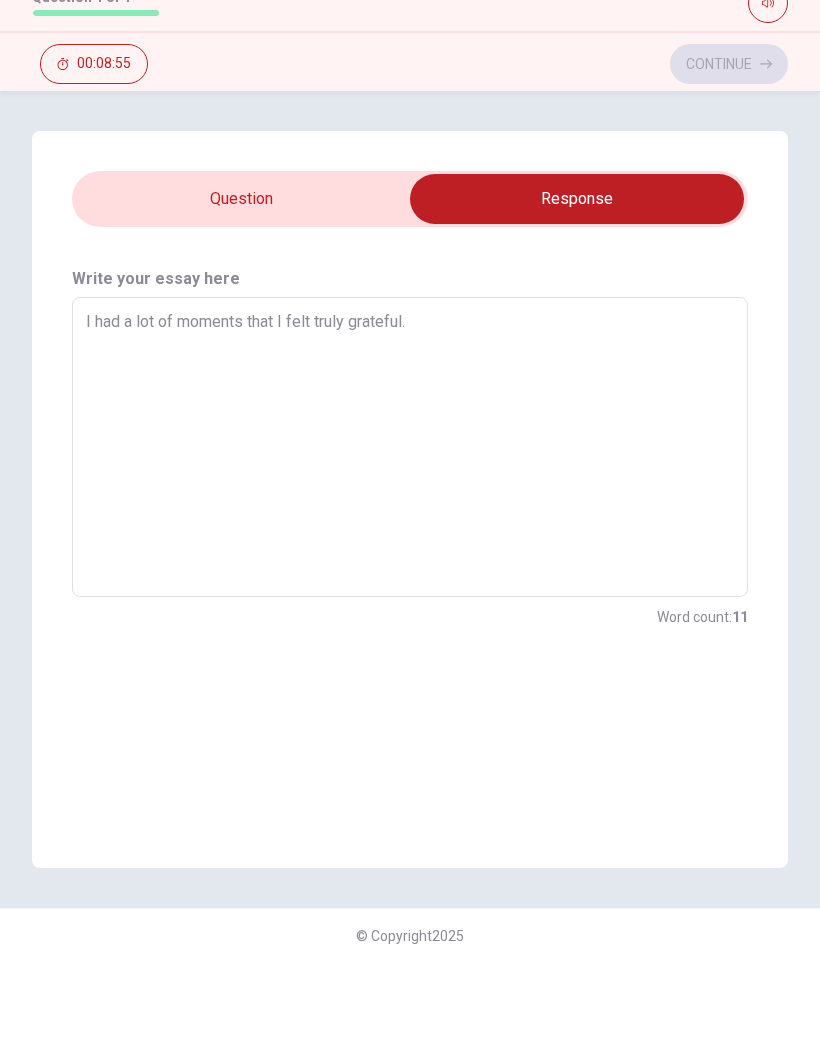 type on "I had a lot of moments that I felt truly grateful. H" 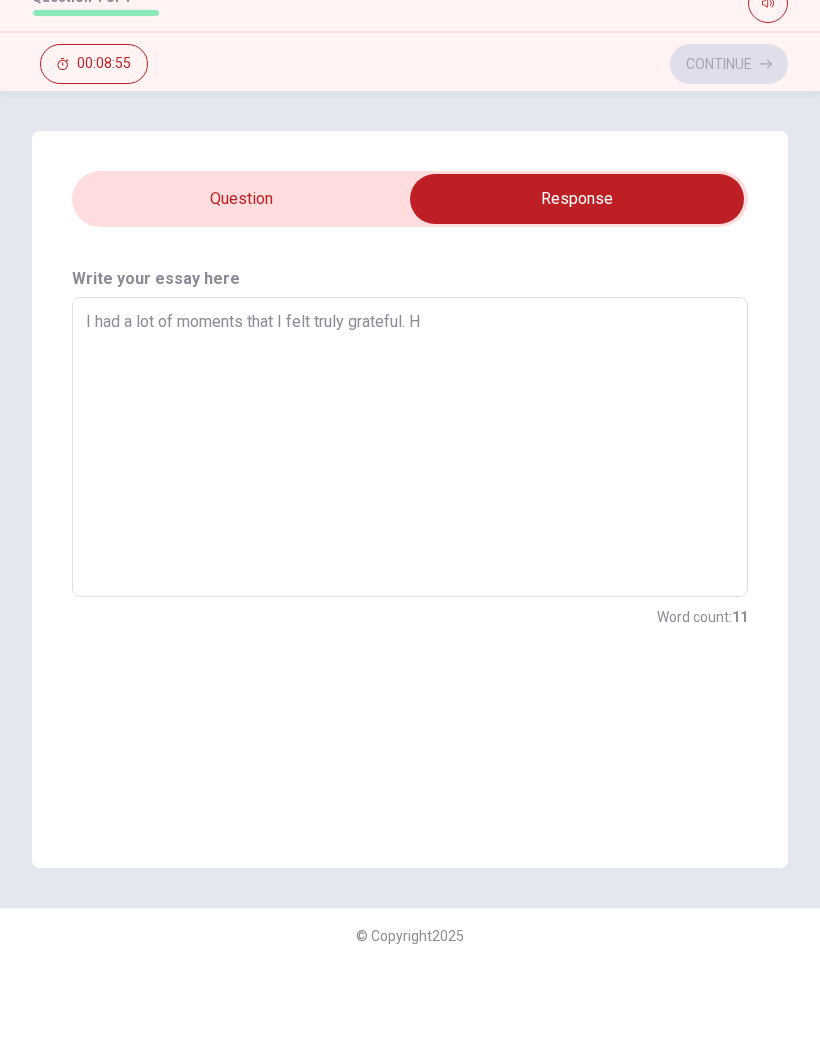type on "x" 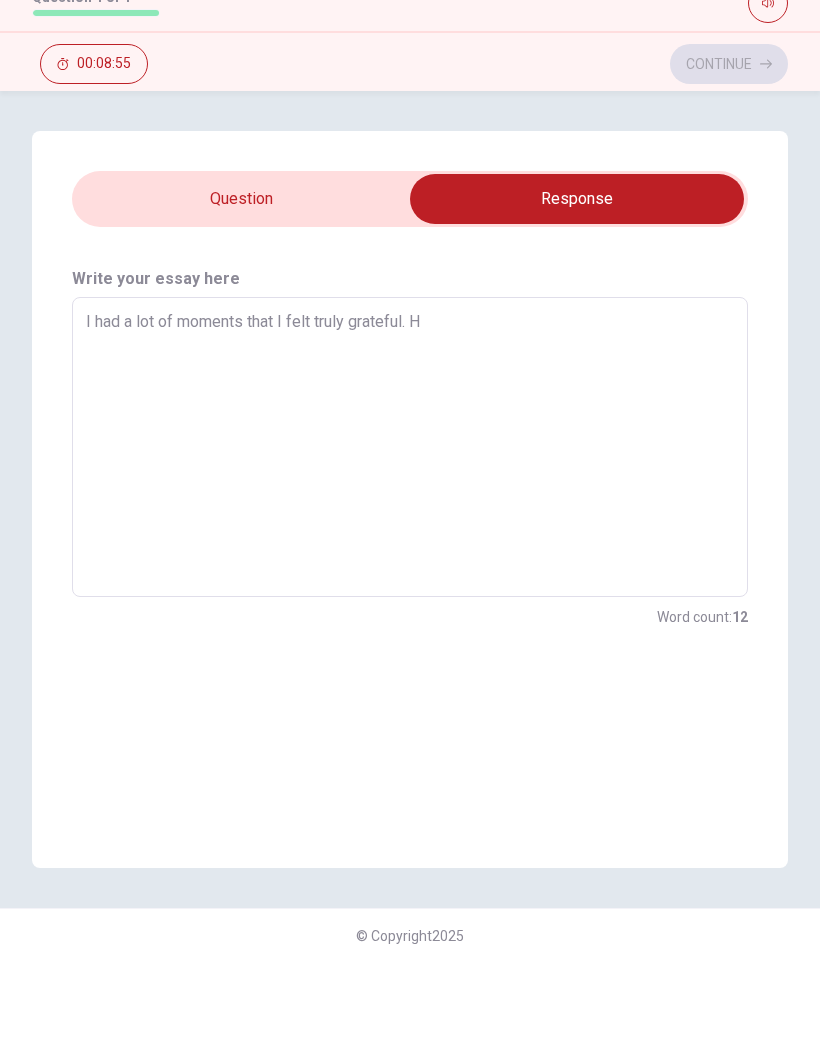 type on "I had a lot of moments that I felt truly grateful. Ho" 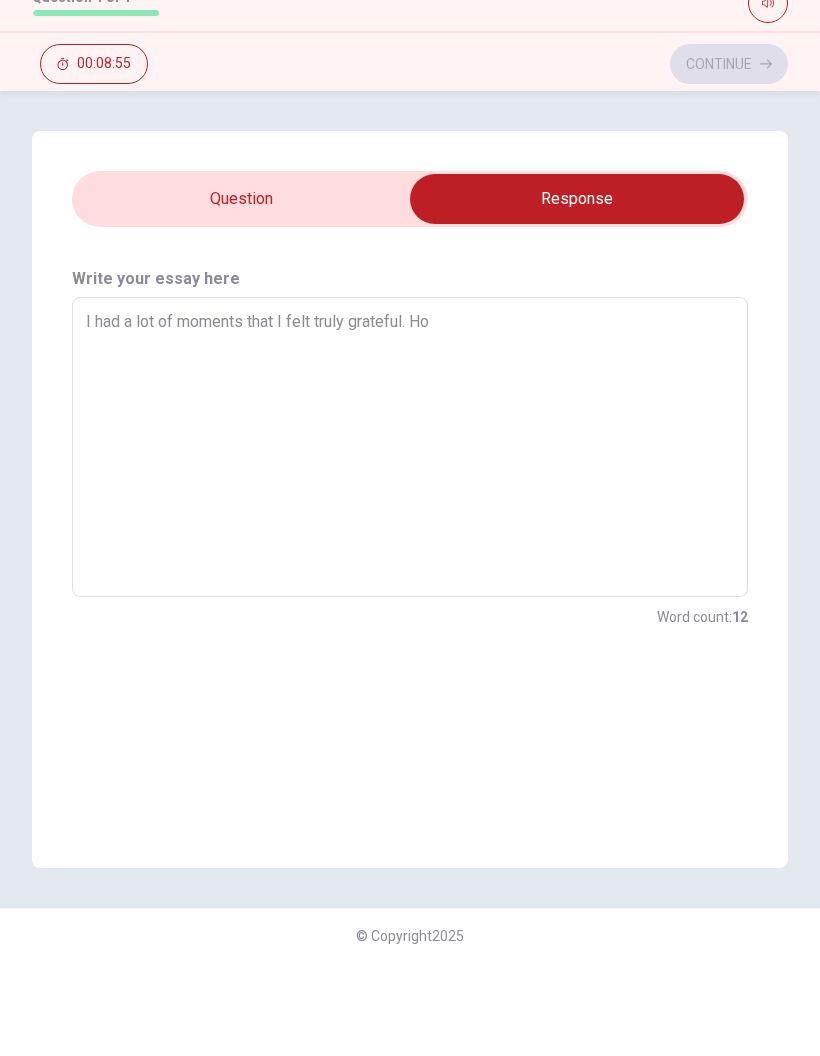 type on "x" 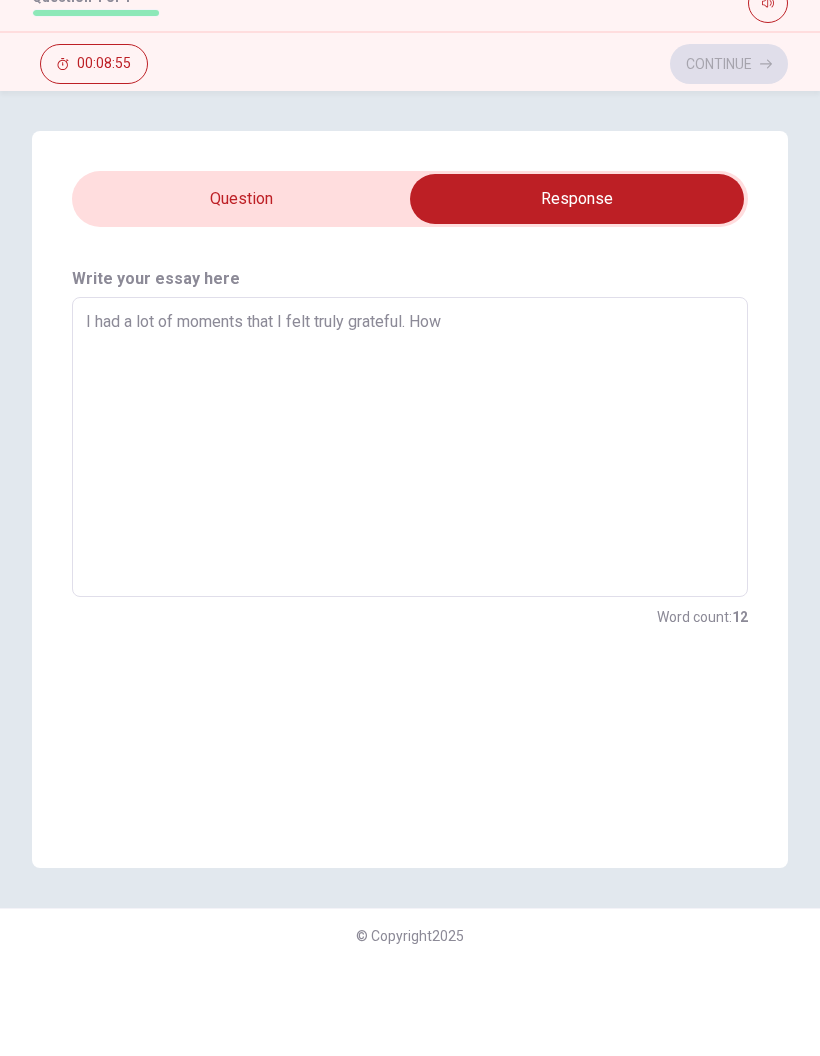 type on "x" 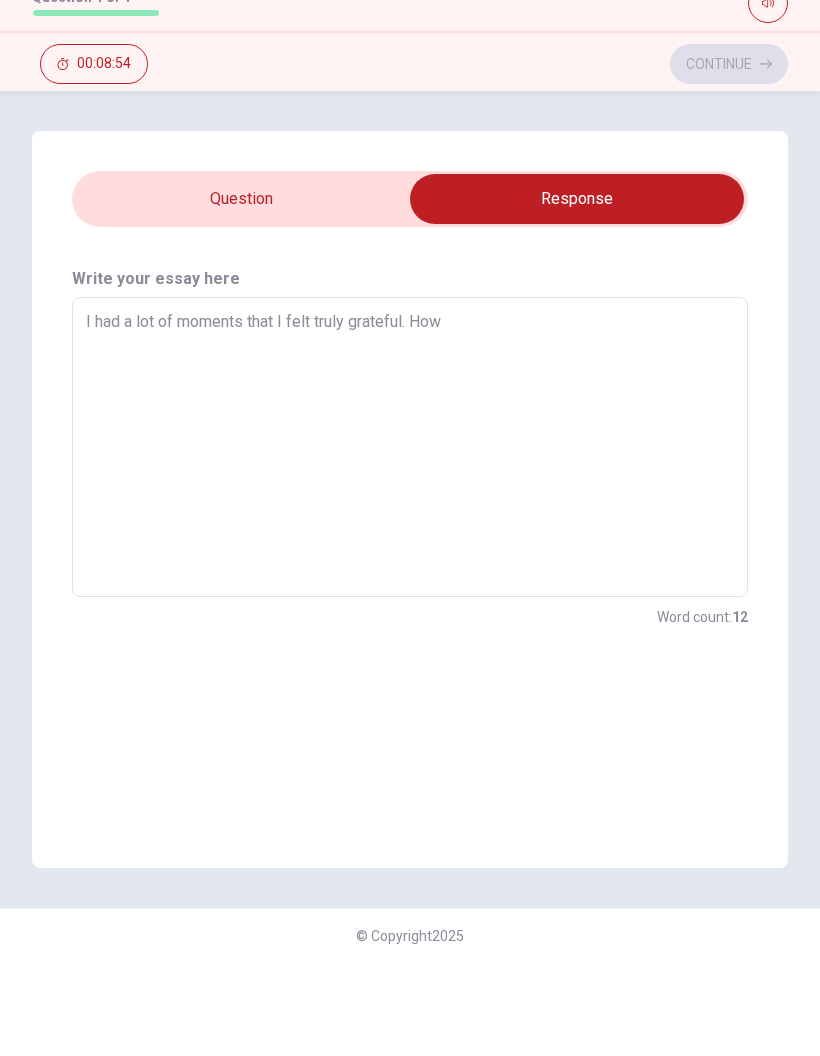 type on "I had a lot of moments that I felt truly grateful. [PERSON_NAME]" 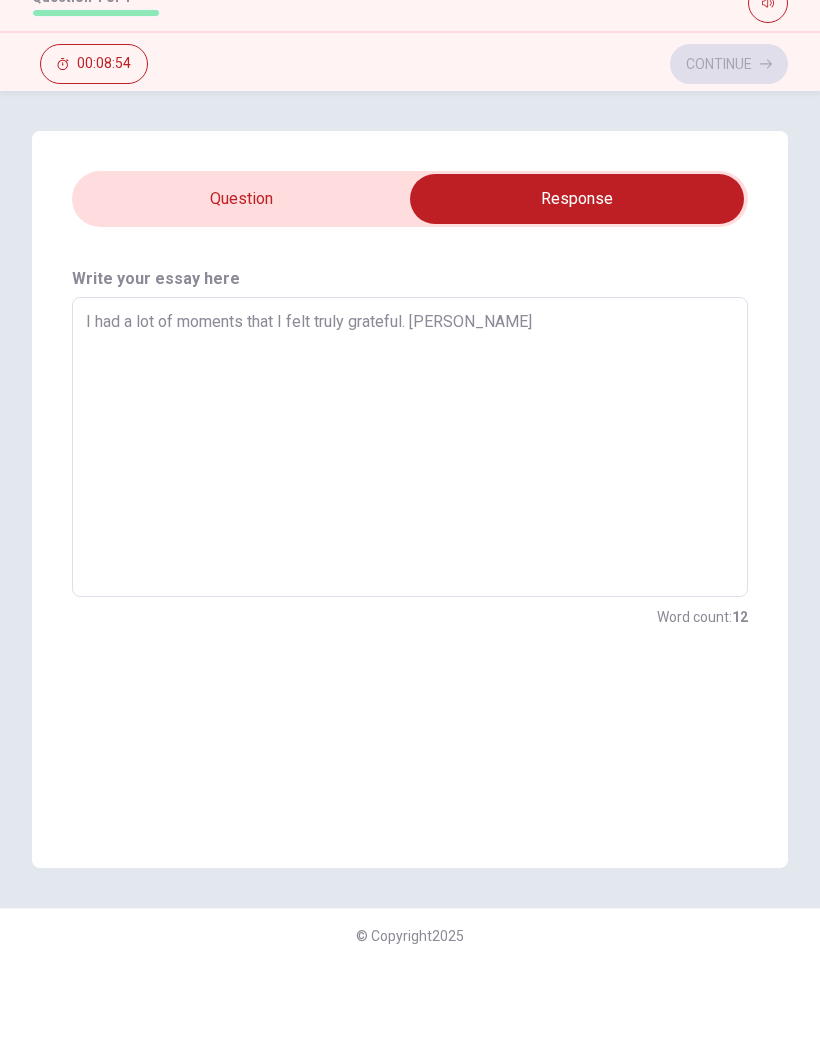 type on "x" 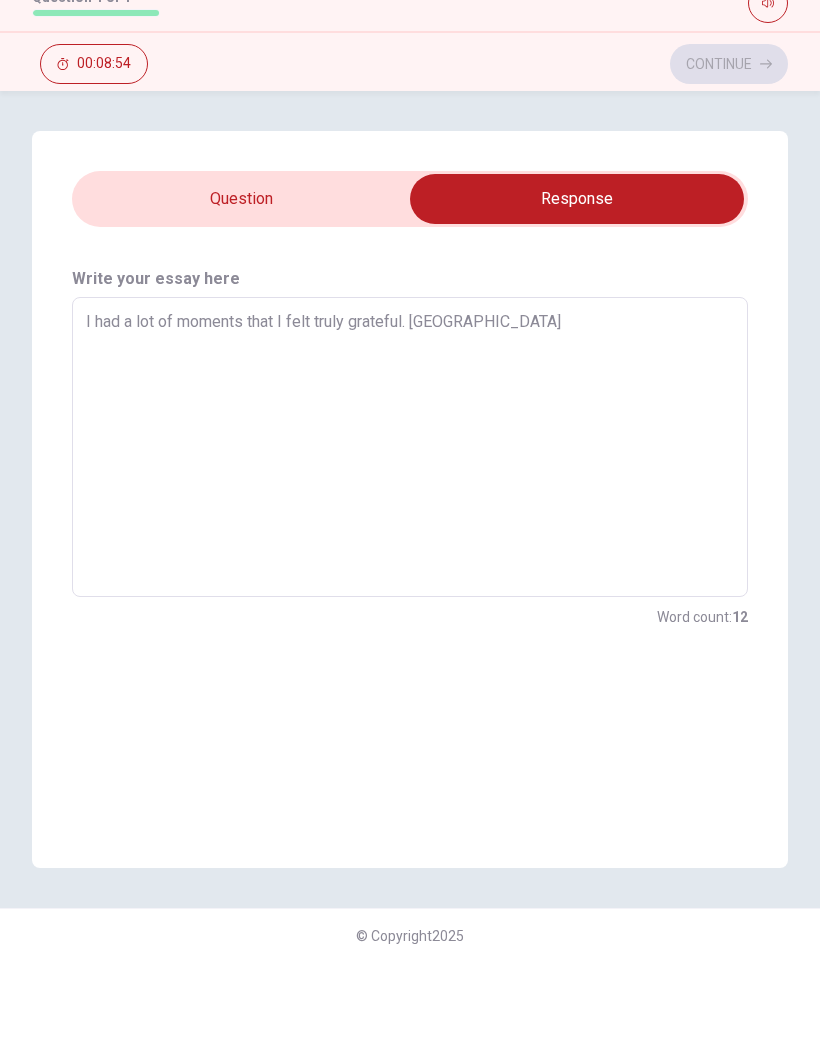 type on "x" 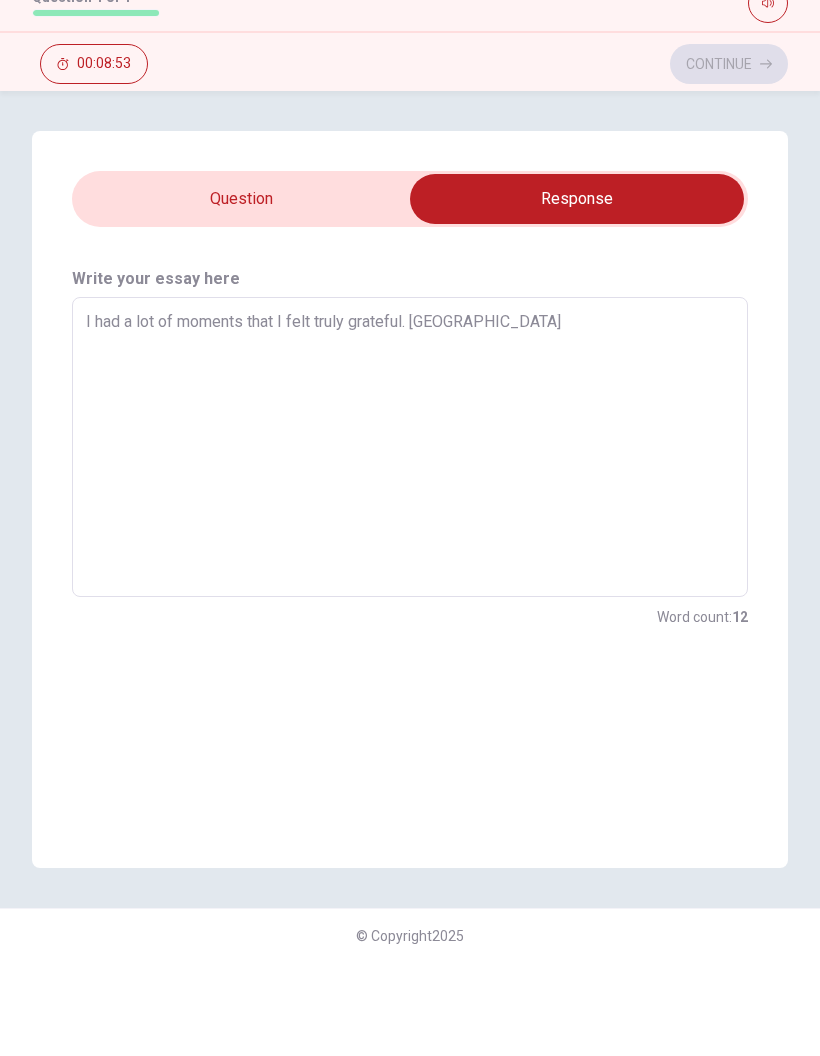 type on "I had a lot of moments that I felt truly grateful. However" 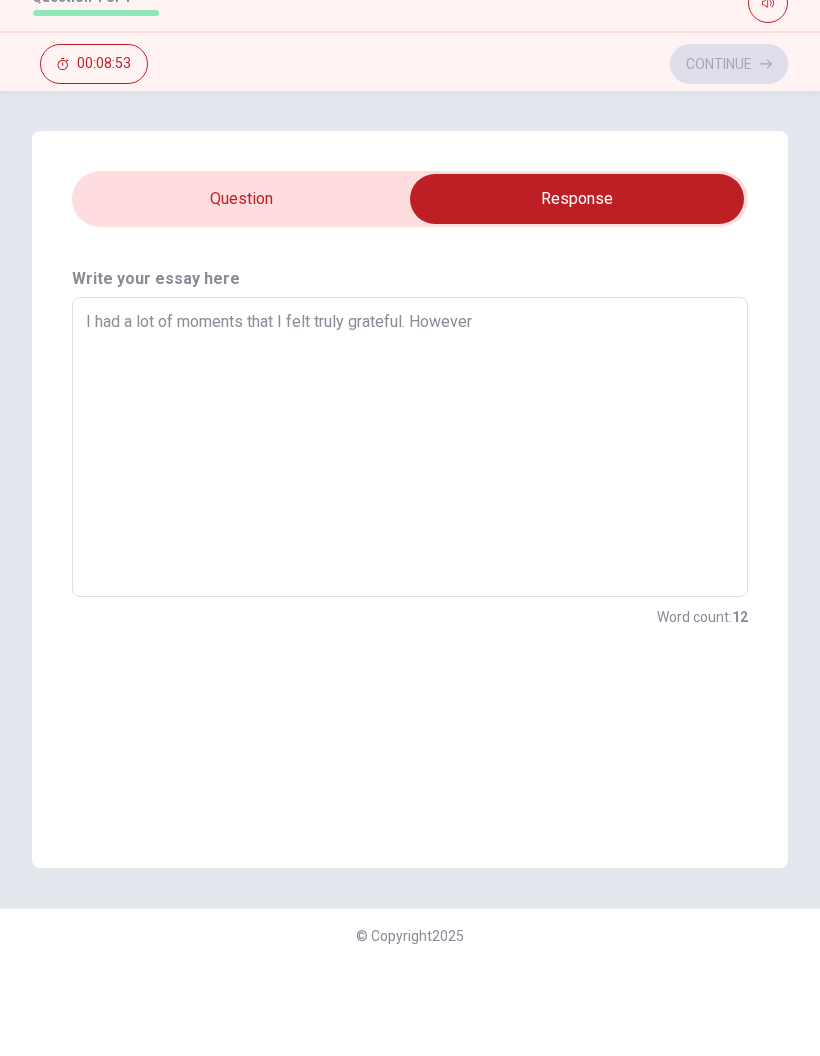 type on "x" 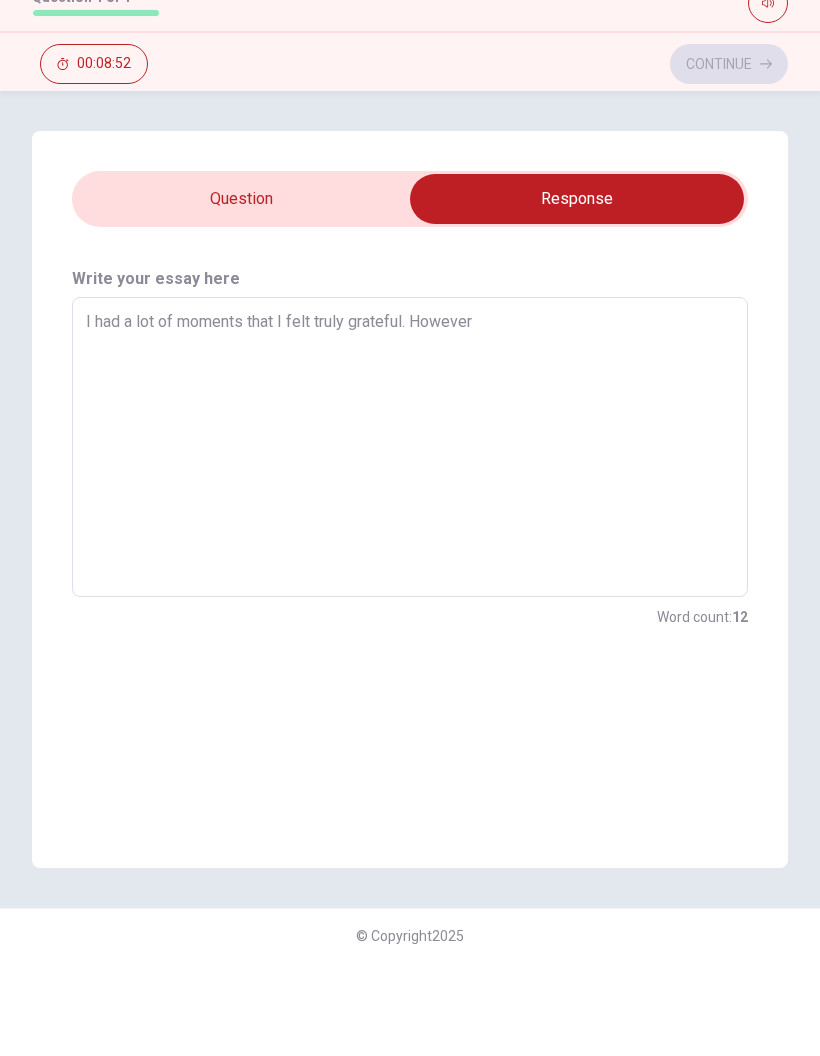 type on "I had a lot of moments that I felt truly grateful. However," 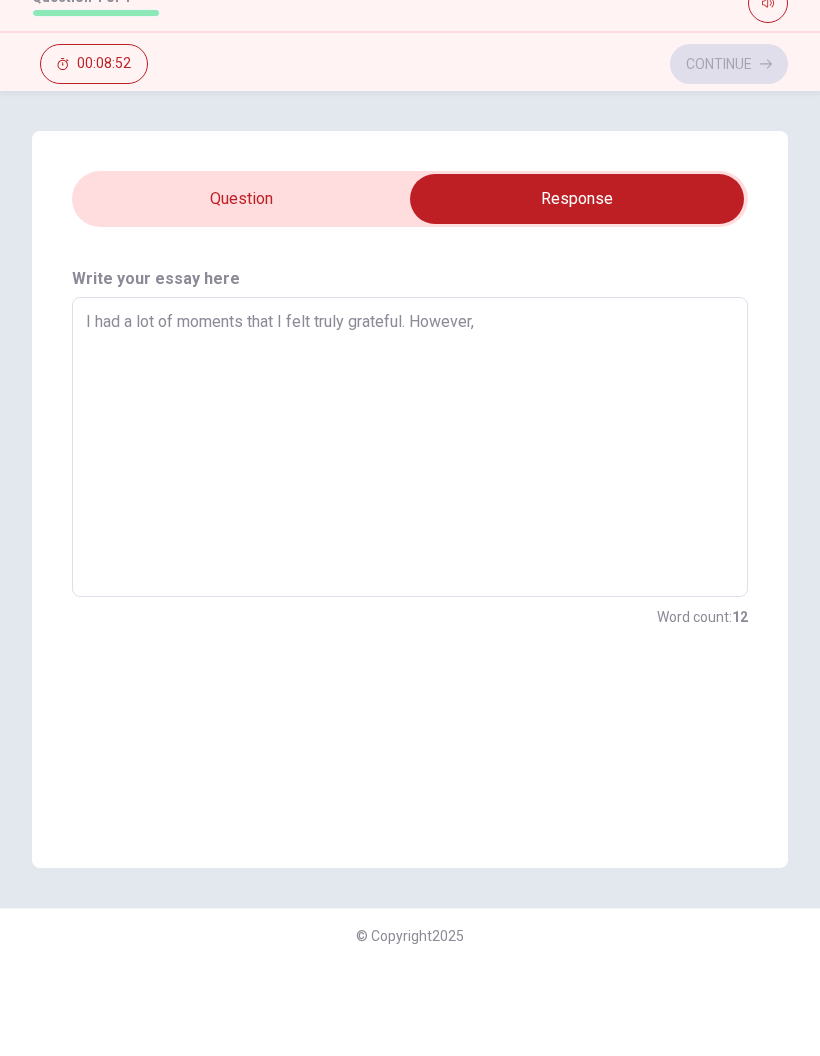type on "x" 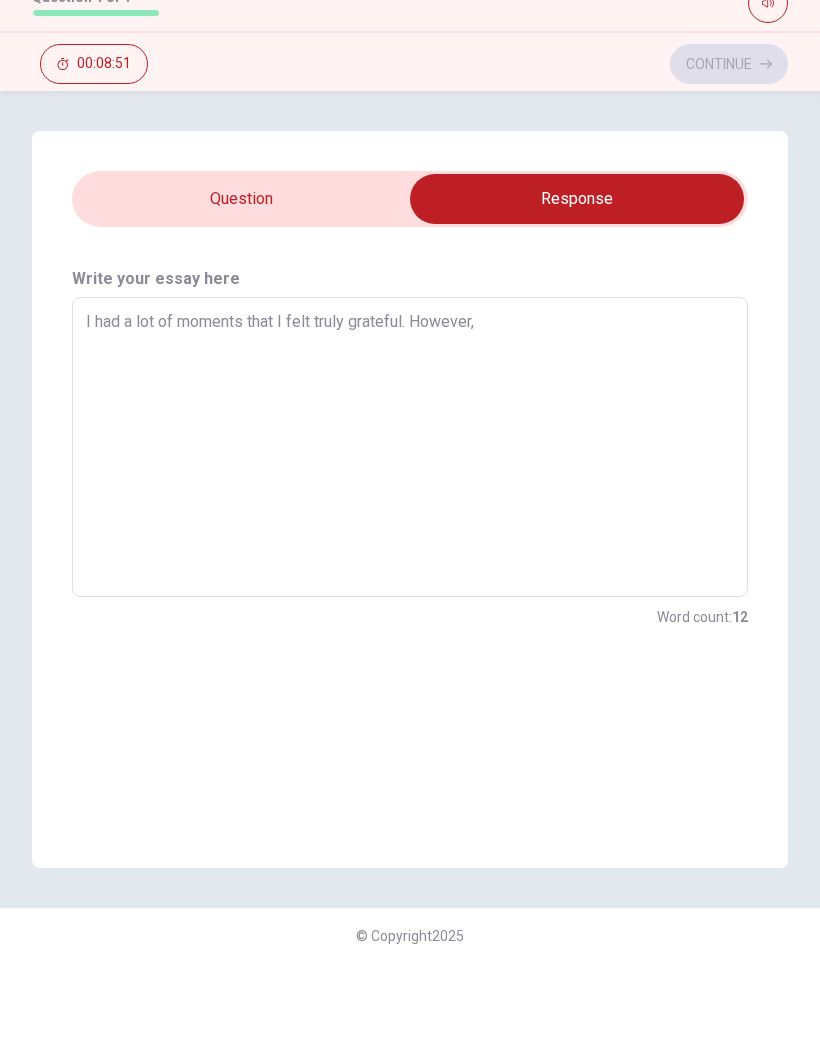 type on "I had a lot of moments that I felt truly grateful. However, t" 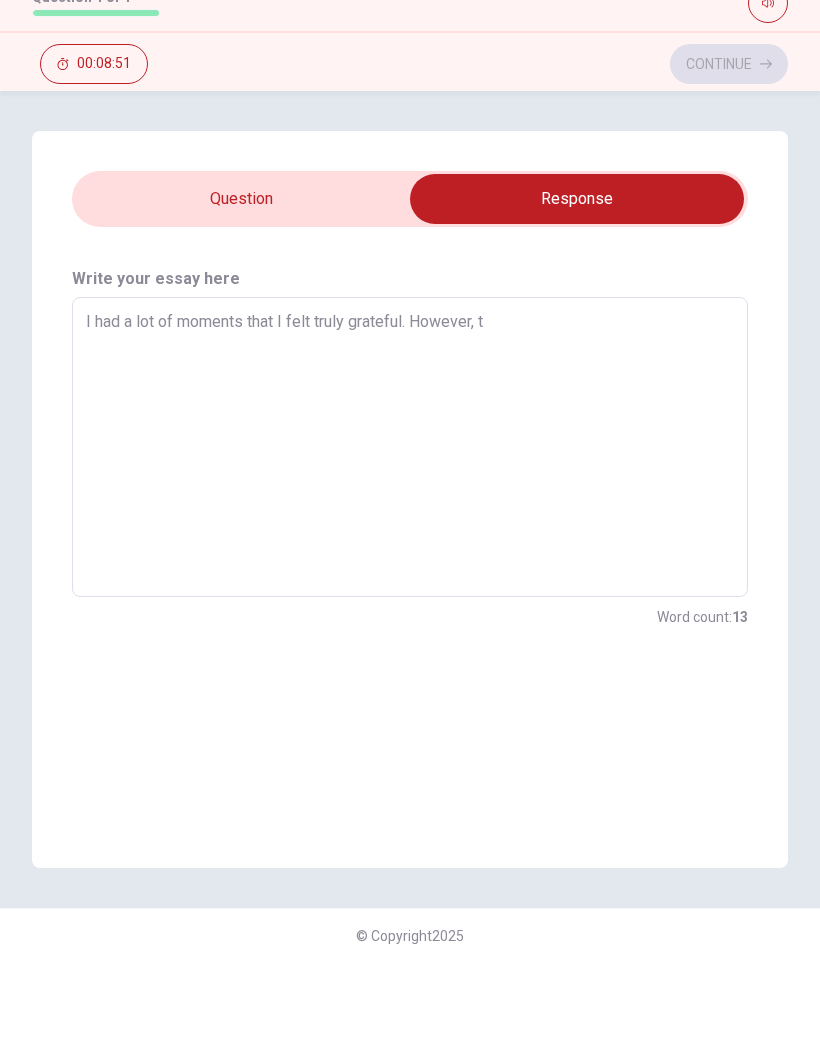 type on "x" 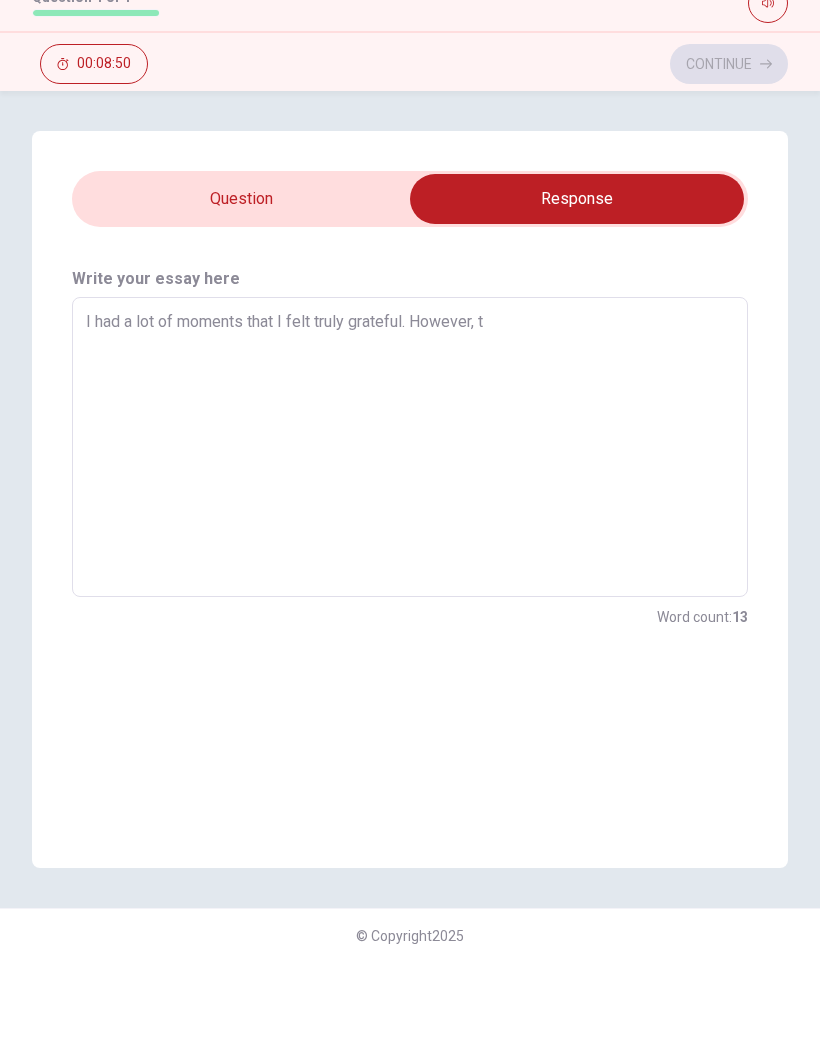 type on "I had a lot of moments that I felt truly grateful. However, th" 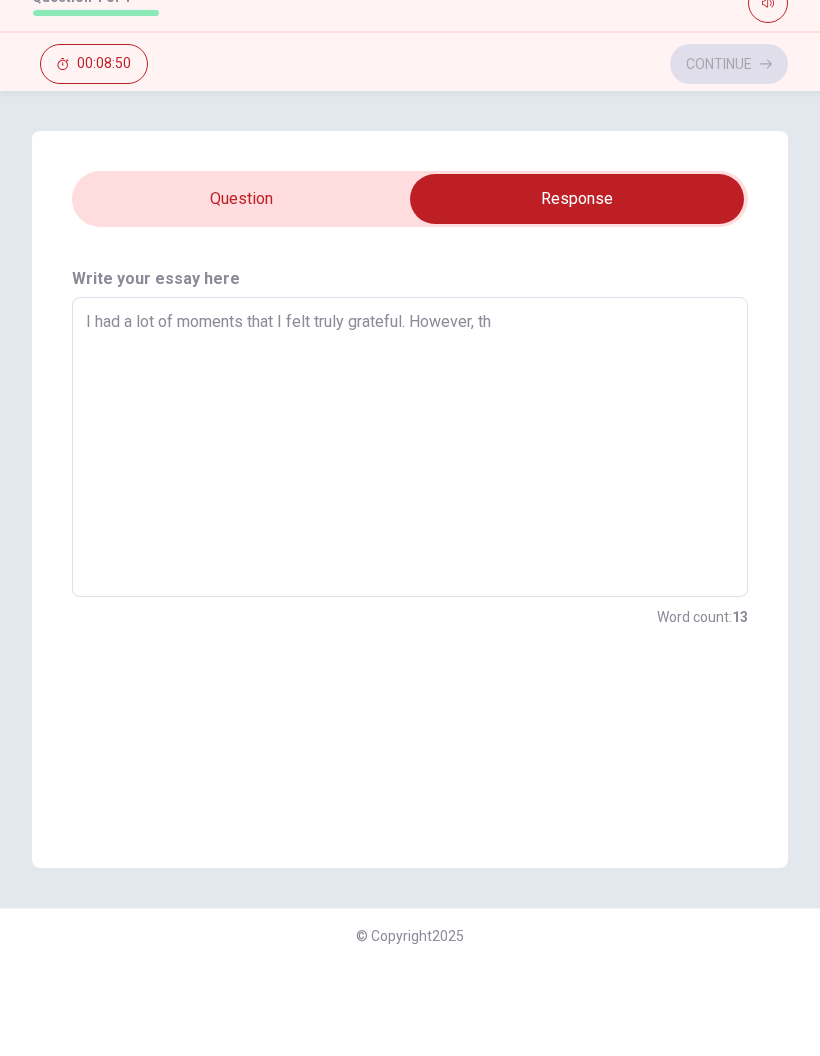 type on "x" 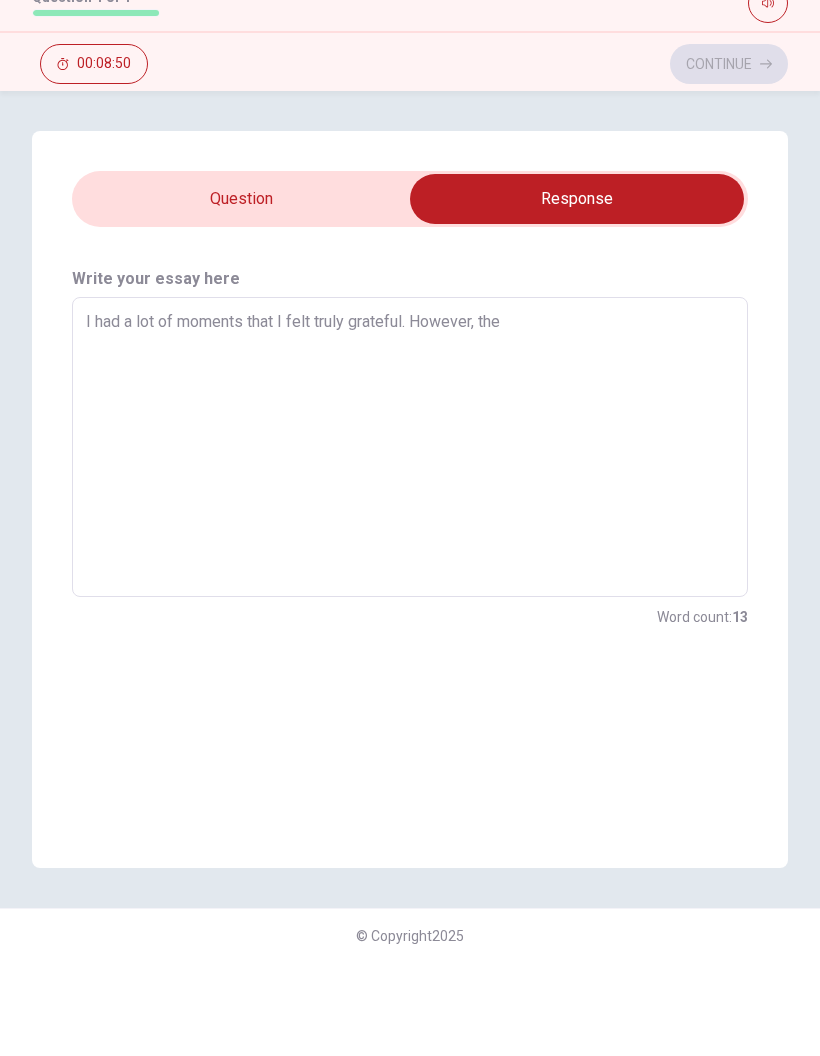 type on "x" 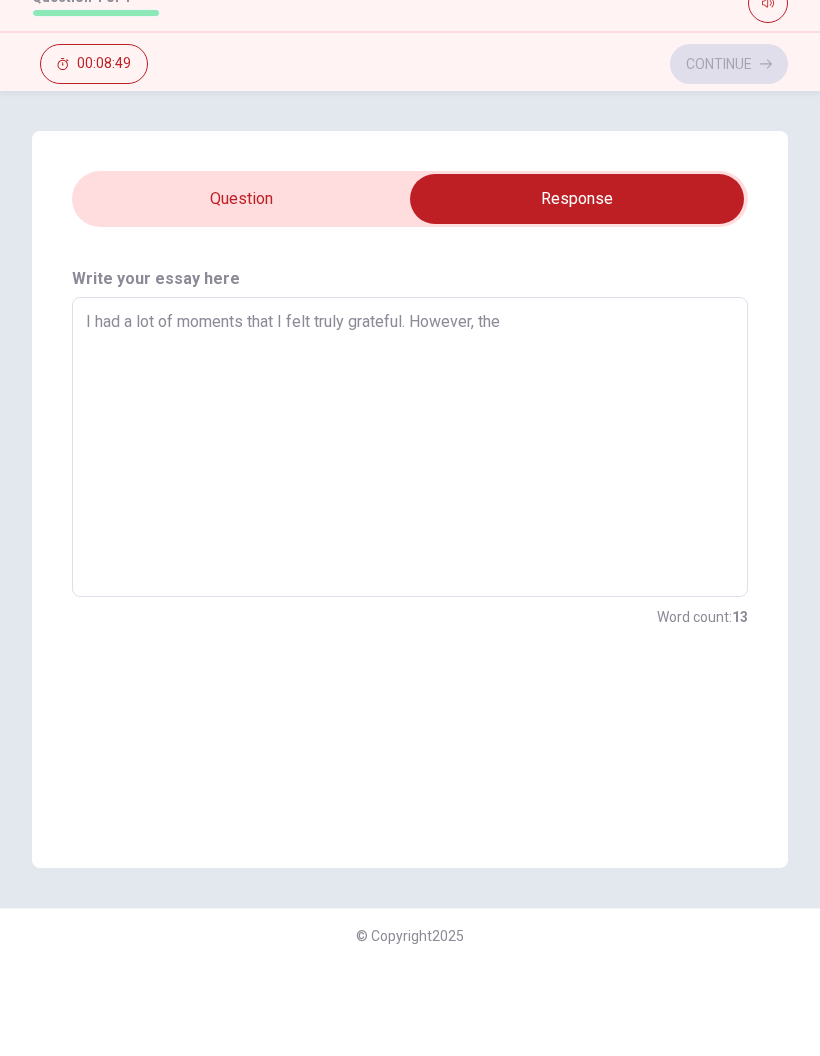 type on "I had a lot of moments that I felt truly grateful. However, the" 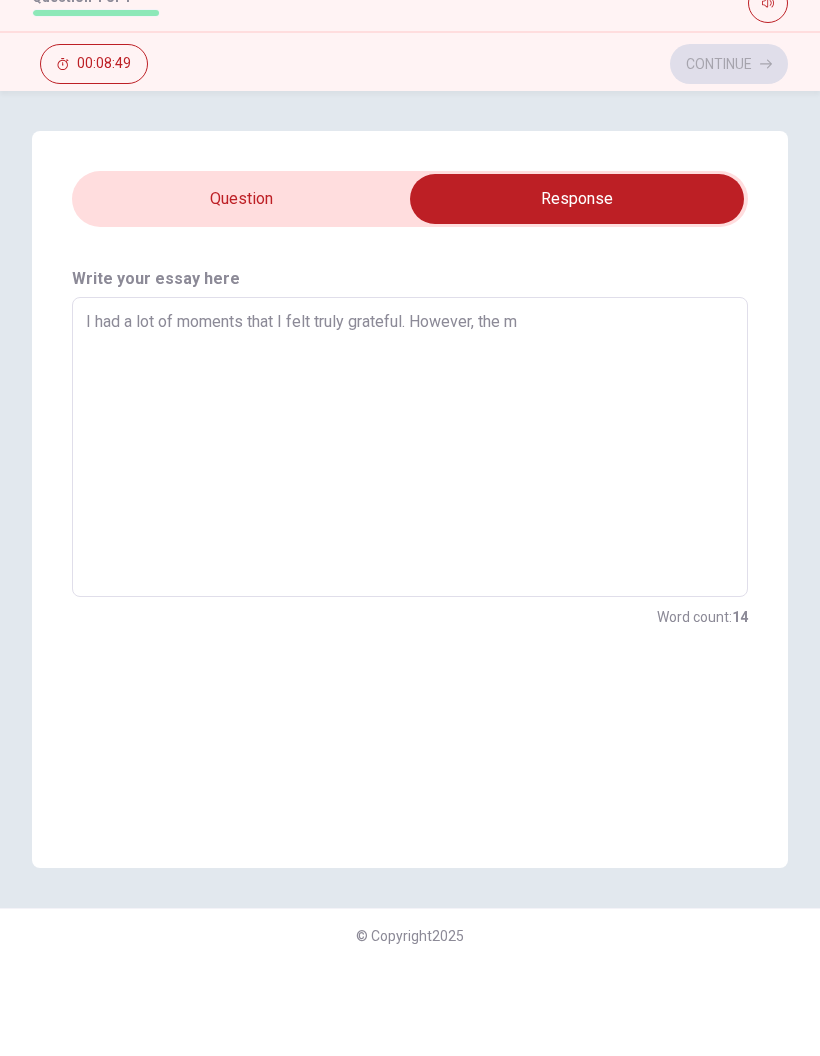 type on "x" 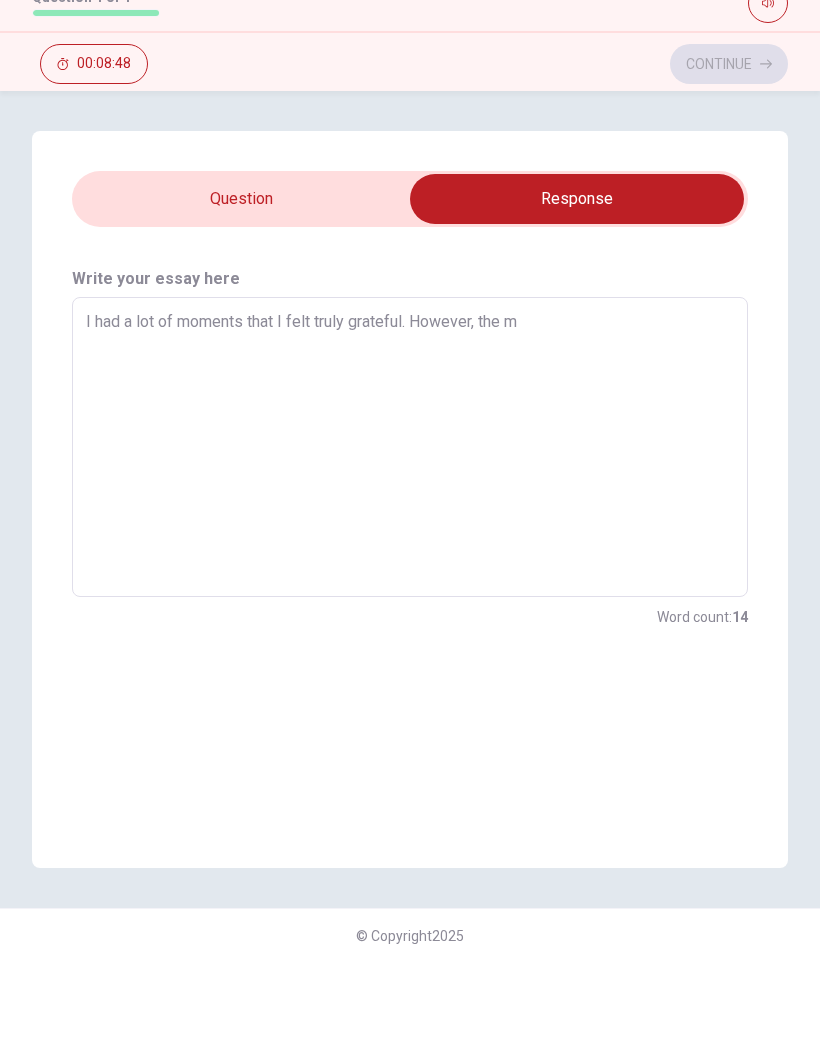 type on "I had a lot of moments that I felt truly grateful. However, the mo" 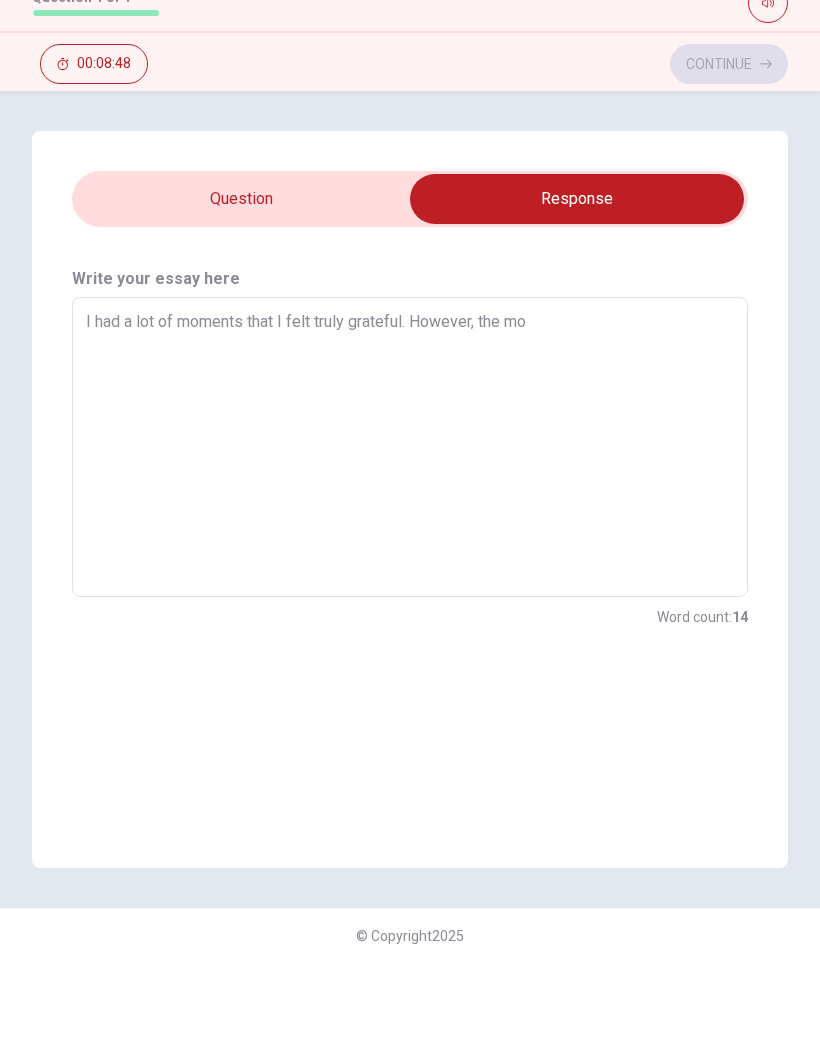 type on "x" 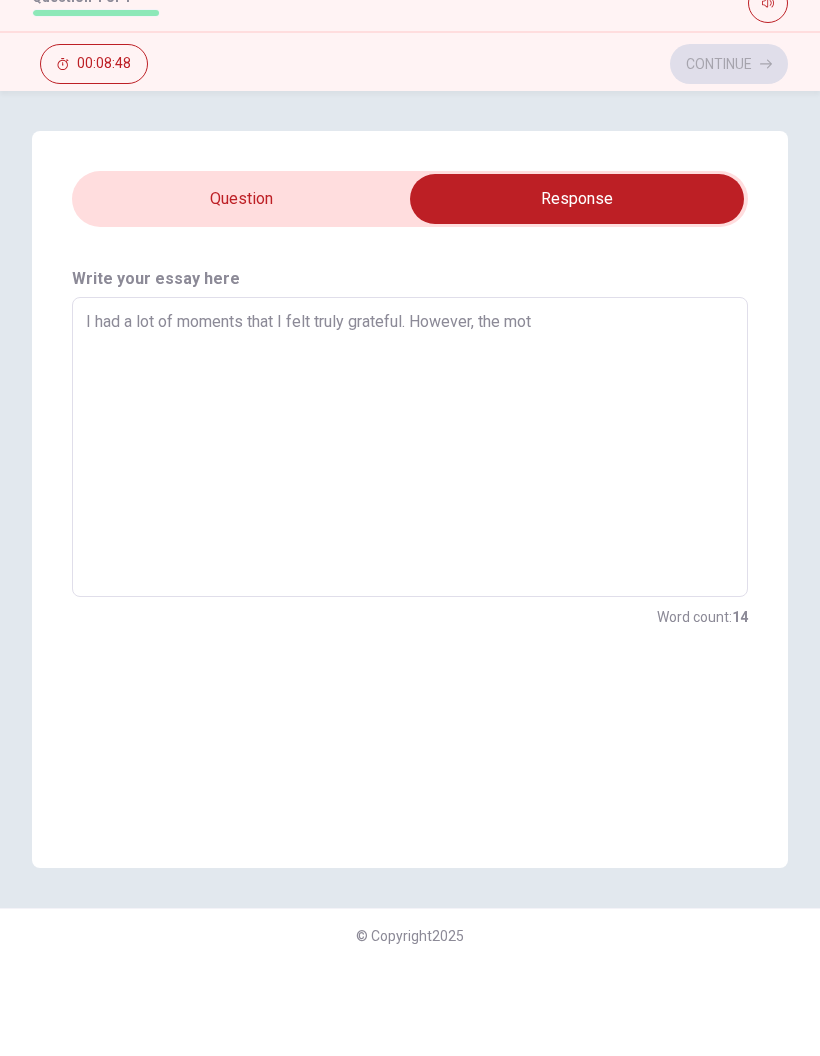 type on "x" 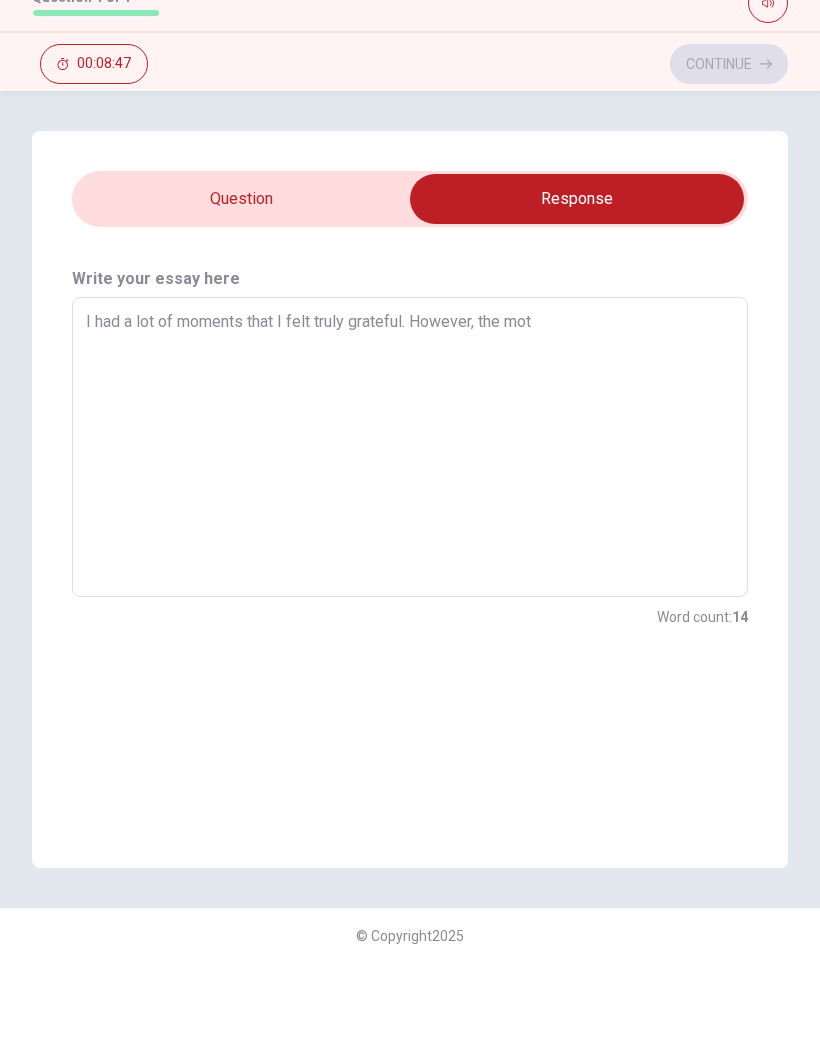 type on "I had a lot of moments that I felt truly grateful. However, the motp" 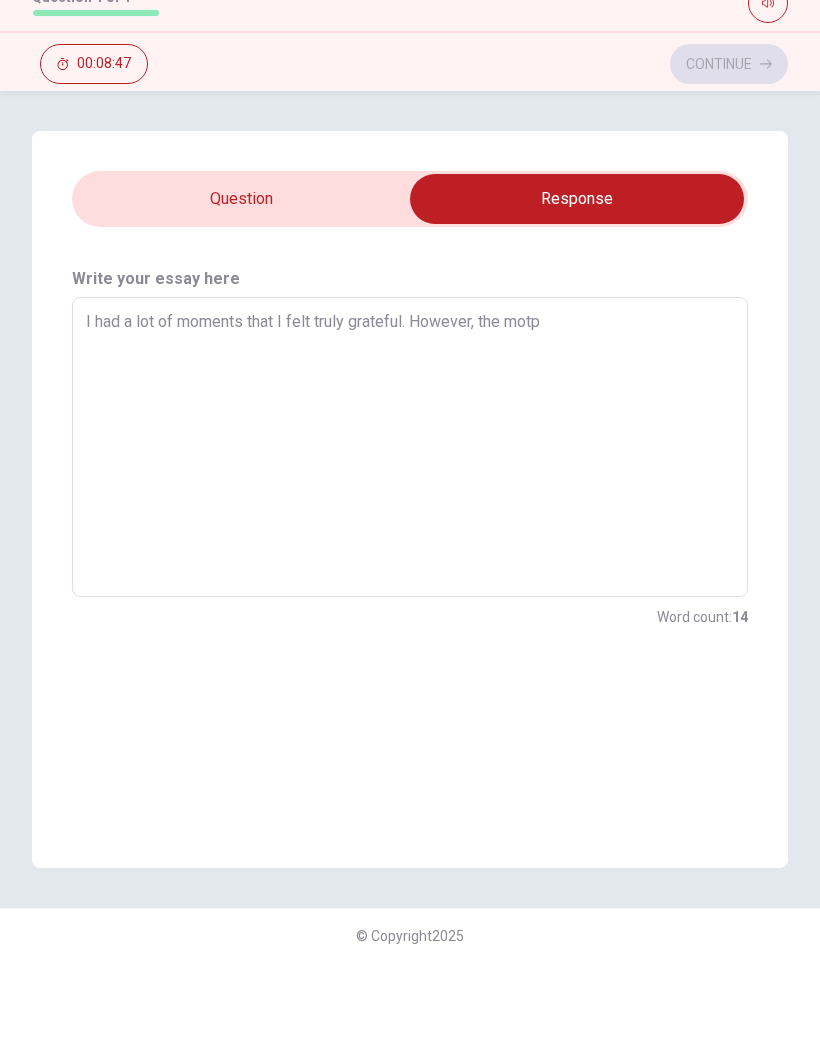 type on "x" 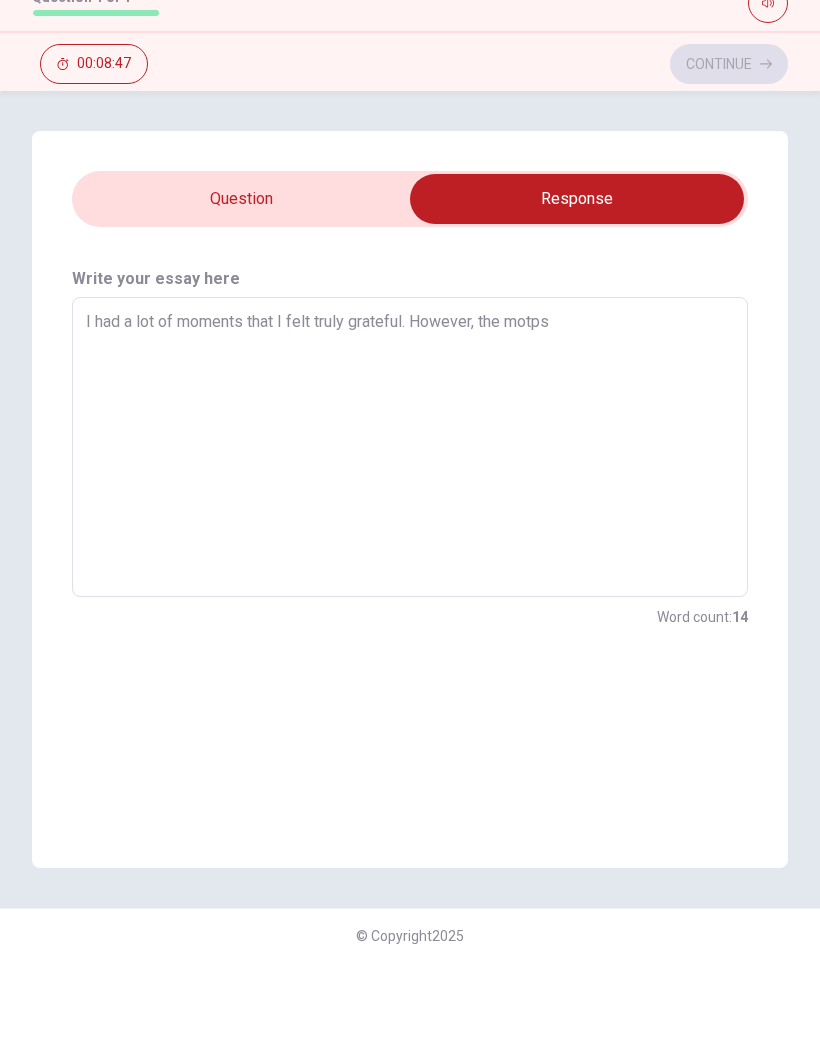type on "x" 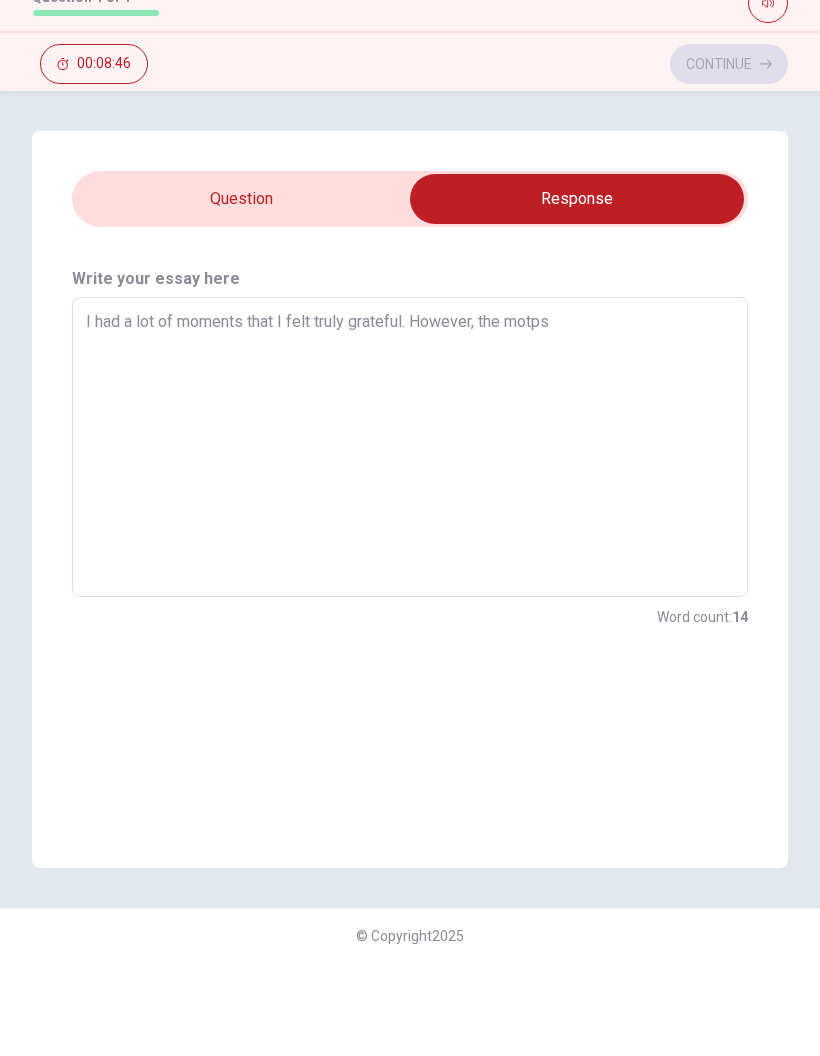 type on "I had a lot of moments that I felt truly grateful. However, the motpst" 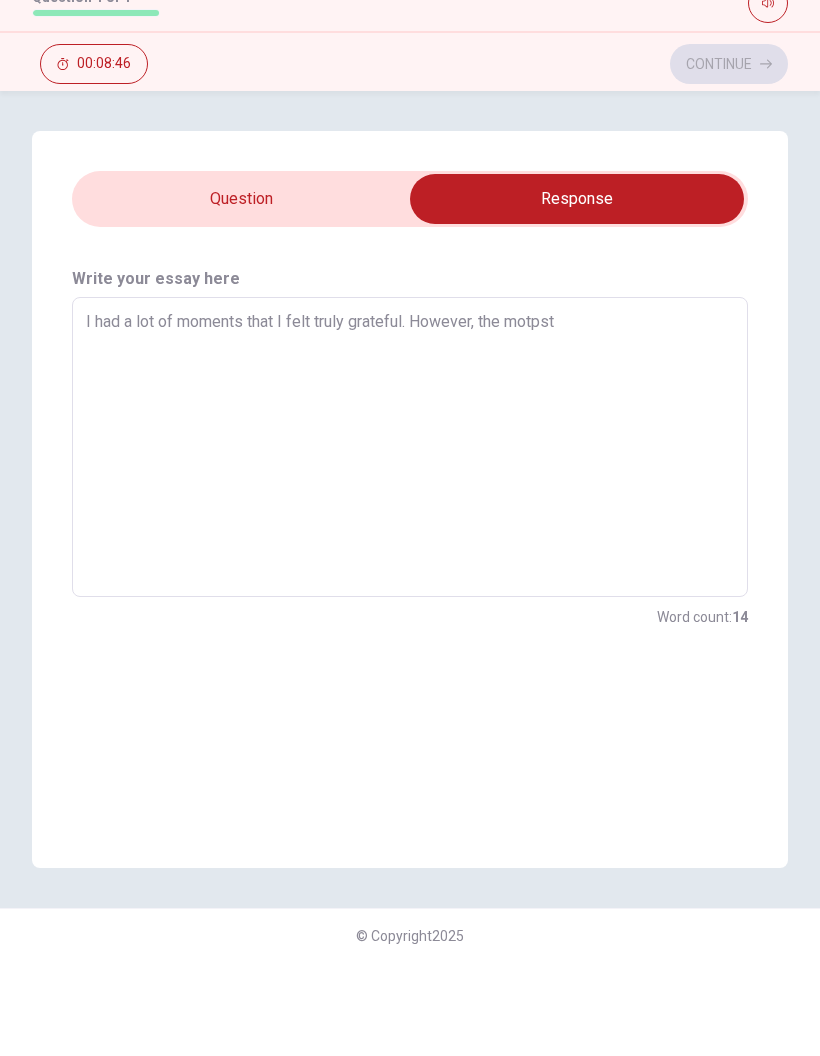 type on "x" 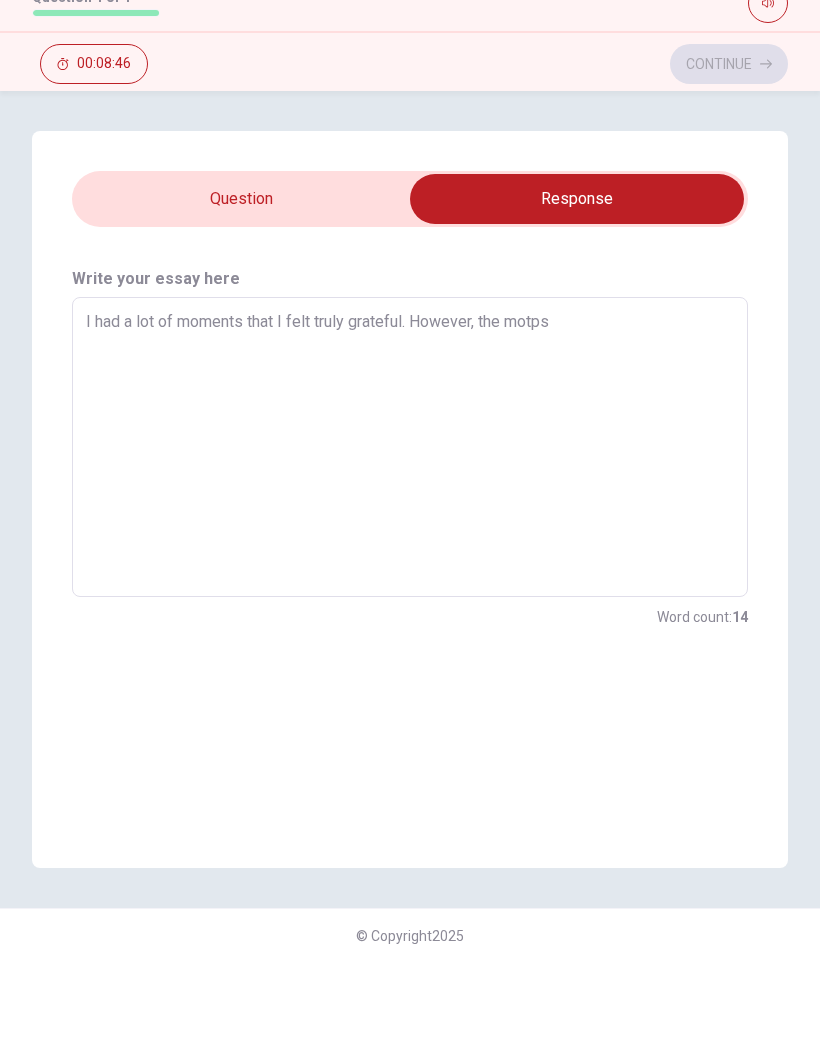 type on "x" 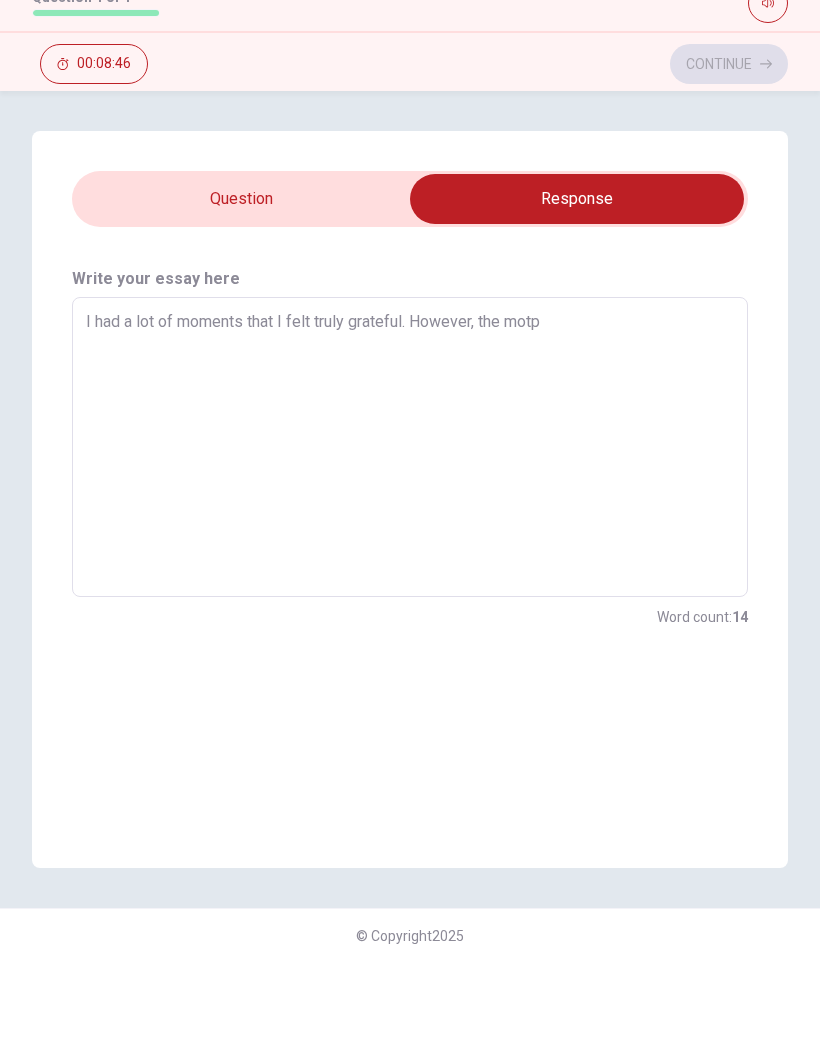 type on "x" 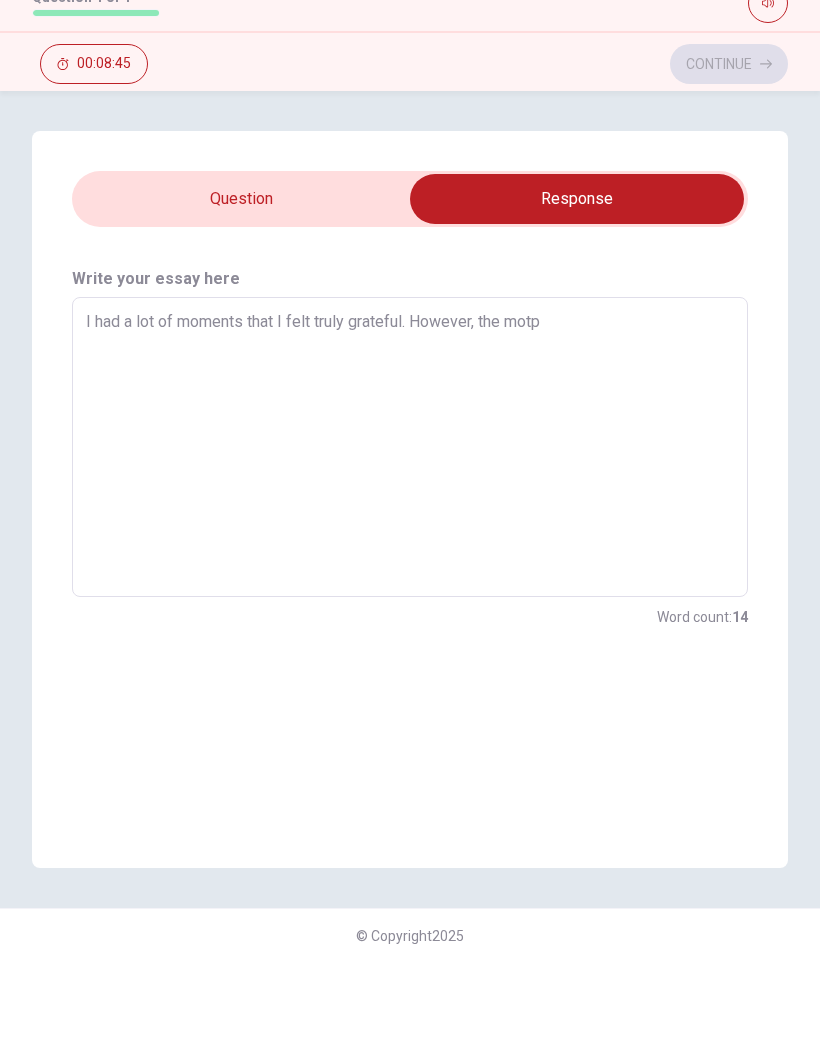 type on "I had a lot of moments that I felt truly grateful. However, the mot" 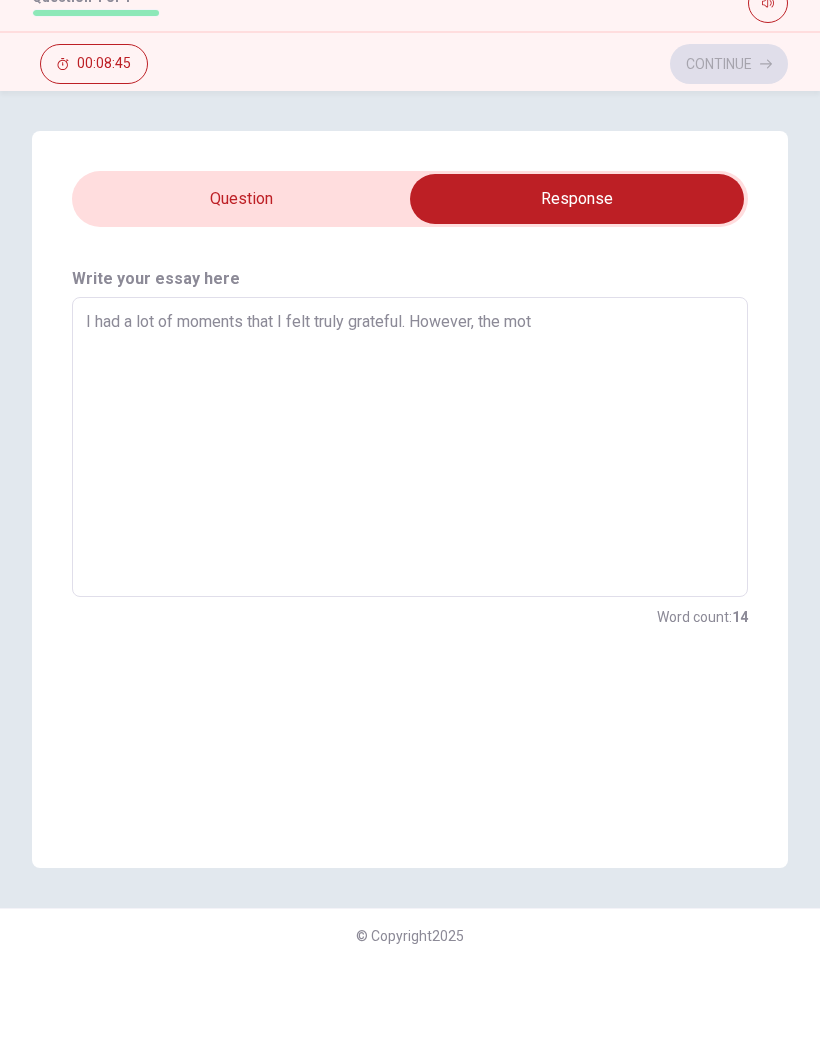 type on "x" 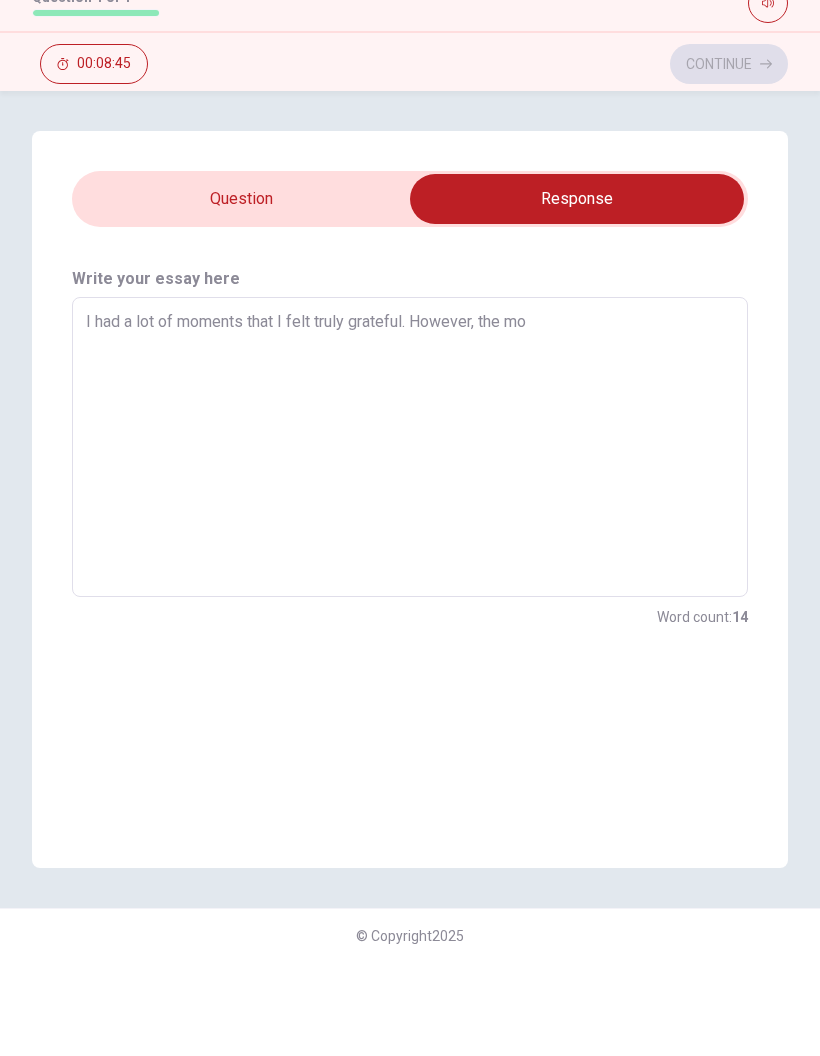 type on "x" 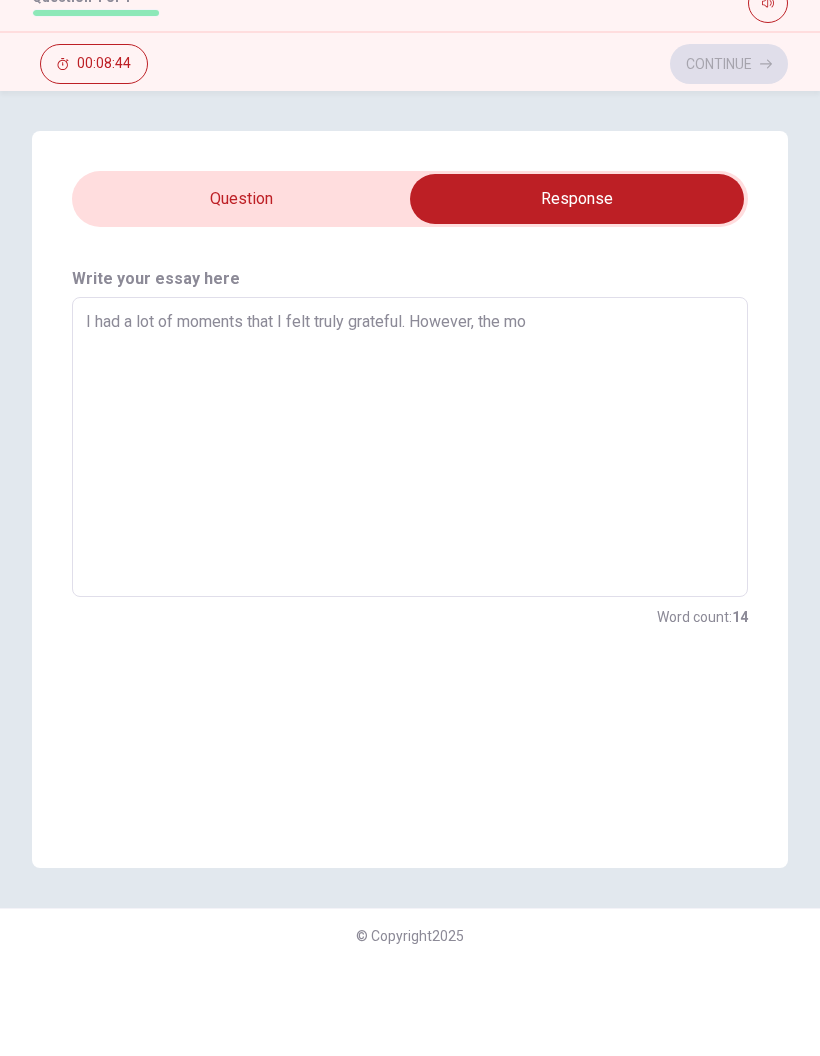 type on "I had a lot of moments that I felt truly grateful. However, the mos" 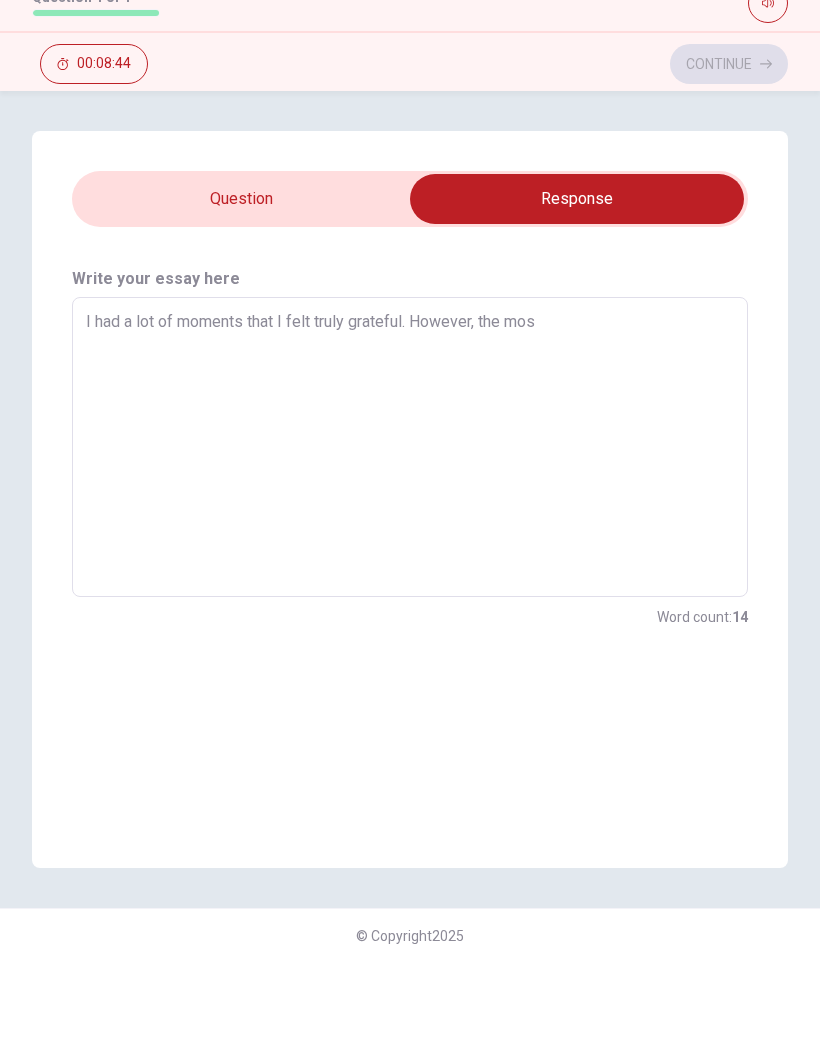 type on "x" 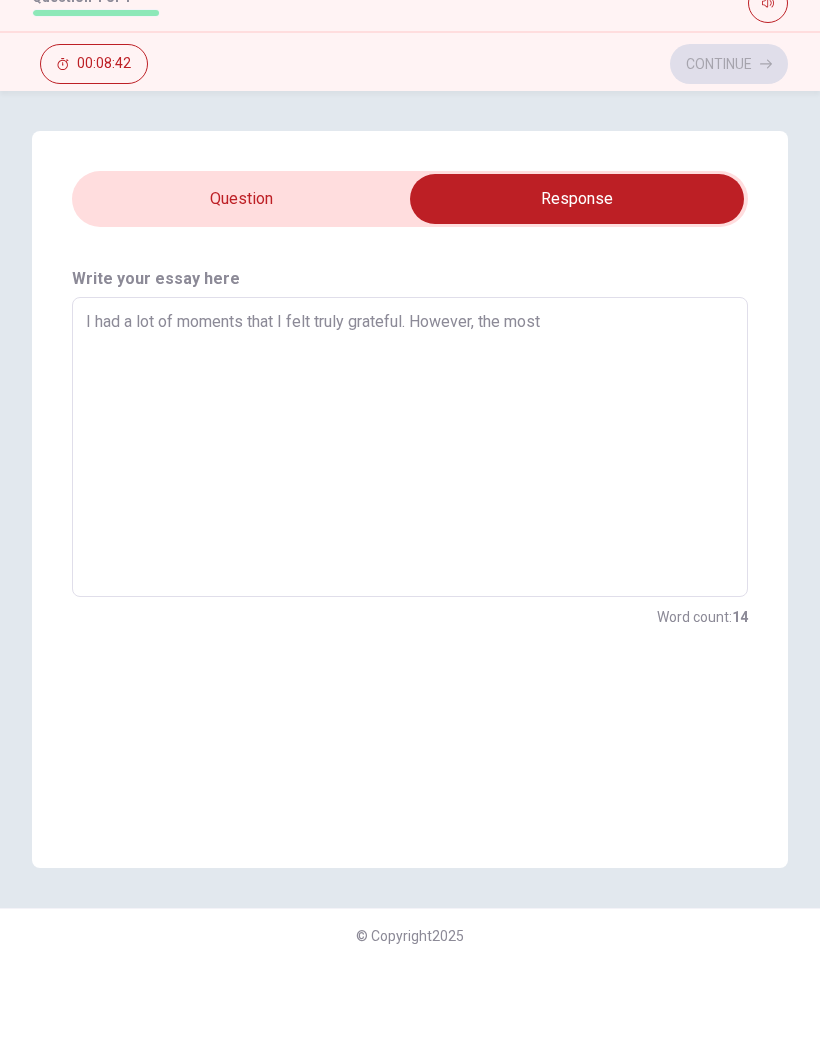 type on "x" 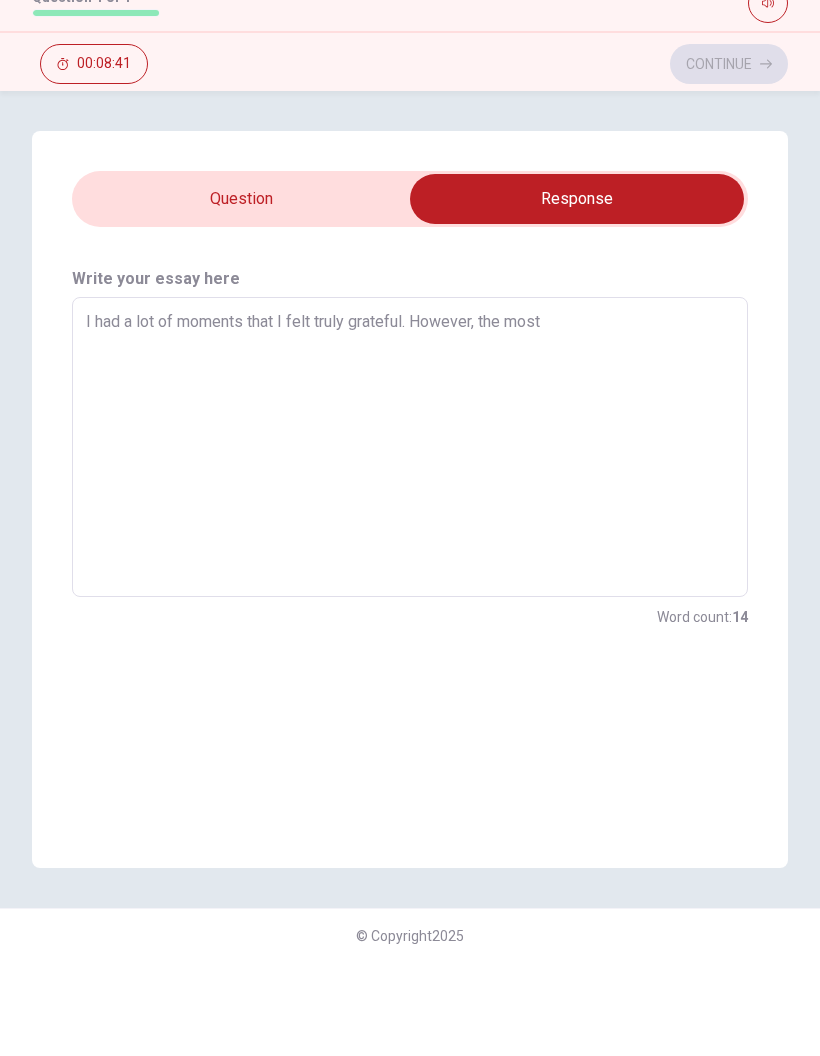 type on "I had a lot of moments that I felt truly grateful. However, the mos" 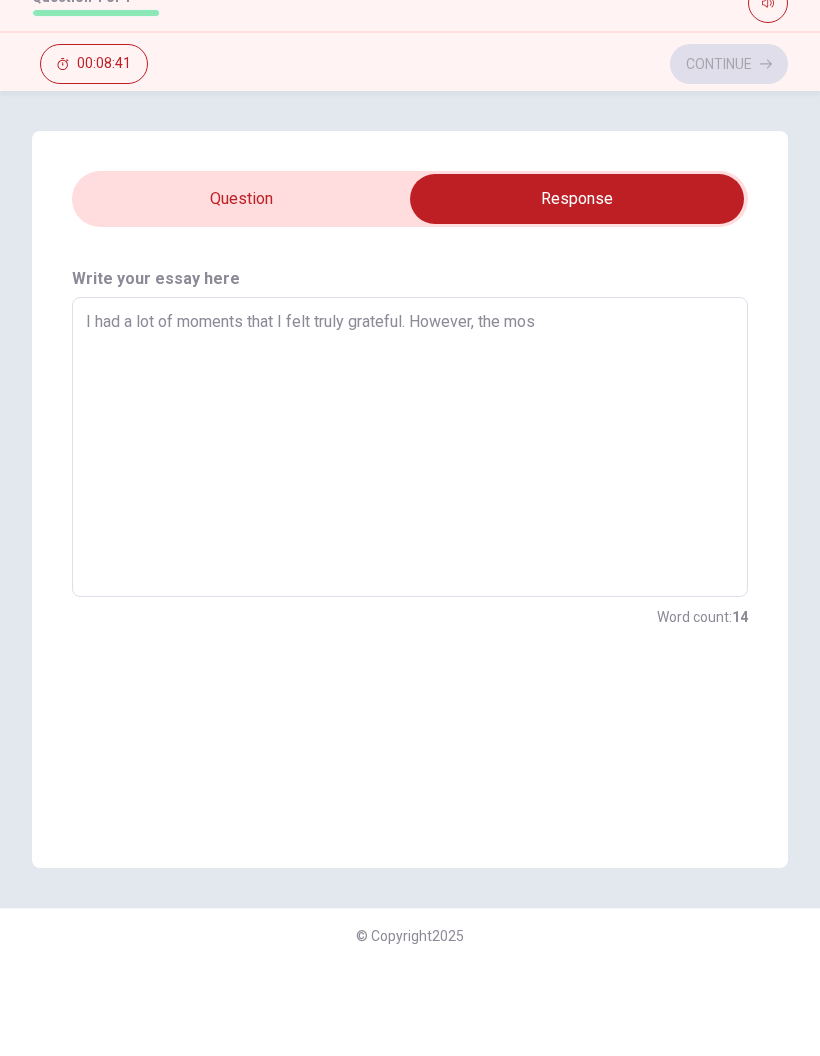 type on "x" 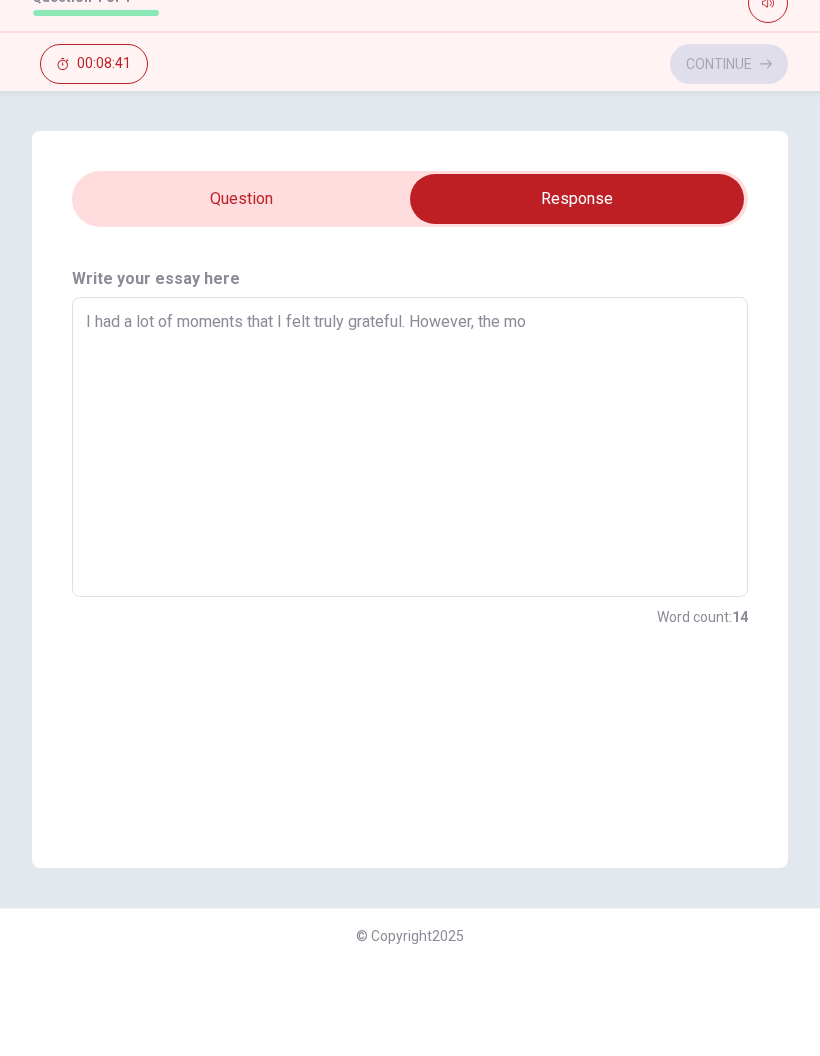 type on "x" 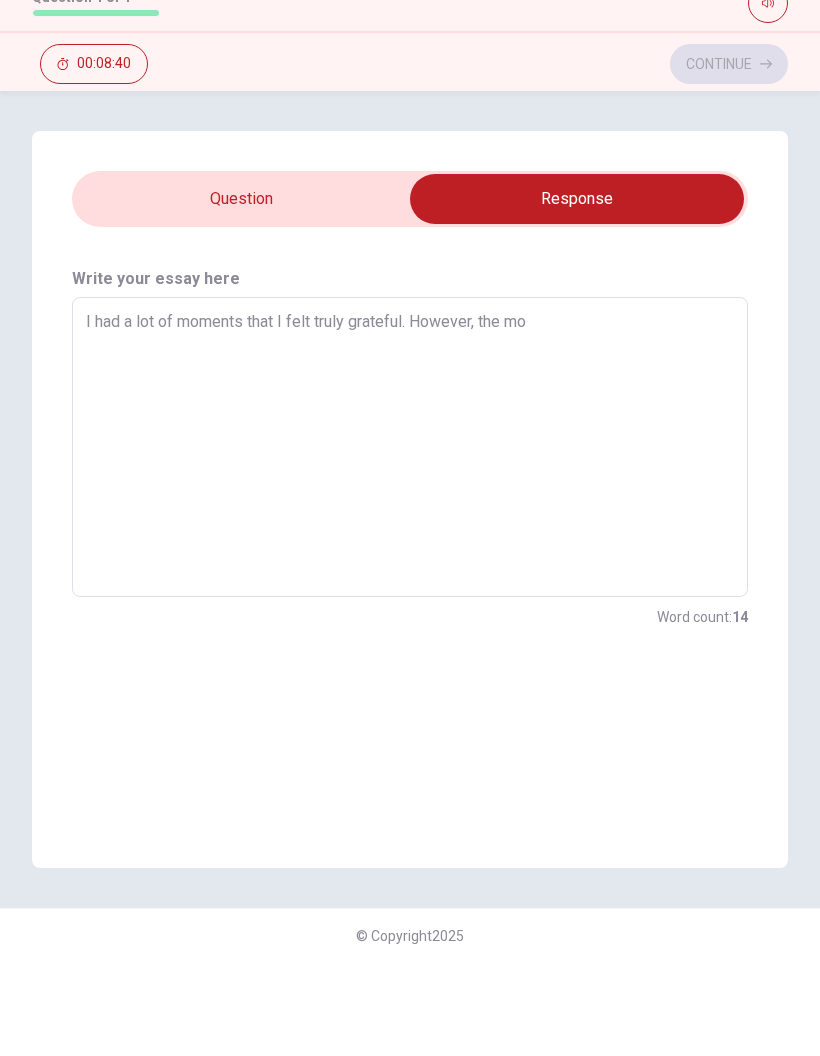 type on "I had a lot of moments that I felt truly grateful. However, the mom" 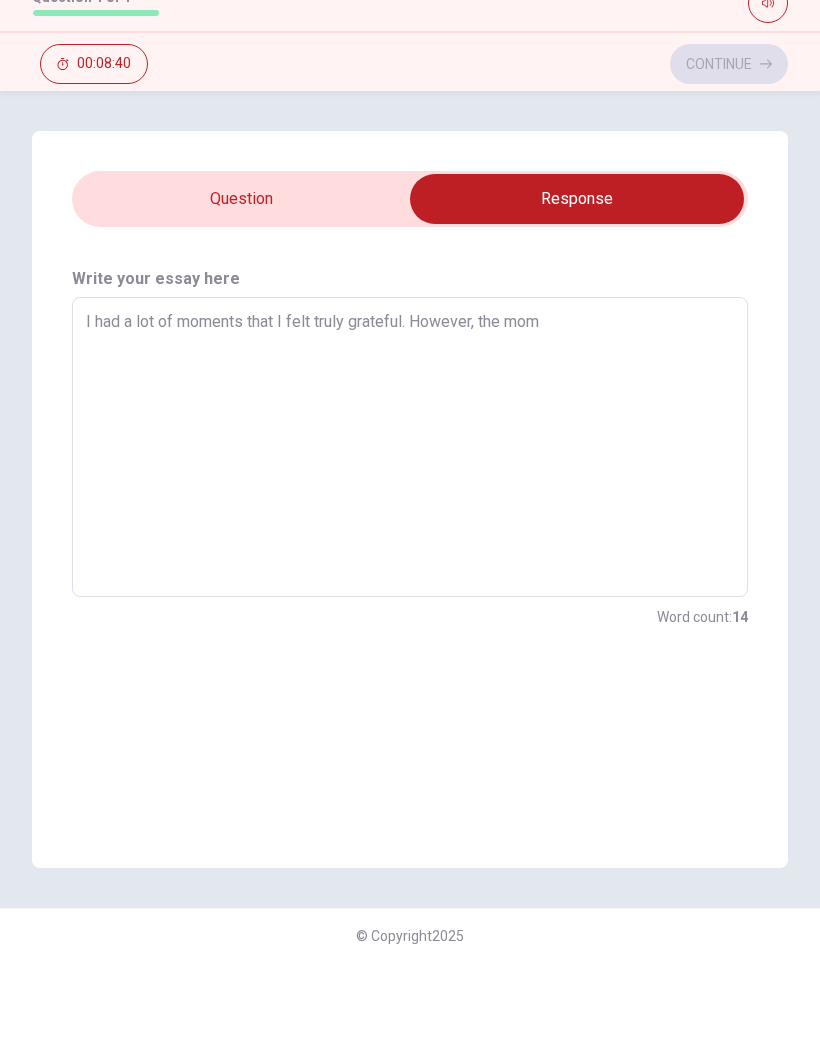 type on "x" 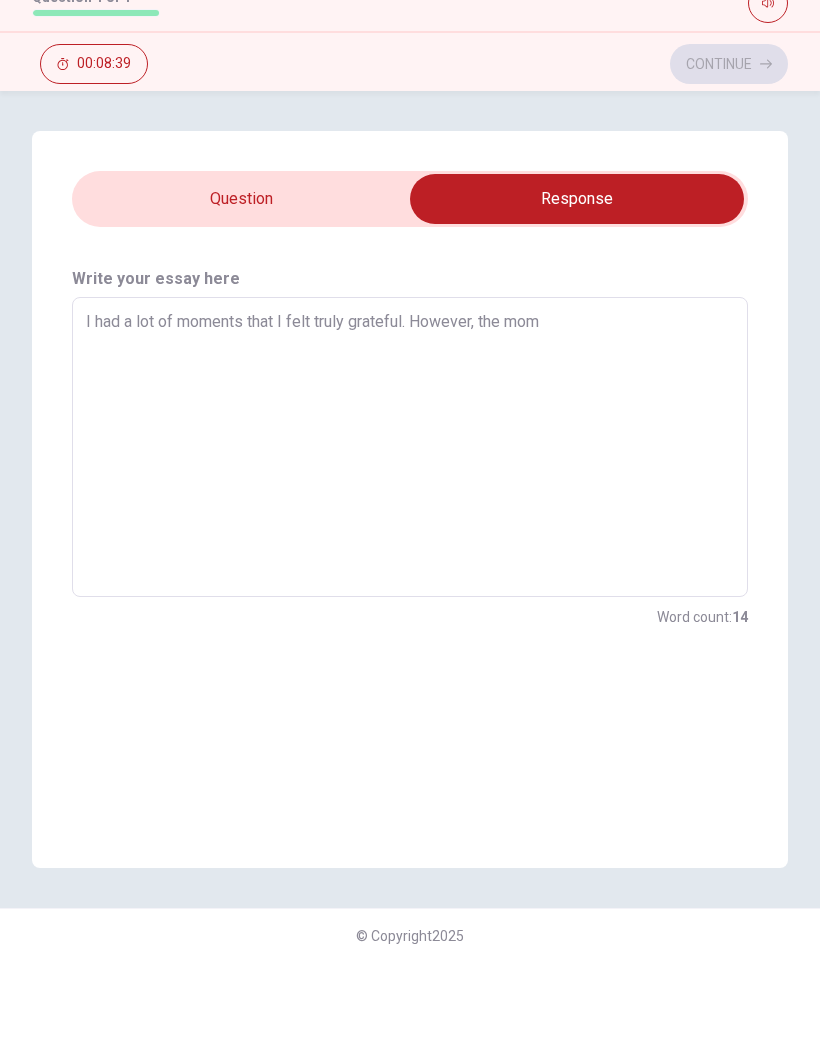 type on "I had a lot of moments that I felt truly grateful. However, the mome" 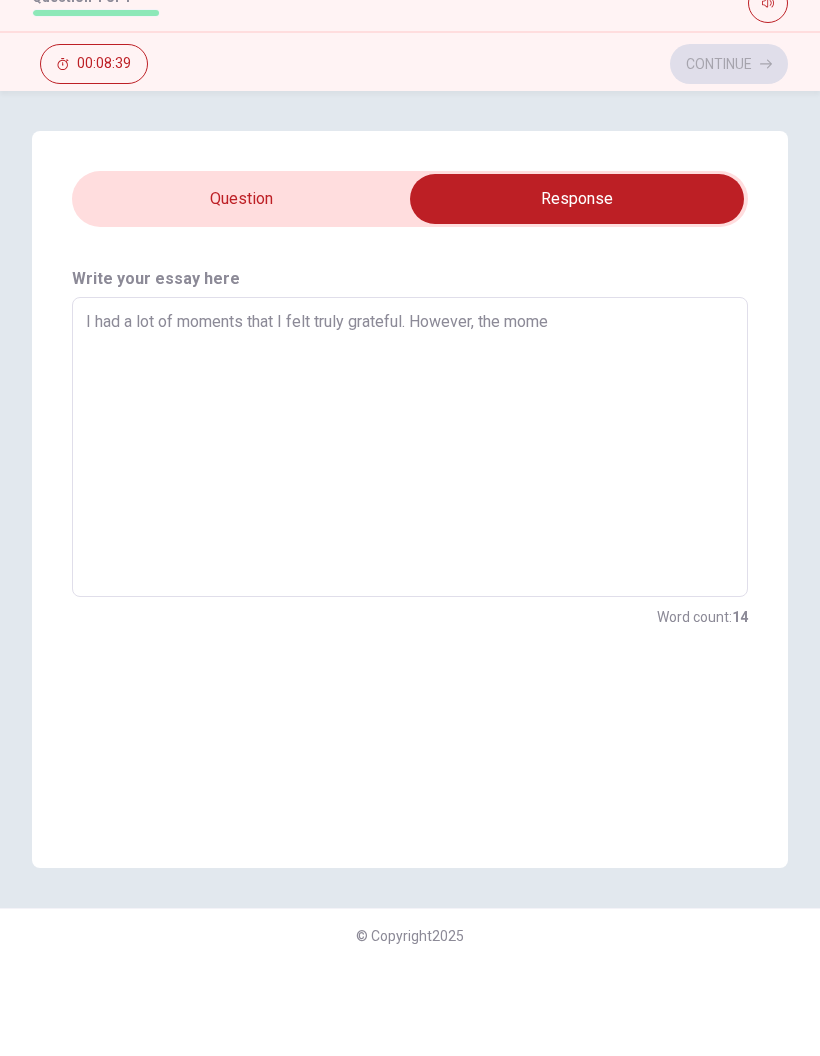 type on "x" 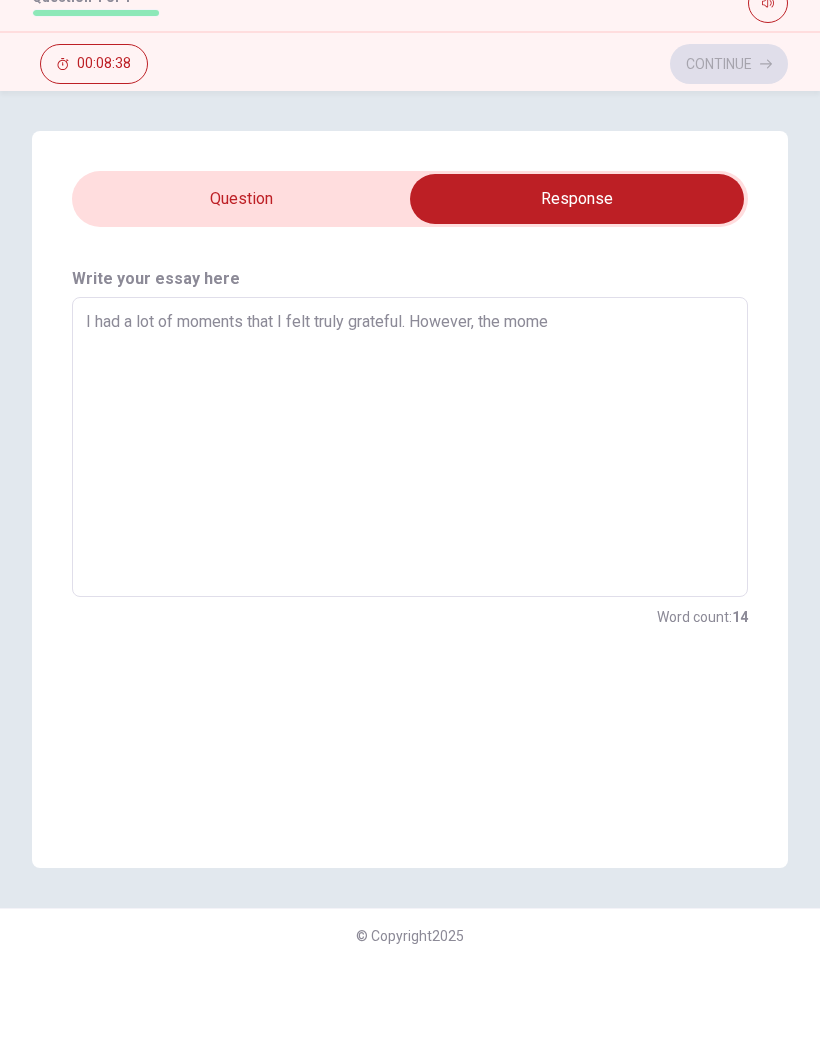 type on "I had a lot of moments that I felt truly grateful. However, the mom" 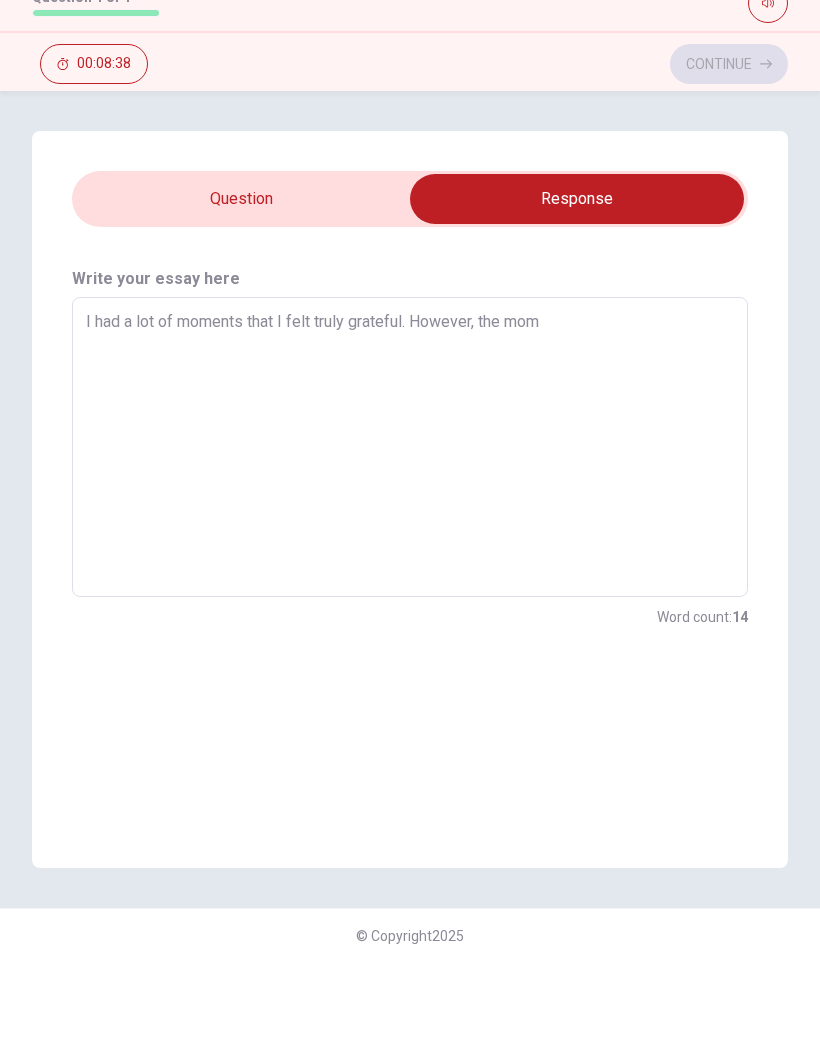 type on "x" 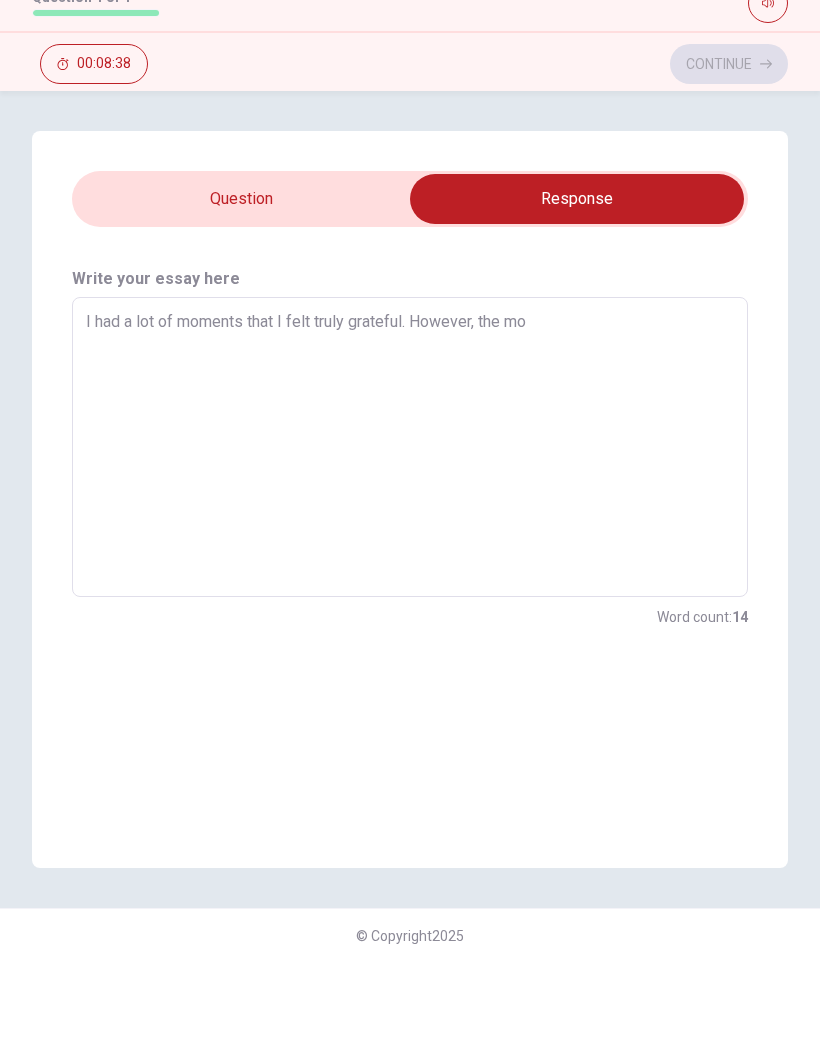 type on "x" 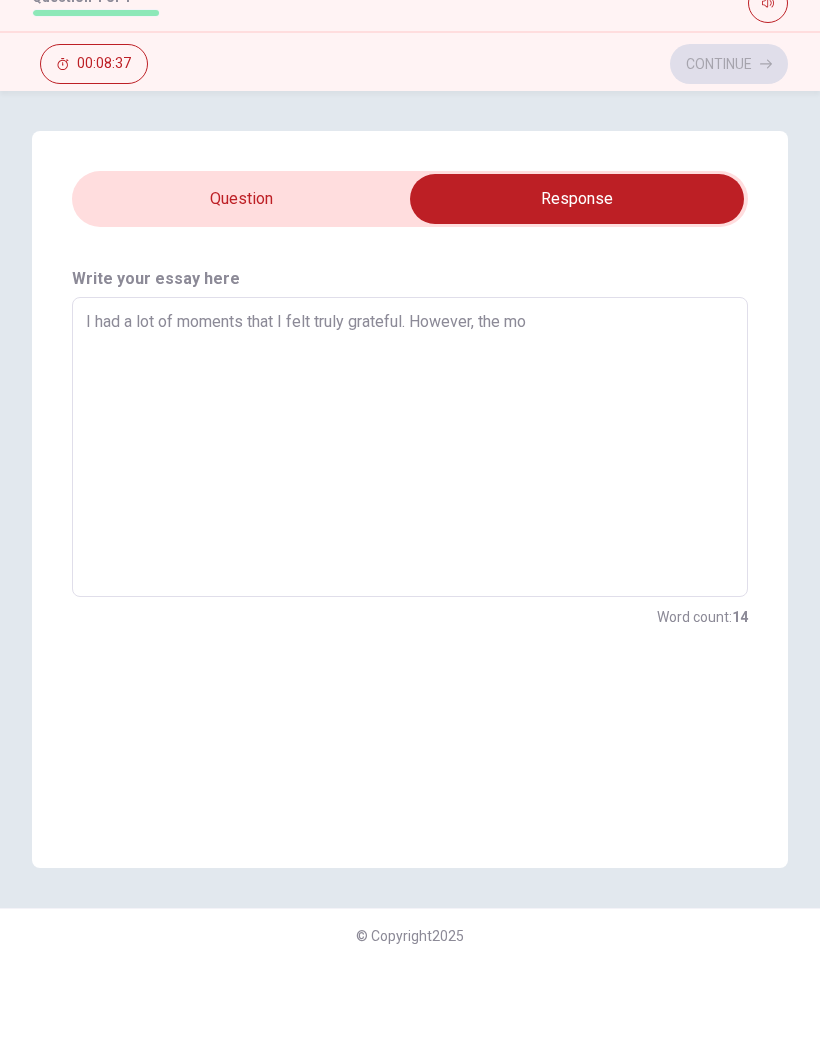 type on "I had a lot of moments that I felt truly grateful. However, the m" 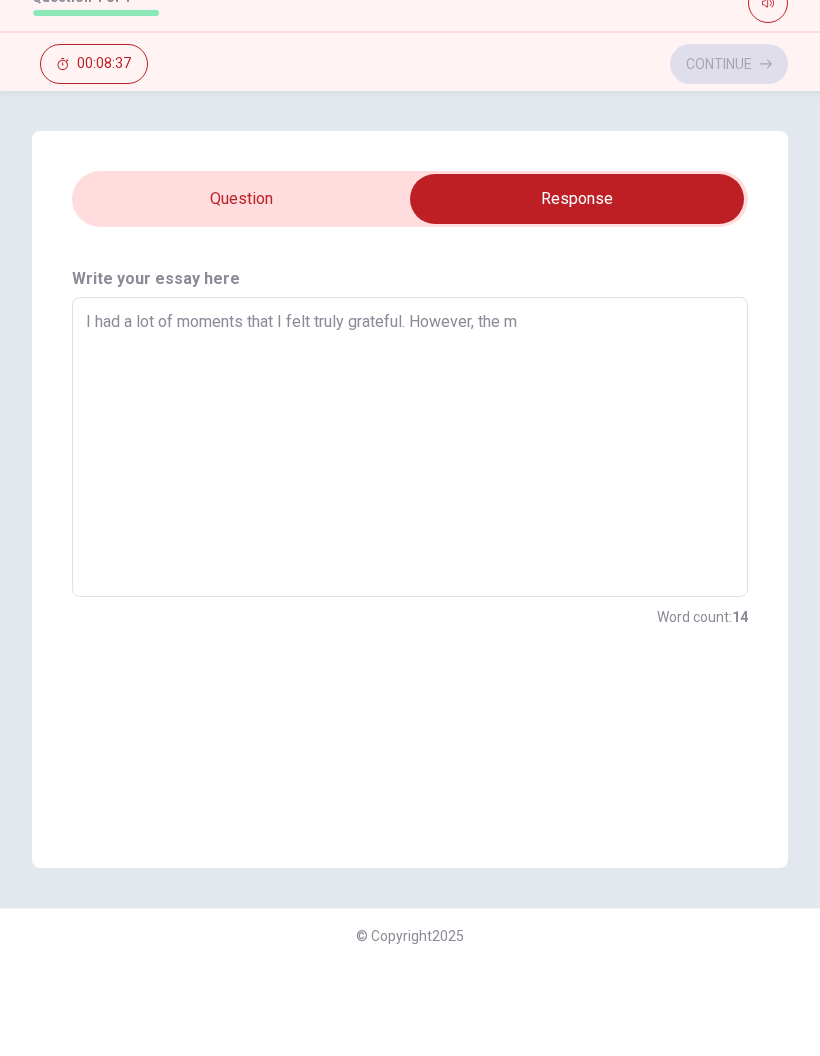 type on "x" 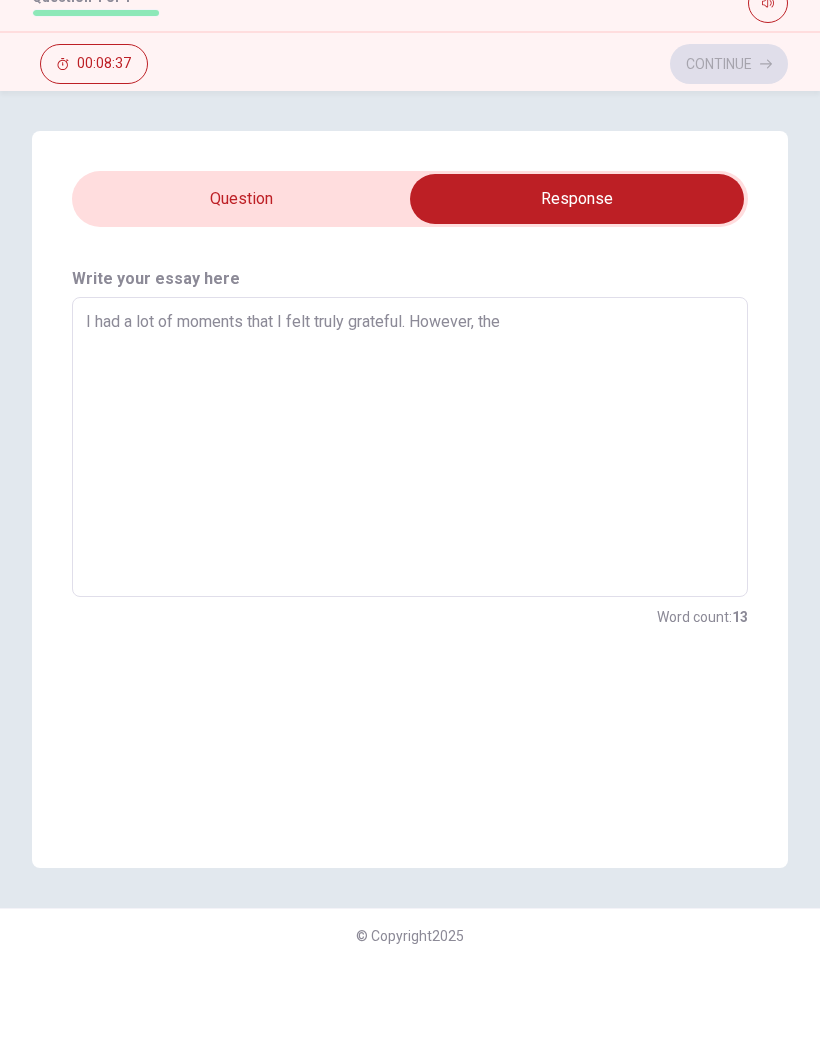 type on "x" 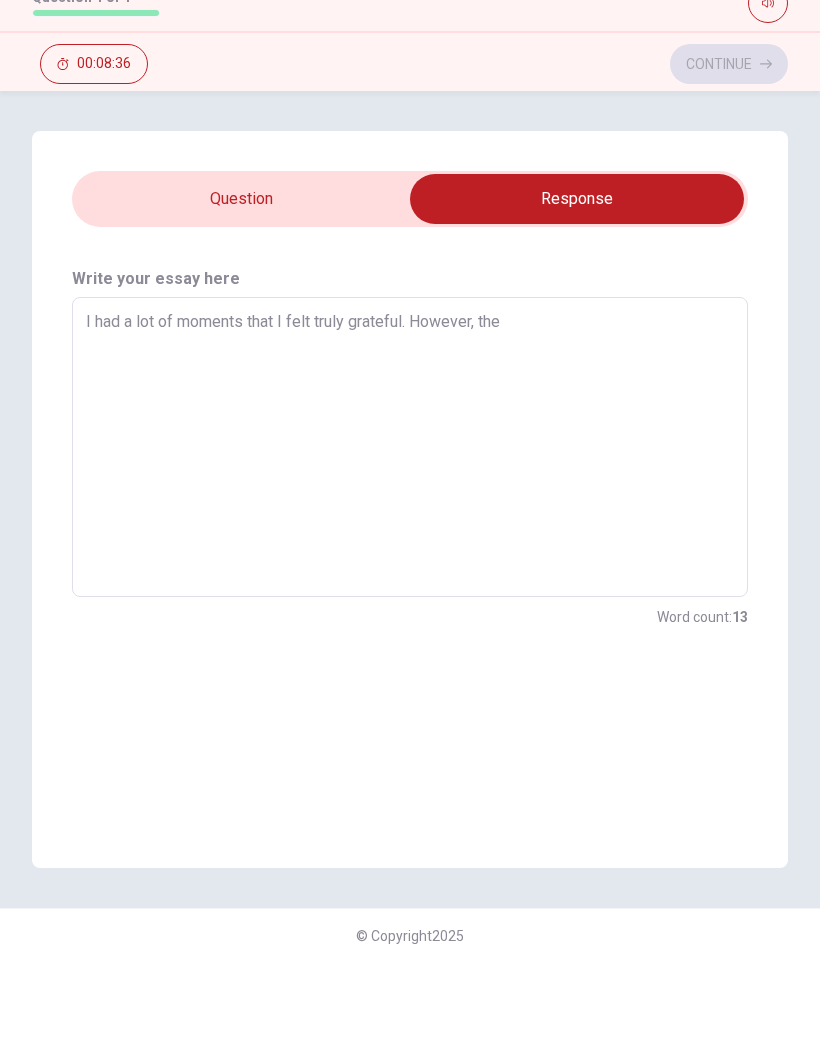 type on "I had a lot of moments that I felt truly grateful. However, the p" 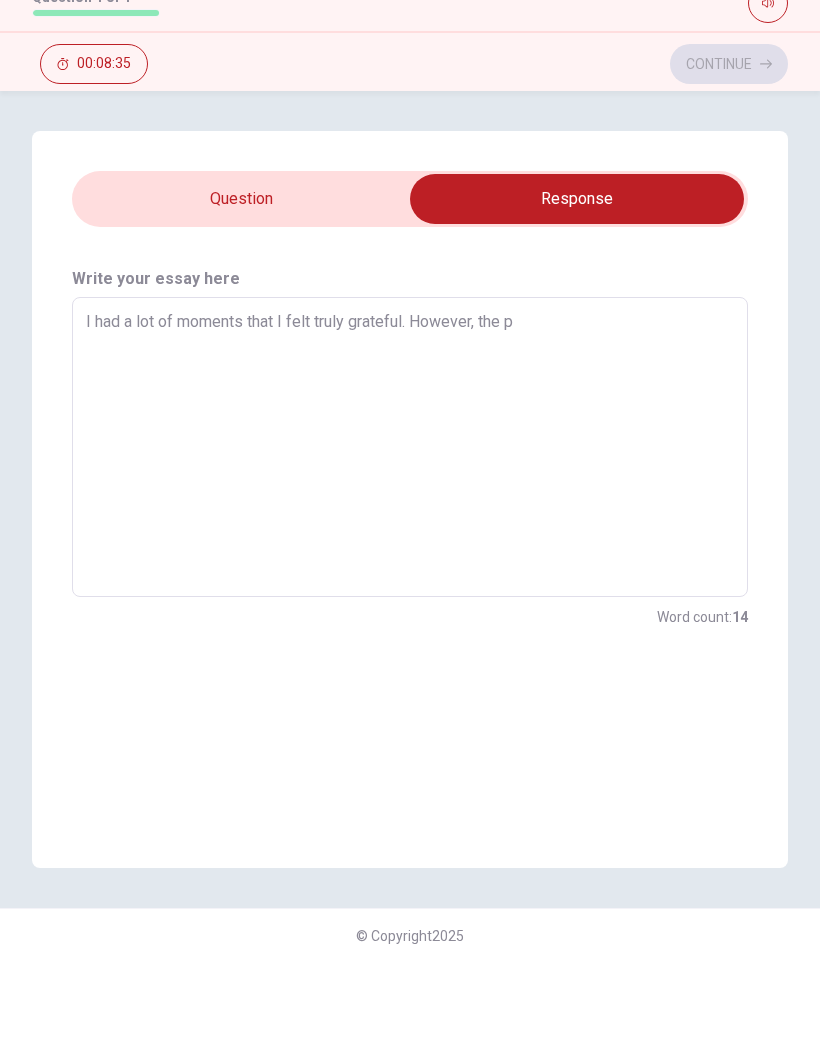 type on "x" 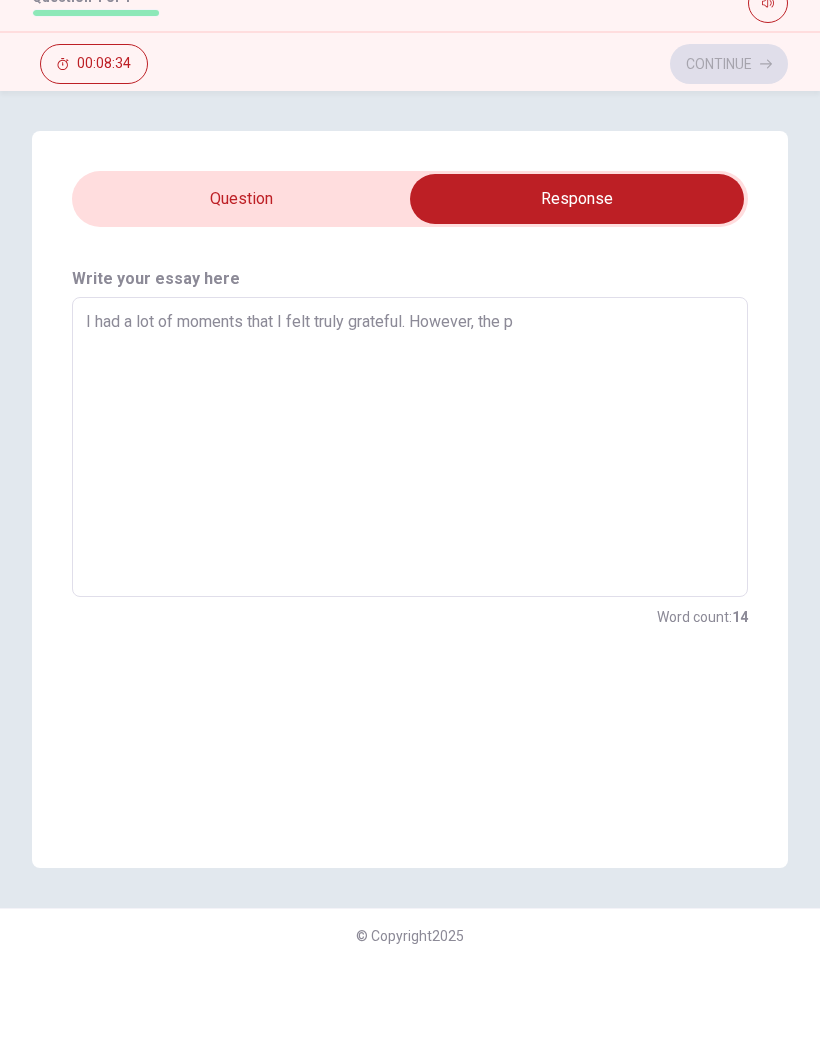 type on "I had a lot of moments that I felt truly grateful. However, the pr" 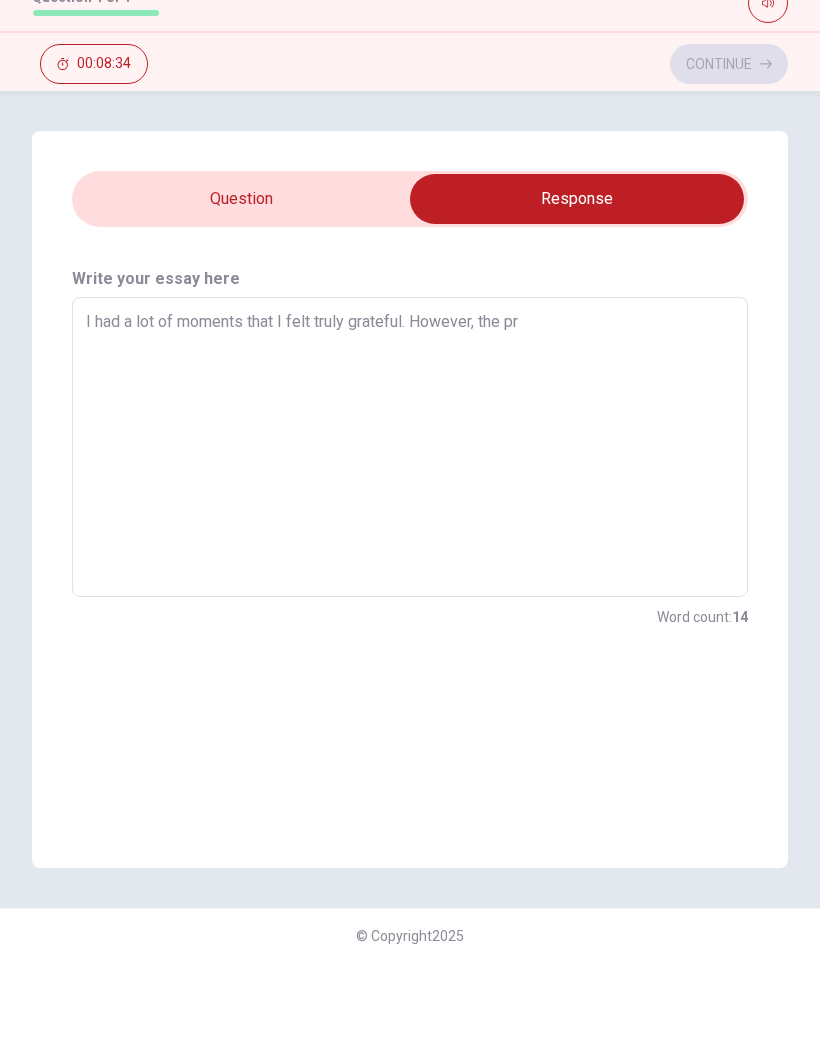 type on "x" 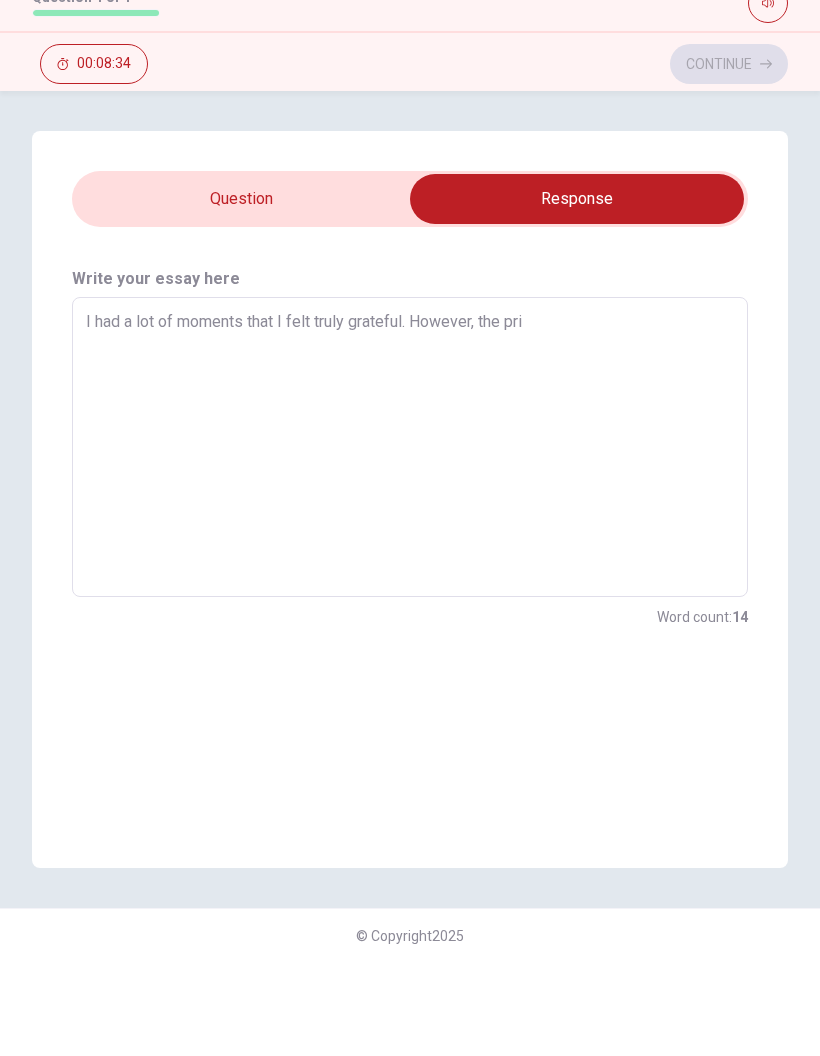 type on "x" 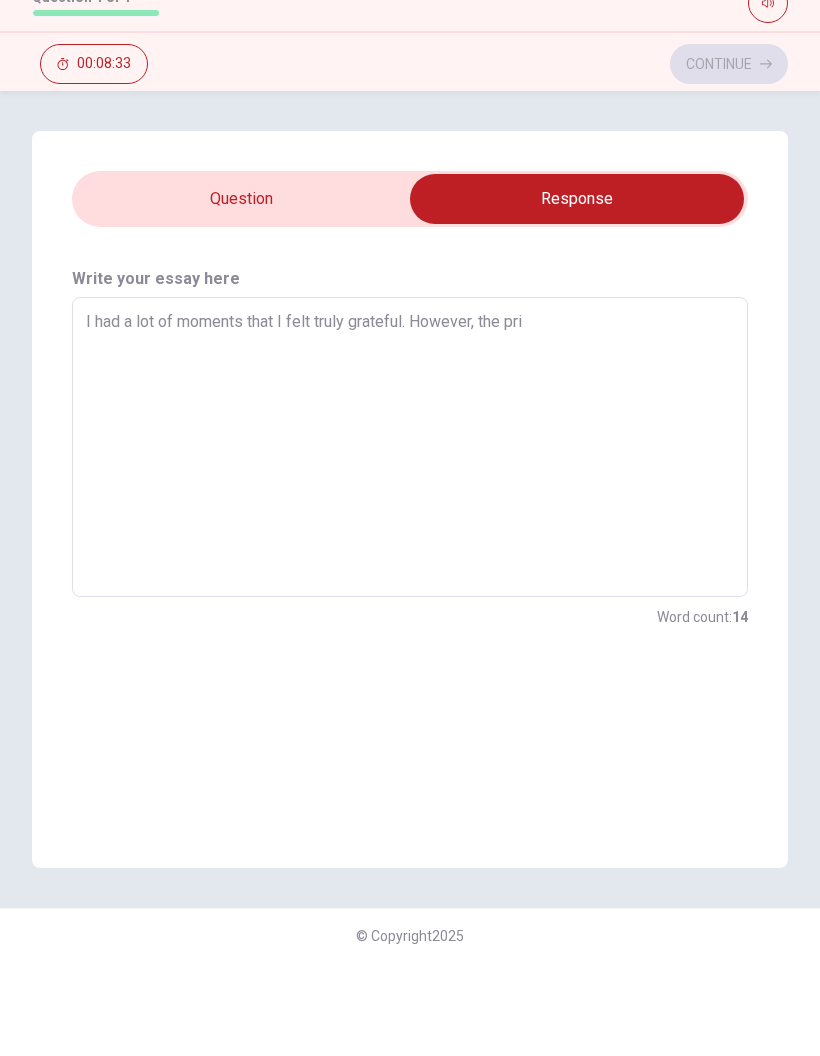 type on "I had a lot of moments that I felt truly grateful. However, the prin" 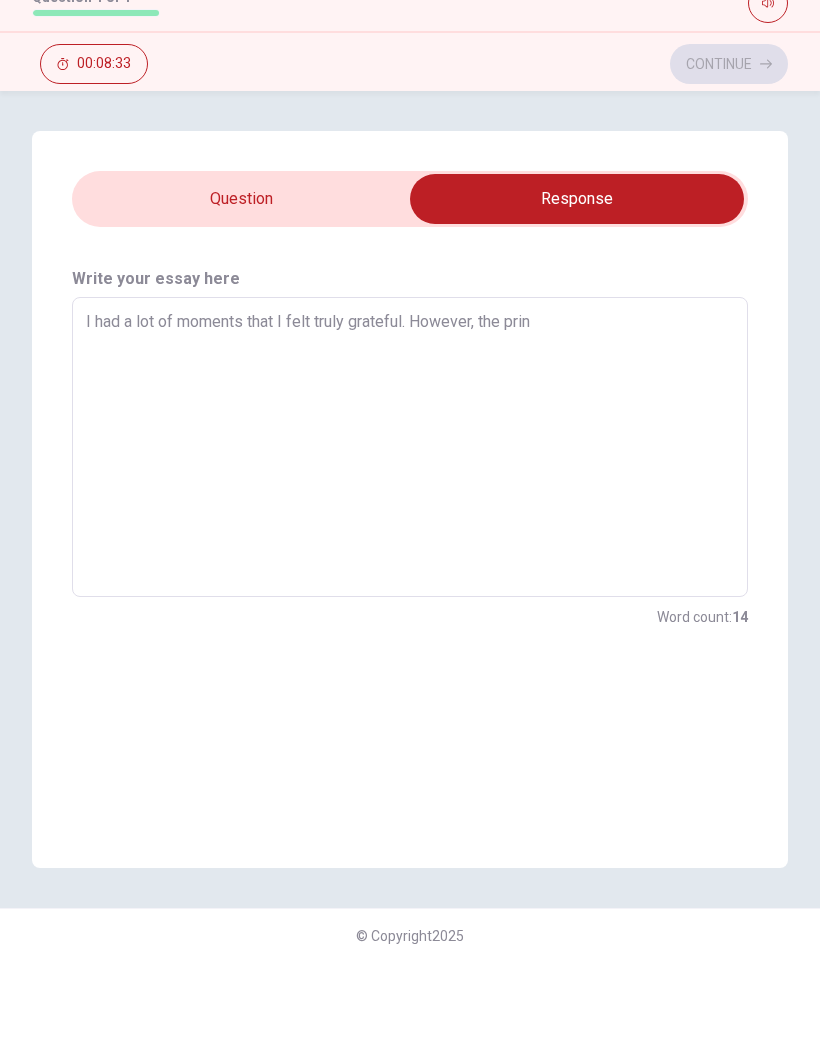 type on "x" 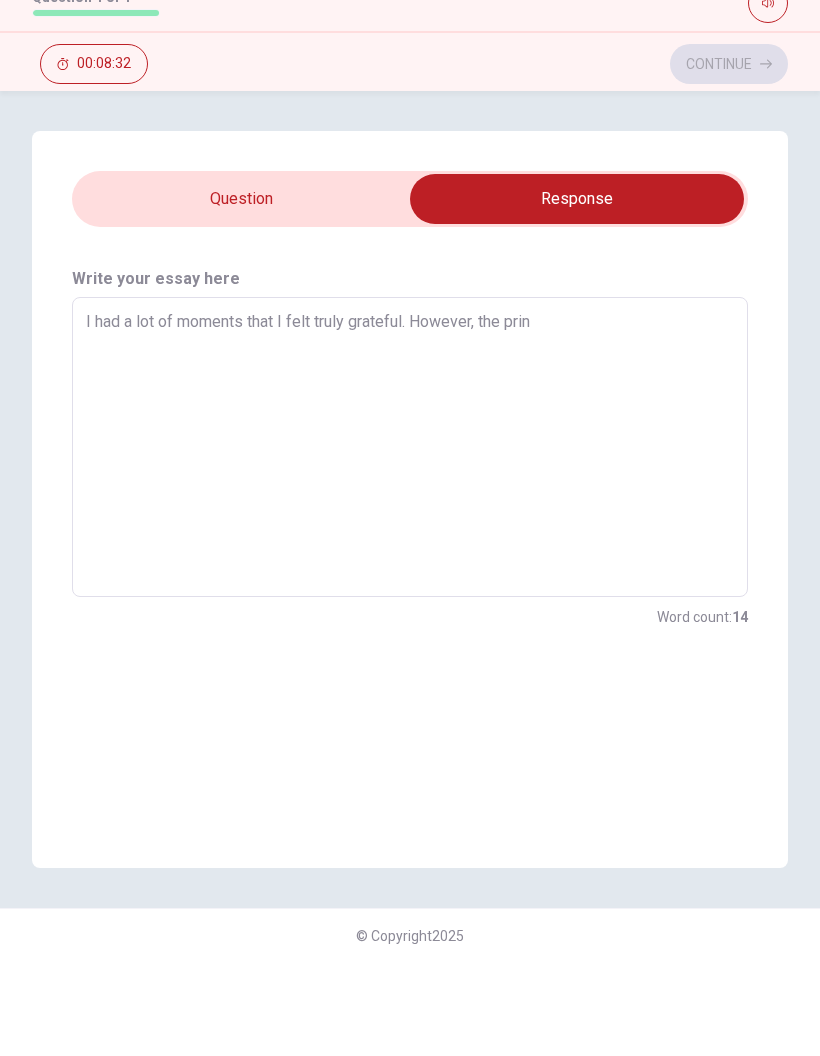 type on "I had a lot of moments that I felt truly grateful. However, the prinv" 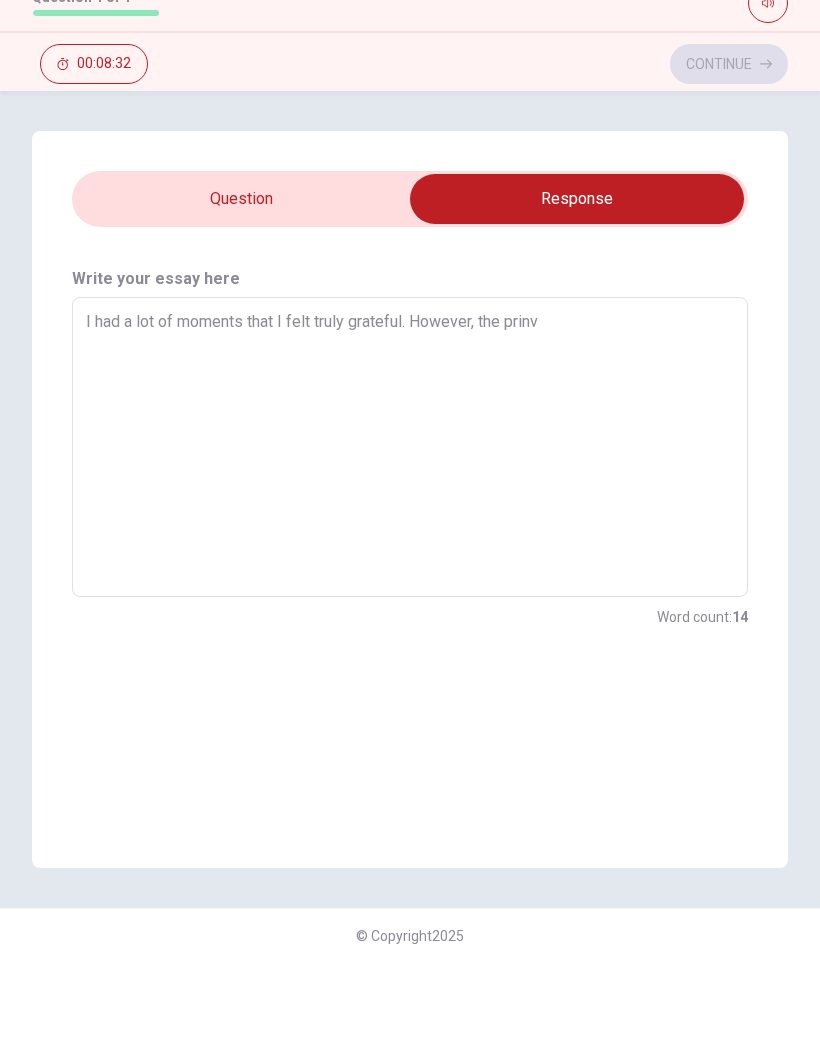 type on "x" 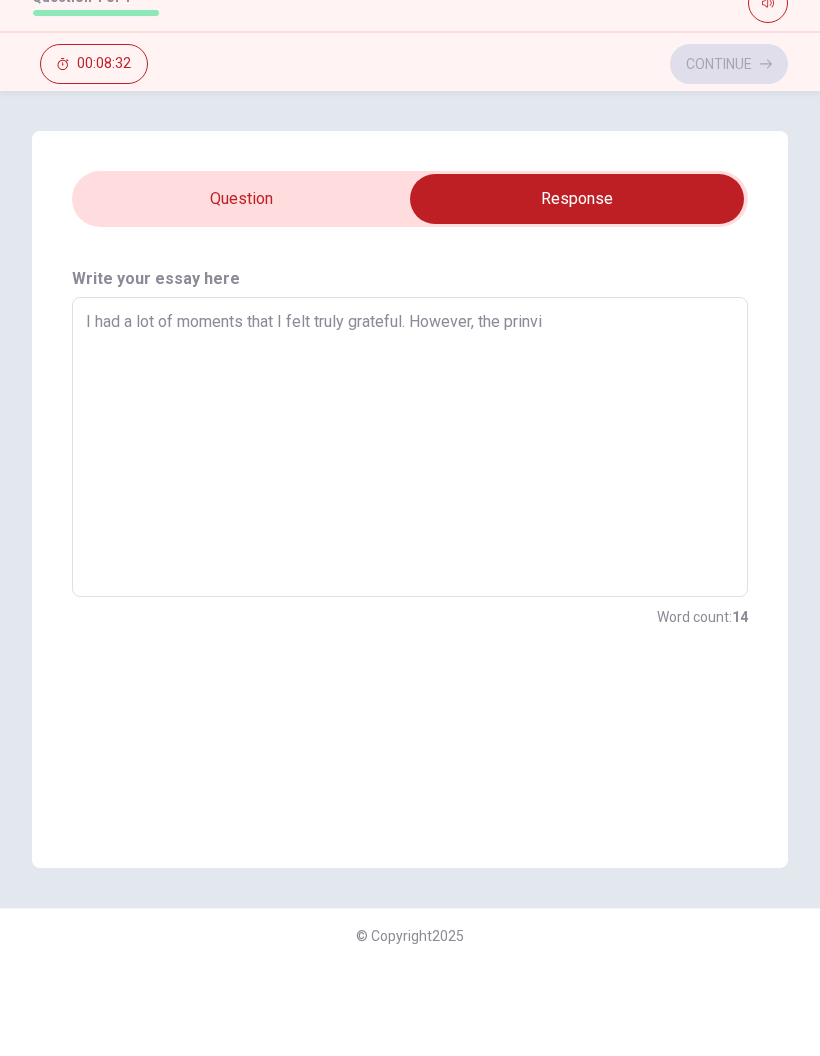 type on "x" 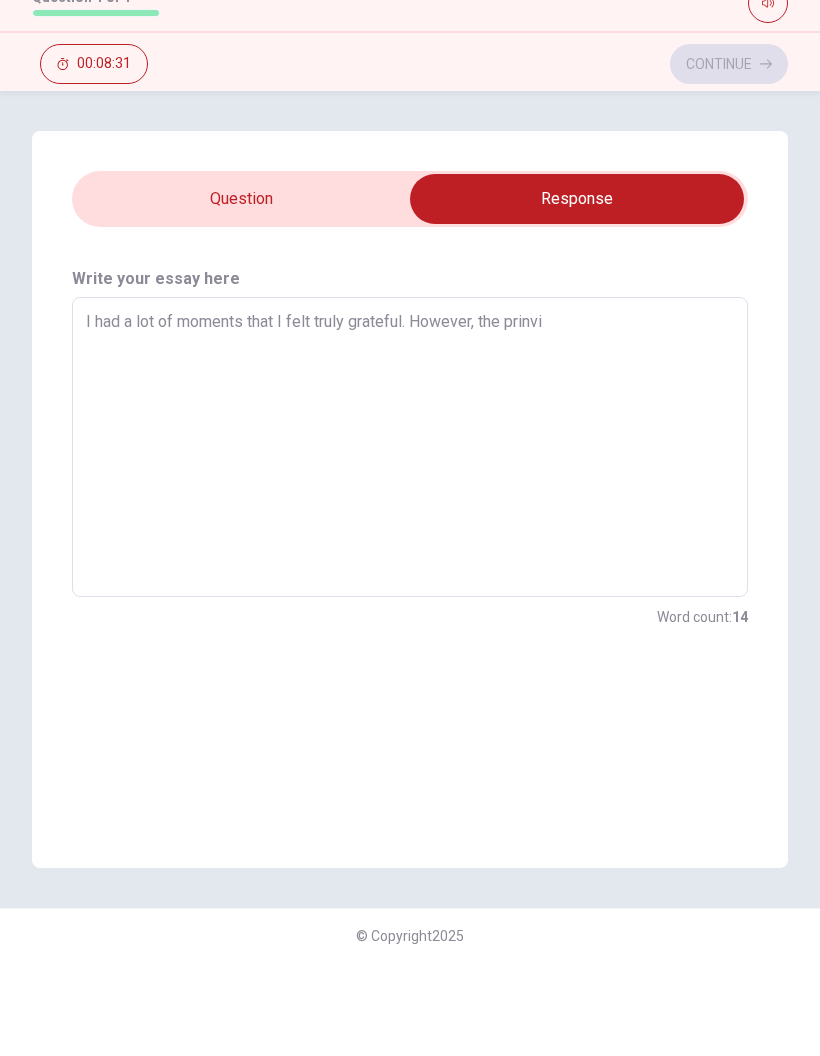 type on "I had a lot of moments that I felt truly grateful. However, the prinv" 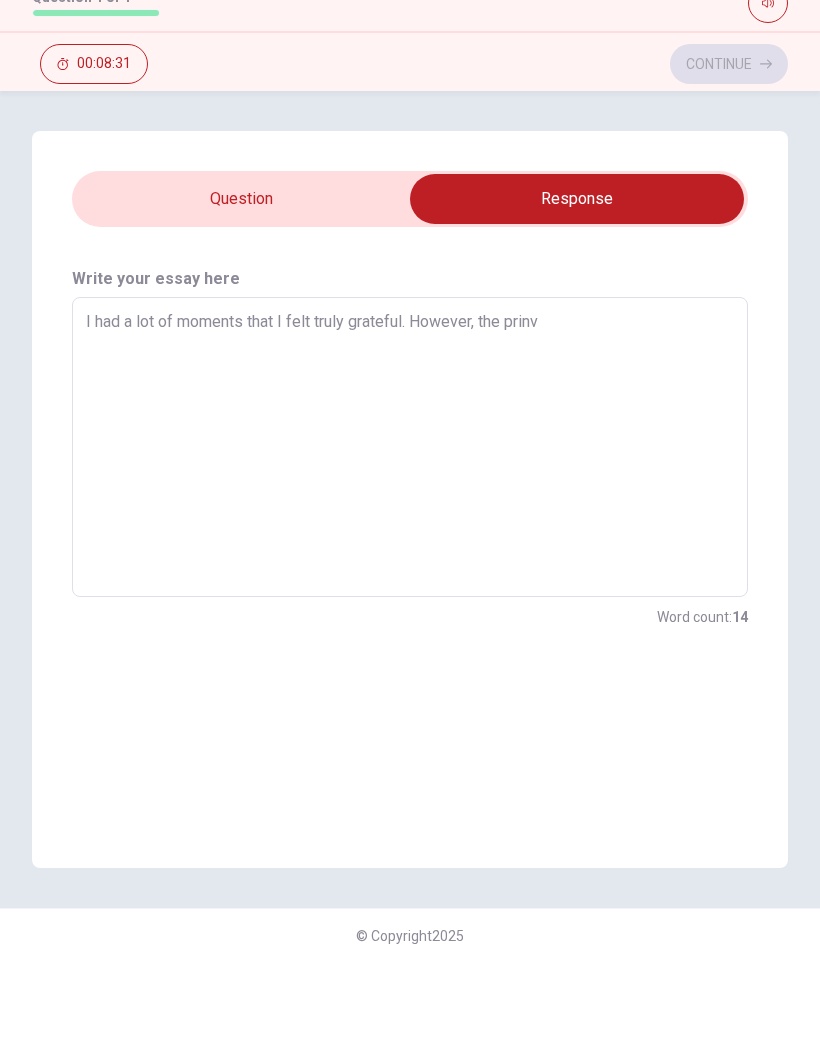 type on "x" 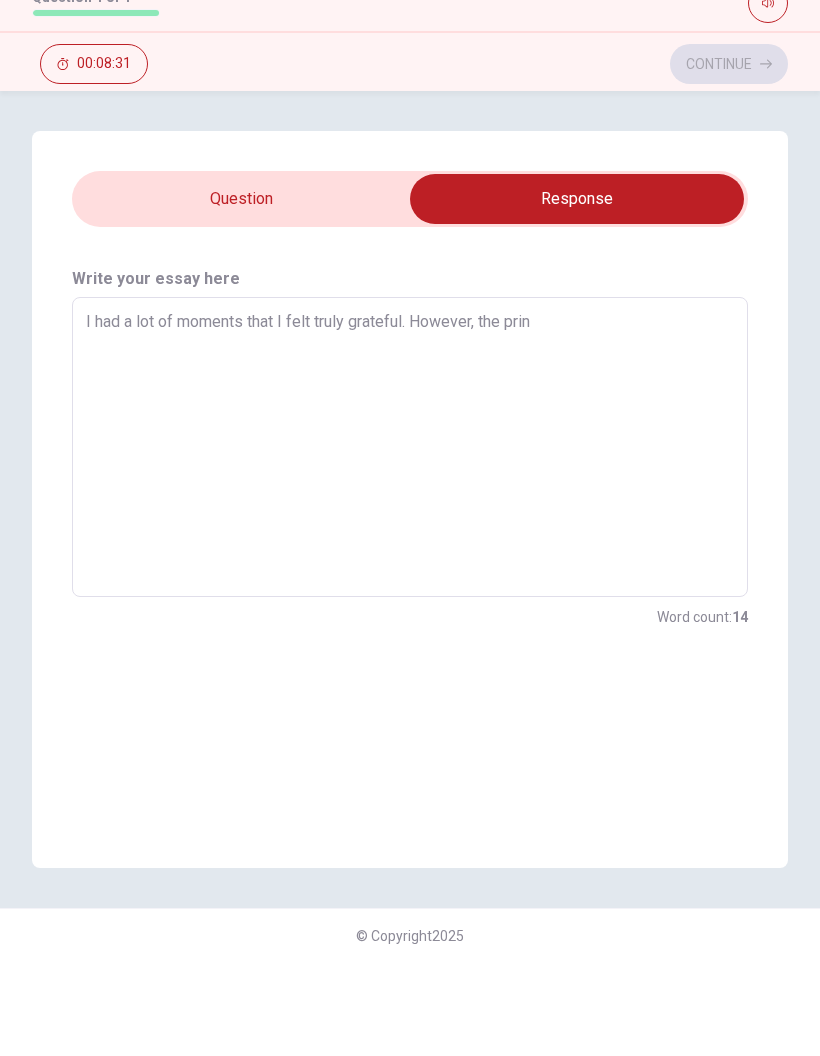 type on "x" 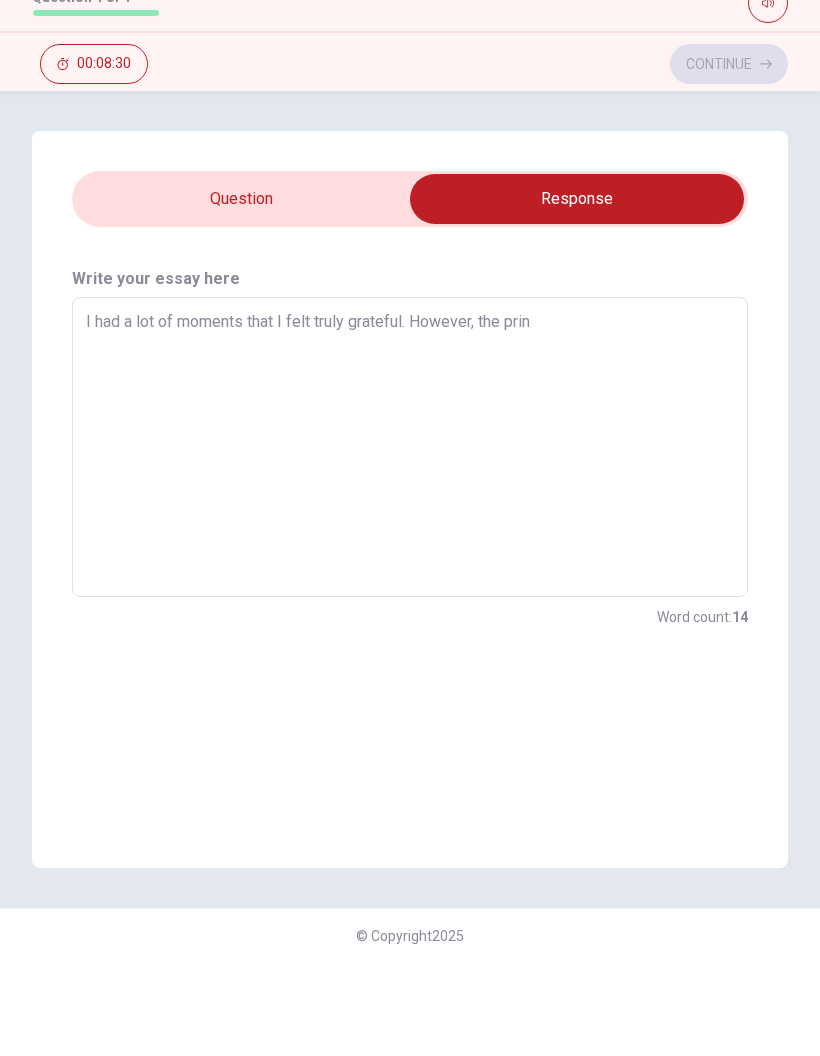 type on "I had a lot of moments that I felt truly grateful. However, the princ" 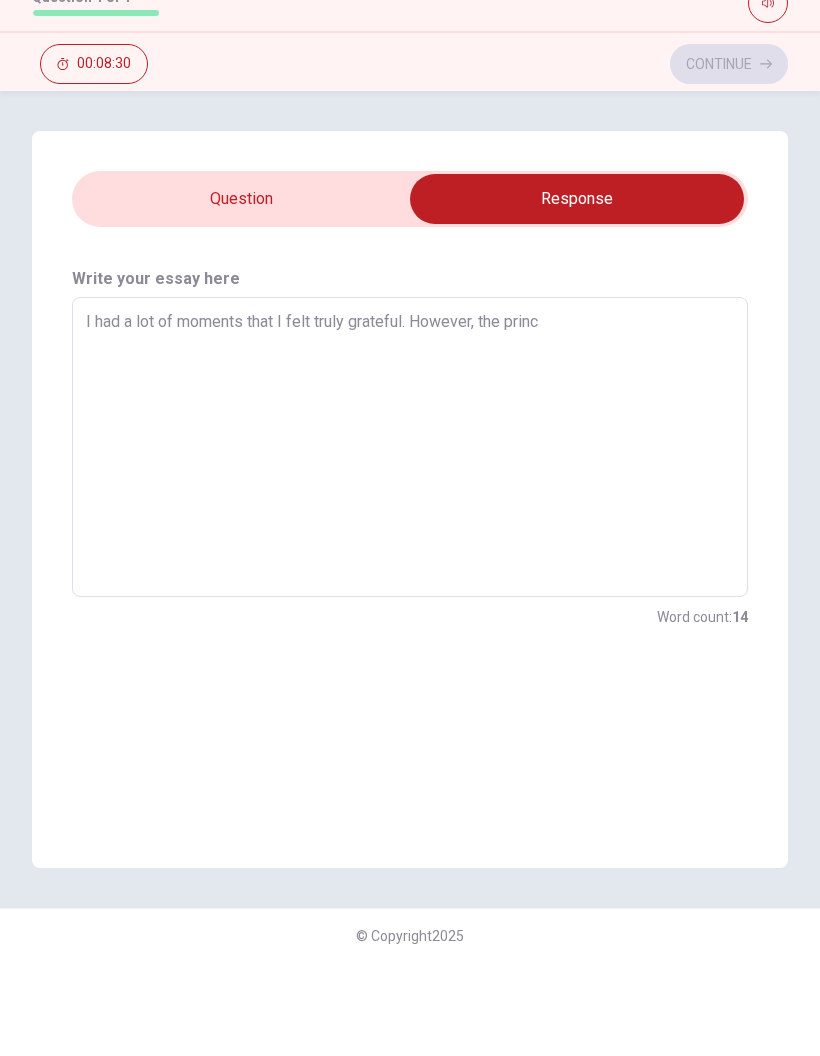 type on "x" 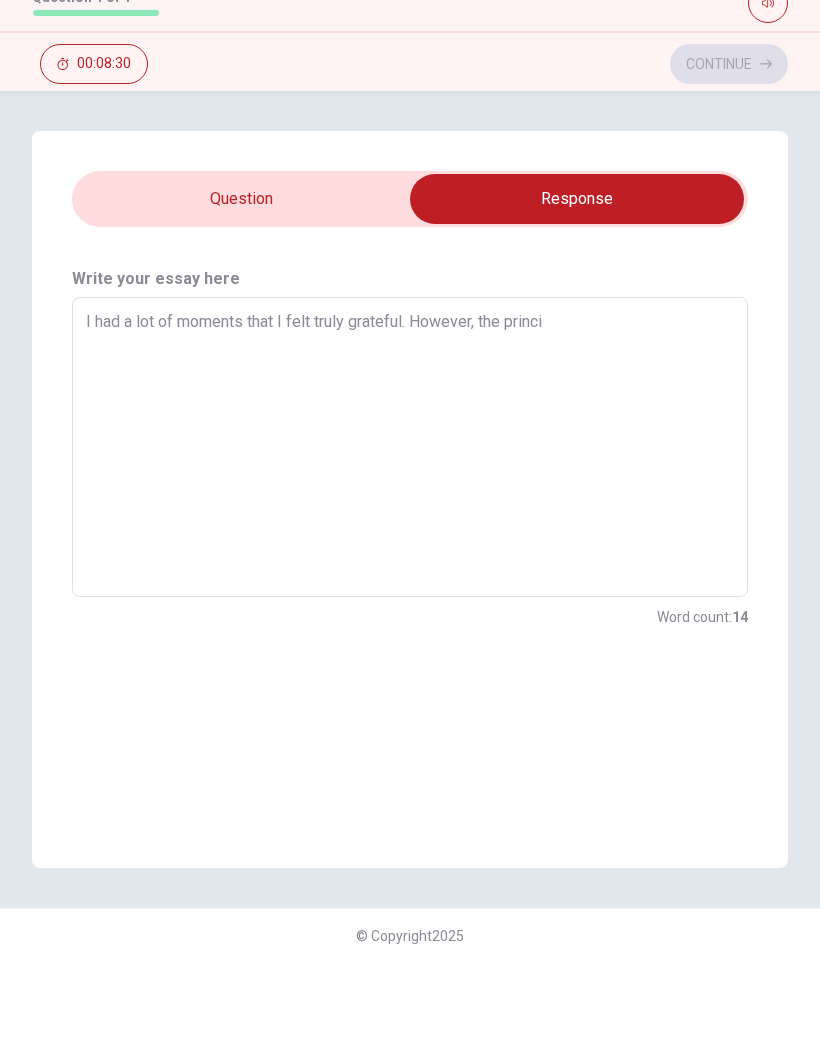 type on "x" 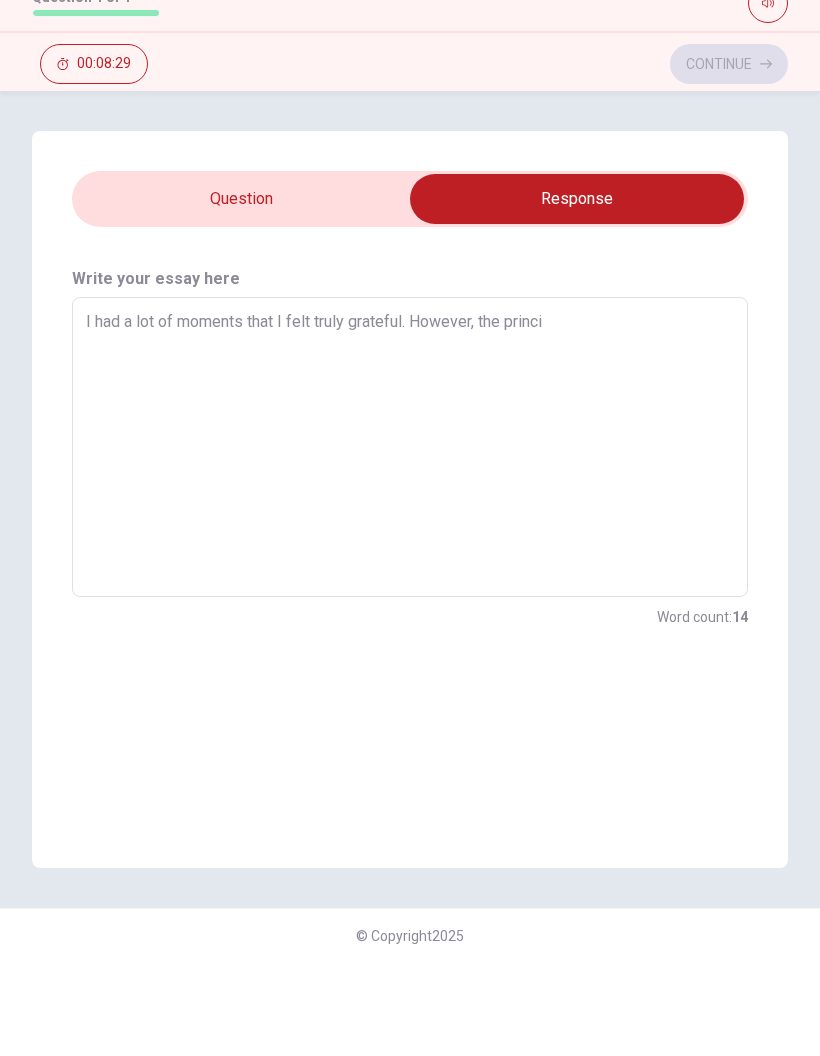 type on "I had a lot of moments that I felt truly grateful. However, the princ" 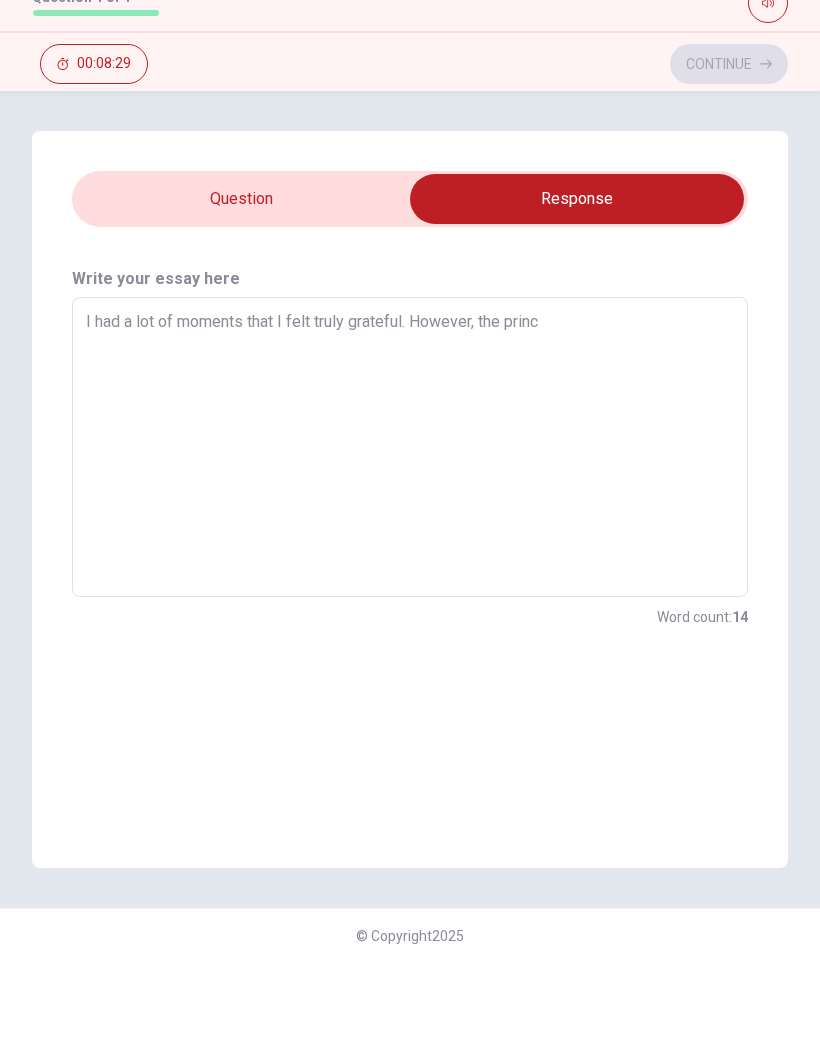 type on "x" 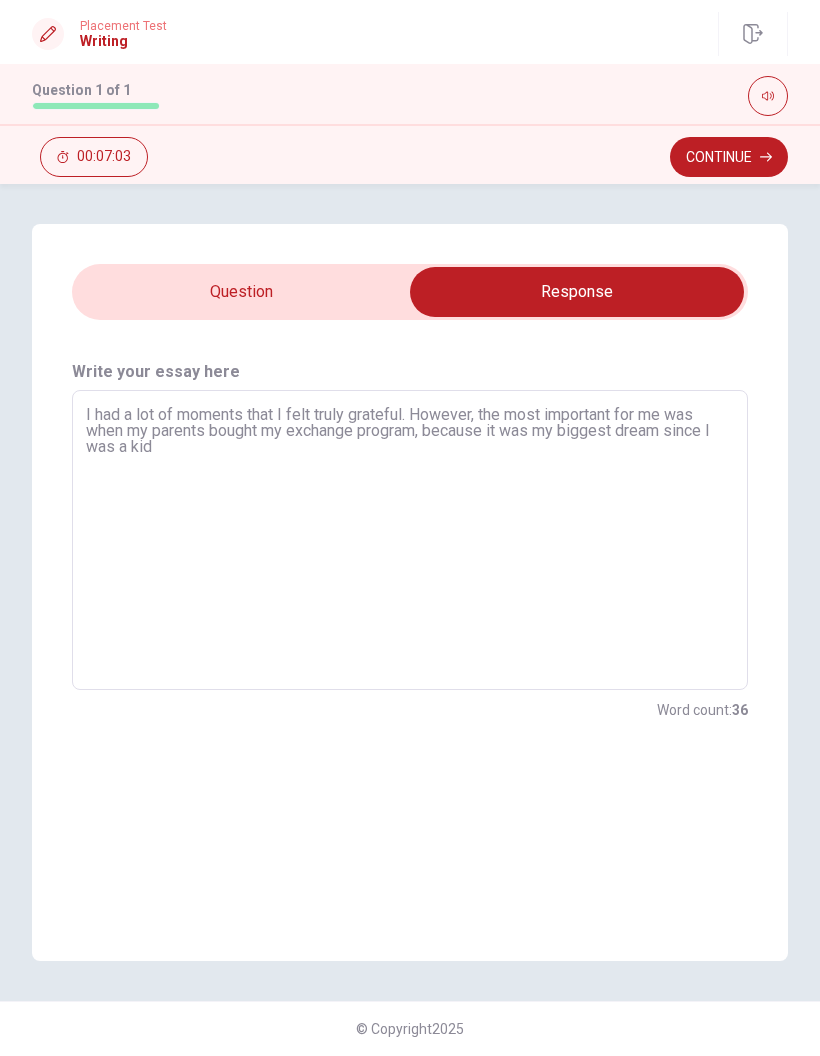 click on "I had a lot of moments that I felt truly grateful. However, the most important for me was when my parents bought my exchange program, because it was my biggest dream since I was a kid" at bounding box center [410, 540] 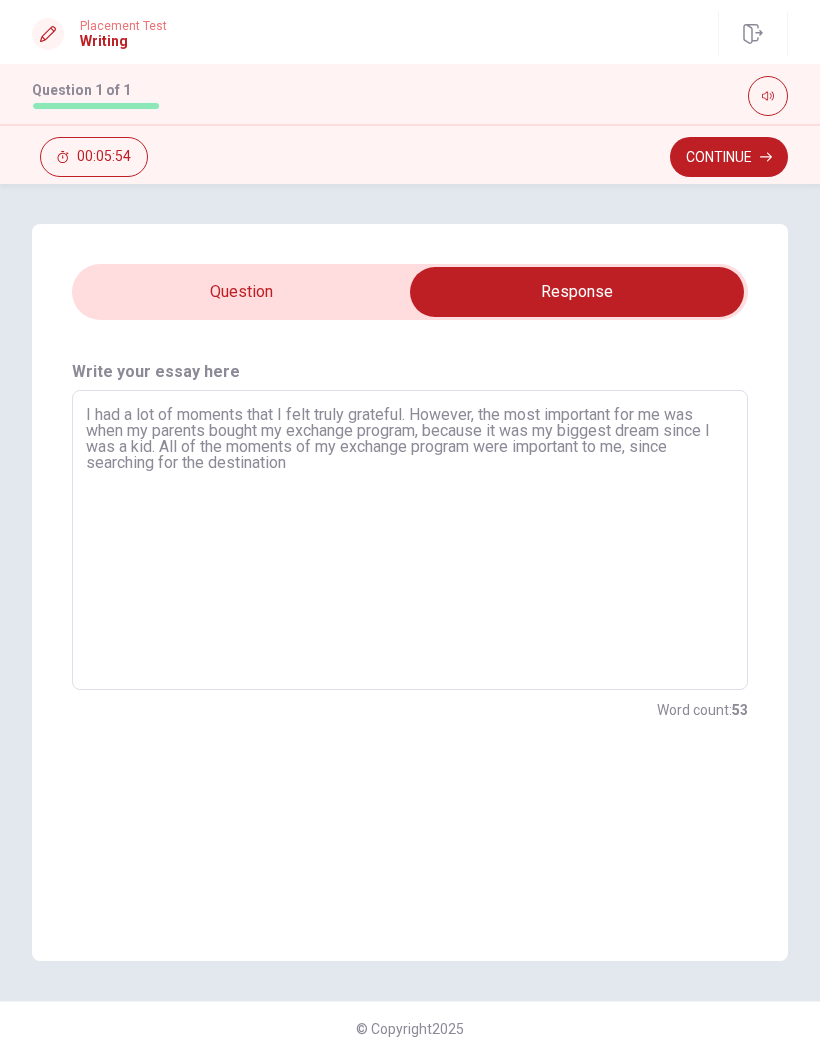 click on "I had a lot of moments that I felt truly grateful. However, the most important for me was when my parents bought my exchange program, because it was my biggest dream since I was a kid. All of the moments of my exchange program were important to me, since searching for the destination" at bounding box center (410, 540) 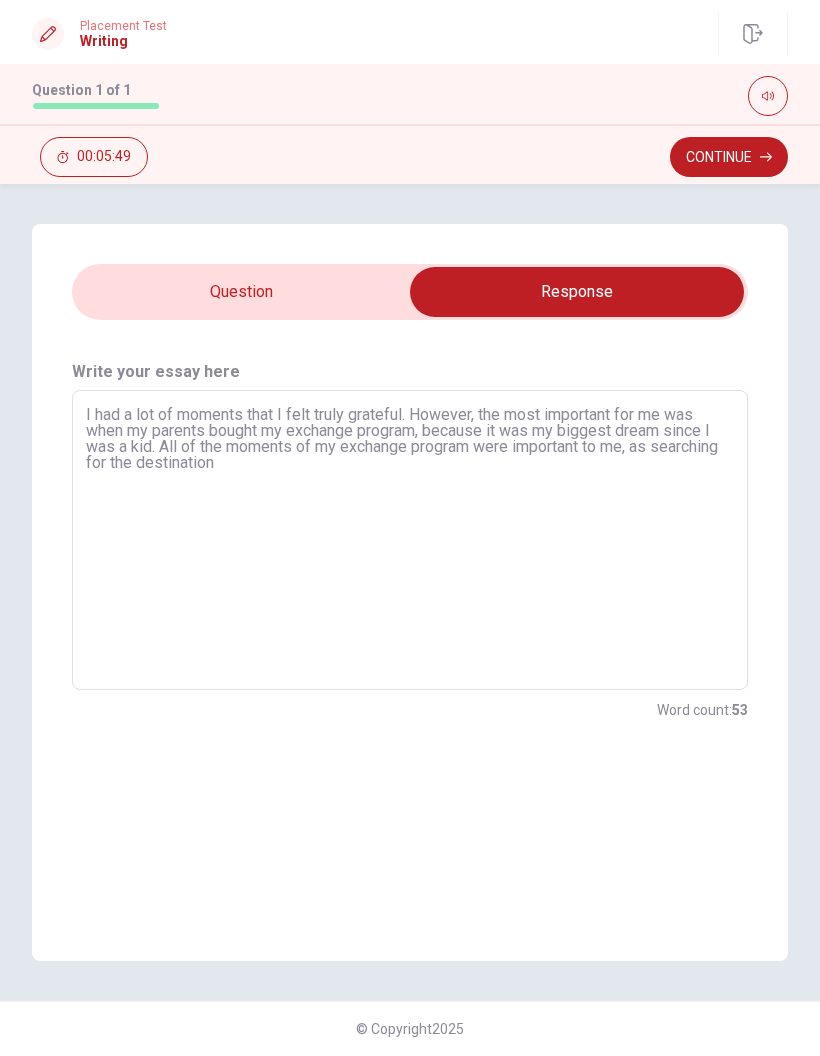 click on "I had a lot of moments that I felt truly grateful. However, the most important for me was when my parents bought my exchange program, because it was my biggest dream since I was a kid. All of the moments of my exchange program were important to me, as searching for the destination" at bounding box center (410, 540) 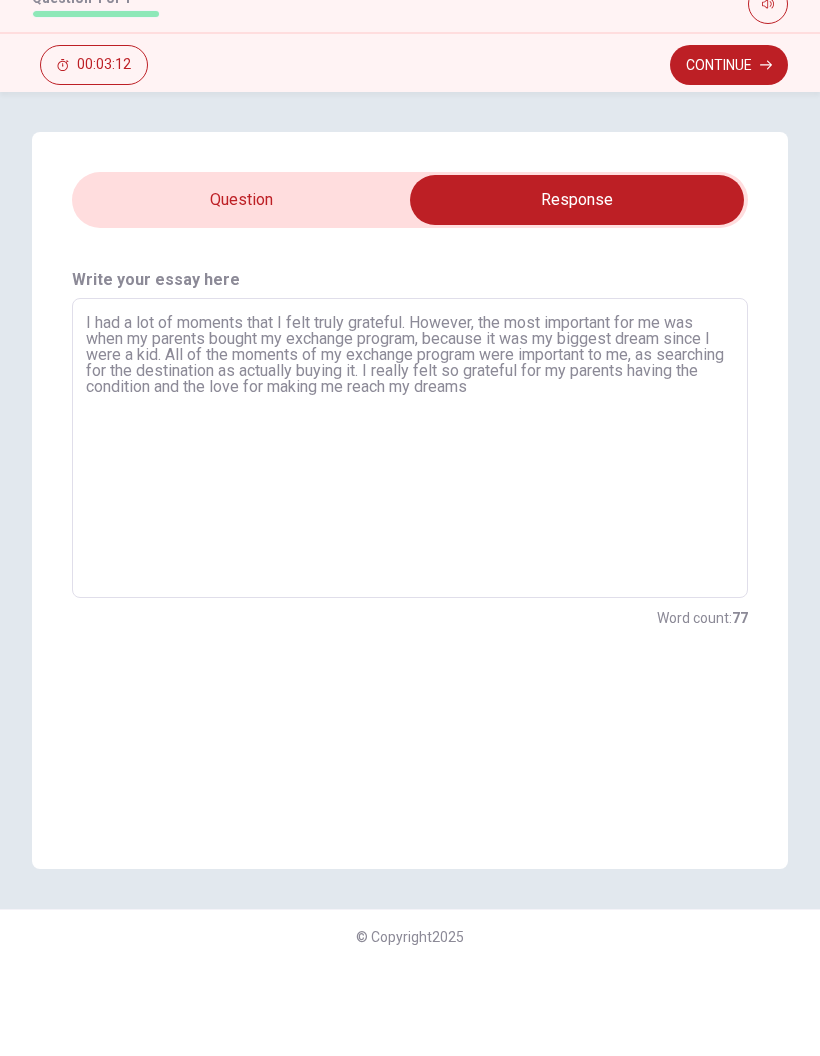 click on "I had a lot of moments that I felt truly grateful. However, the most important for me was when my parents bought my exchange program, because it was my biggest dream since I were a kid. All of the moments of my exchange program were important to me, as searching for the destination as actually buying it. I really felt so grateful for my parents having the condition and the love for making me reach my dreams" at bounding box center (410, 540) 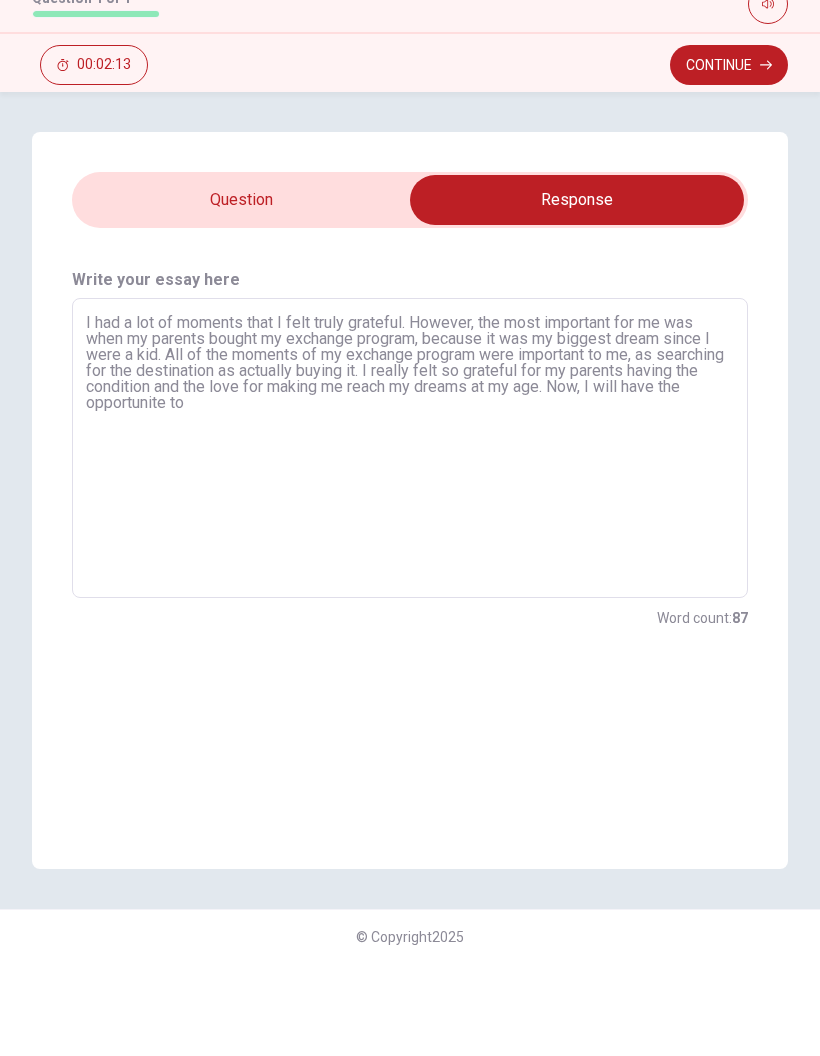 click at bounding box center [577, 292] 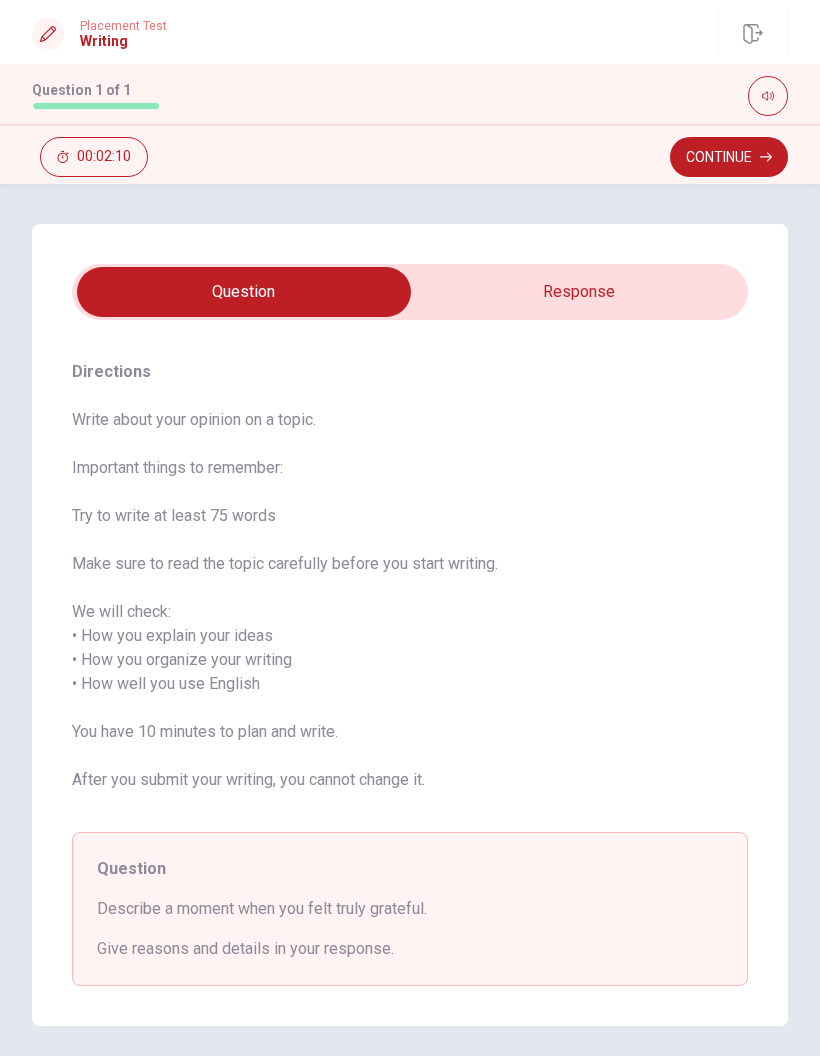 click at bounding box center [244, 292] 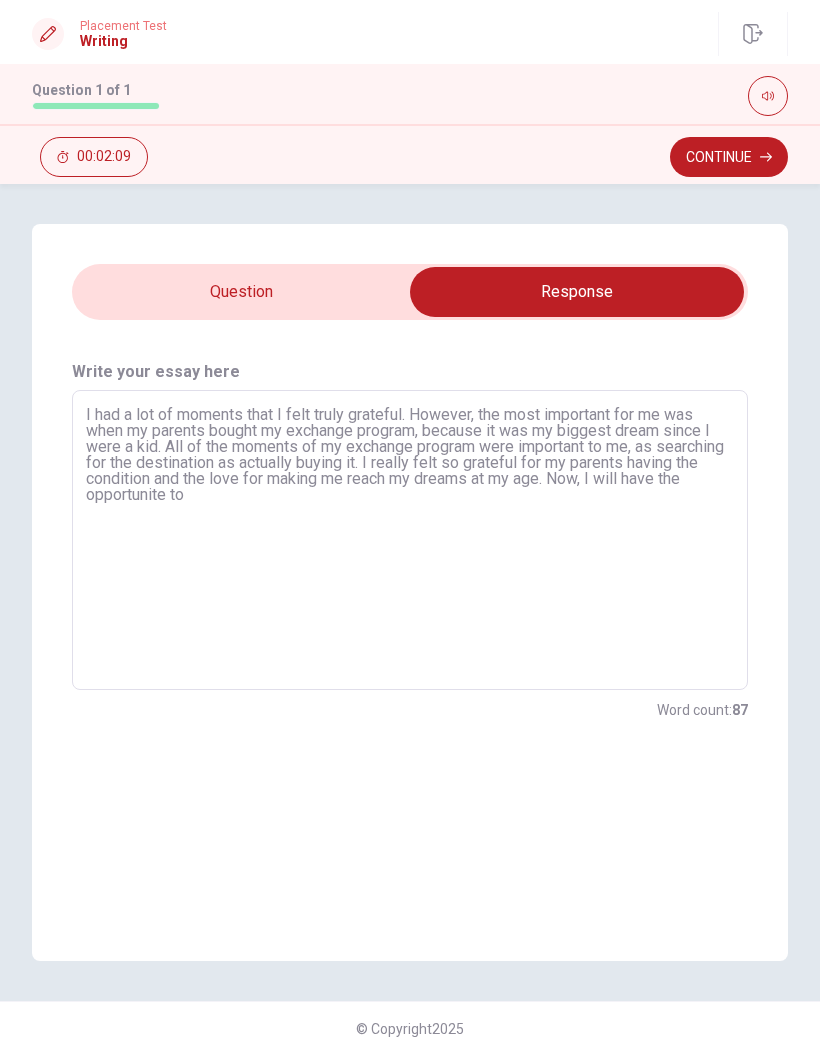 click on "I had a lot of moments that I felt truly grateful. However, the most important for me was when my parents bought my exchange program, because it was my biggest dream since I were a kid. All of the moments of my exchange program were important to me, as searching for the destination as actually buying it. I really felt so grateful for my parents having the condition and the love for making me reach my dreams at my age. Now, I will have the opportunite to" at bounding box center [410, 540] 